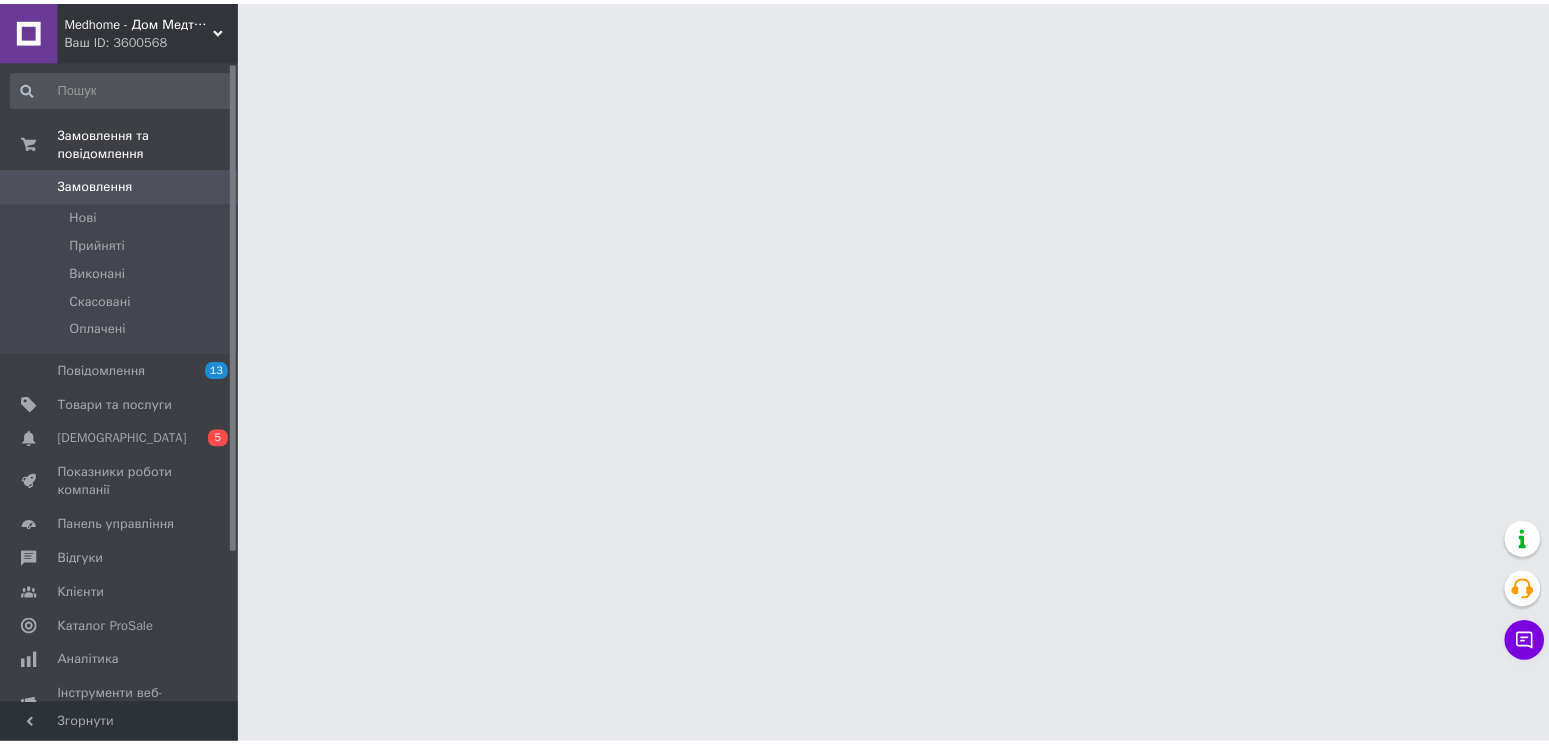 scroll, scrollTop: 0, scrollLeft: 0, axis: both 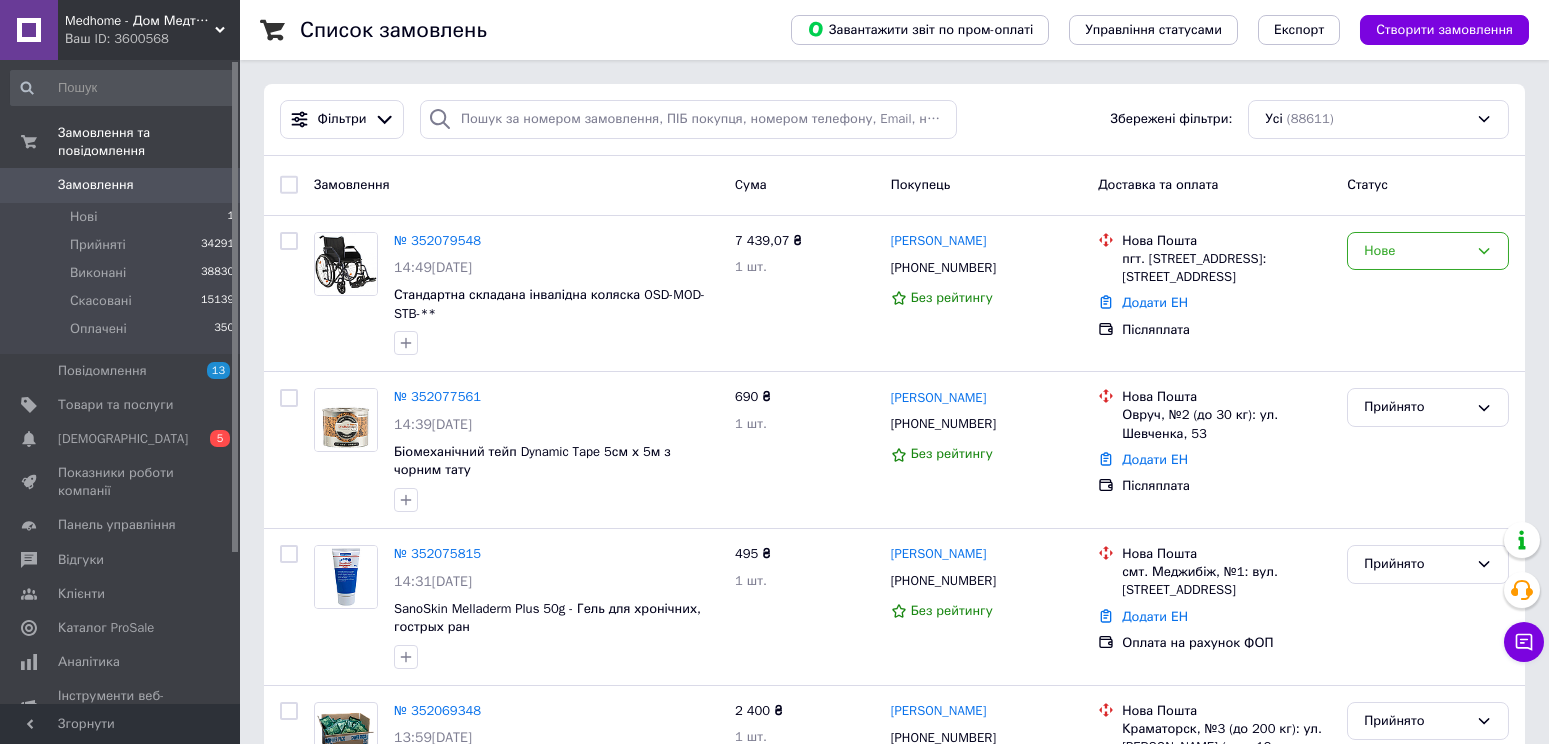 click on "Замовлення" at bounding box center (121, 185) 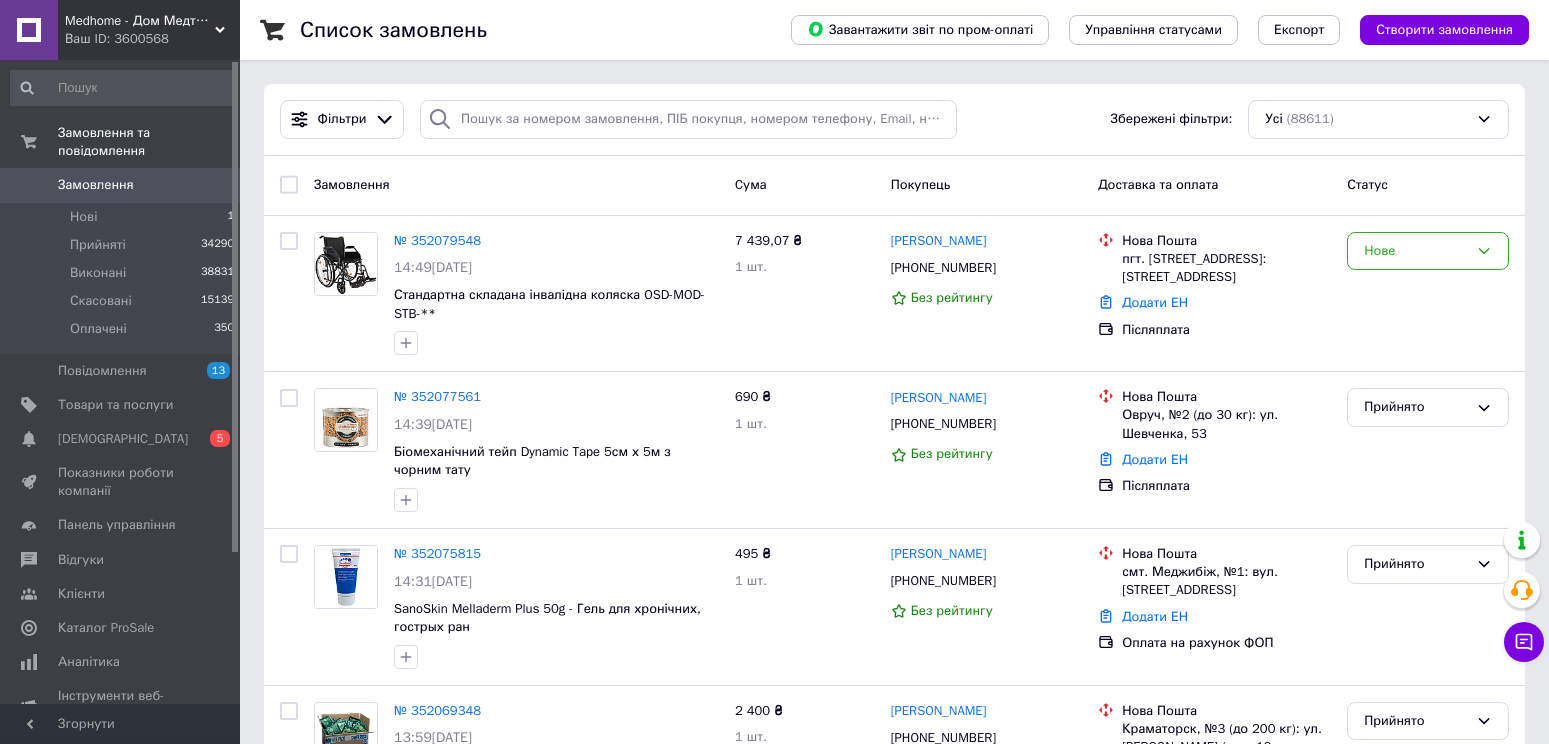 click on "Замовлення" at bounding box center [121, 185] 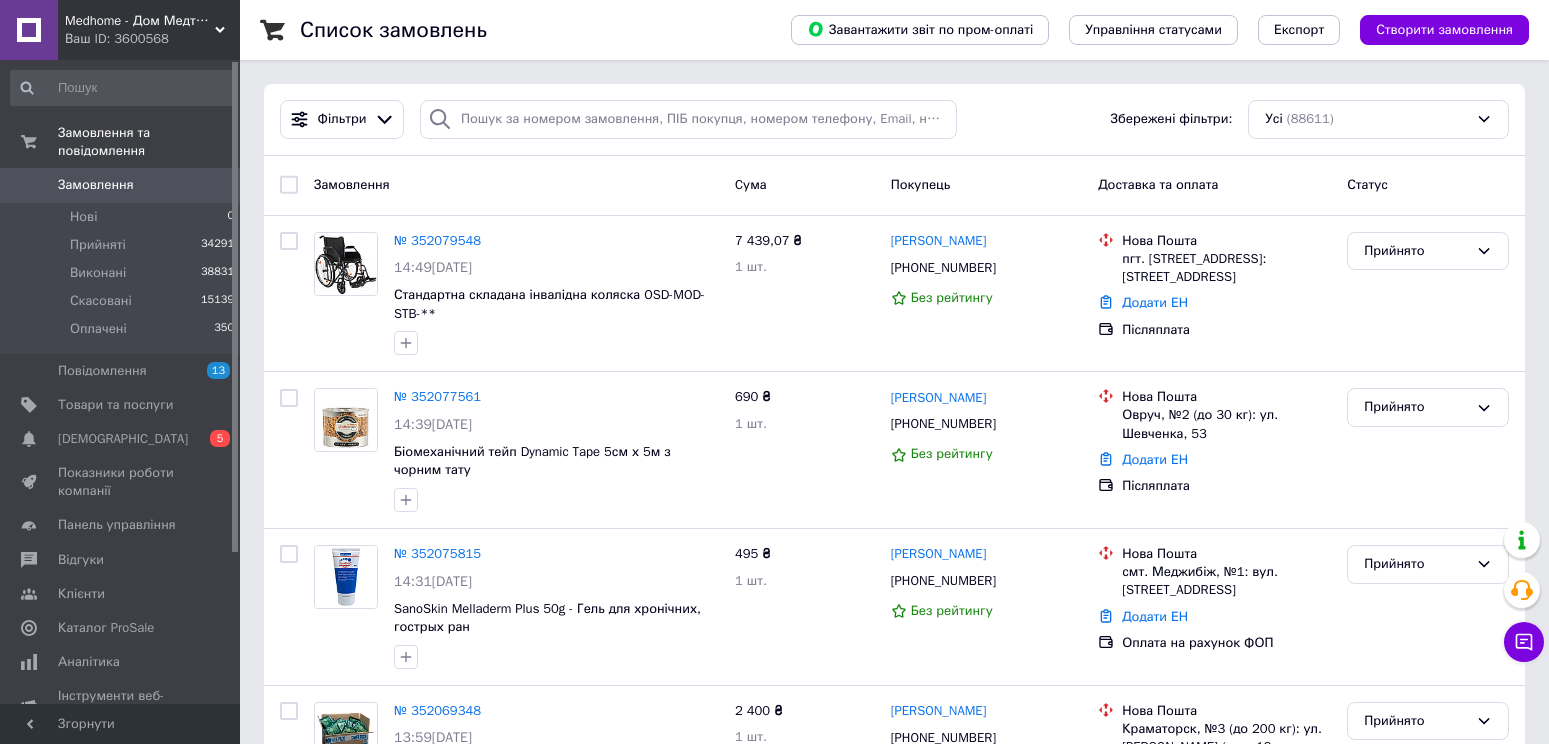 click on "Замовлення 0" at bounding box center (123, 185) 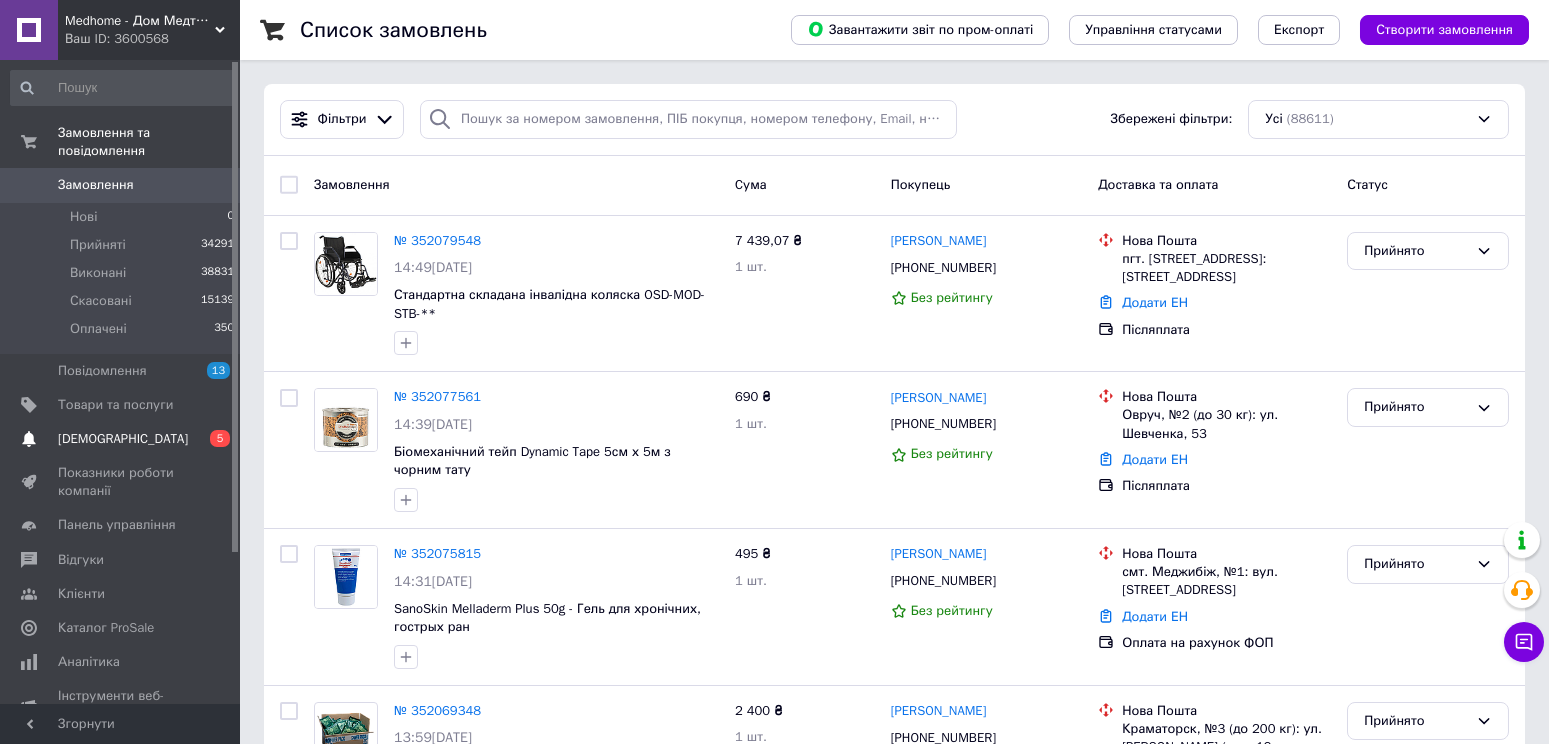 click on "[DEMOGRAPHIC_DATA]" at bounding box center (121, 439) 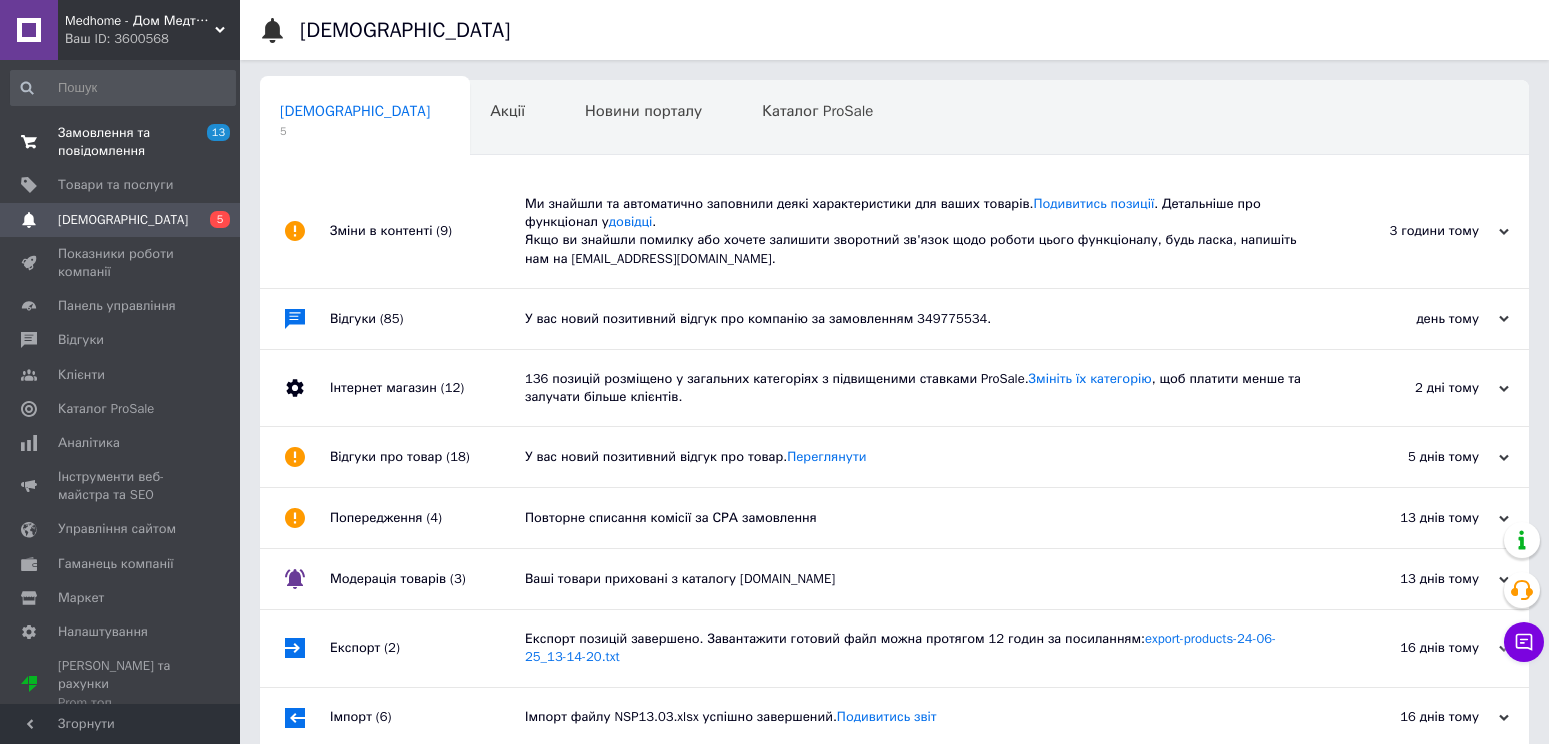 click on "Замовлення та повідомлення" at bounding box center (121, 142) 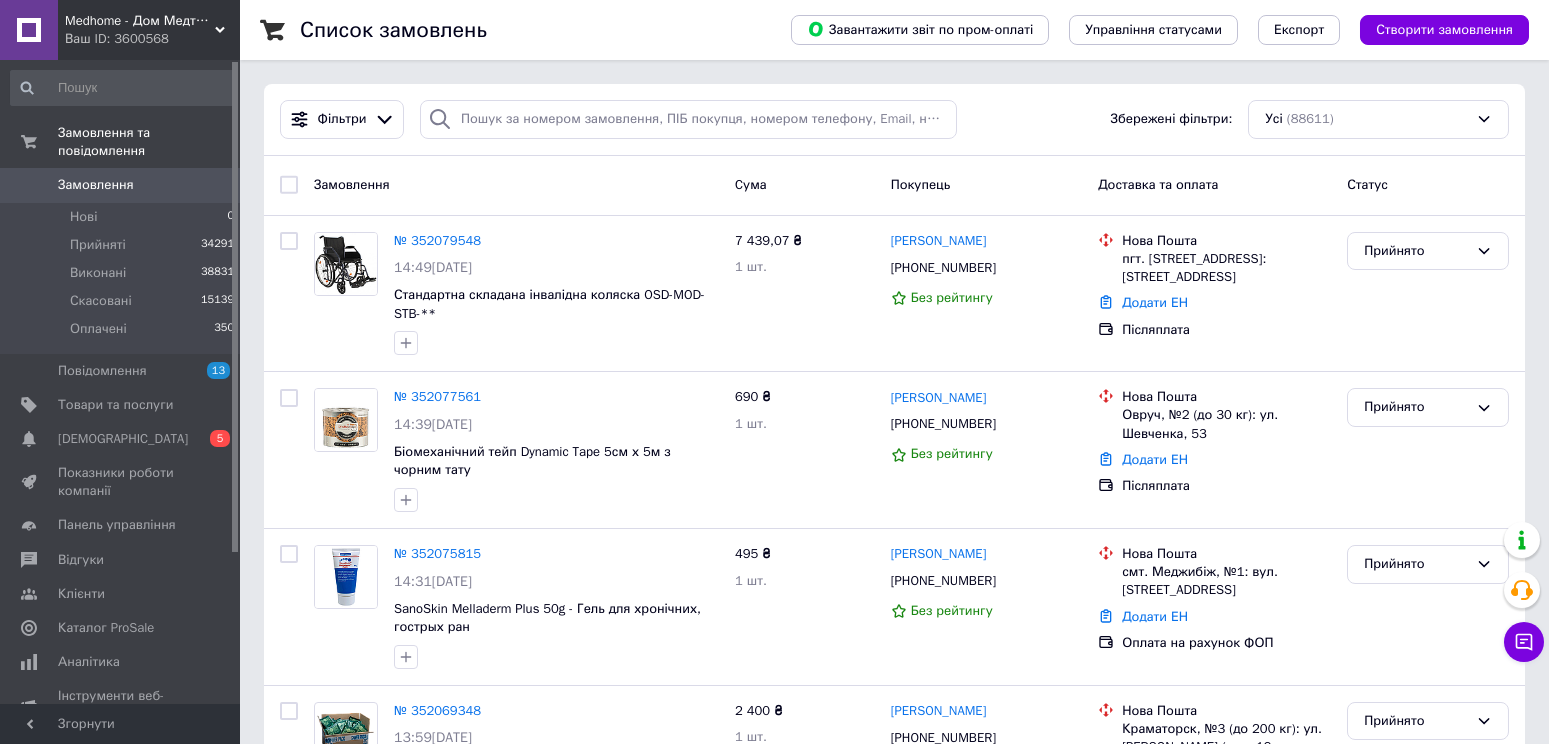 click on "Замовлення 0" at bounding box center [123, 185] 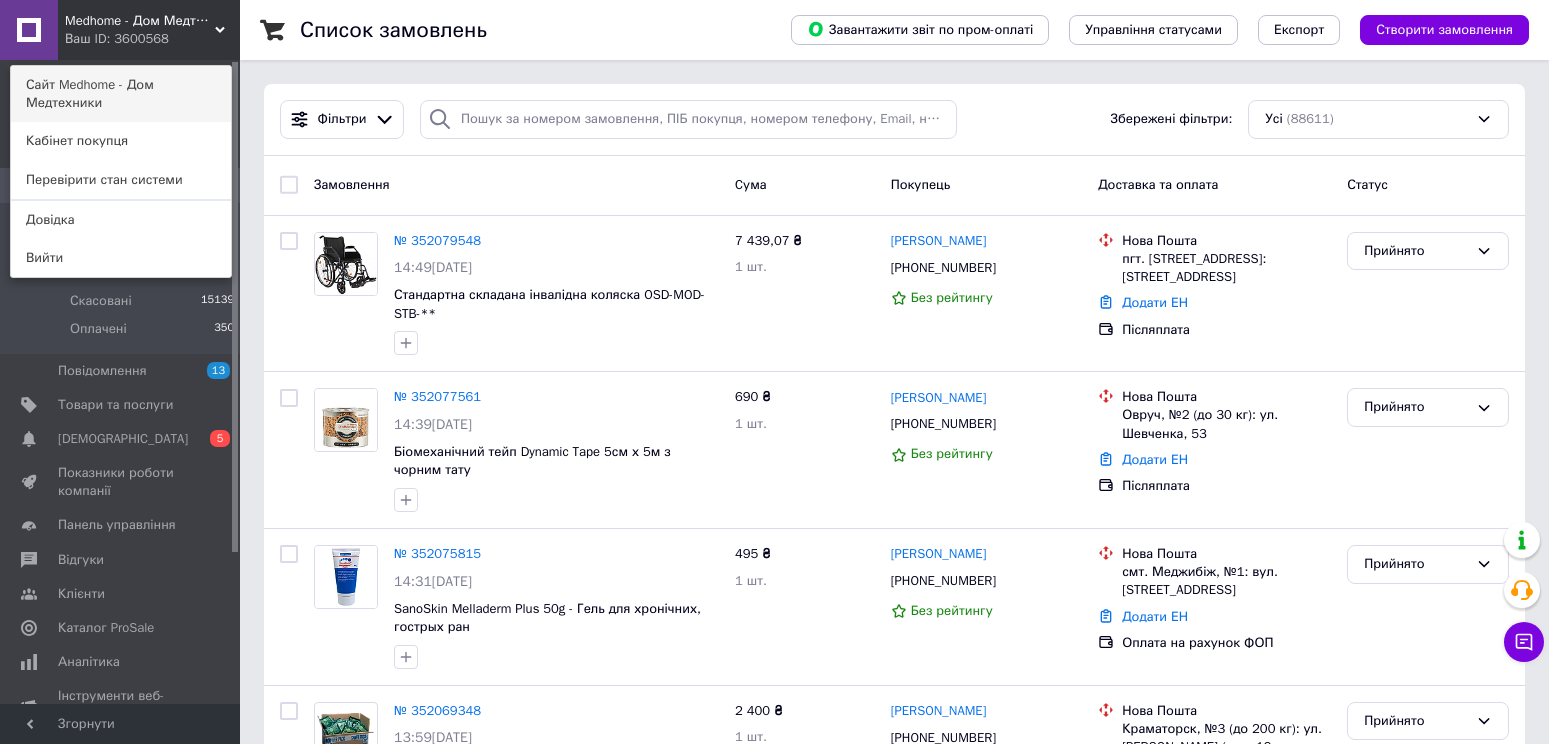 click on "Сайт Medhome - Дом Медтехники" at bounding box center [121, 94] 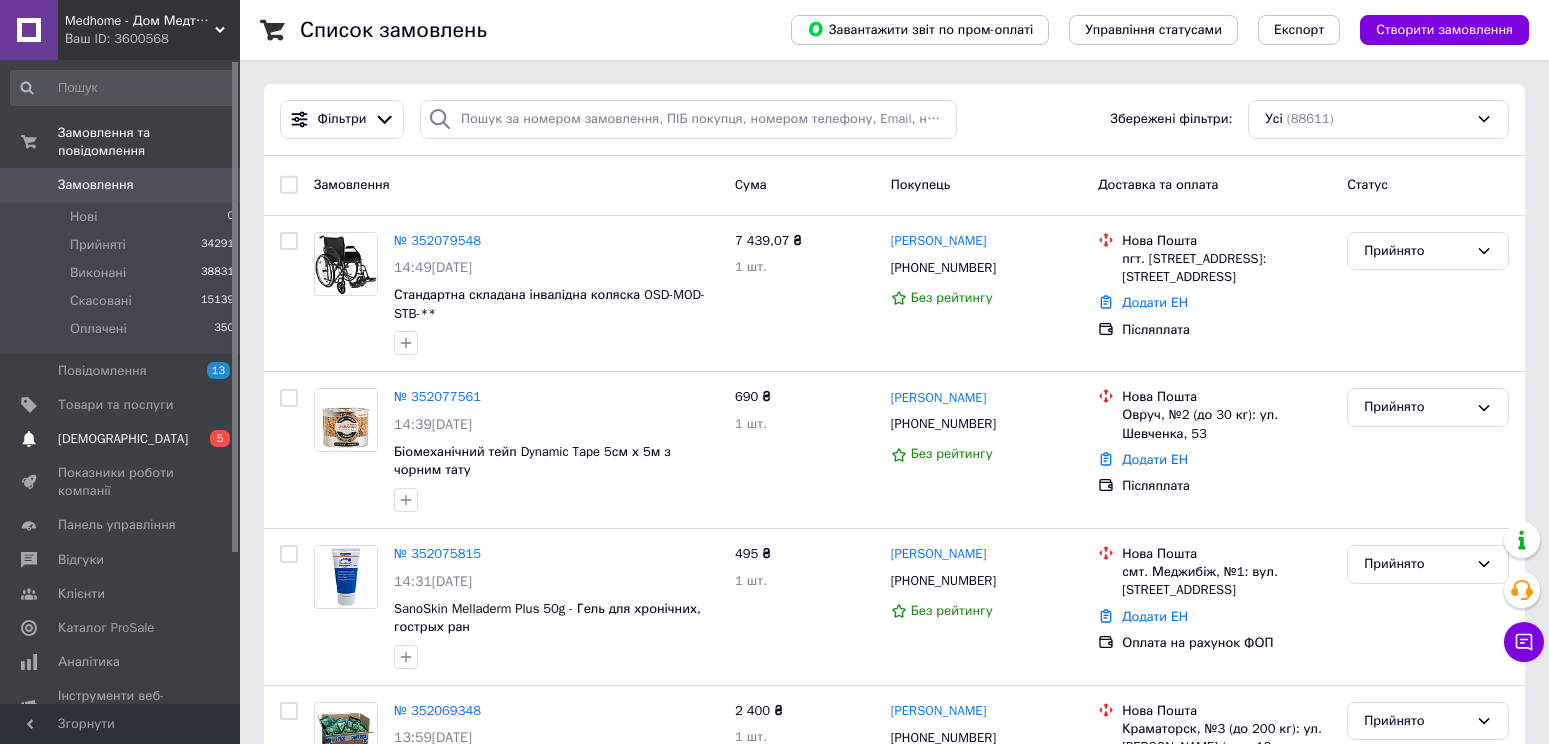 click on "[DEMOGRAPHIC_DATA]" at bounding box center (121, 439) 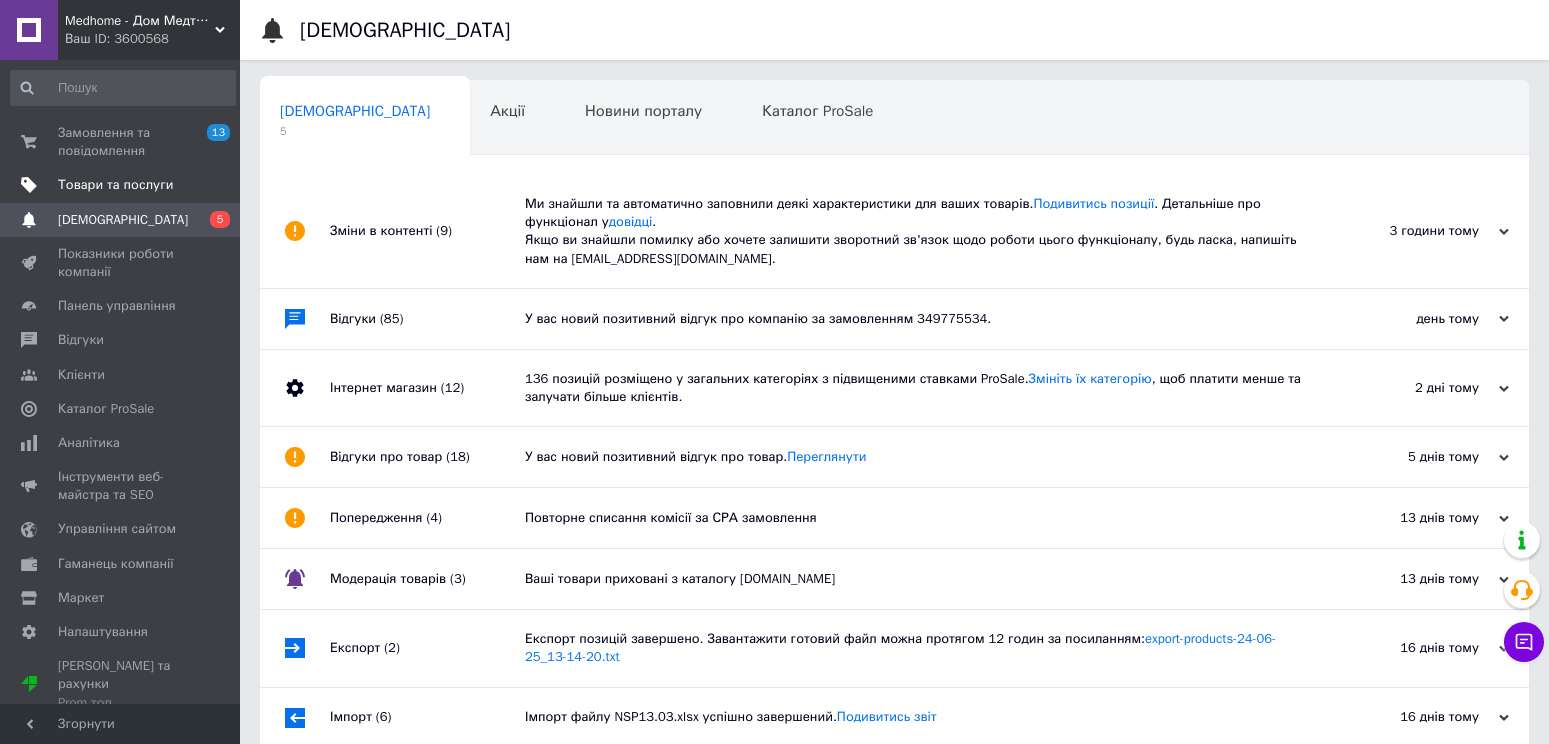 click on "Товари та послуги" at bounding box center [115, 185] 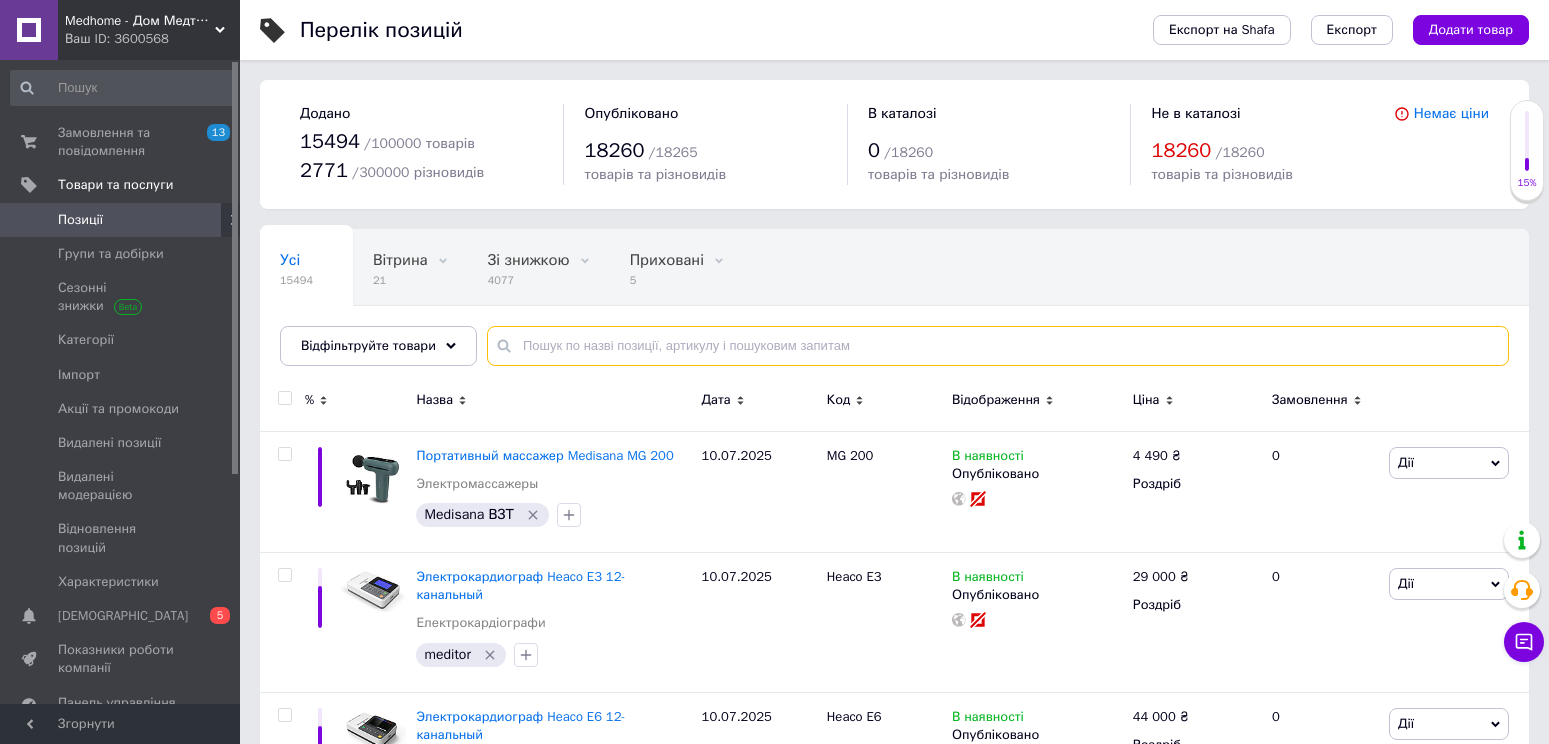 click at bounding box center [998, 346] 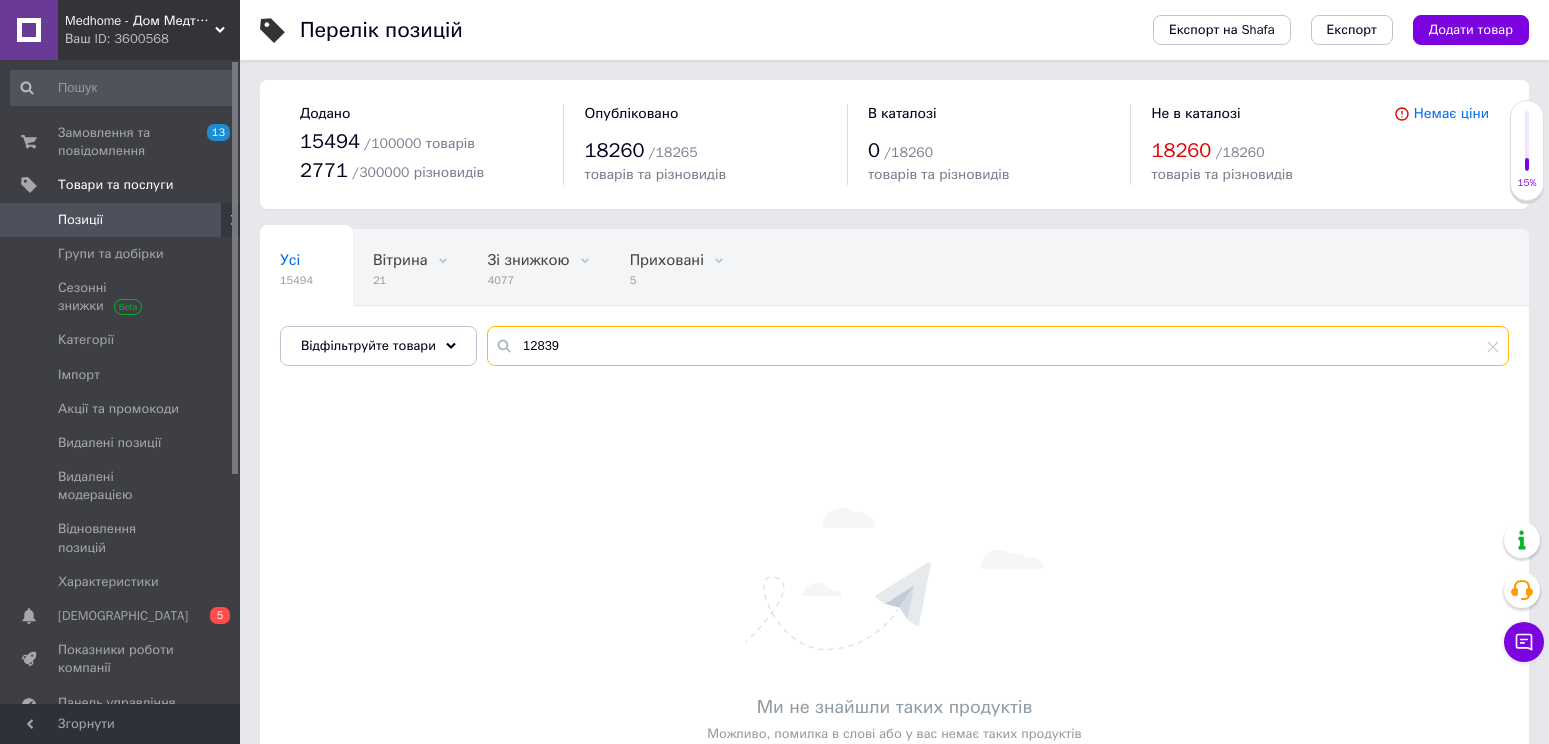 type on "12839" 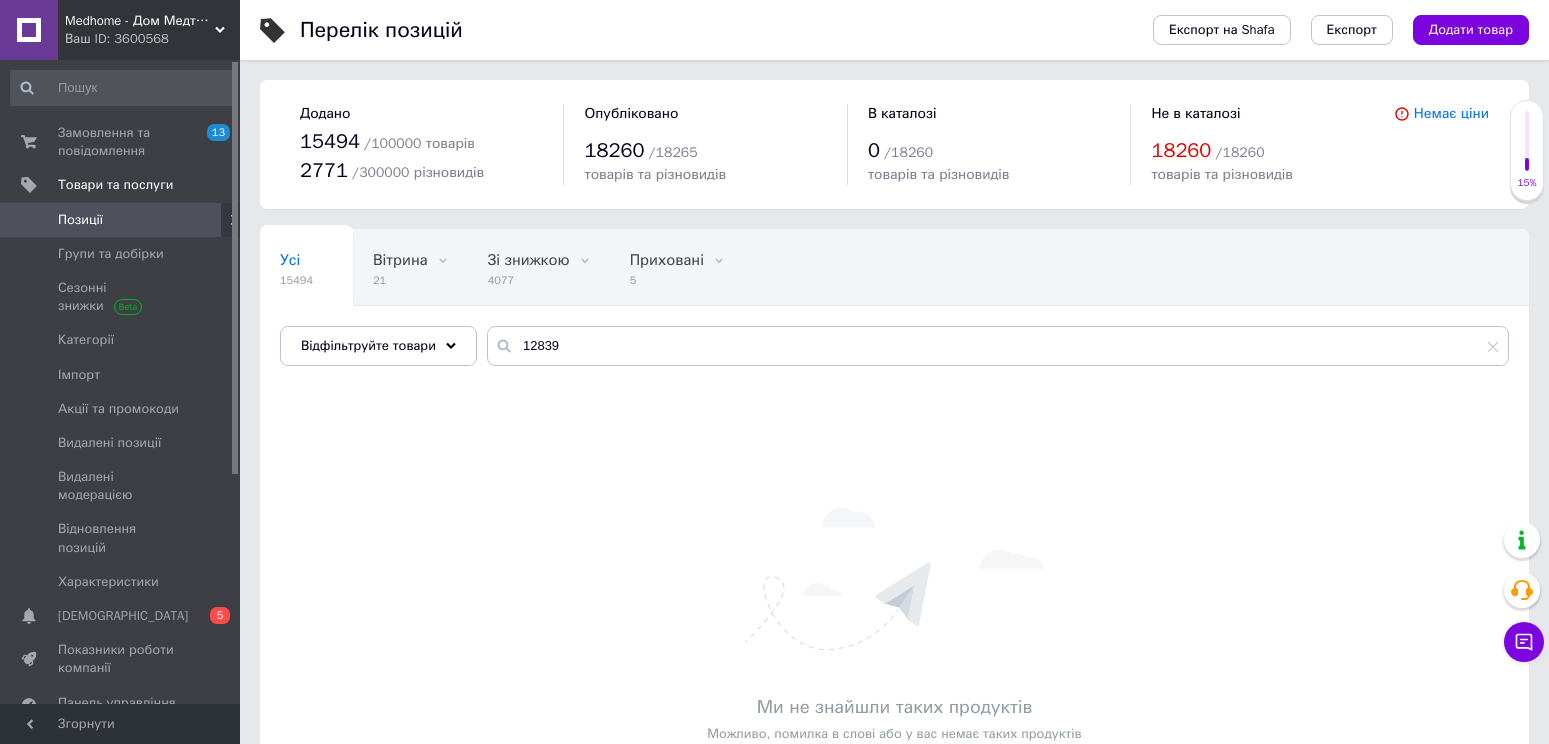click on "Експорт на Shafa Експорт Додати товар" at bounding box center (1321, 30) 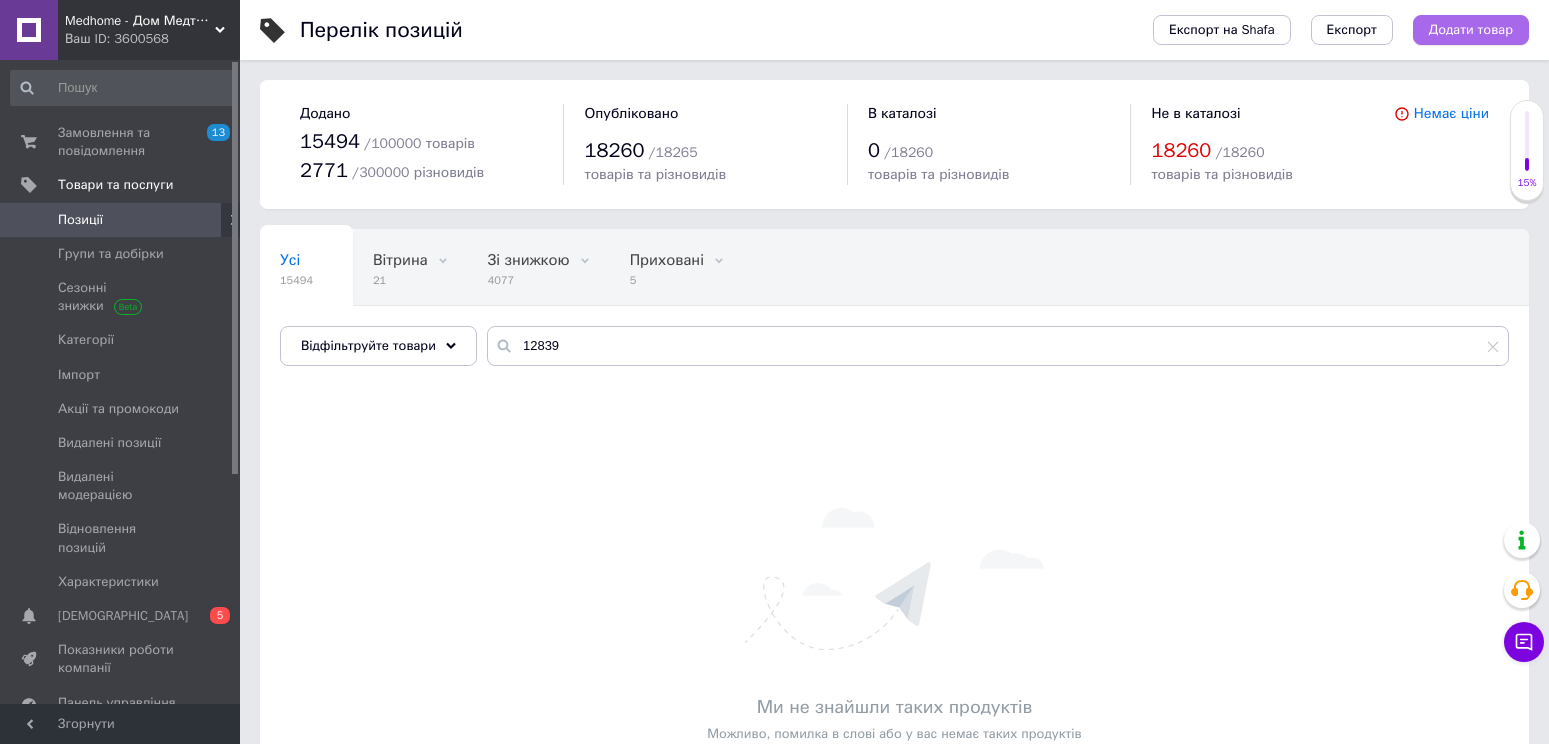 click on "Додати товар" at bounding box center (1471, 30) 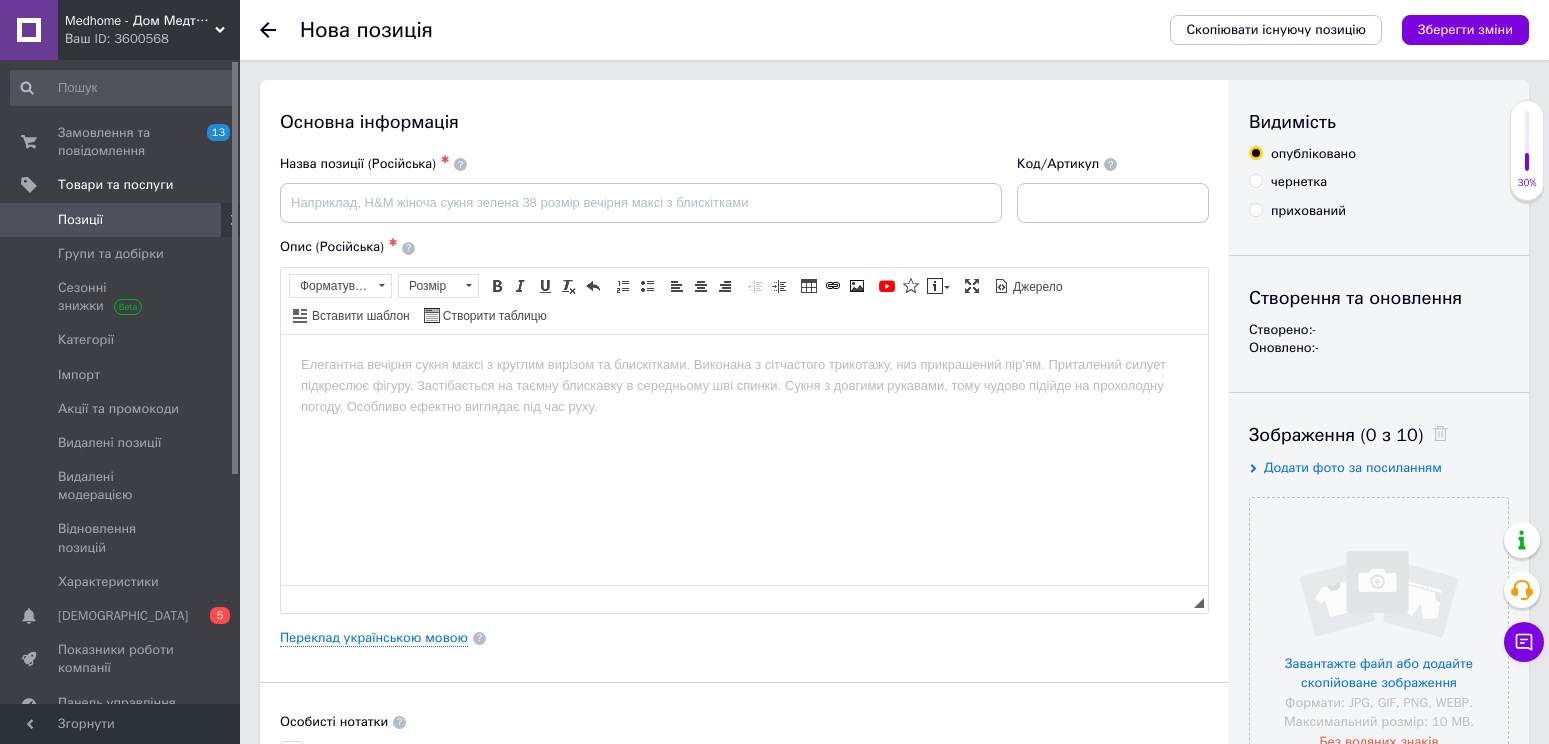 scroll, scrollTop: 0, scrollLeft: 0, axis: both 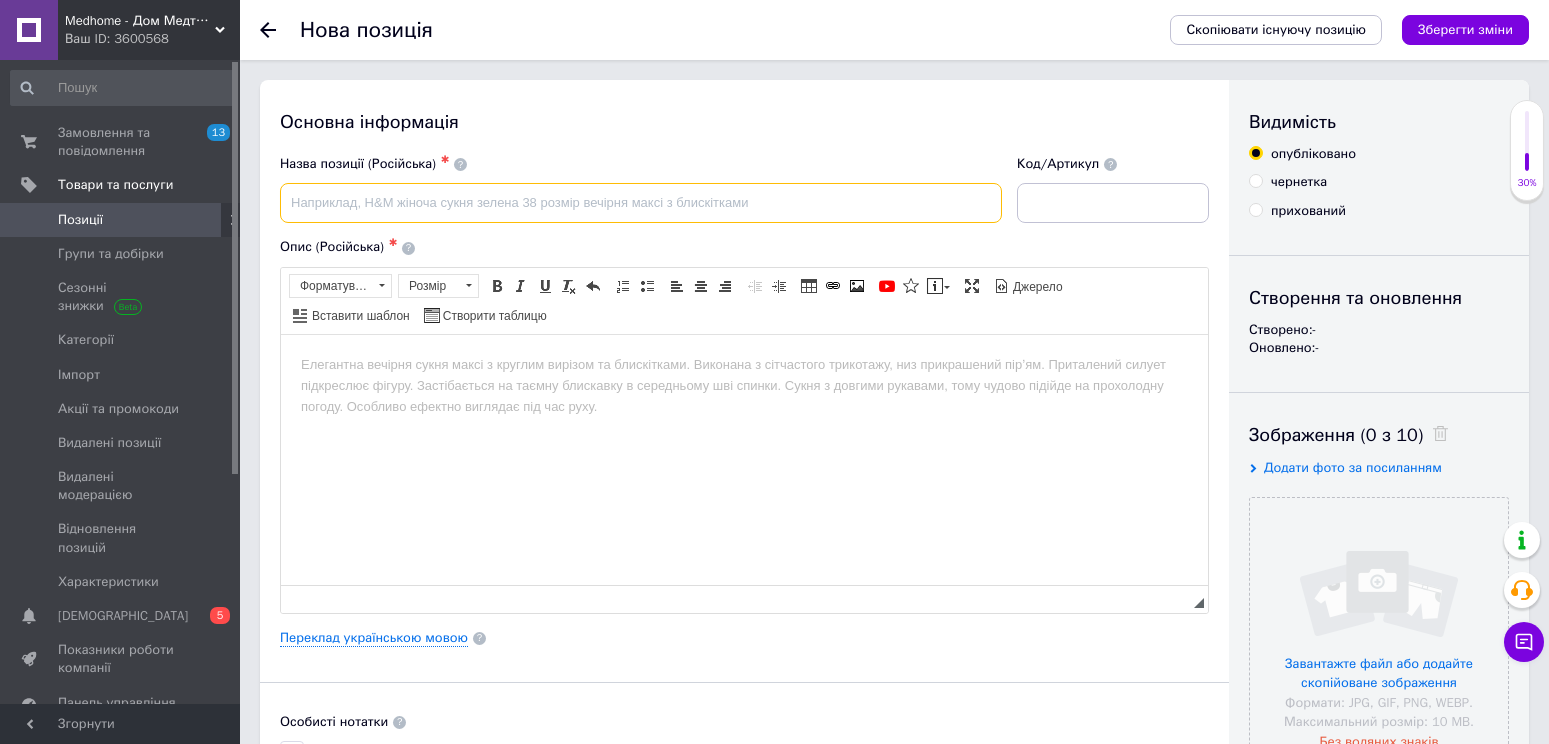 click at bounding box center [641, 203] 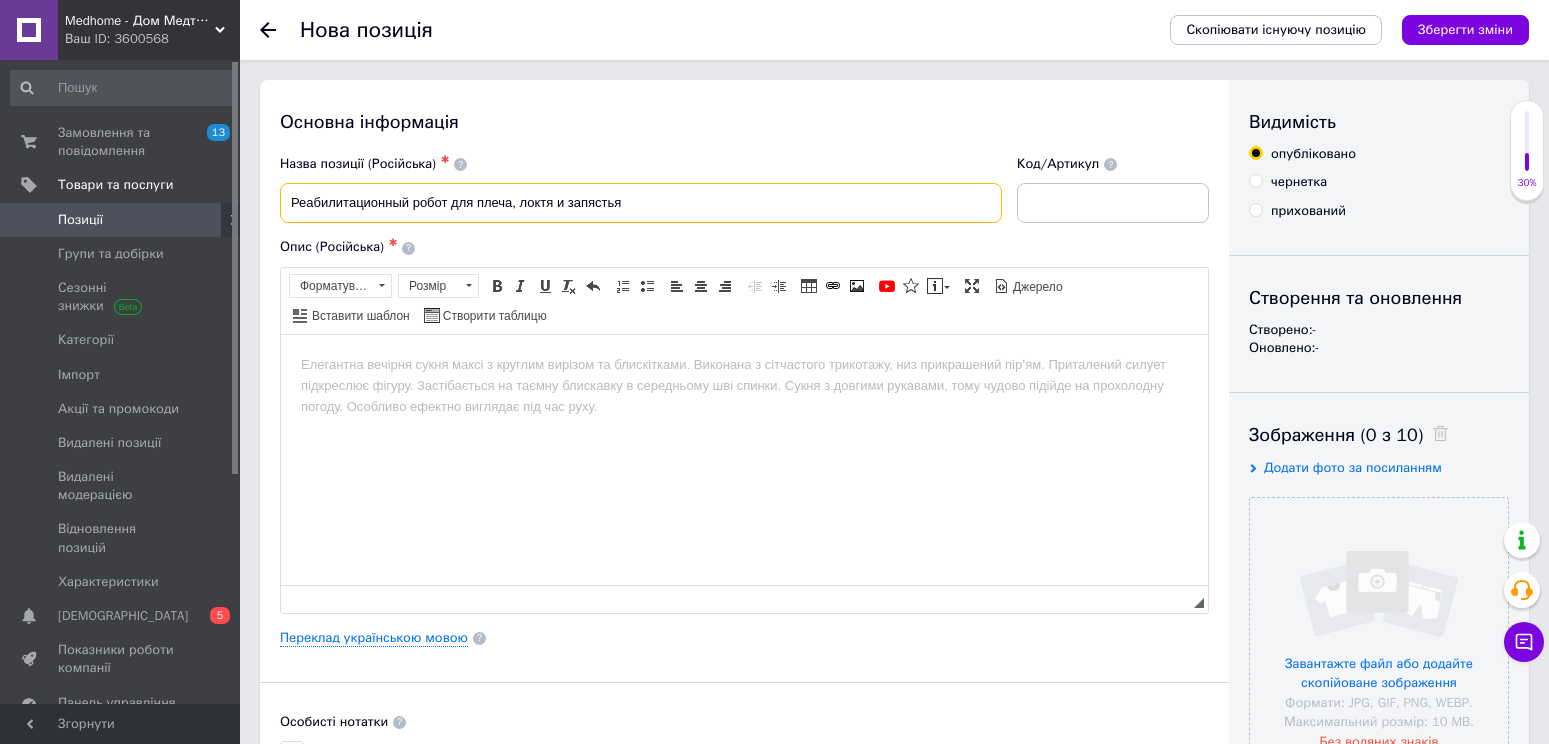 paste on "12839" 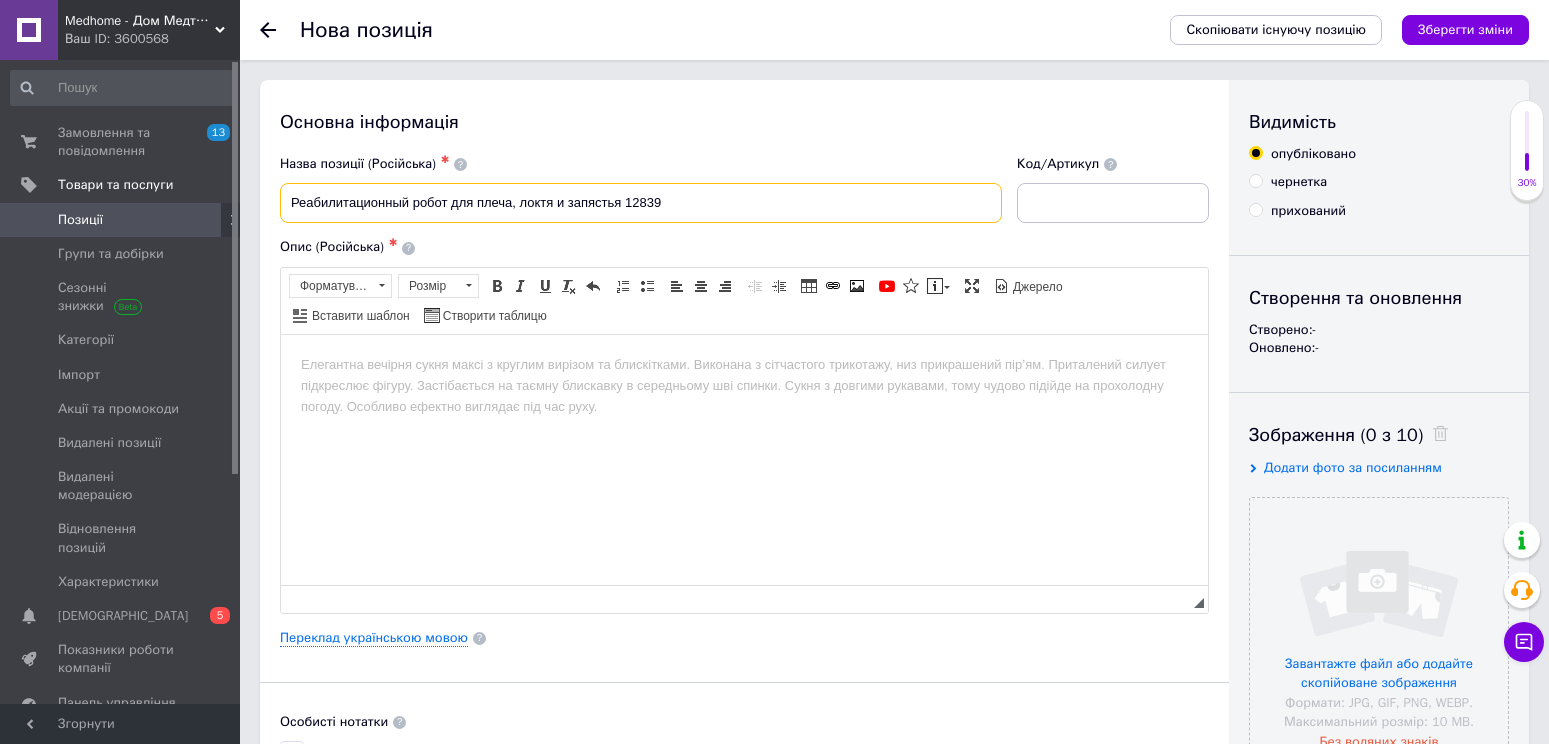 type on "Реабилитационный робот для плеча, локтя и запястья 12839" 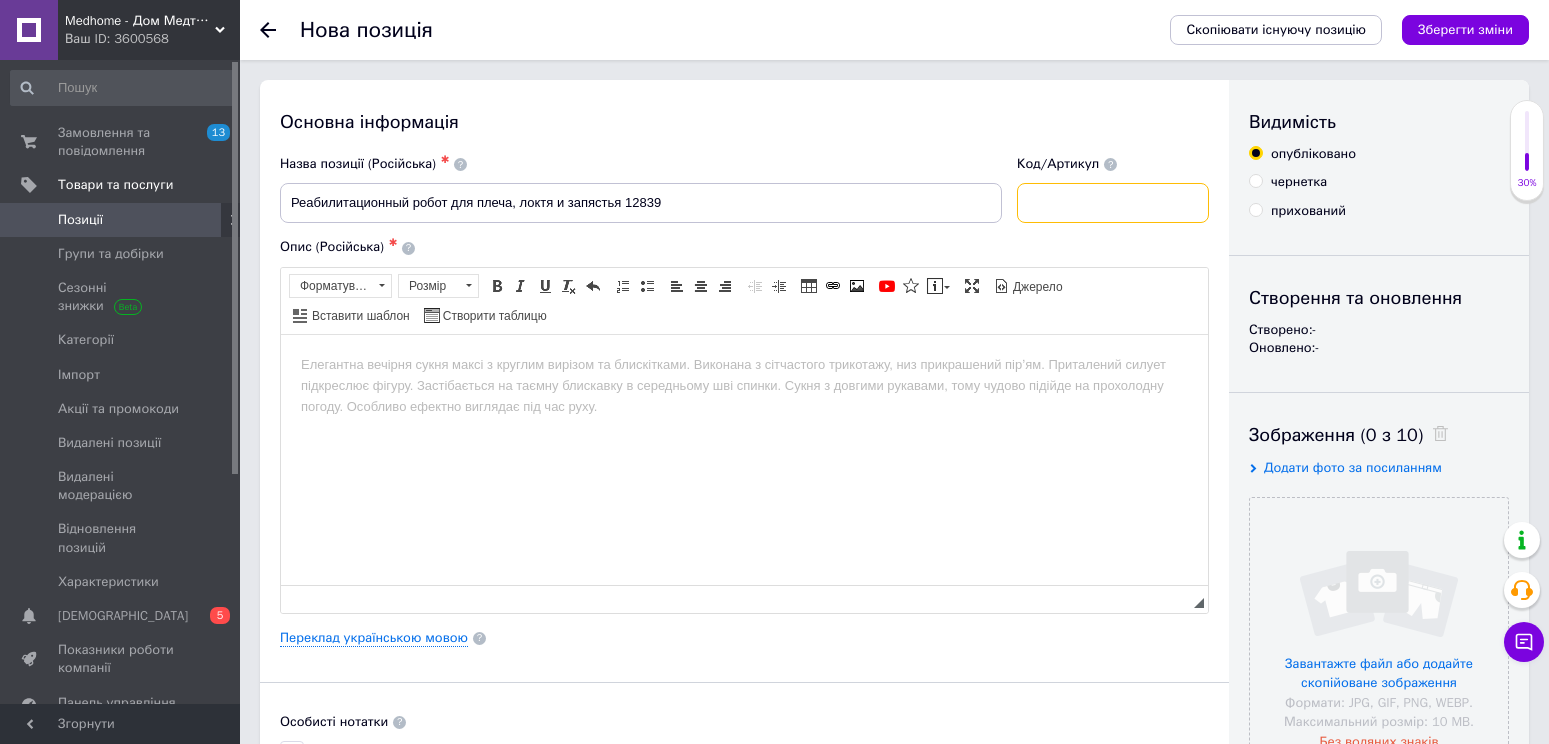 click at bounding box center (1113, 203) 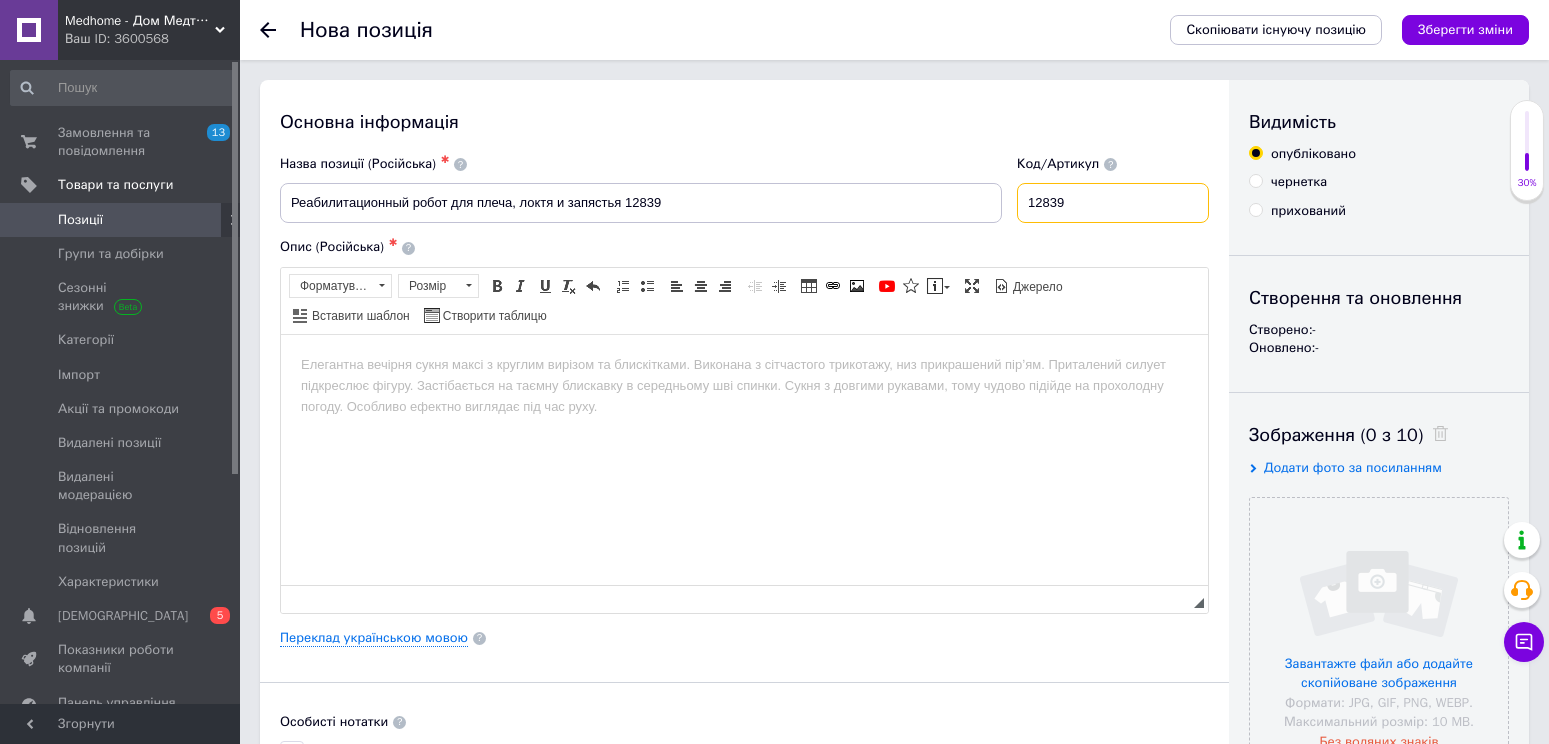 type on "12839" 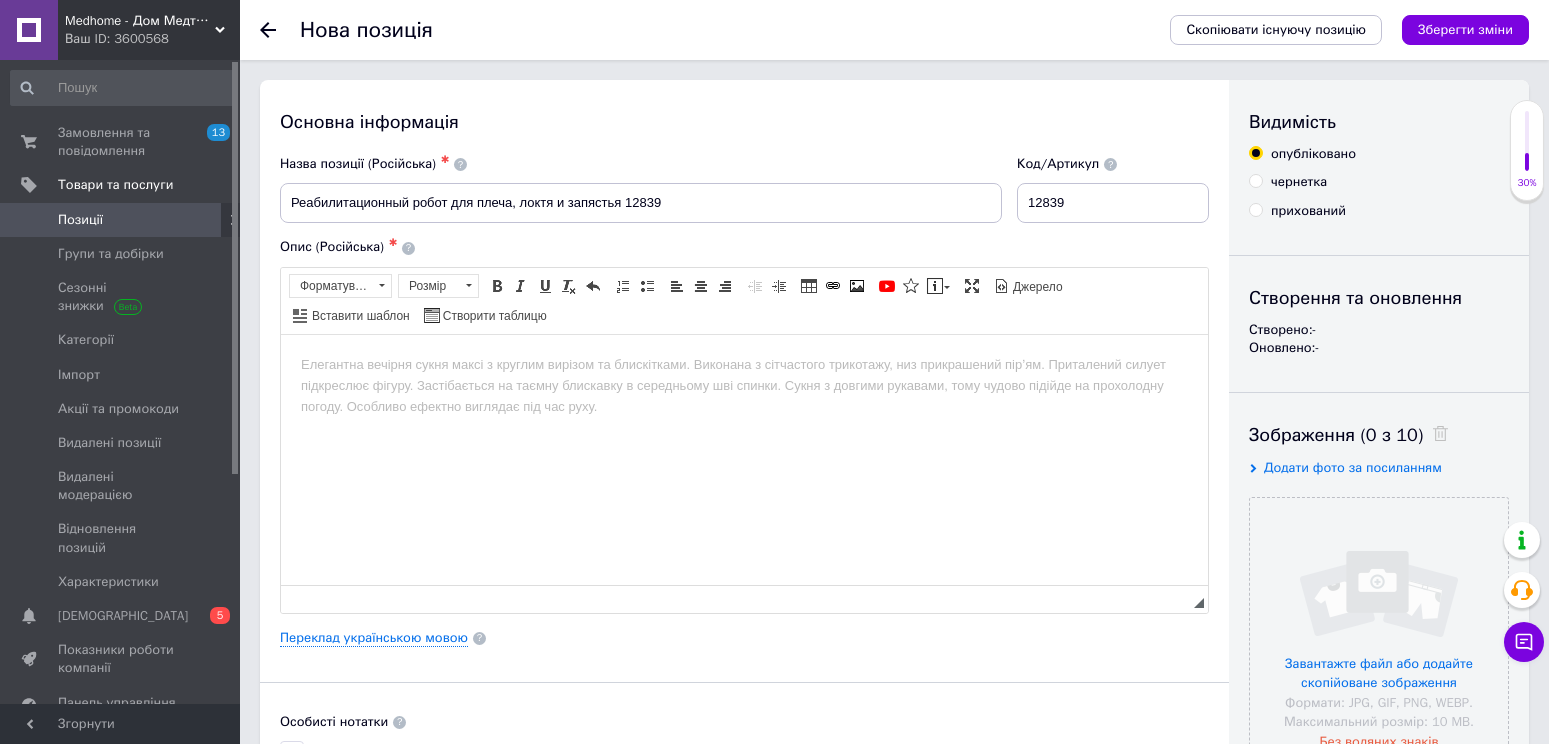 click at bounding box center [744, 364] 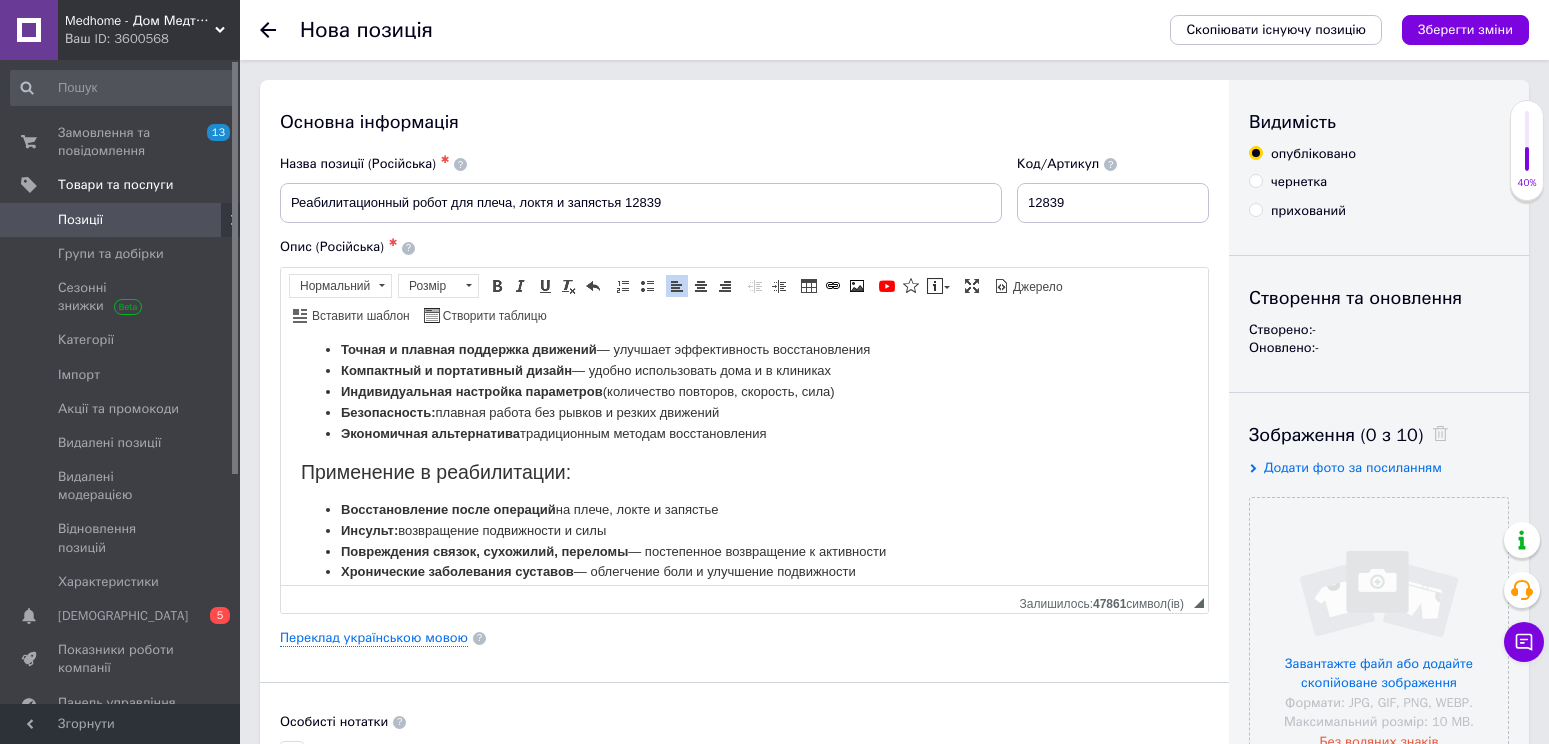 scroll, scrollTop: 706, scrollLeft: 0, axis: vertical 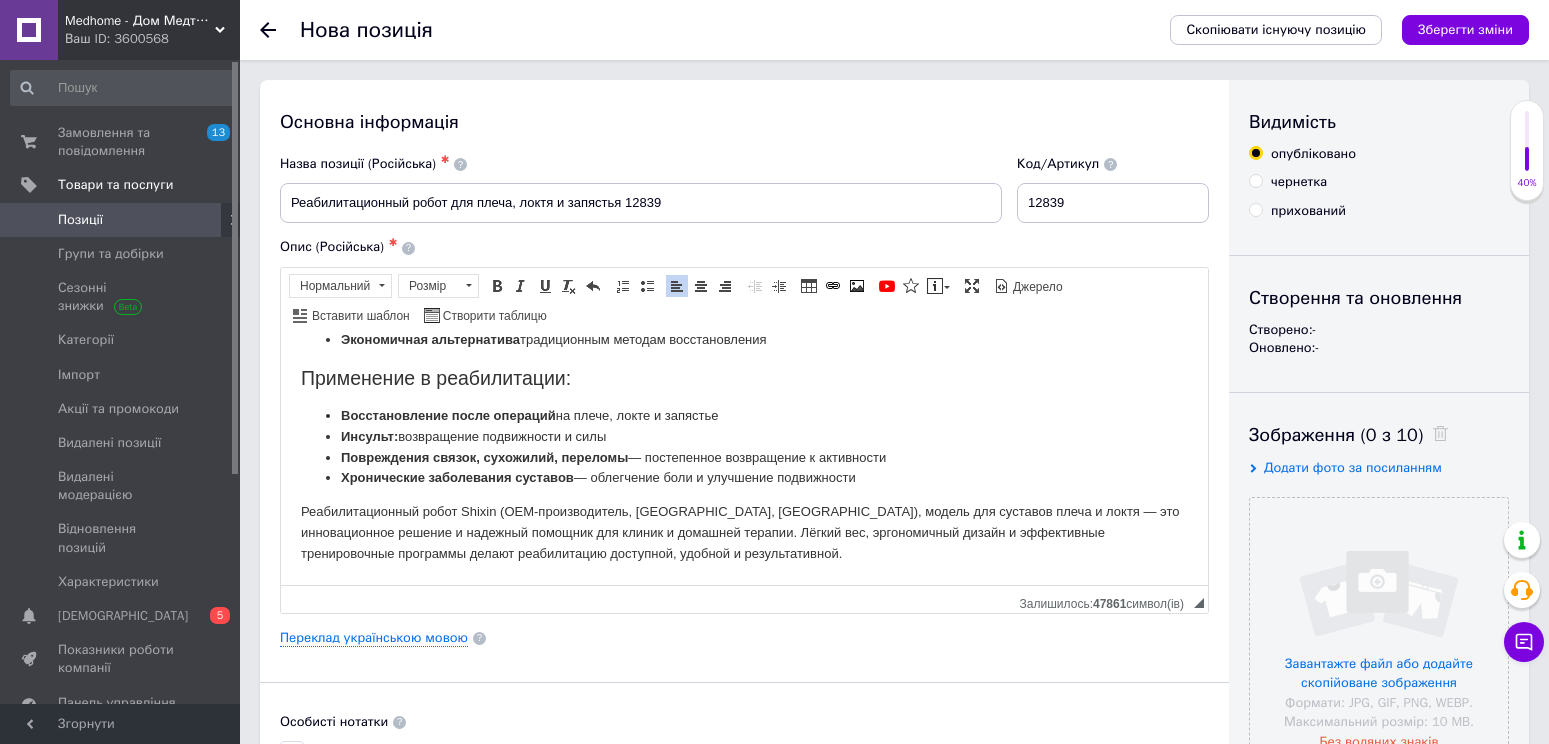 click on "Реабилитационный робот Shixin (OEM-производитель, [GEOGRAPHIC_DATA], [GEOGRAPHIC_DATA]), модель для суставов плеча и локтя — это инновационное решение и надежный помощник для клиник и домашней терапии. Лёгкий вес, эргономичный дизайн и эффективные тренировочные программы делают реабилитацию доступной, удобной и результативной." at bounding box center [744, 532] 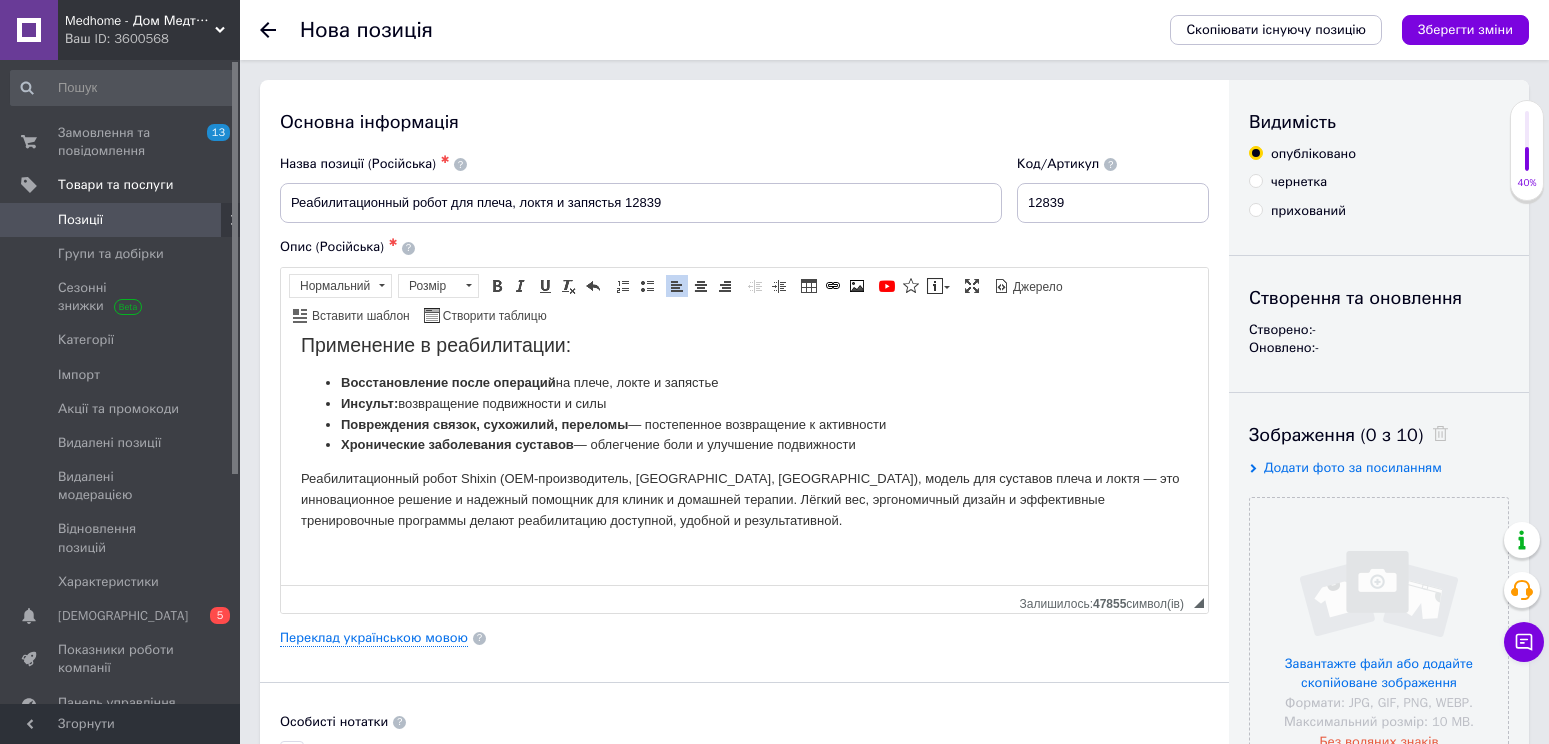 scroll, scrollTop: 739, scrollLeft: 0, axis: vertical 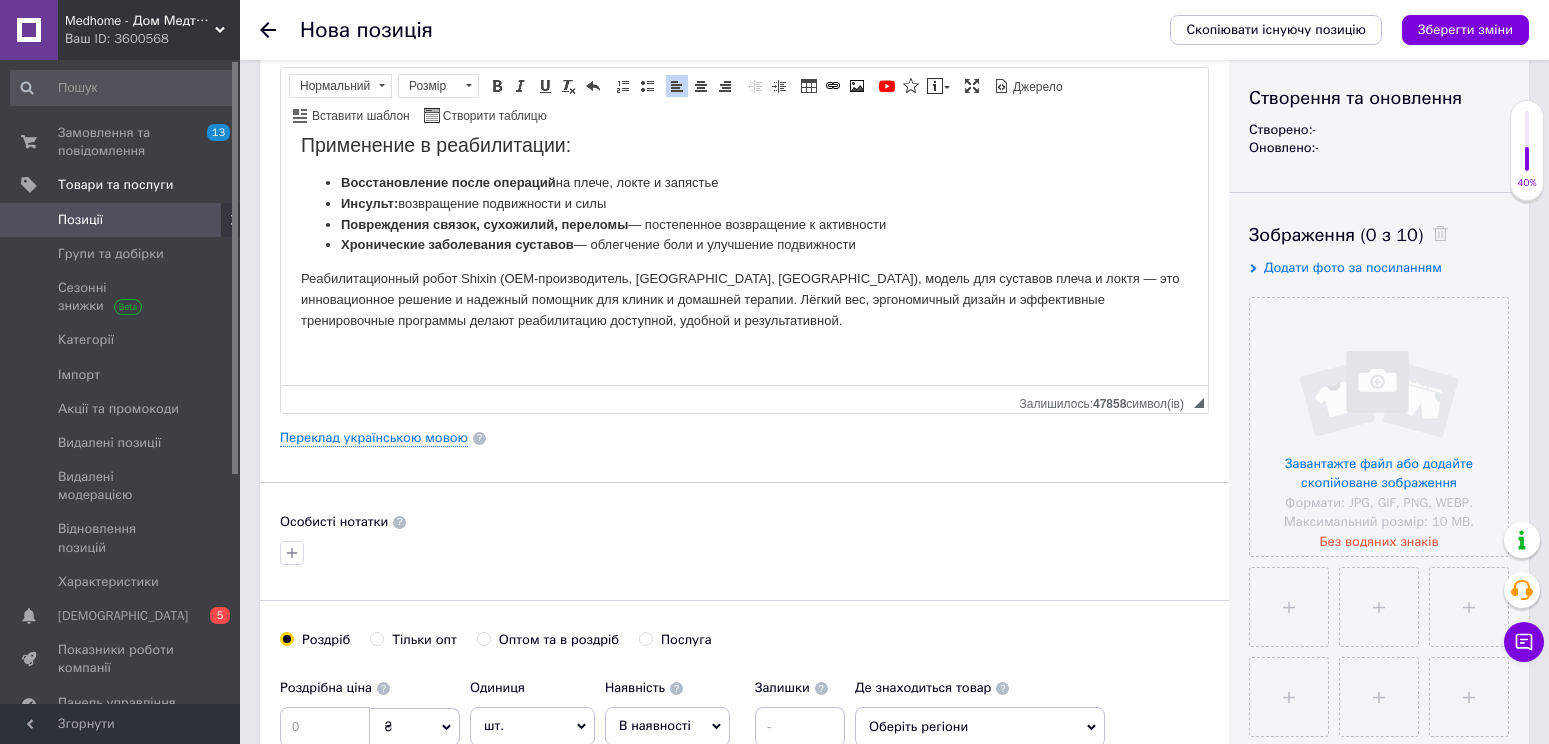 click on "Особисті нотатки" at bounding box center (744, 522) 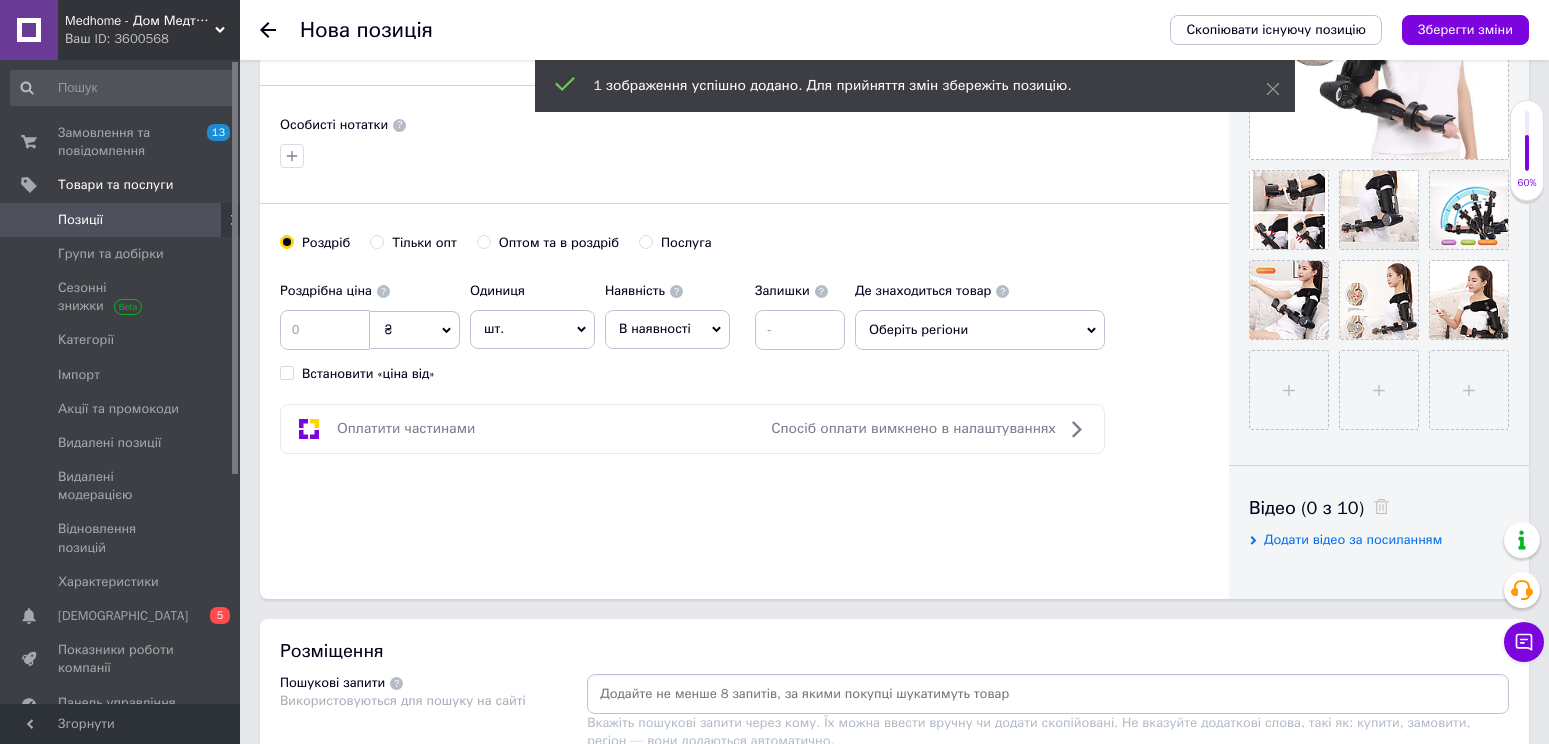scroll, scrollTop: 600, scrollLeft: 0, axis: vertical 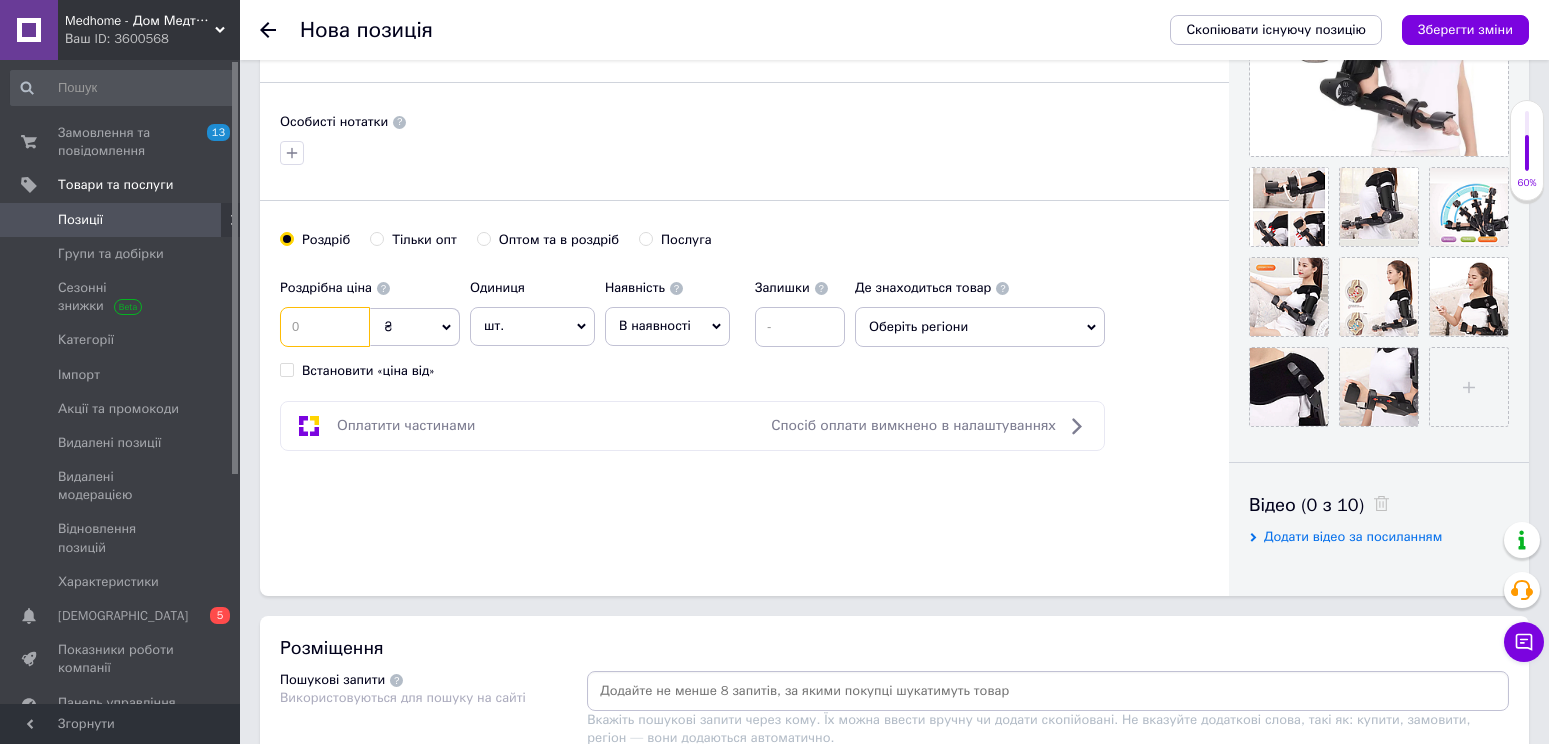 click at bounding box center (325, 327) 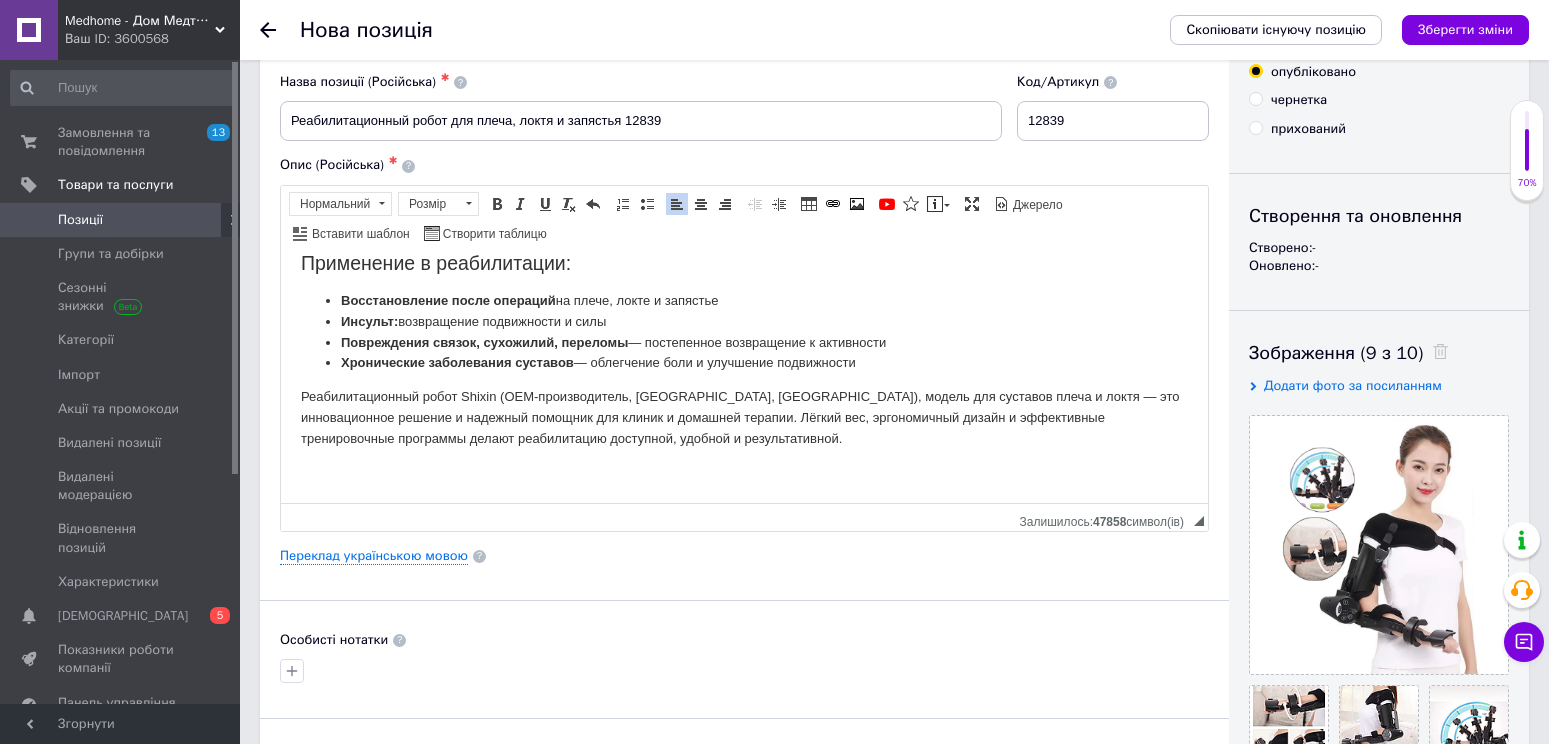 scroll, scrollTop: 0, scrollLeft: 0, axis: both 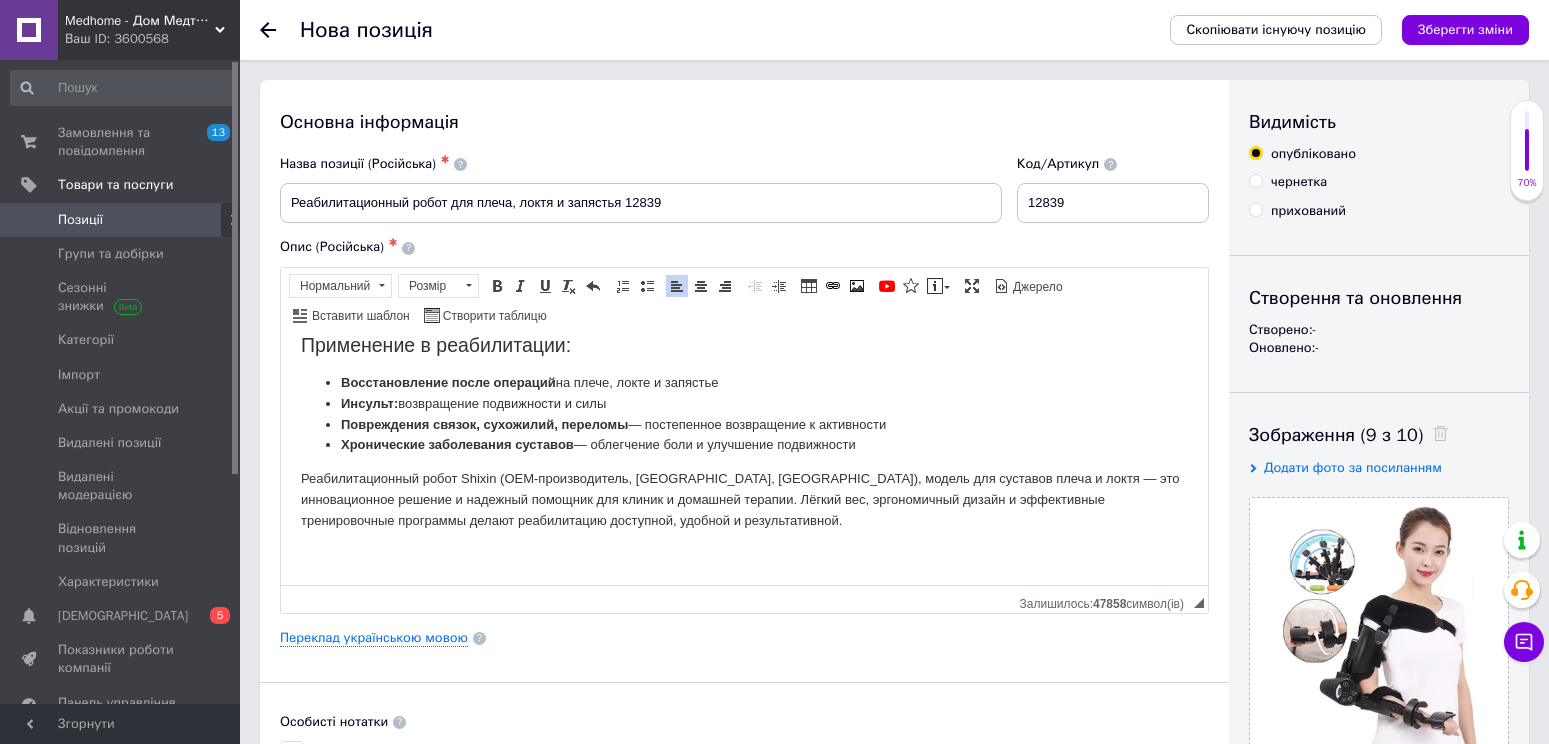 type on "23999" 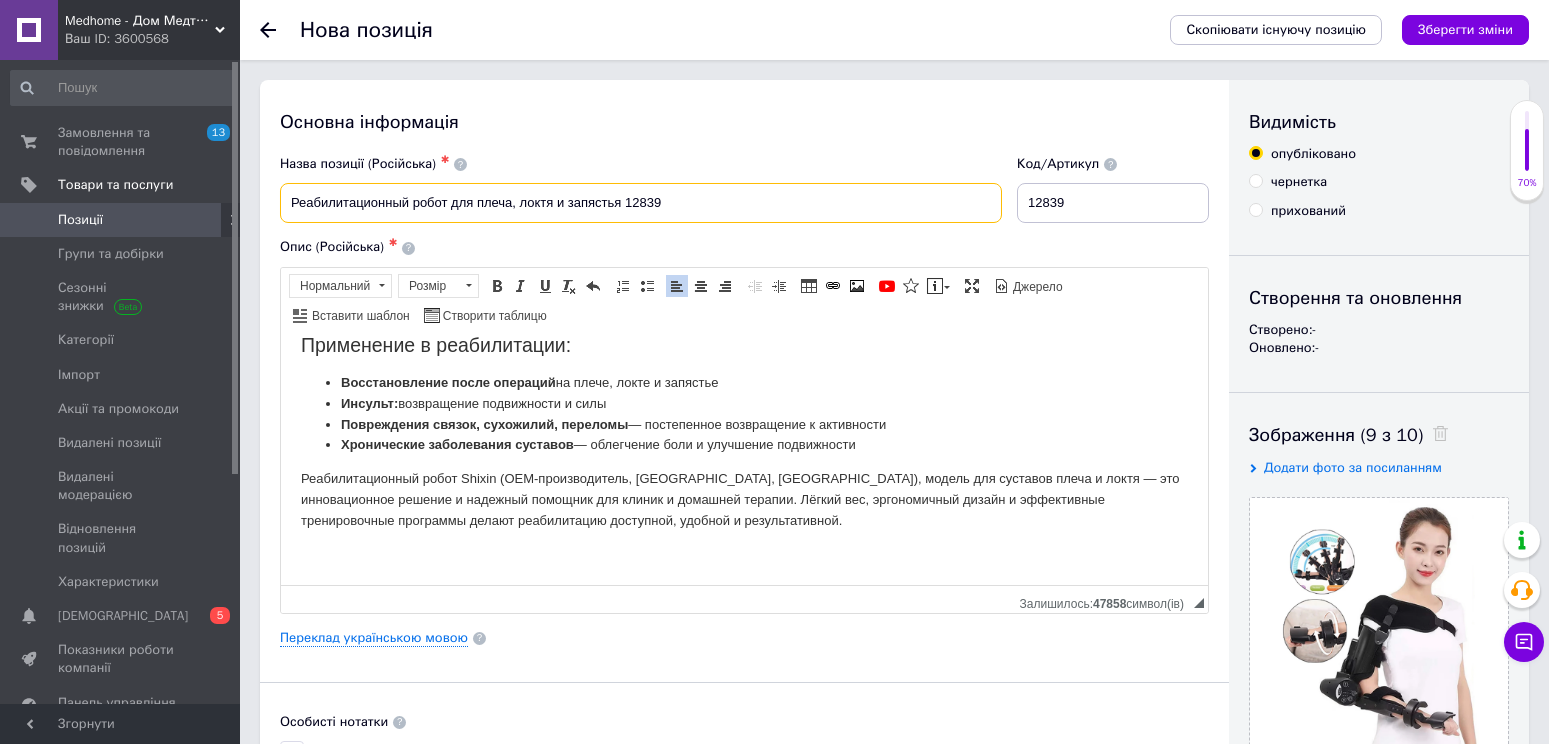 click on "Реабилитационный робот для плеча, локтя и запястья 12839" at bounding box center [641, 203] 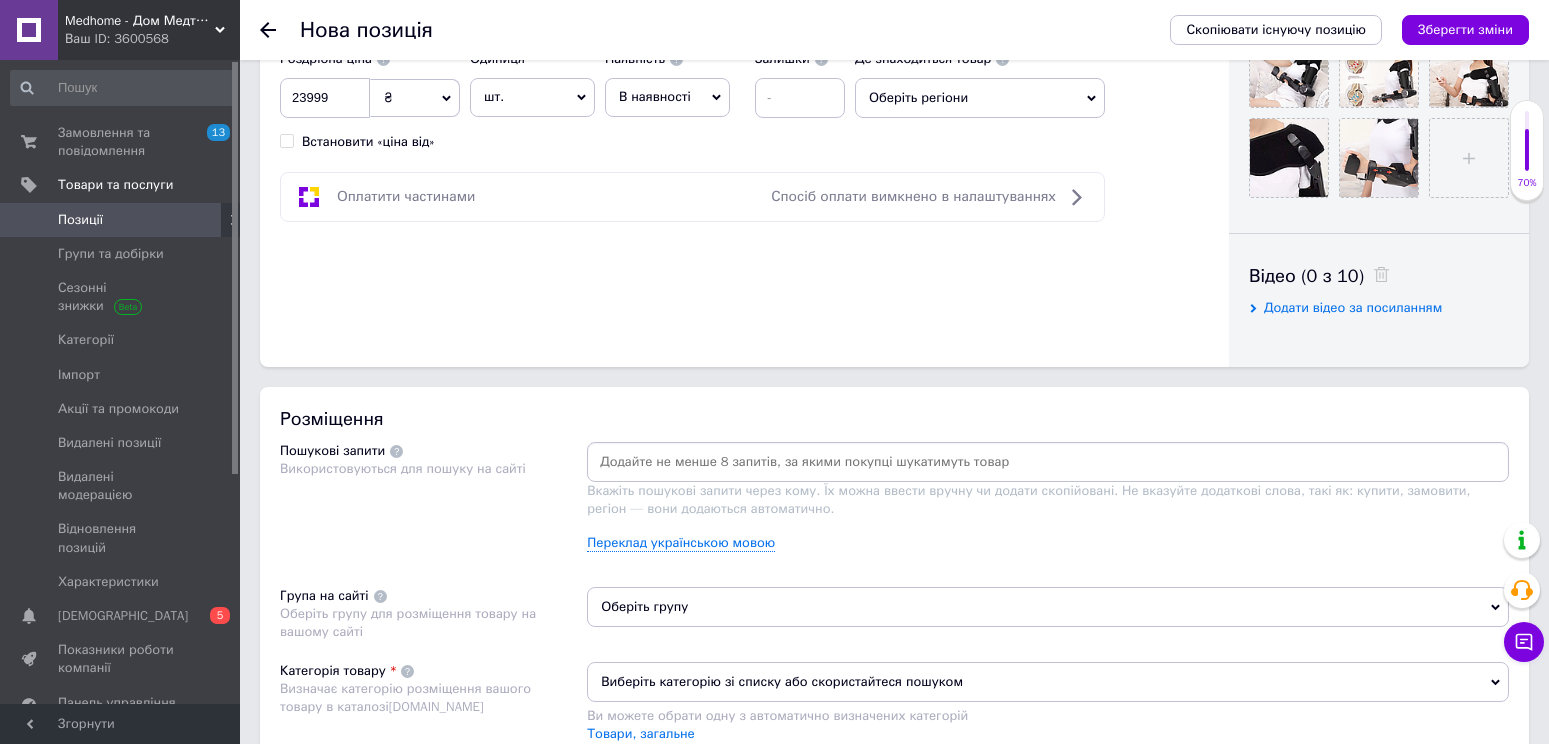 scroll, scrollTop: 999, scrollLeft: 0, axis: vertical 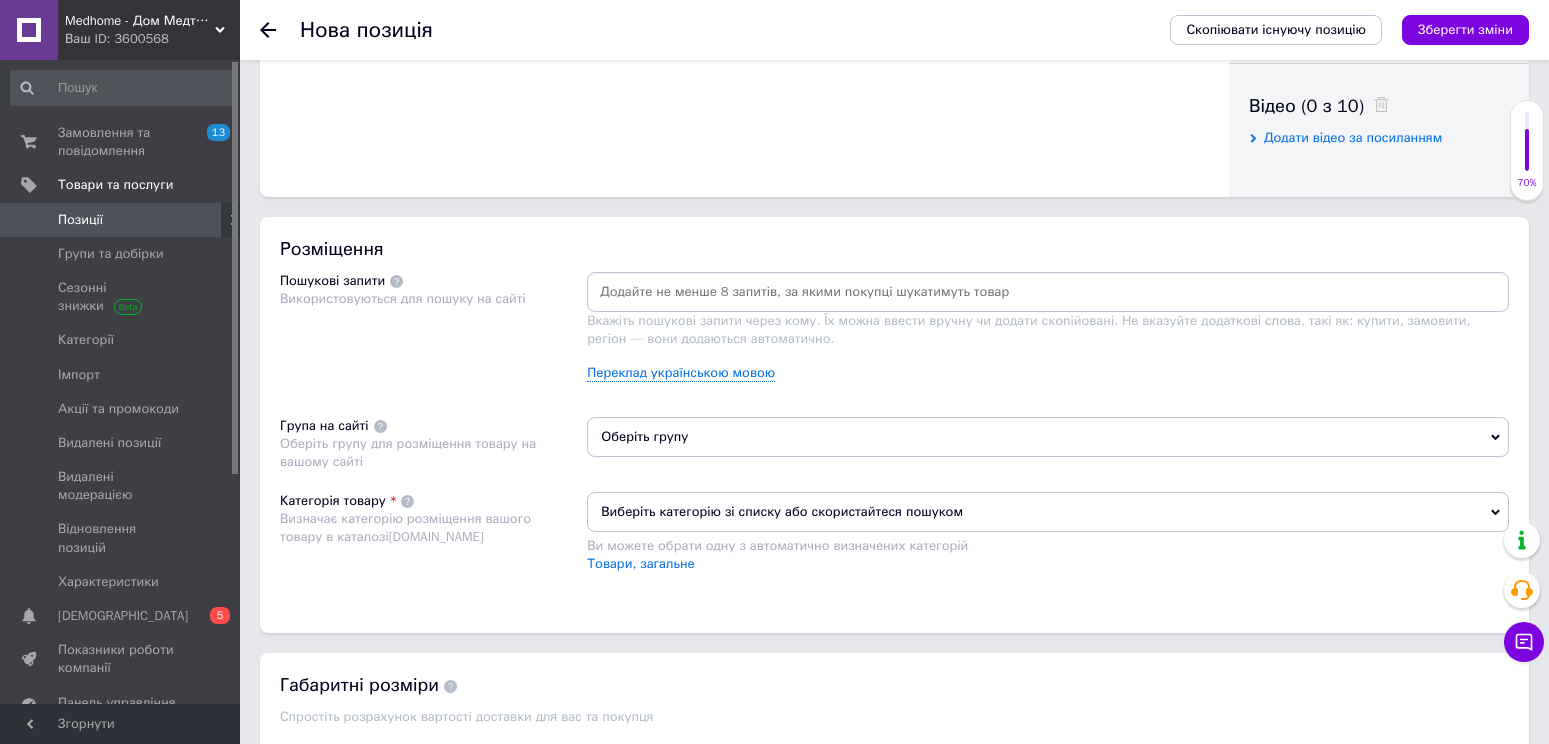 click on "Розміщення Пошукові запити Використовуються для пошуку на сайті Вкажіть пошукові запити через кому. Їх можна ввести вручну чи додати скопійовані. Не вказуйте додаткові слова, такі як: купити, замовити, регіон — вони додаються автоматично. Переклад українською мовою Група на сайті Оберіть групу для розміщення товару на вашому сайті Оберіть групу Категорія товару Визначає категорію розміщення вашого товару в каталозі  [DOMAIN_NAME] Виберіть категорію зі списку або скористайтеся пошуком Ви можете обрати одну з автоматично визначених категорій Товари, загальне" at bounding box center [894, 425] 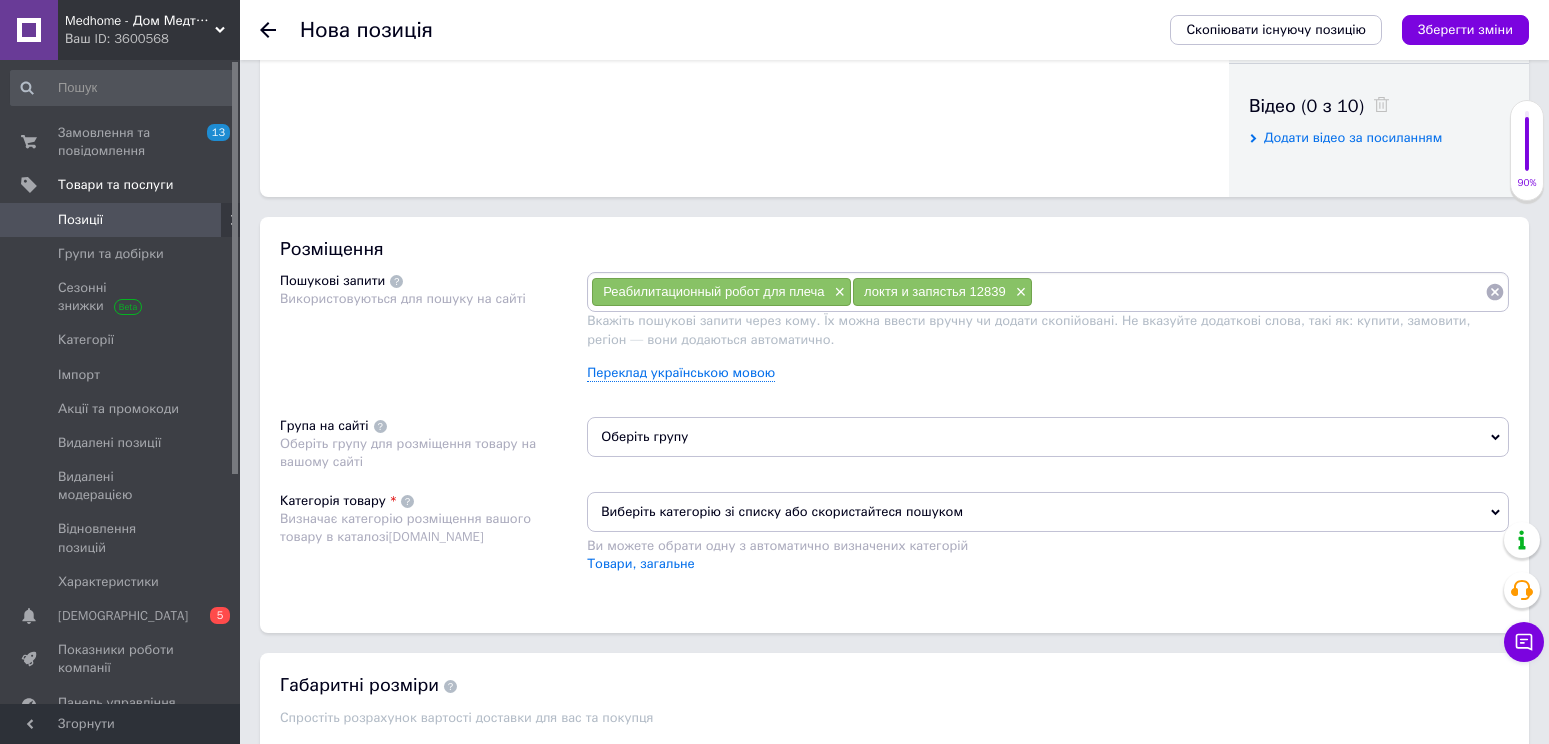 click on "Оберіть групу" at bounding box center (1048, 437) 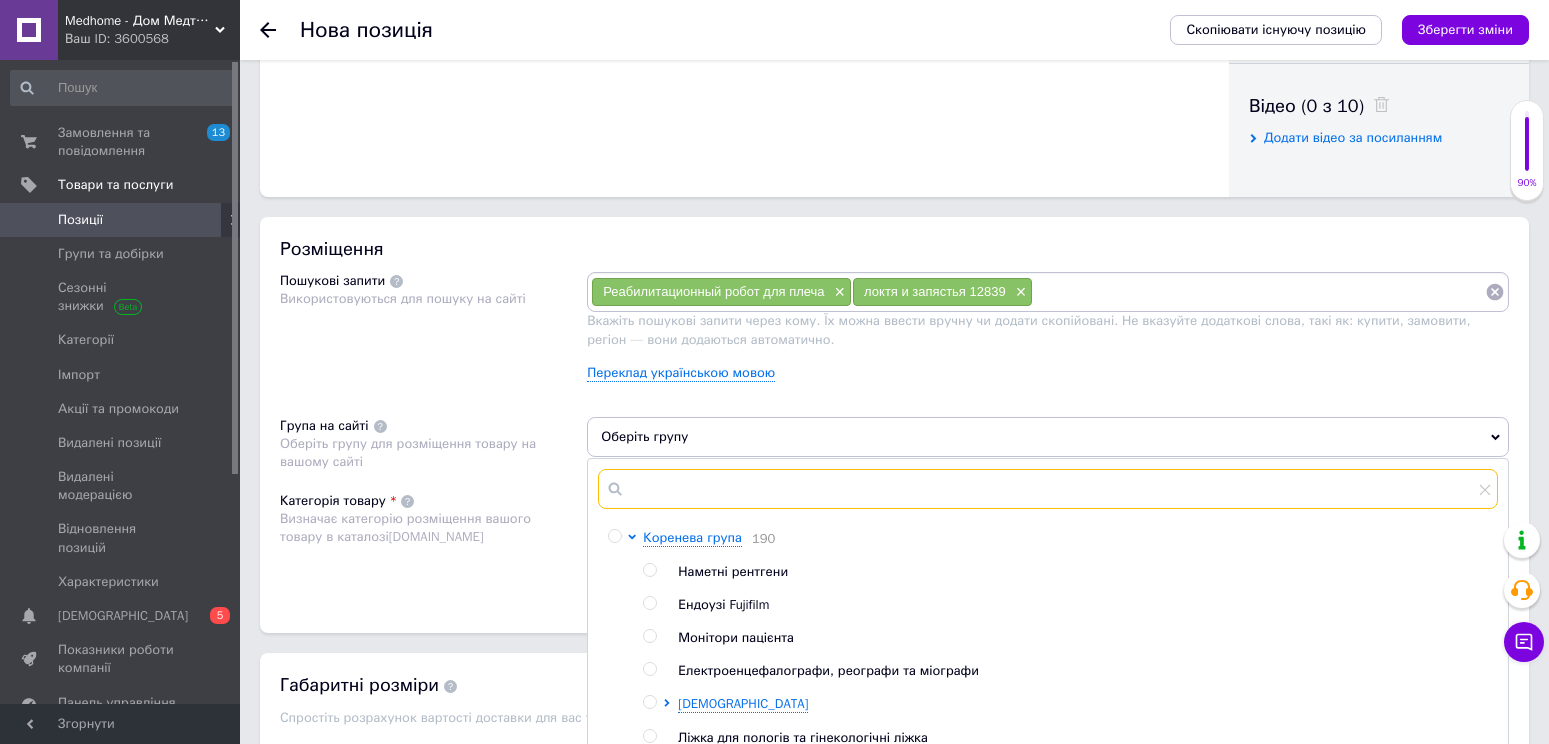 click at bounding box center (1048, 489) 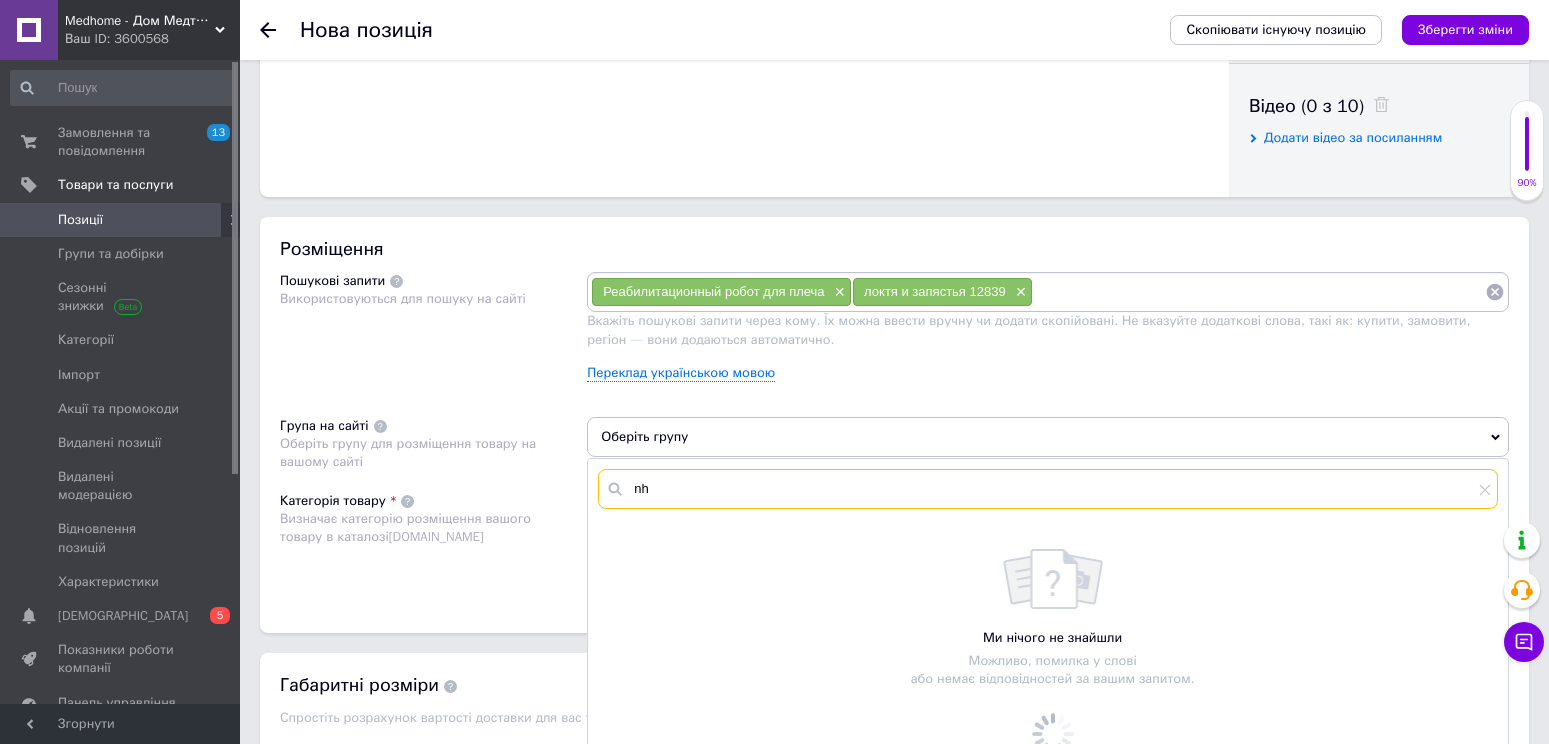 type on "n" 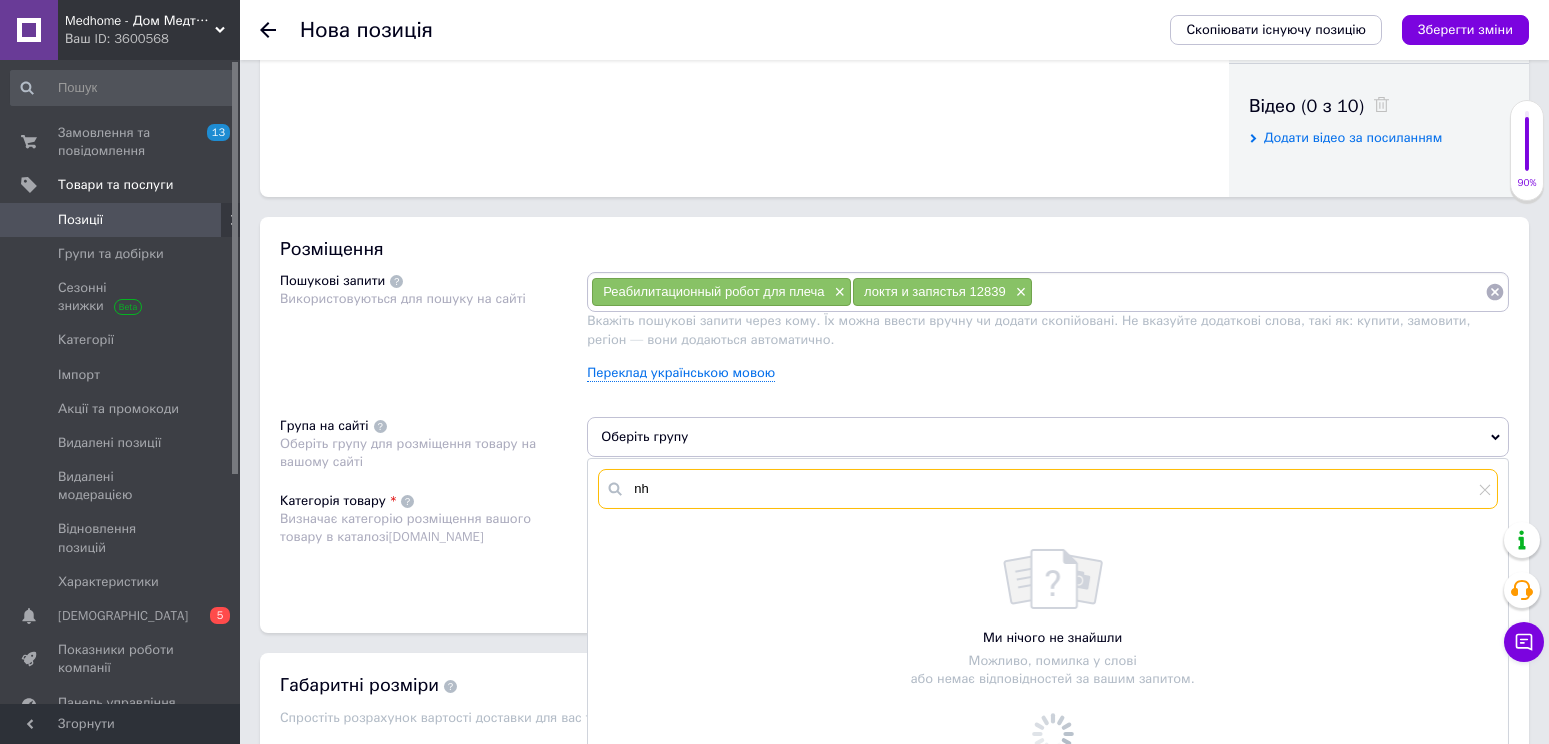 type on "n" 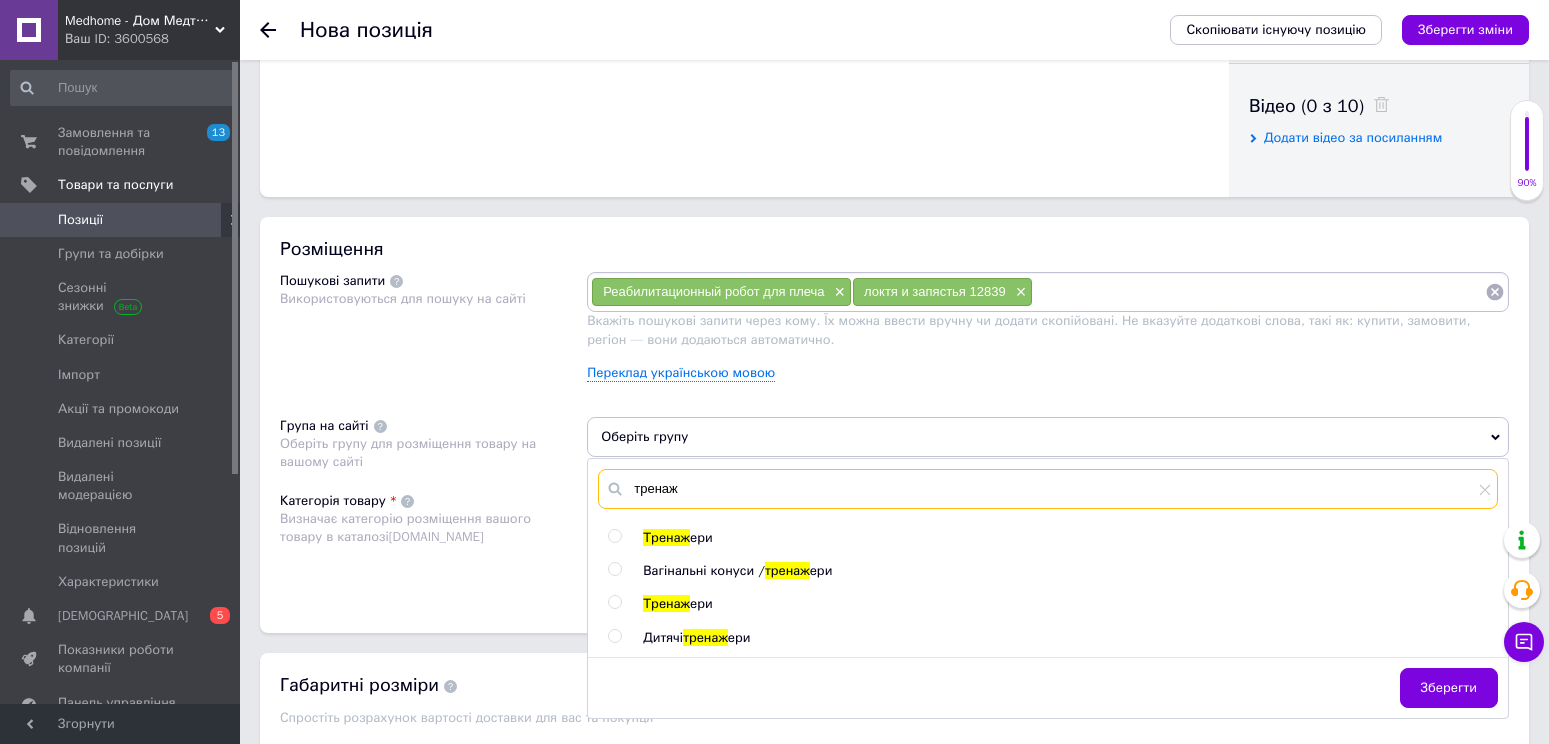 type on "тренаж" 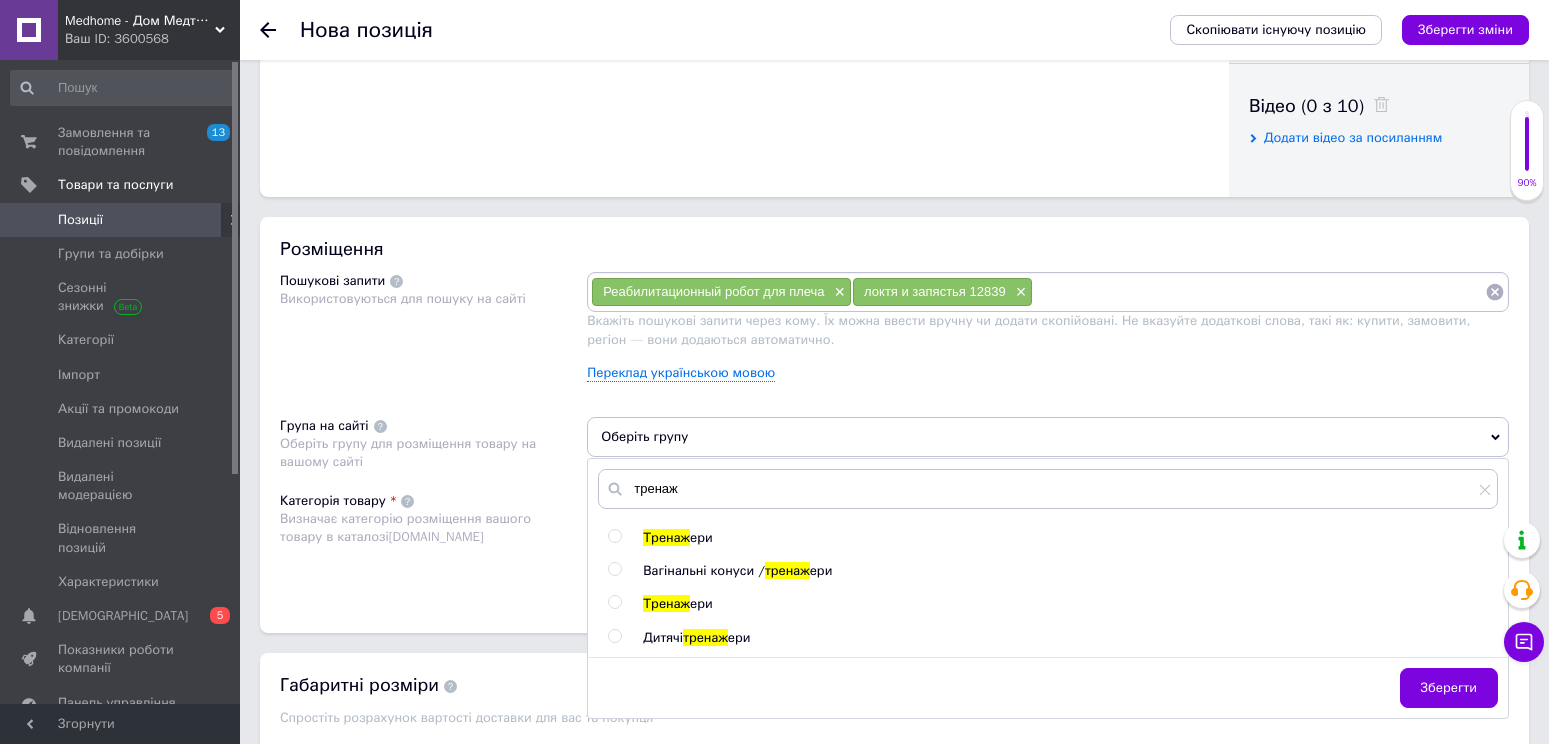 click on "Тренаж" at bounding box center (666, 537) 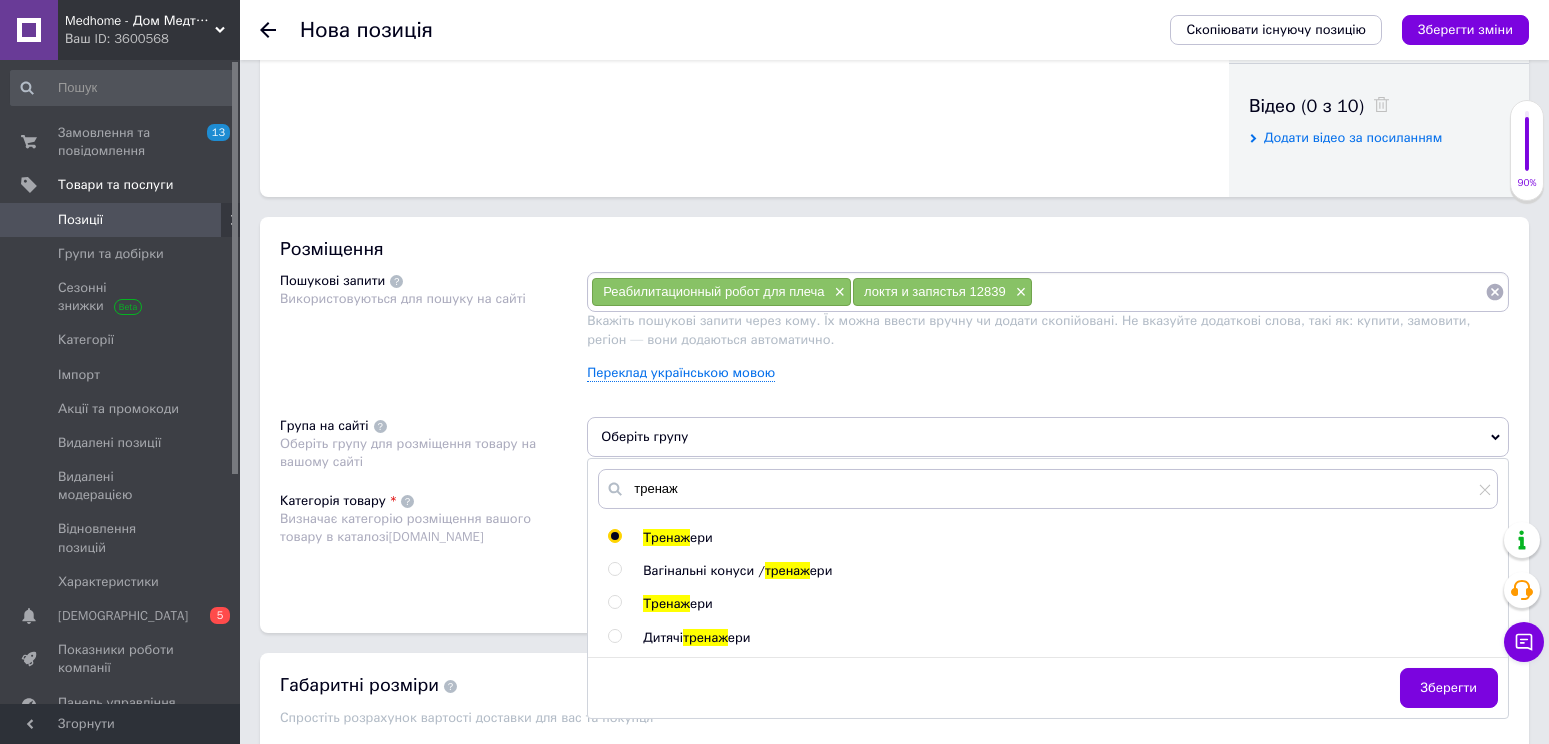 radio on "true" 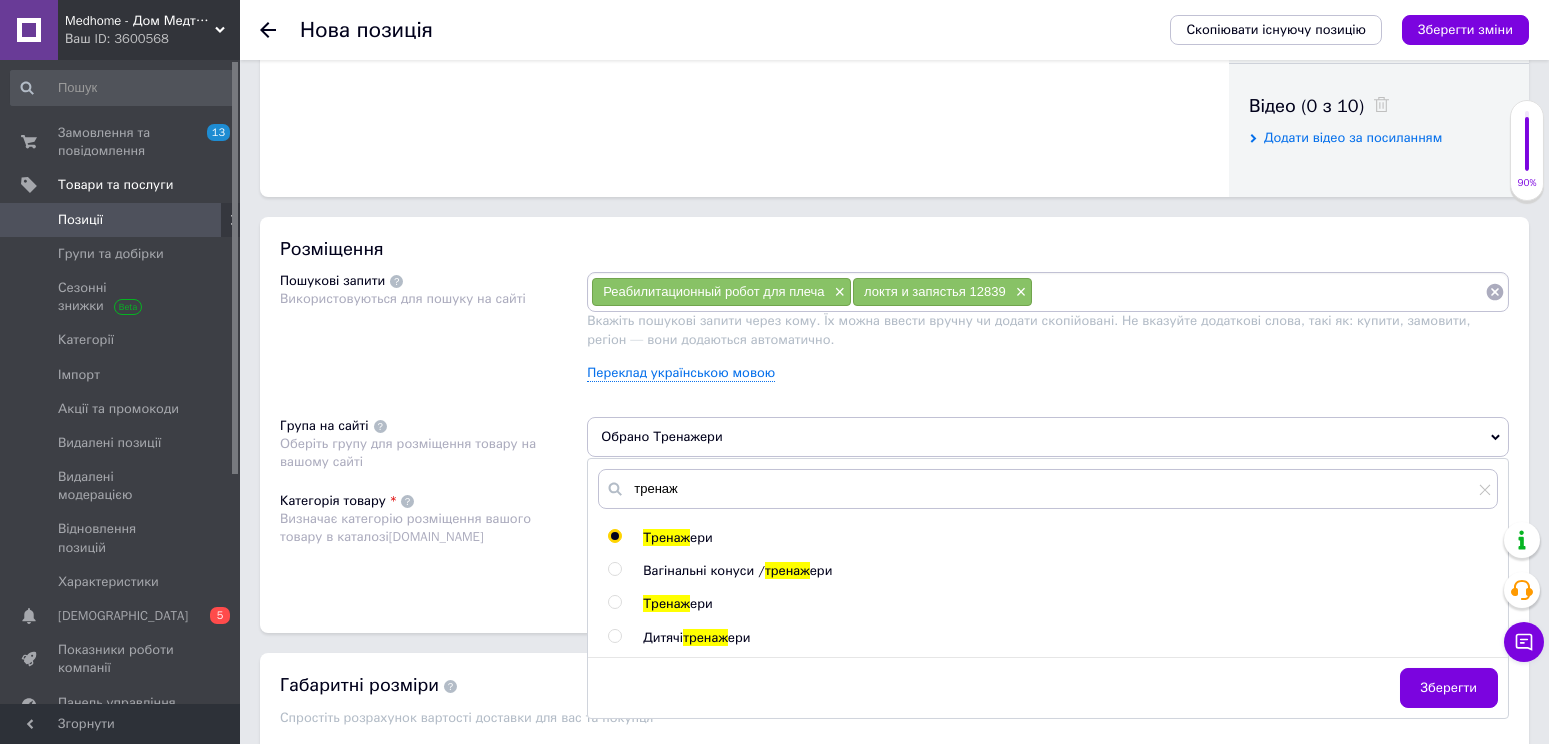 click on "Категорія товару Визначає категорію розміщення вашого товару в каталозі  [DOMAIN_NAME]" at bounding box center (433, 542) 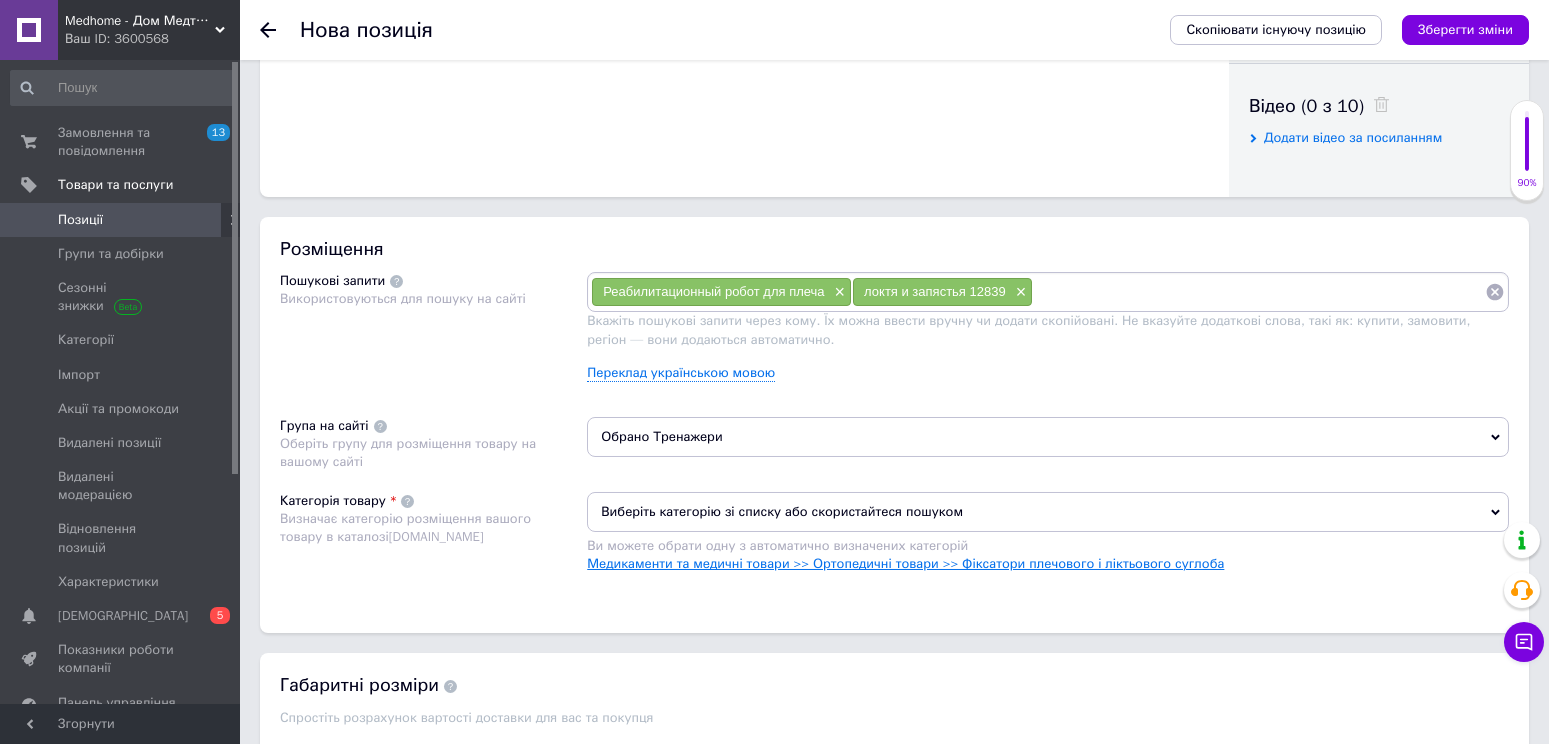 click on "Медикаменти та медичні товари >> Ортопедичні товари >> Фіксатори плечового і ліктьового суглоба" at bounding box center (905, 563) 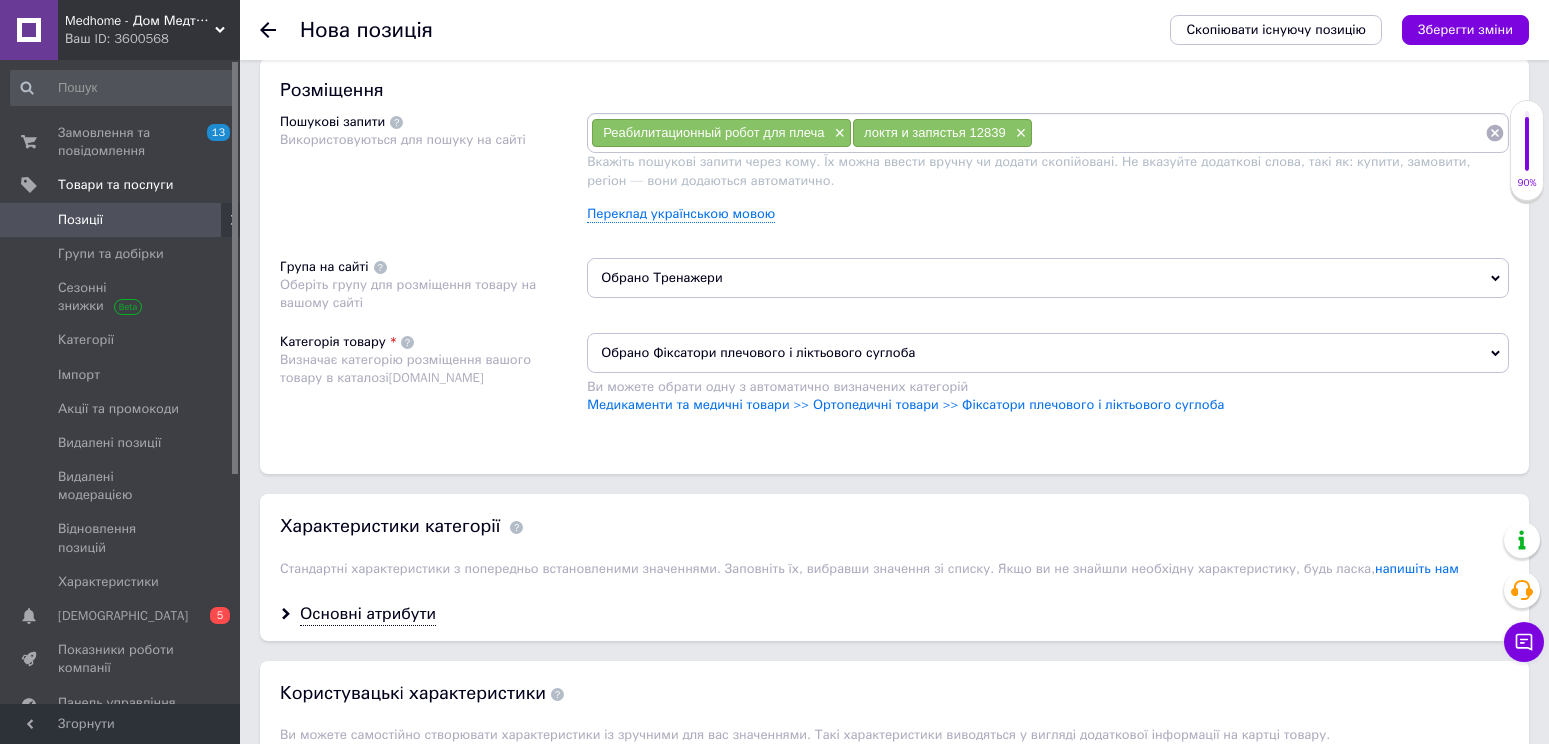 scroll, scrollTop: 1300, scrollLeft: 0, axis: vertical 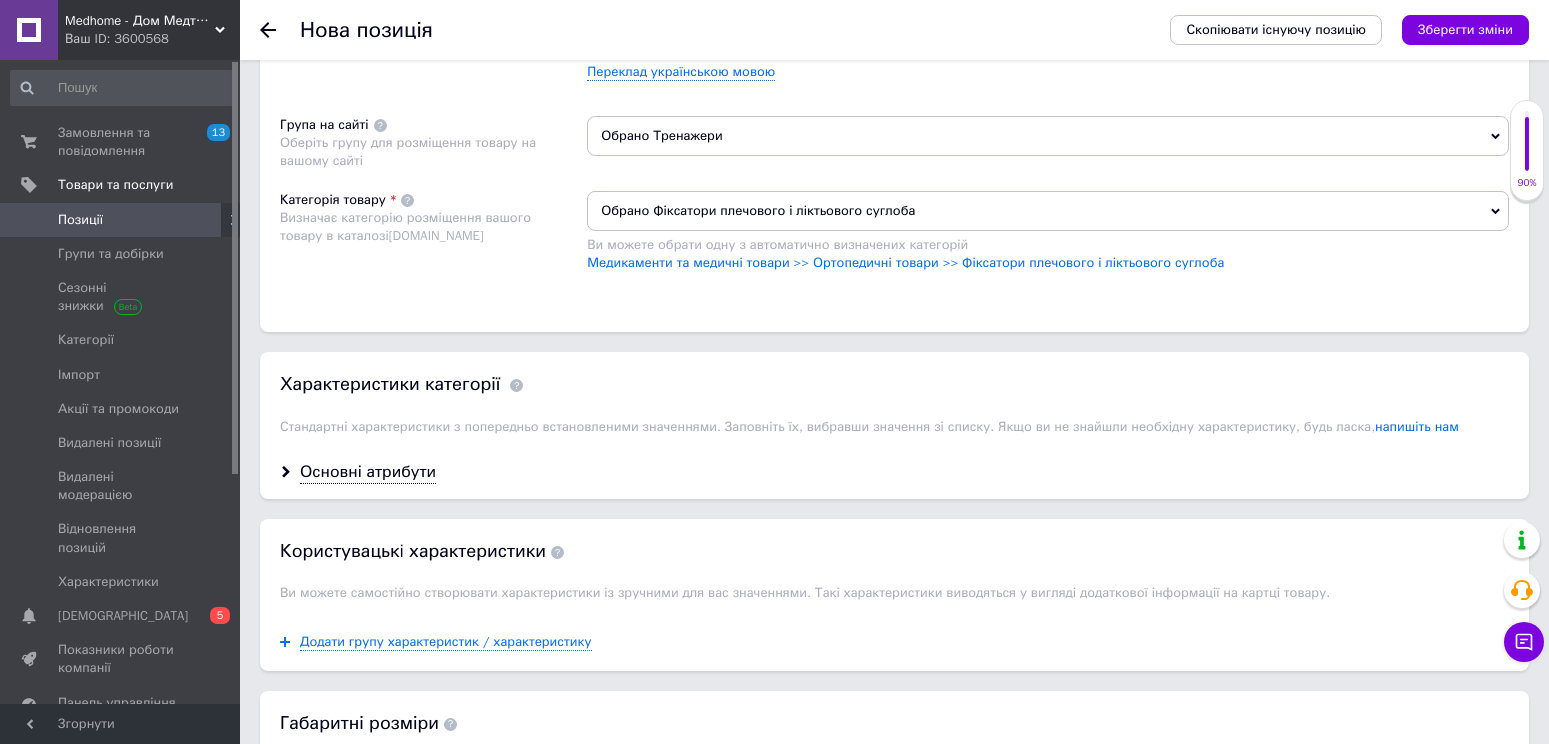 click on "Скопіювати існуючу позицію Зберегти зміни" at bounding box center [1339, 30] 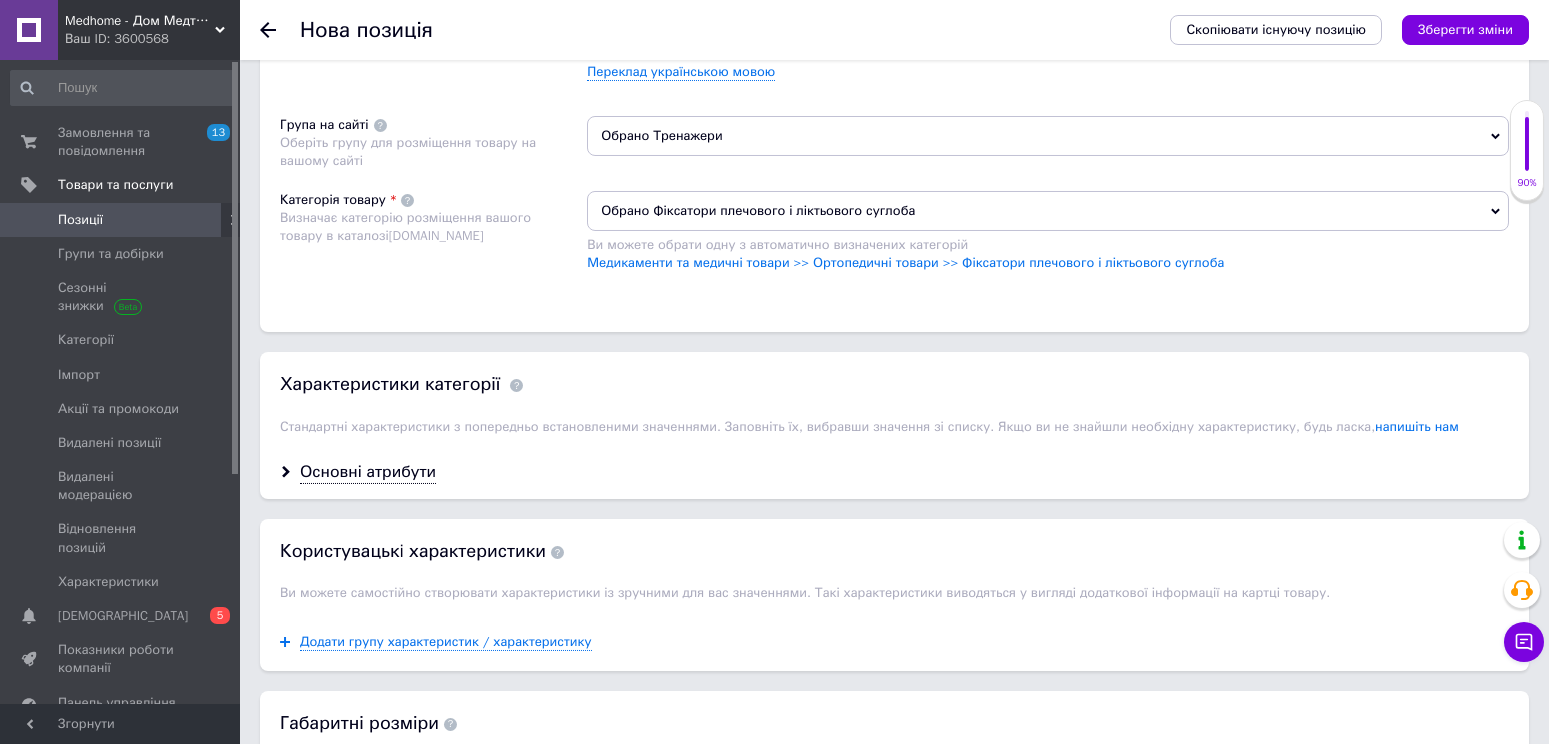 click on "Зберегти зміни" at bounding box center (1465, 30) 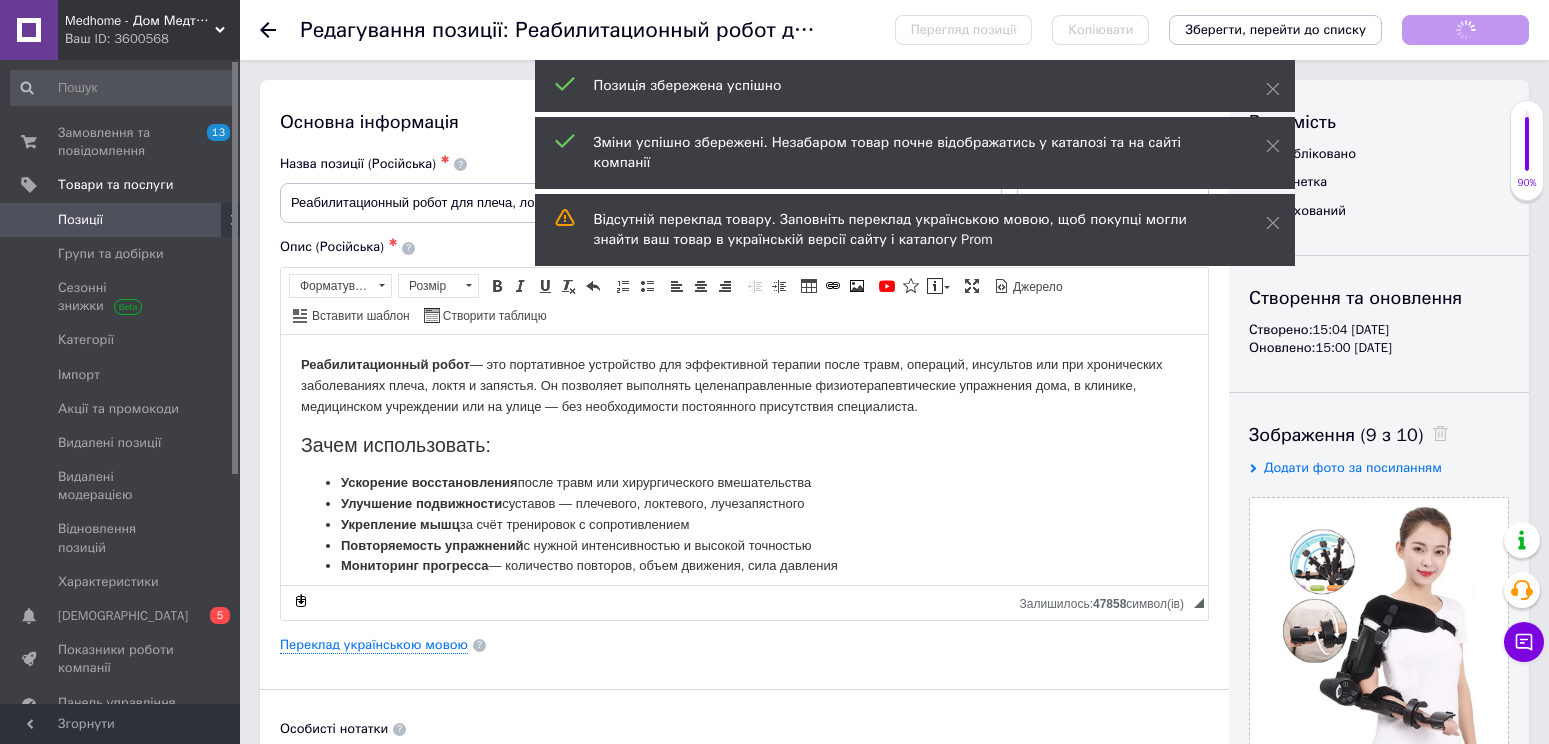 scroll, scrollTop: 0, scrollLeft: 0, axis: both 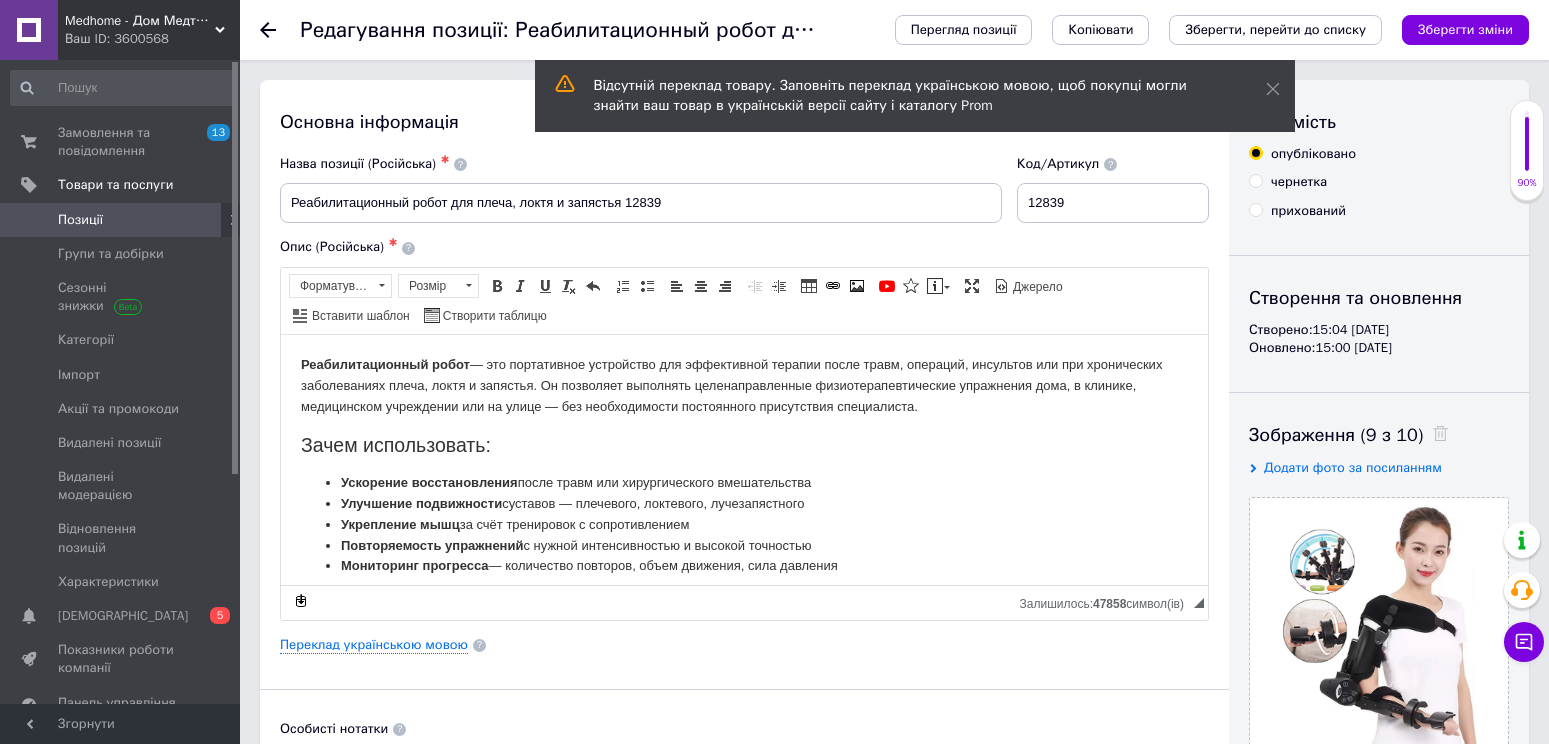 click on "Позиції" at bounding box center [121, 220] 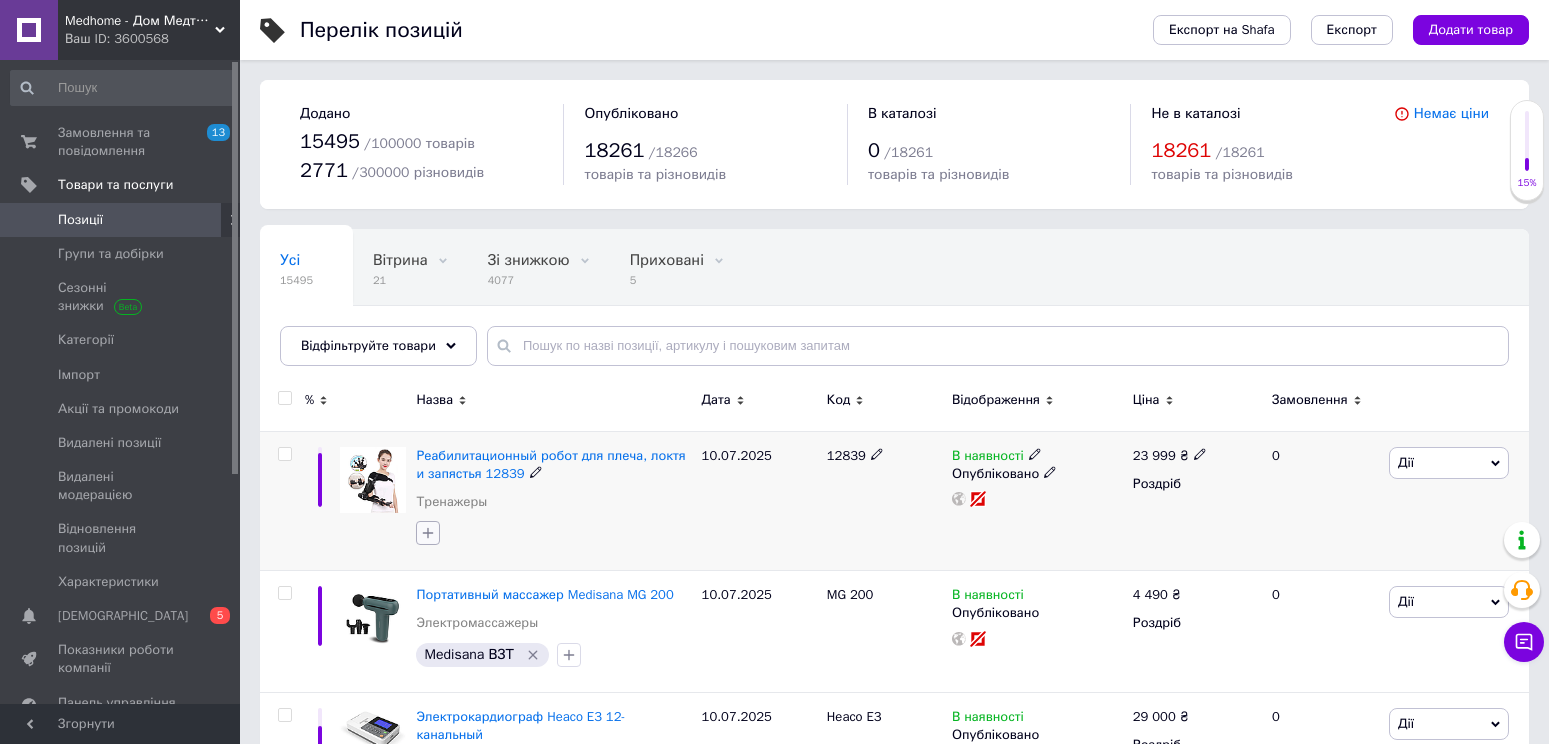 click 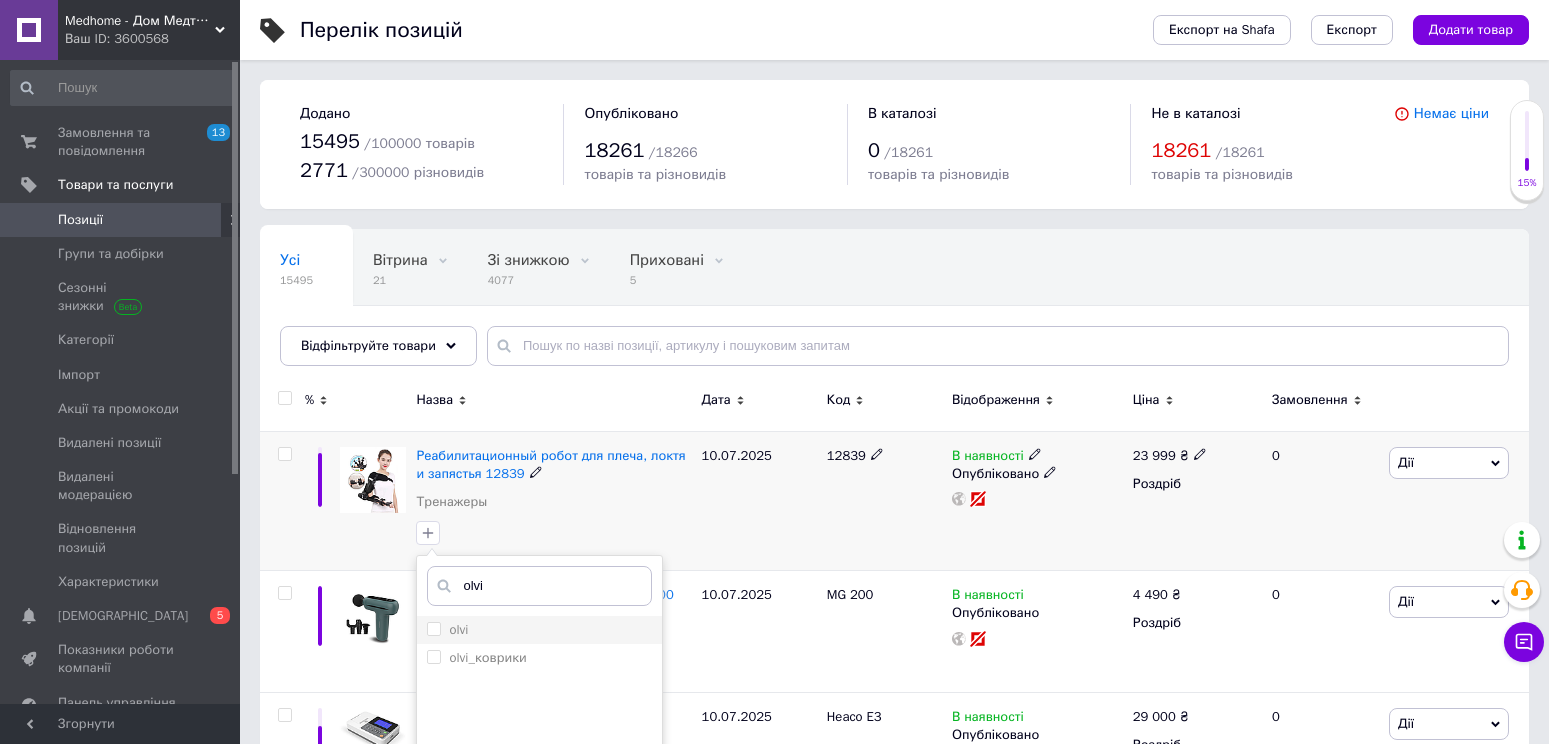 type on "olvi" 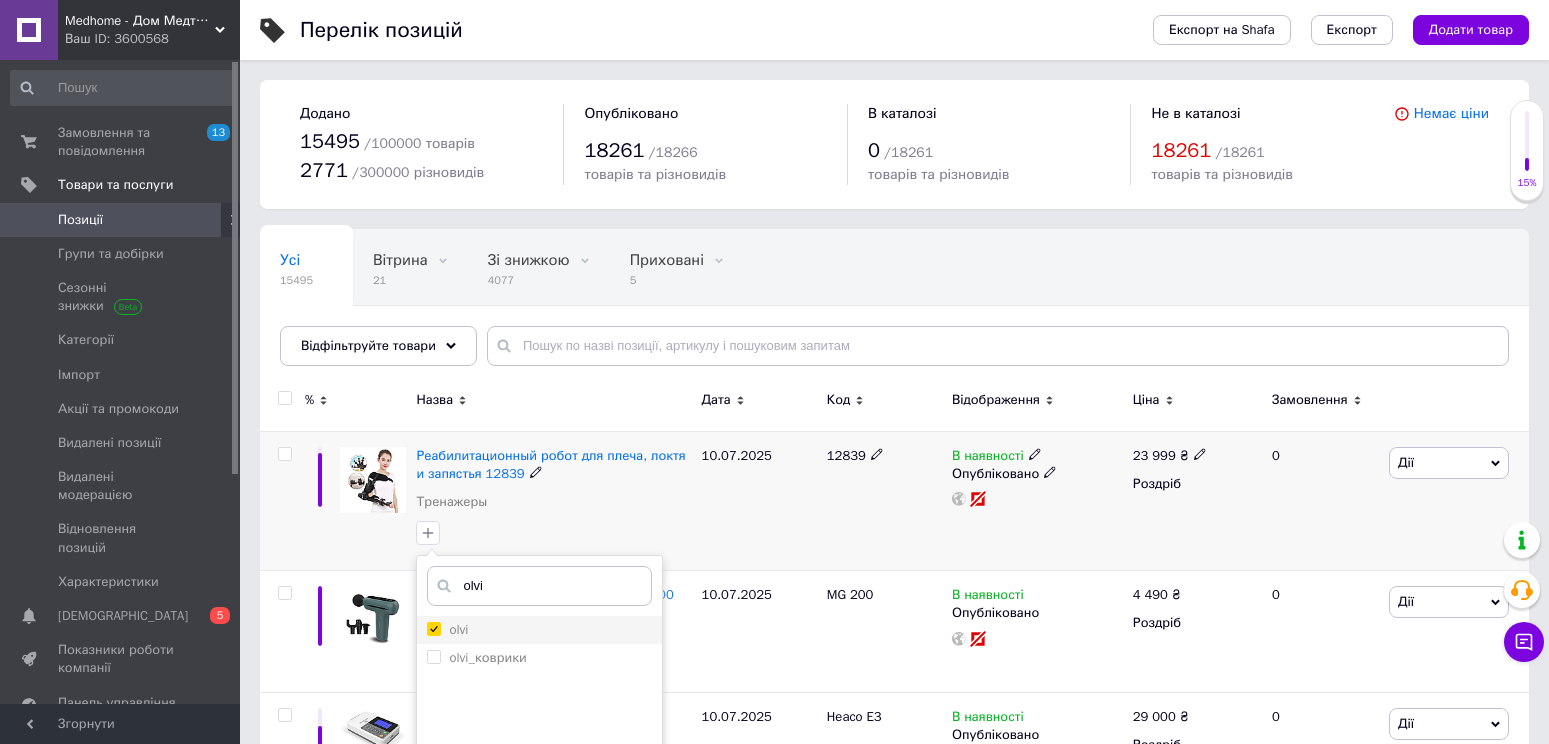 checkbox on "true" 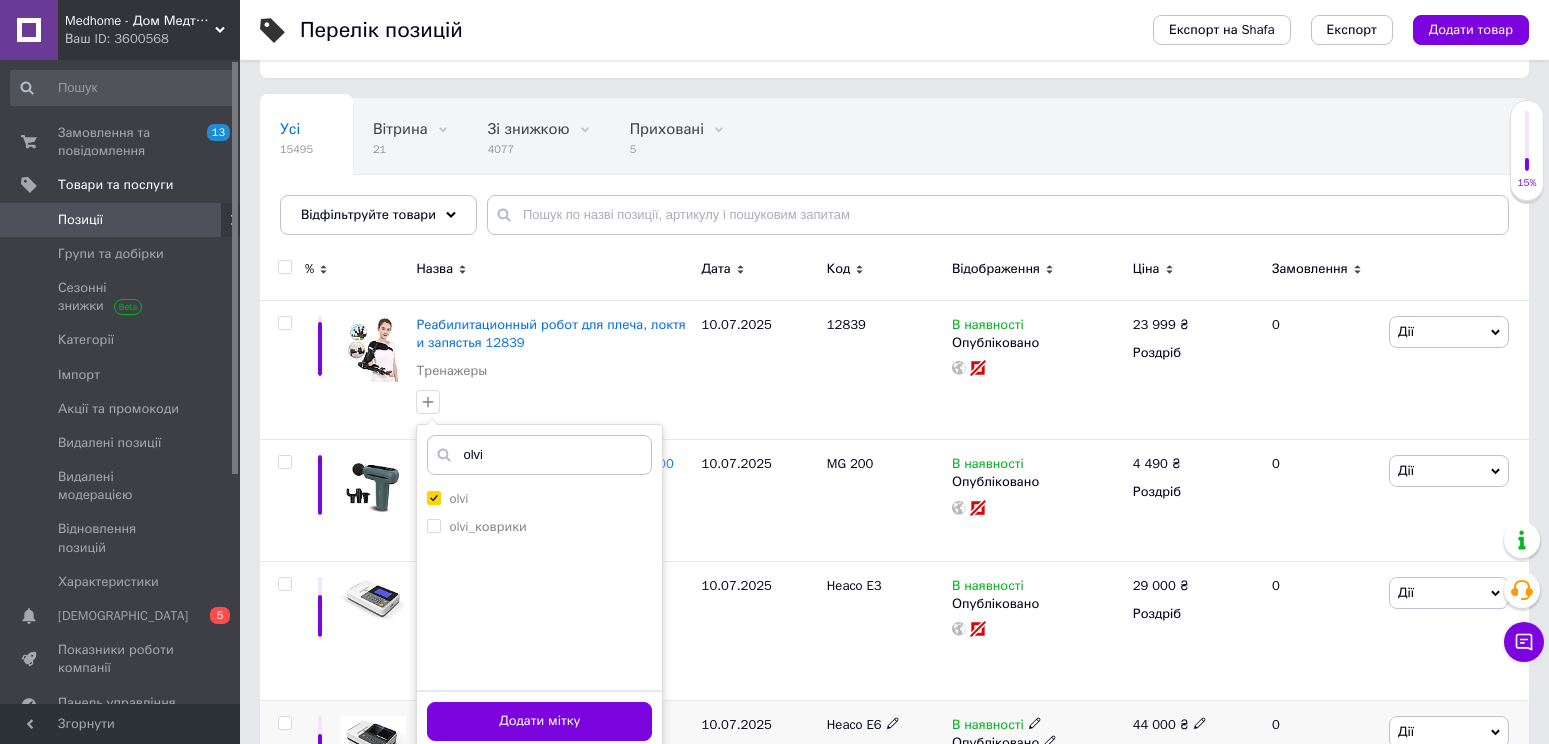 scroll, scrollTop: 300, scrollLeft: 0, axis: vertical 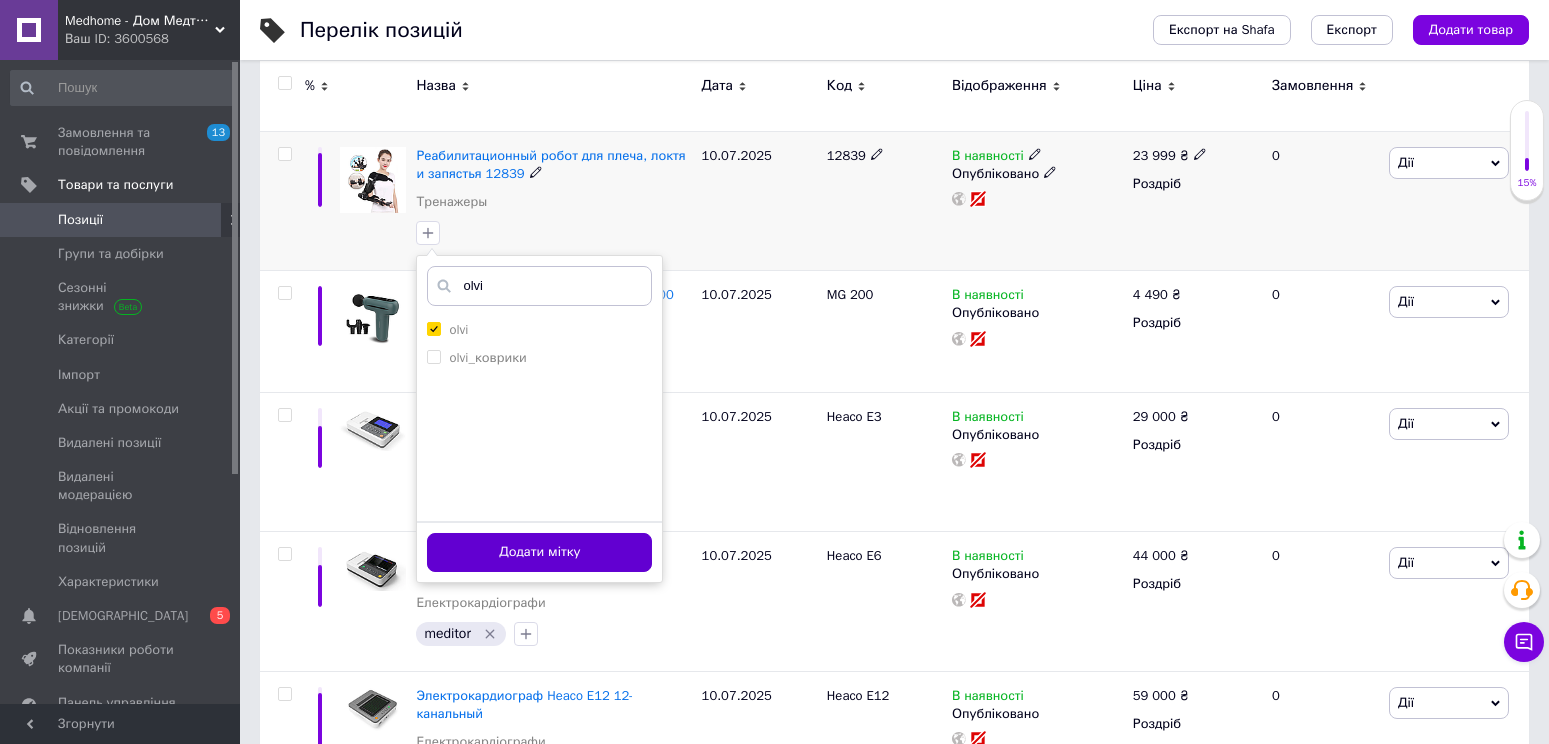 click on "Додати мітку" at bounding box center (539, 552) 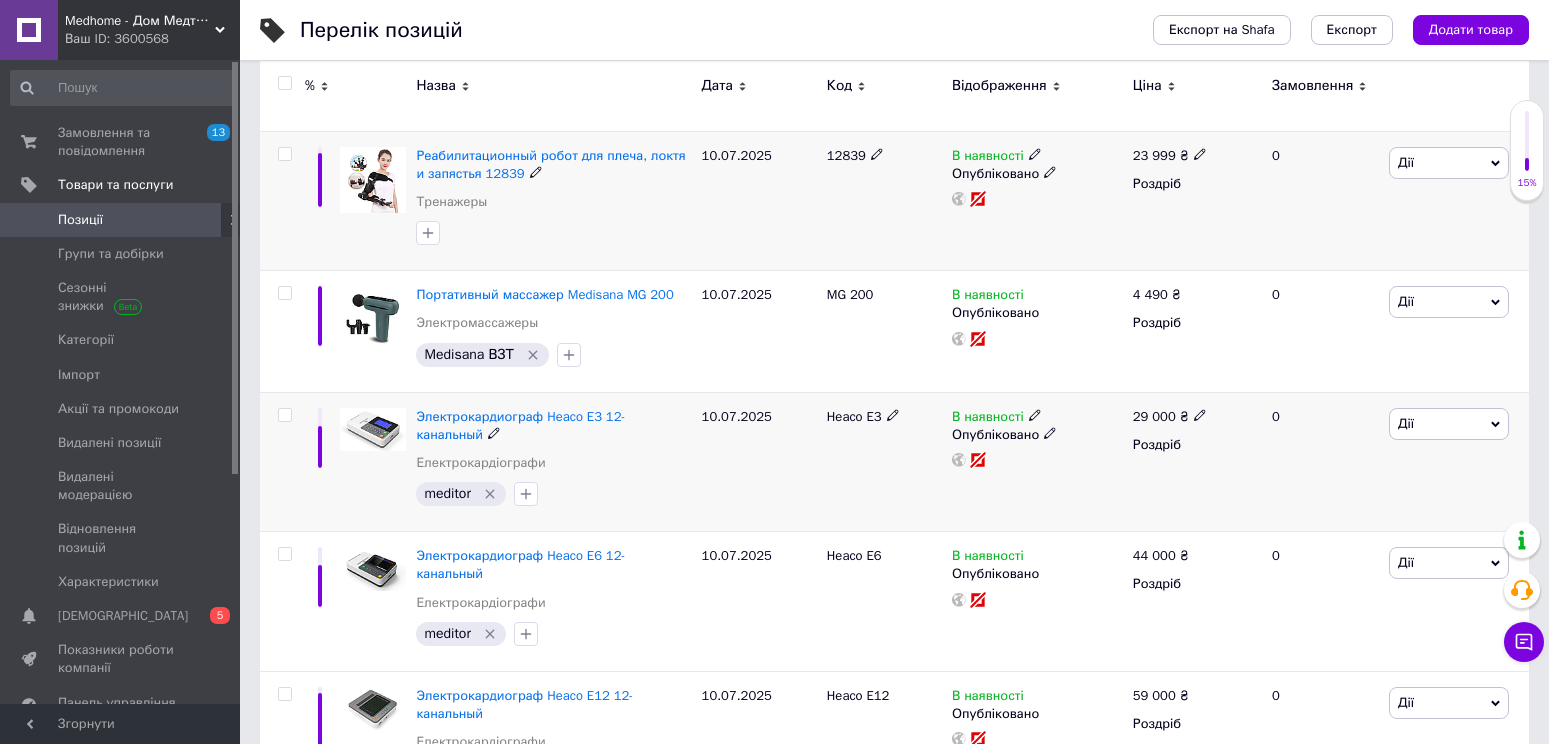 scroll, scrollTop: 200, scrollLeft: 0, axis: vertical 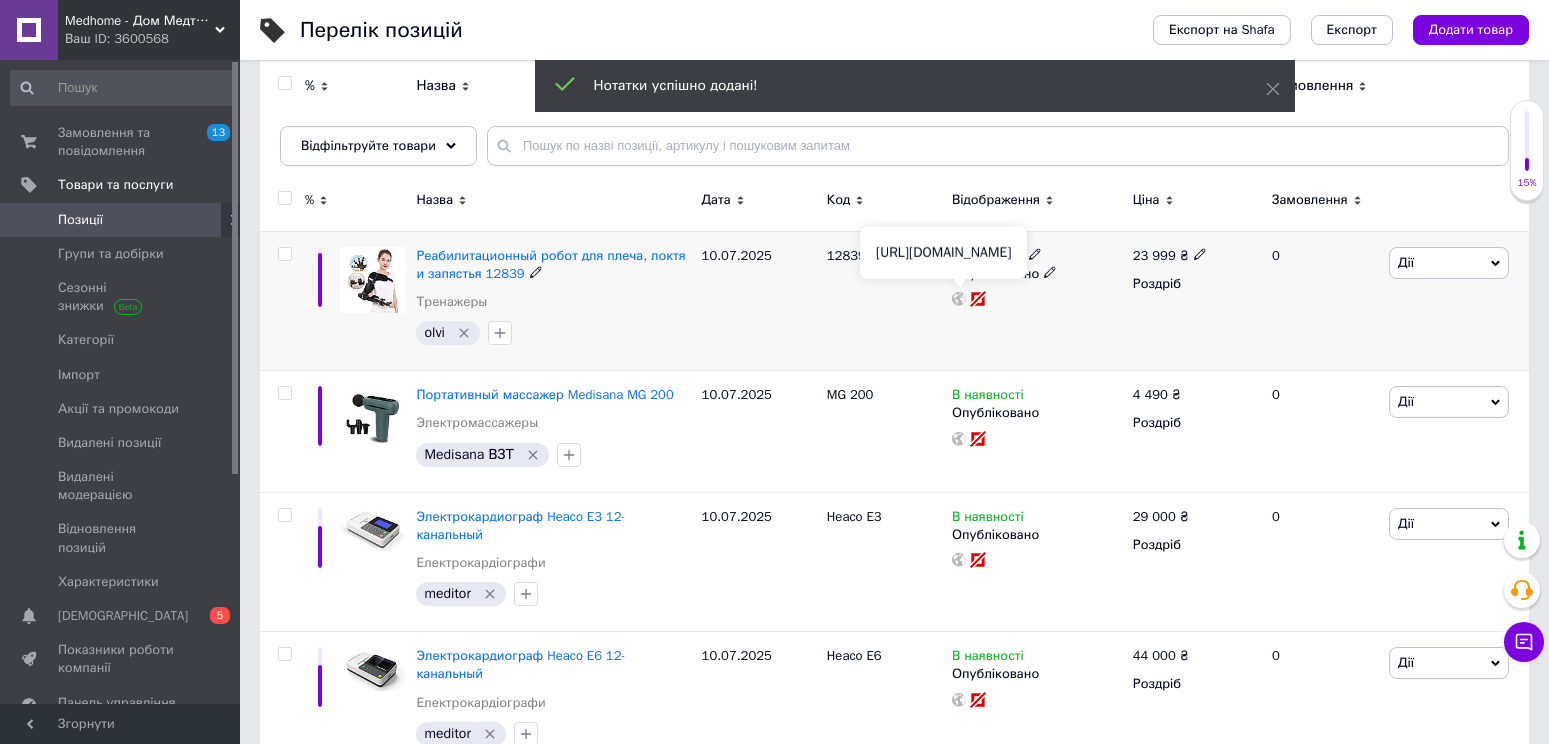 click 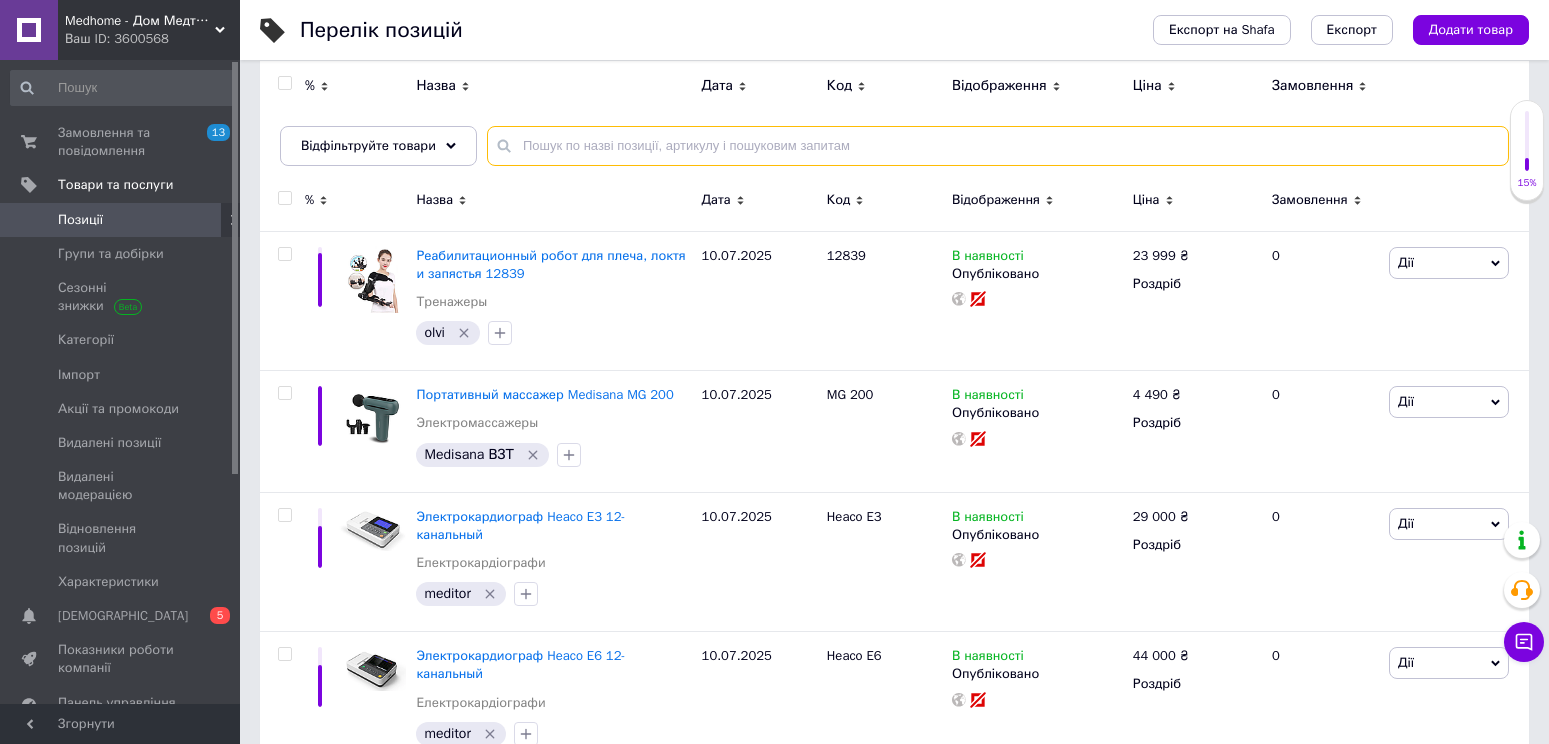 click at bounding box center [998, 146] 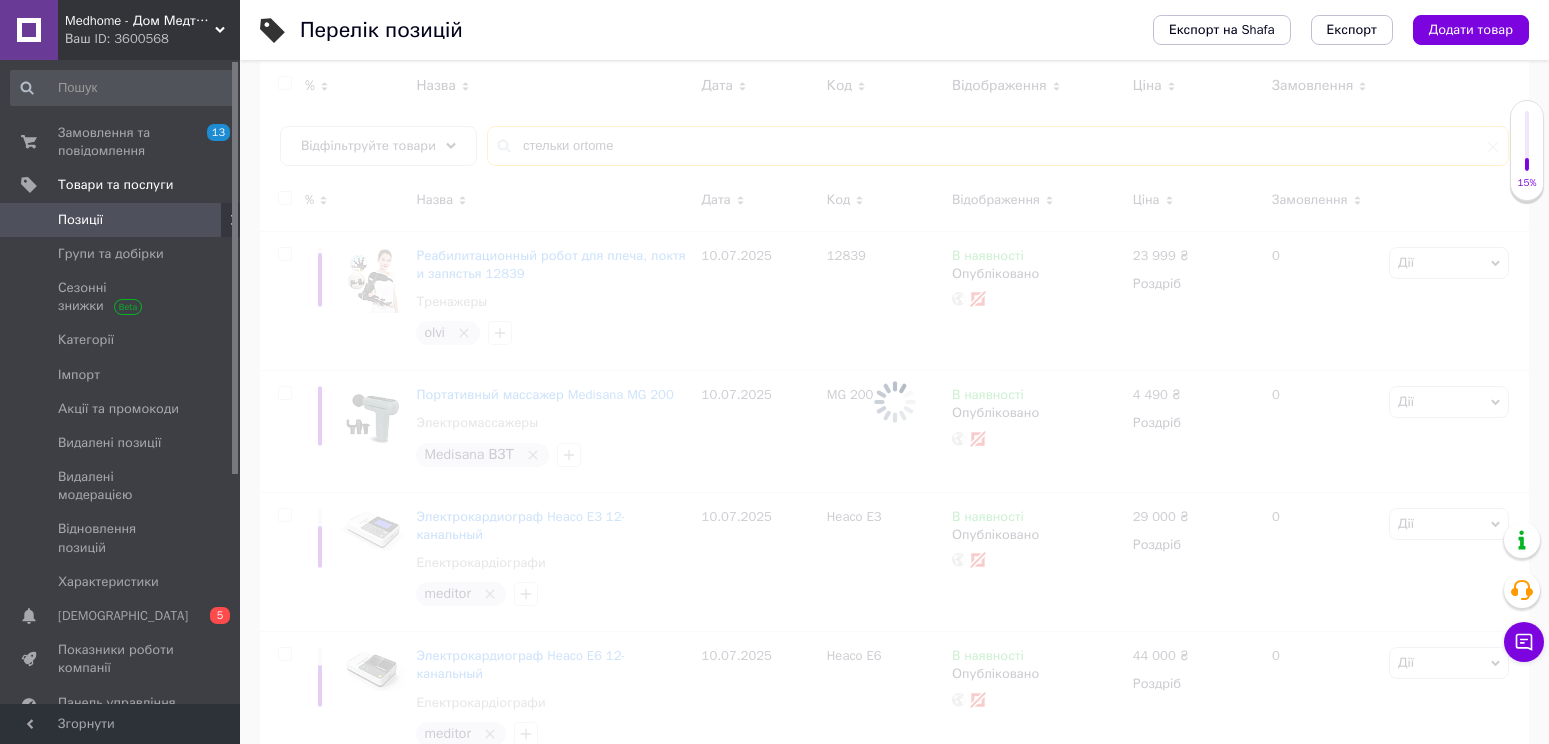 type on "стельки ortomed" 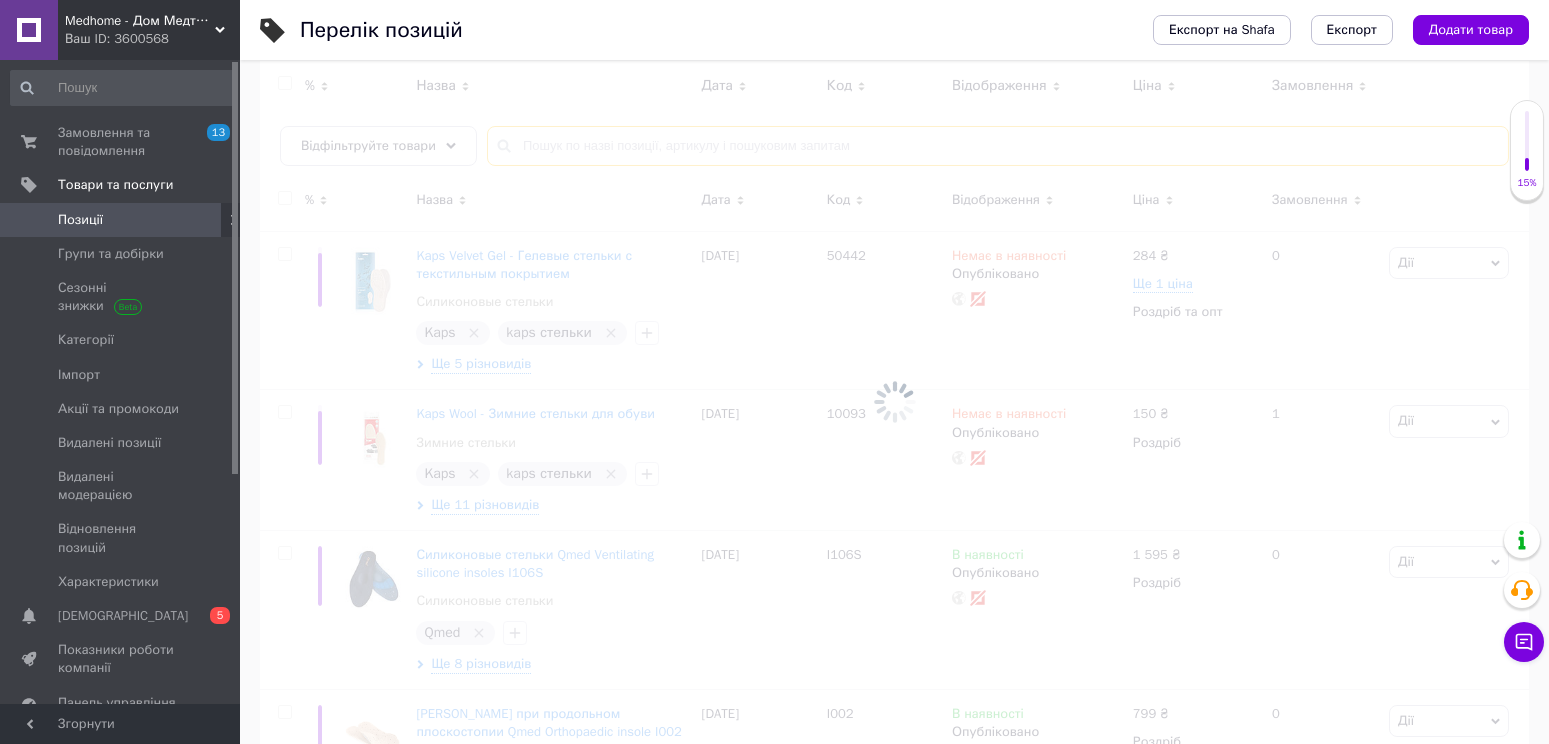 type on "стельки ortomed" 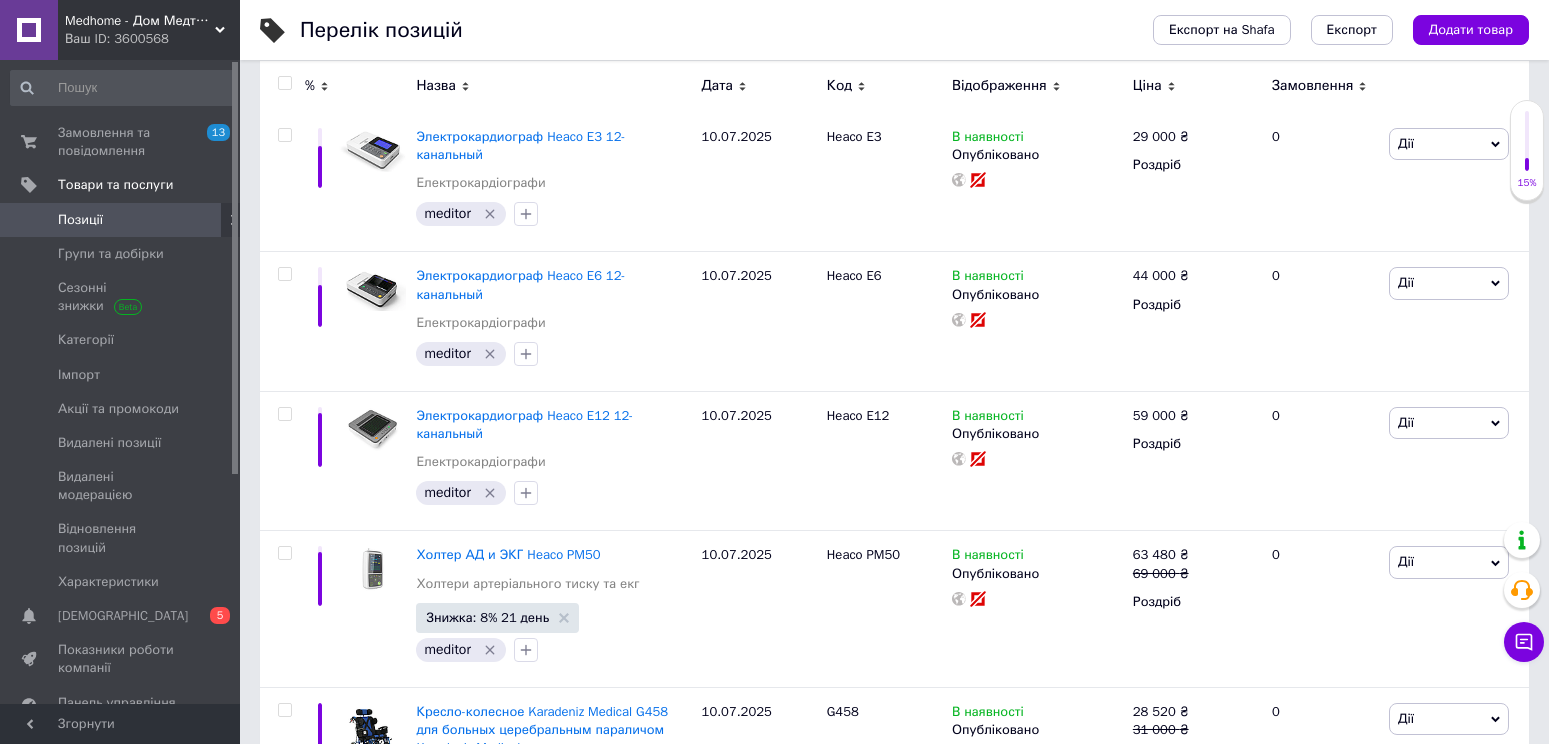 scroll, scrollTop: 600, scrollLeft: 0, axis: vertical 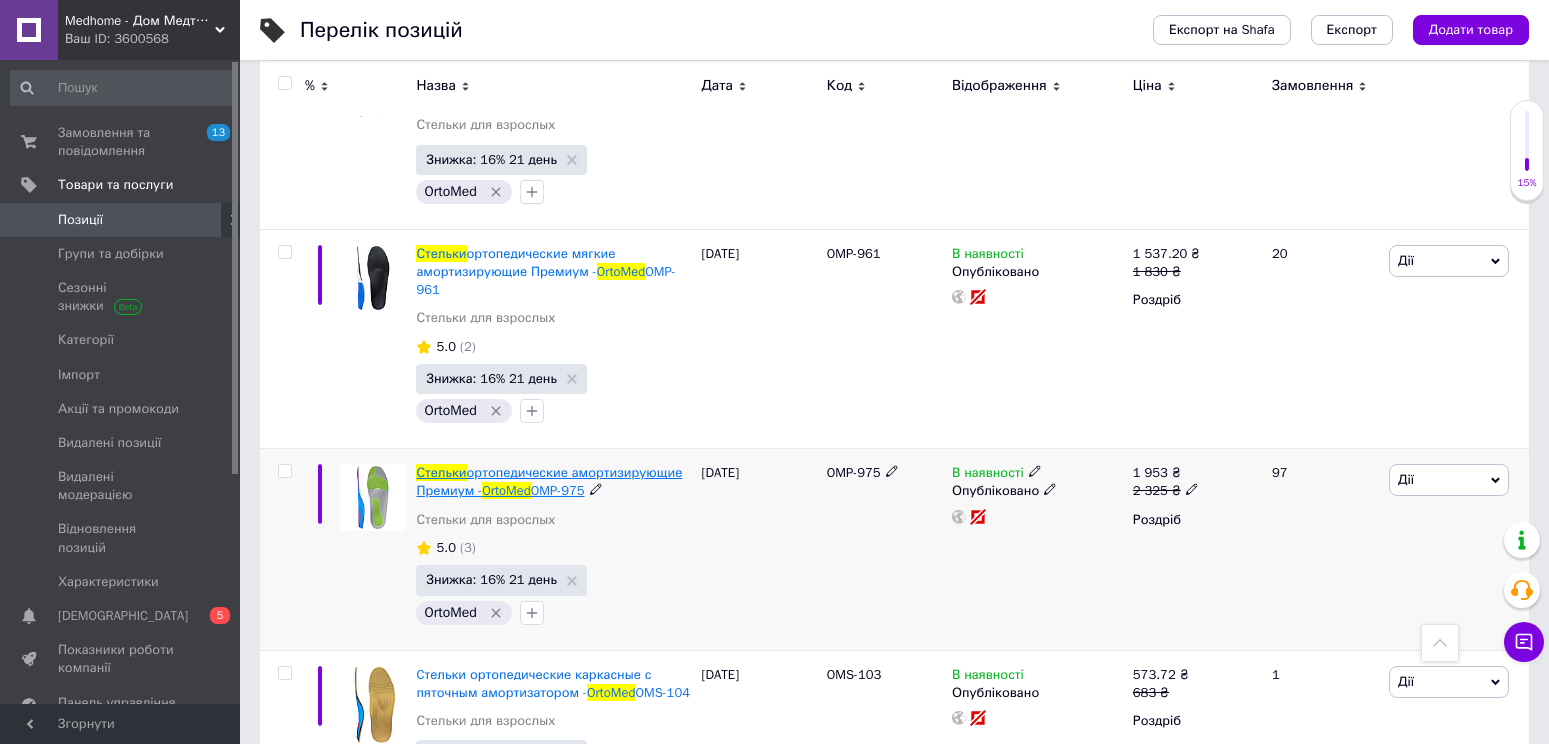 type on "стельки ortomed" 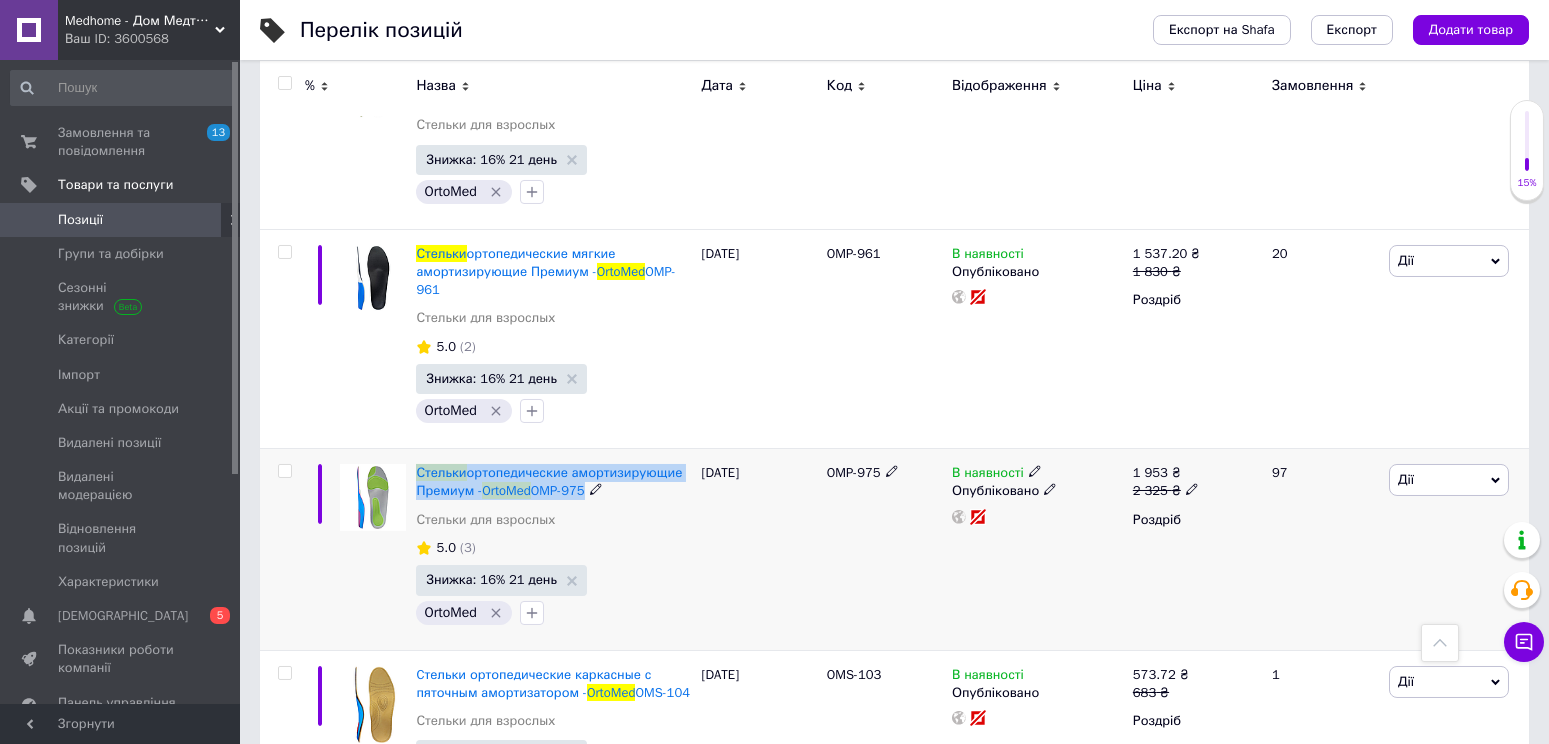 drag, startPoint x: 510, startPoint y: 480, endPoint x: 414, endPoint y: 461, distance: 97.862144 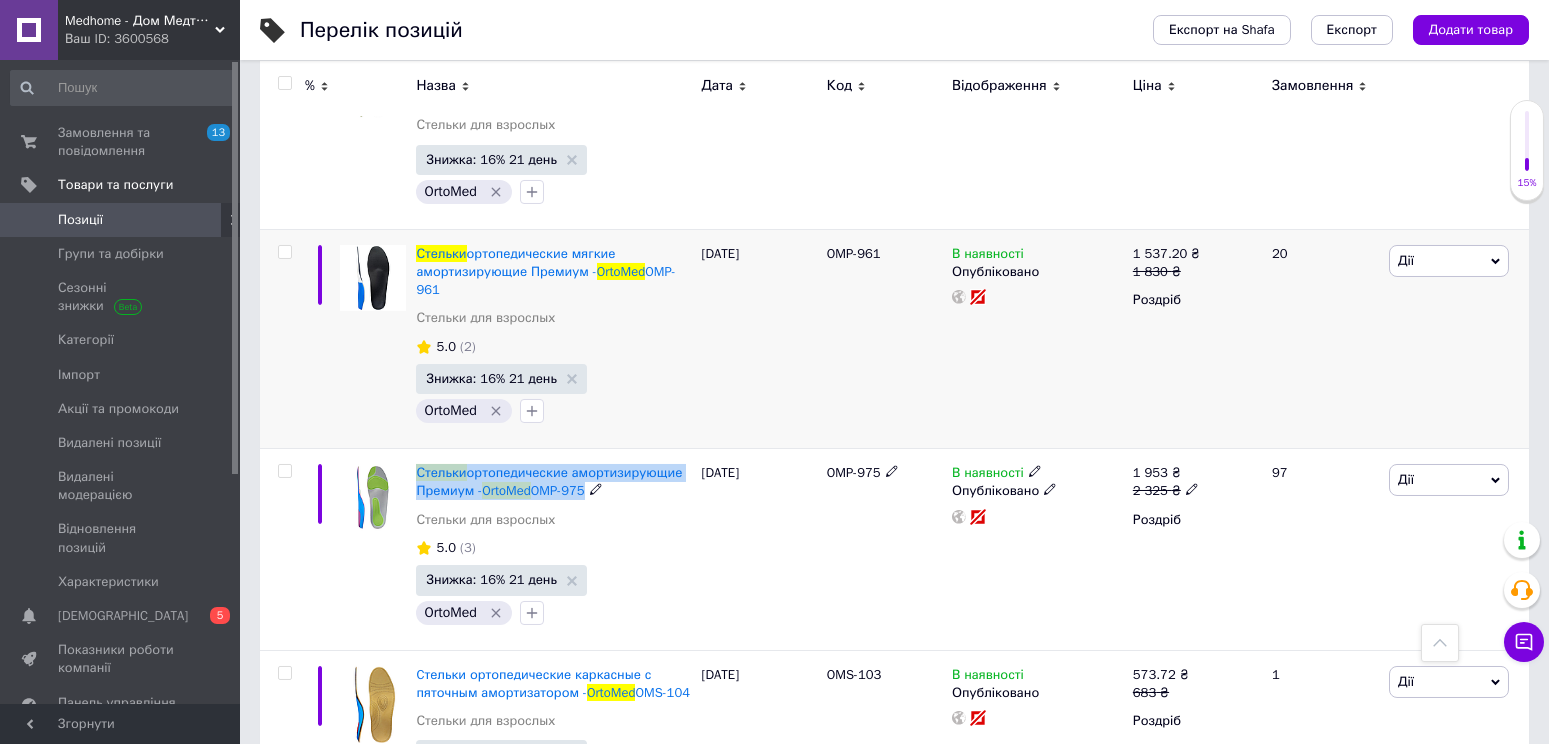 copy on "Стельки  ортопедические амортизирующие Премиум -  OrtoMed  OMP-975" 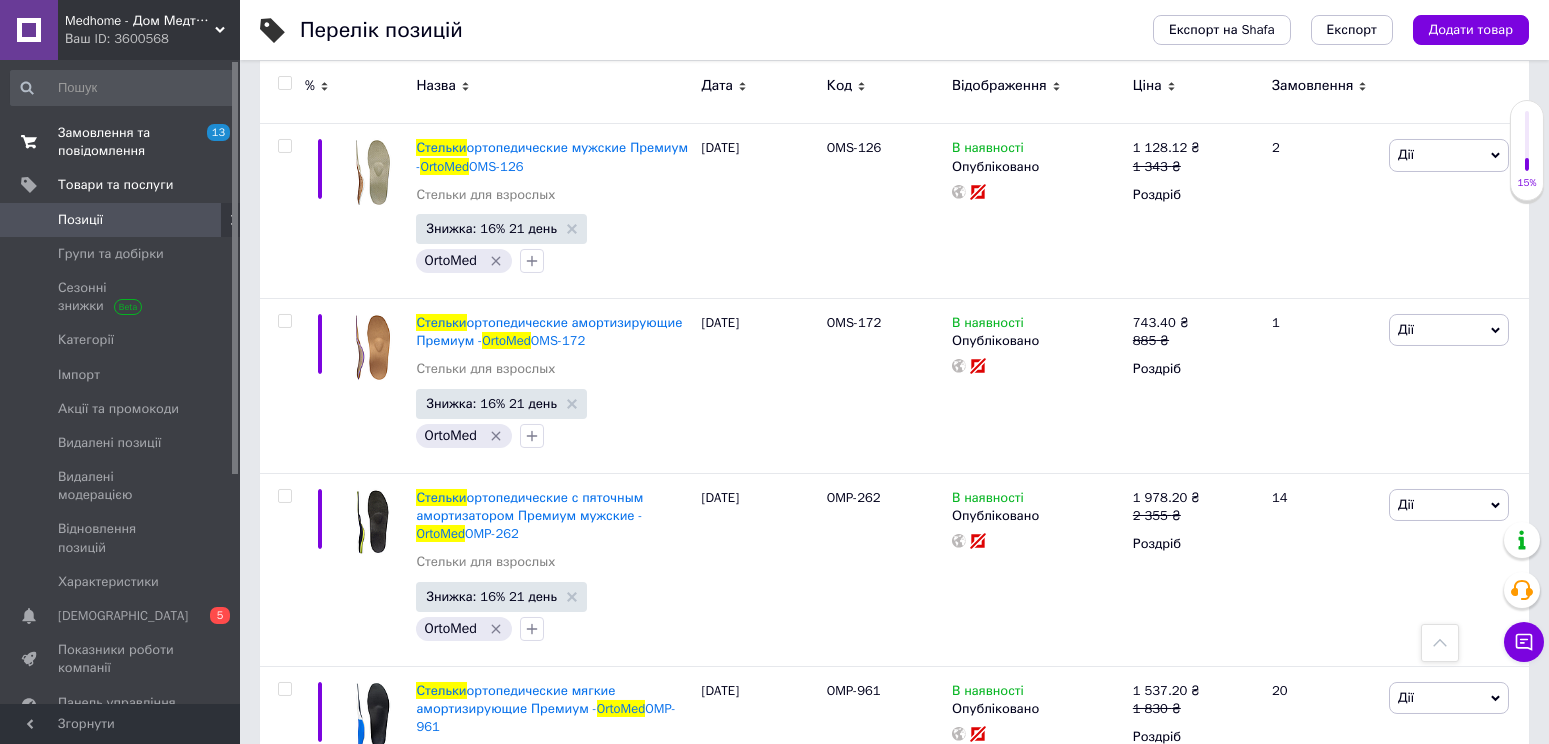 scroll, scrollTop: 1212, scrollLeft: 0, axis: vertical 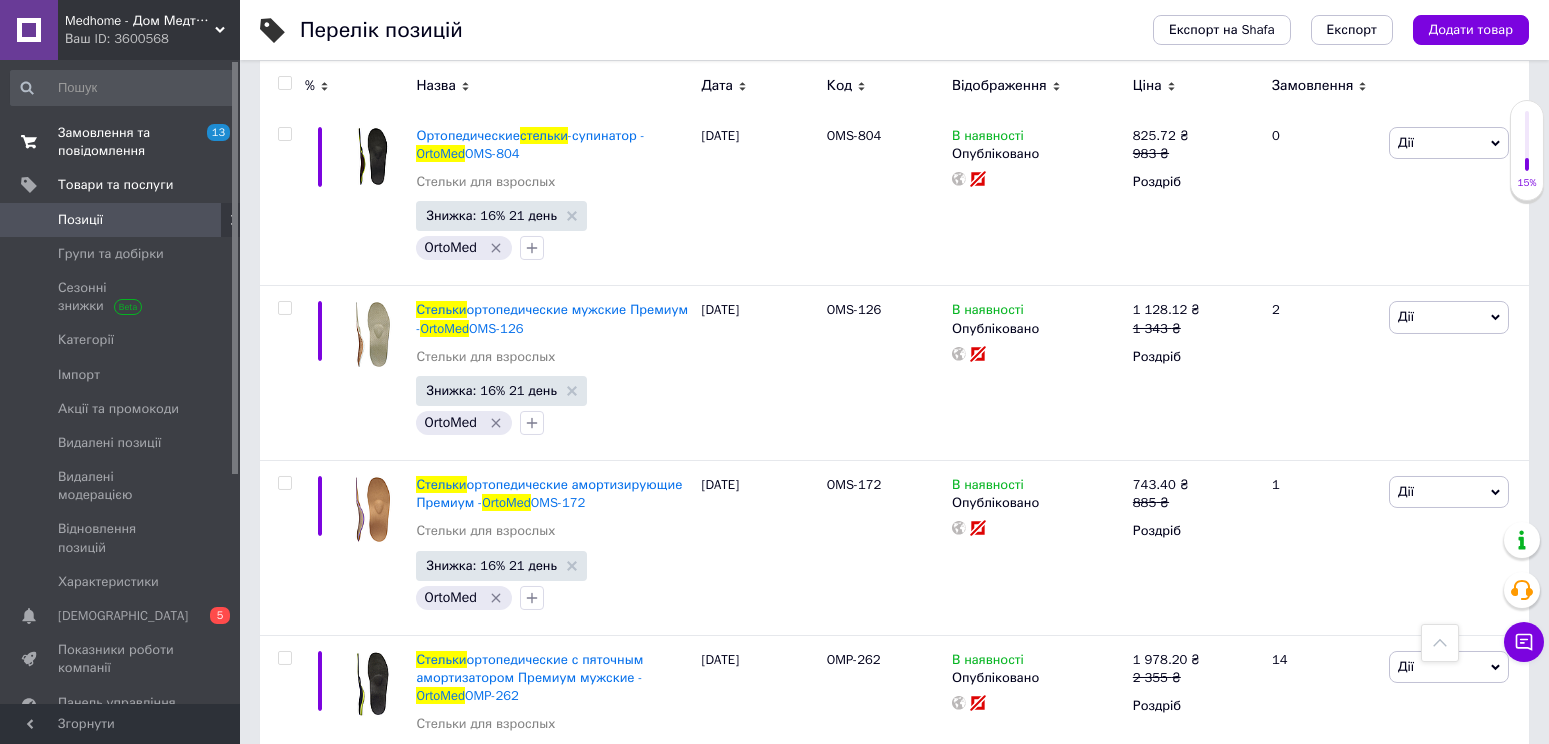 click on "Замовлення та повідомлення" at bounding box center (121, 142) 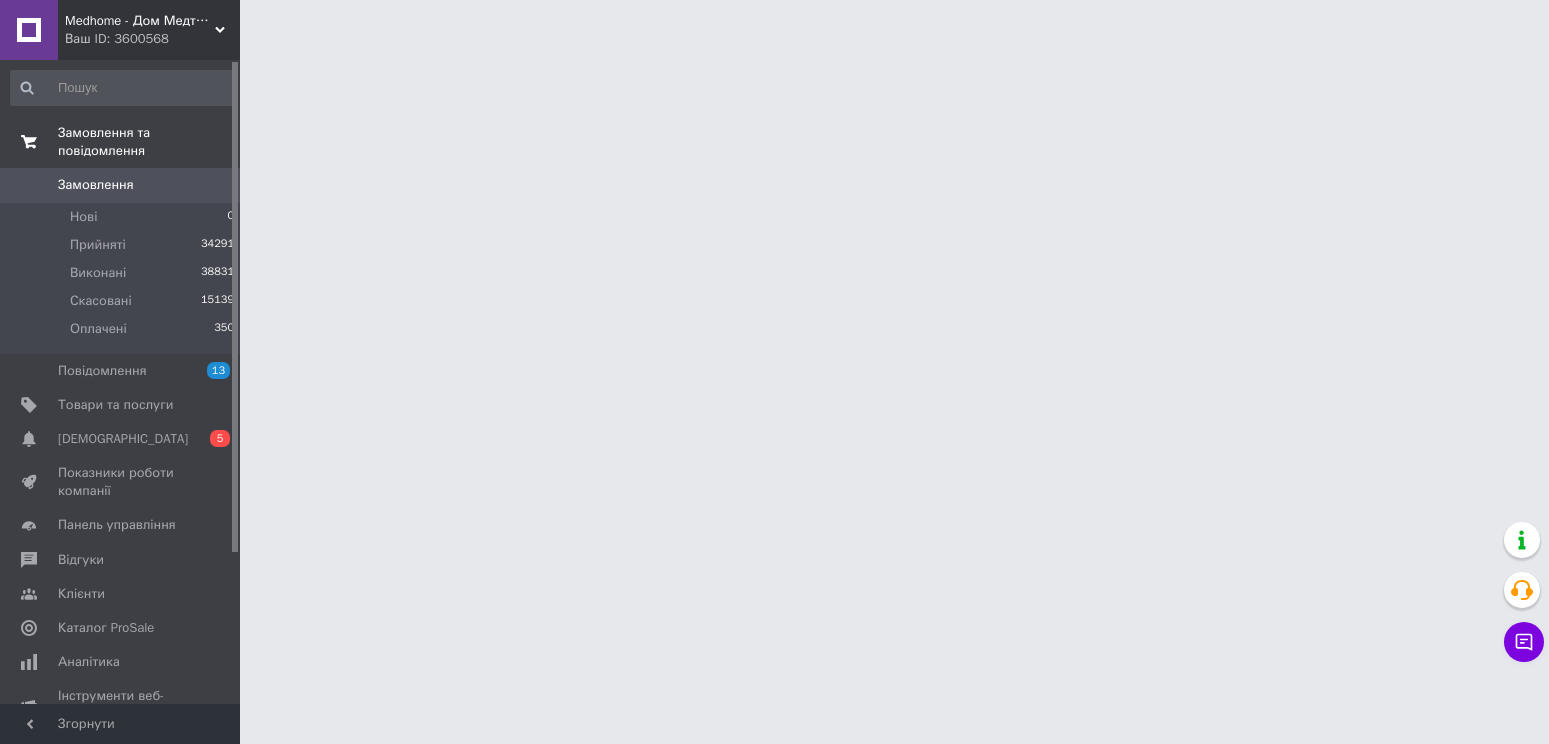 scroll, scrollTop: 0, scrollLeft: 0, axis: both 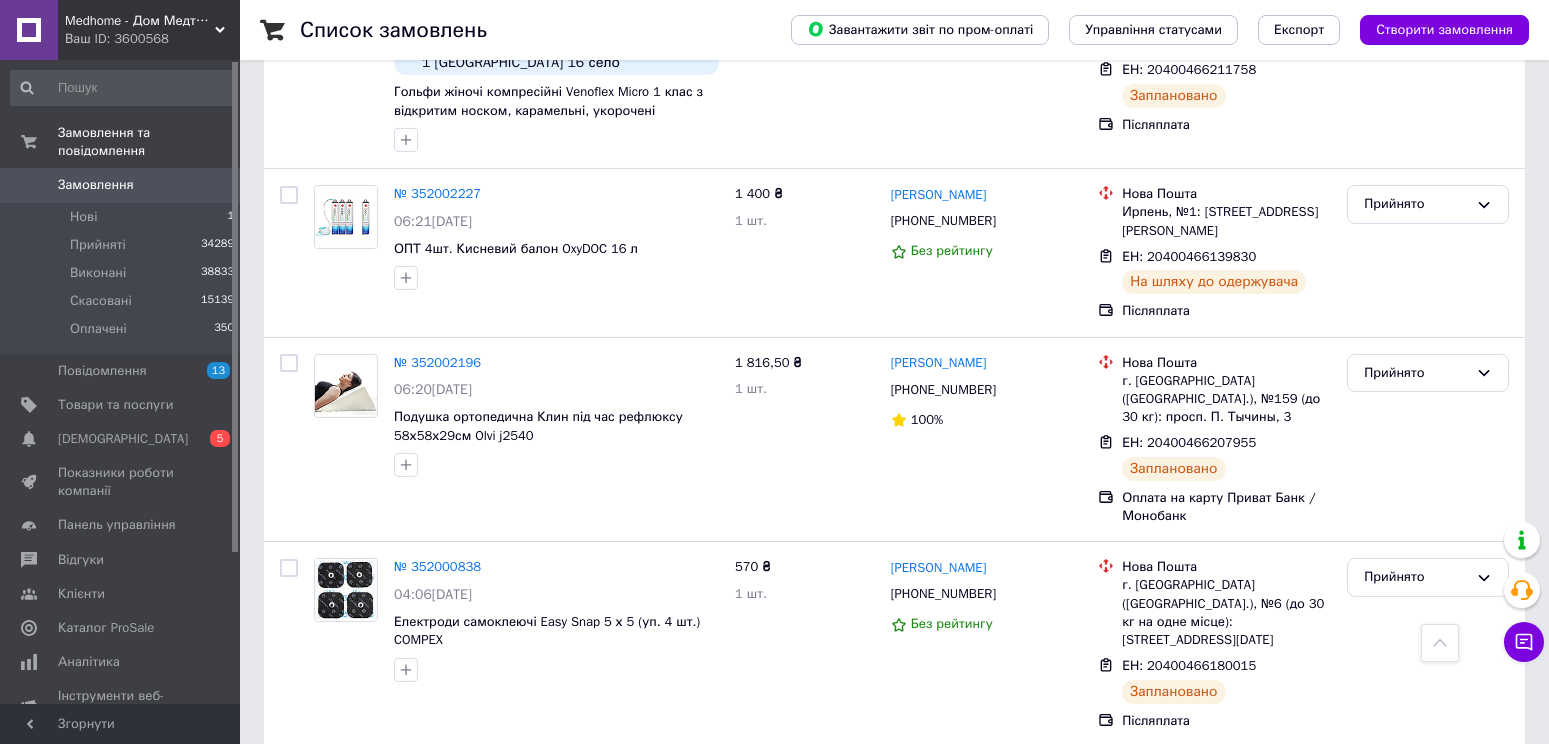 click on "Замовлення" at bounding box center [121, 185] 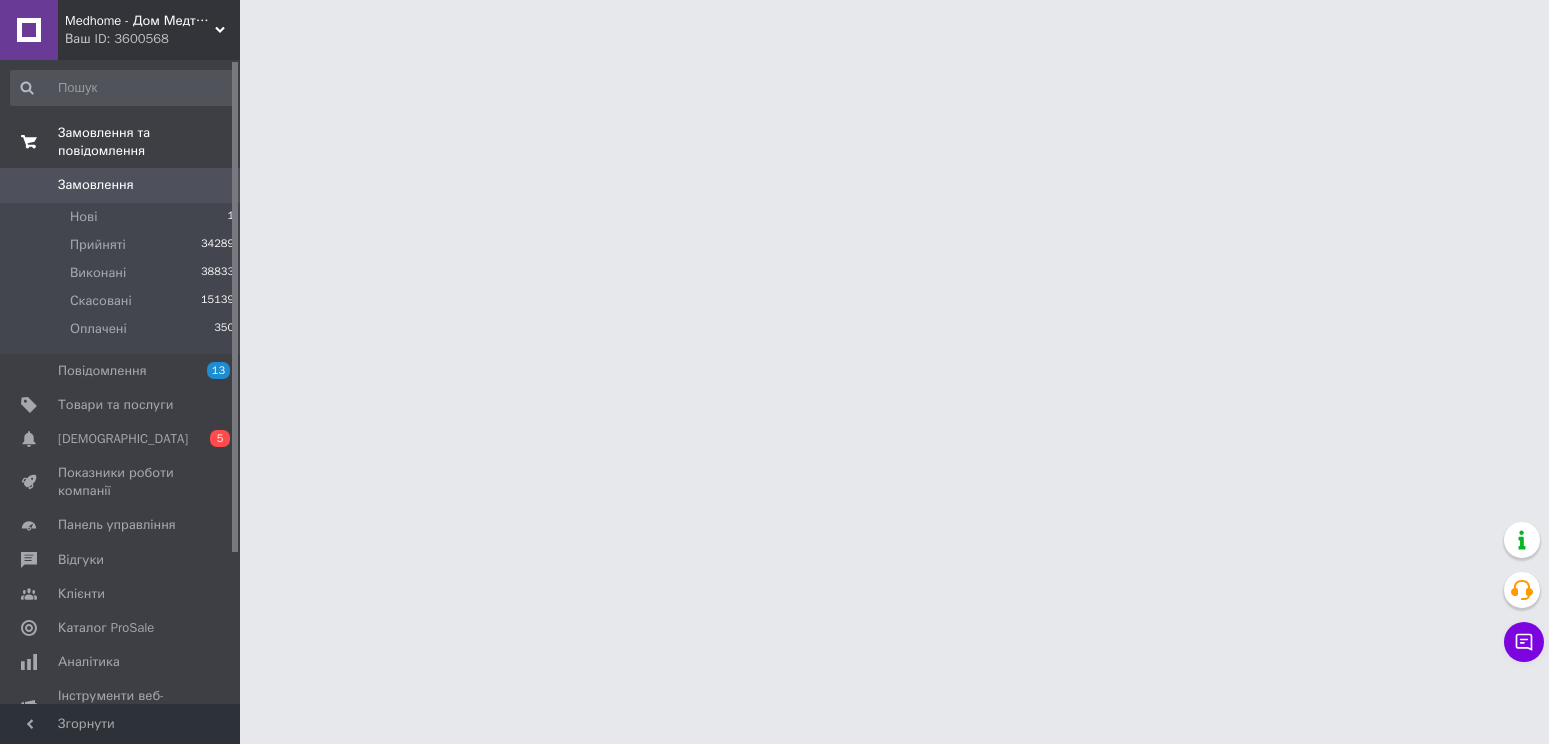 scroll, scrollTop: 0, scrollLeft: 0, axis: both 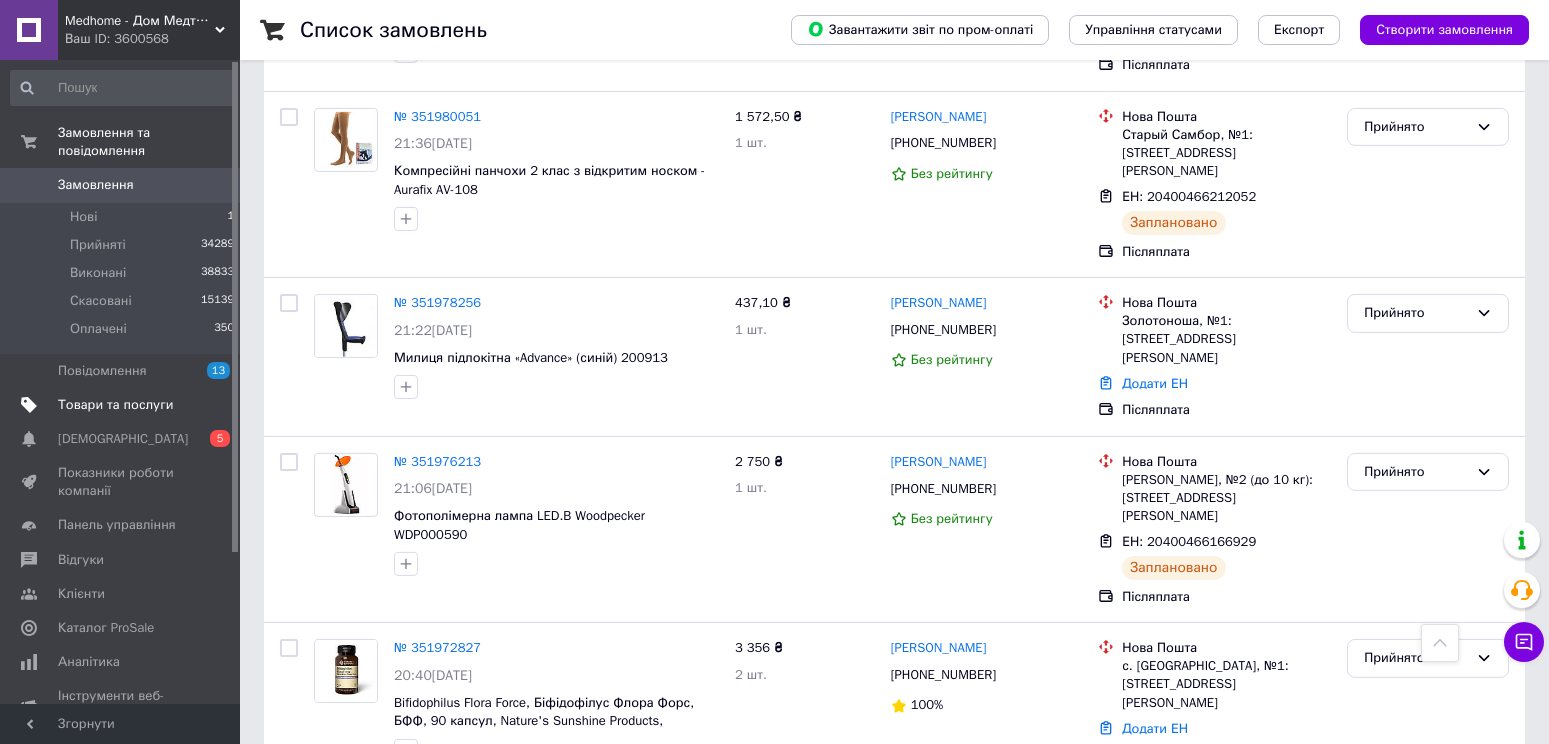 click on "Товари та послуги" at bounding box center (121, 405) 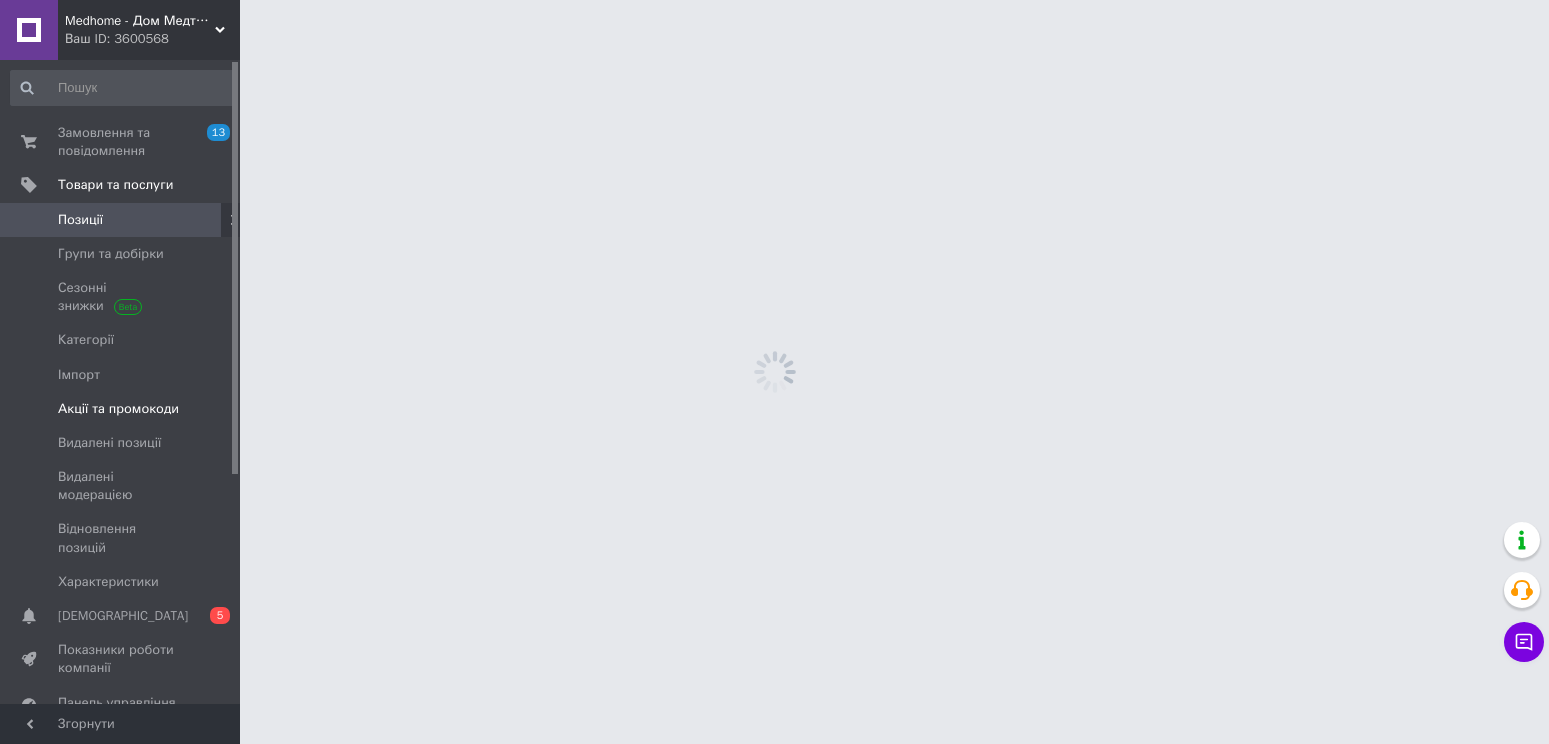 scroll, scrollTop: 0, scrollLeft: 0, axis: both 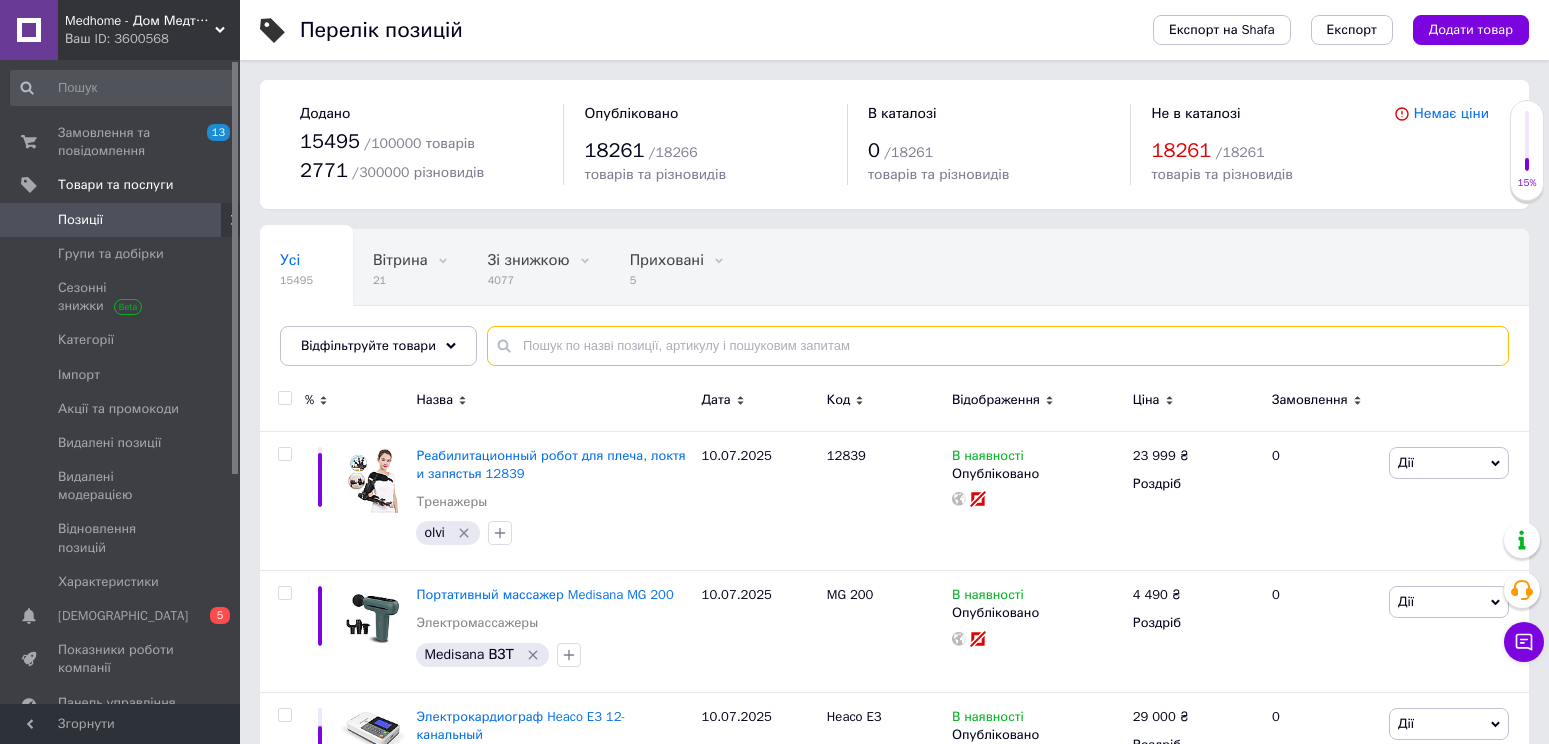 click at bounding box center [998, 346] 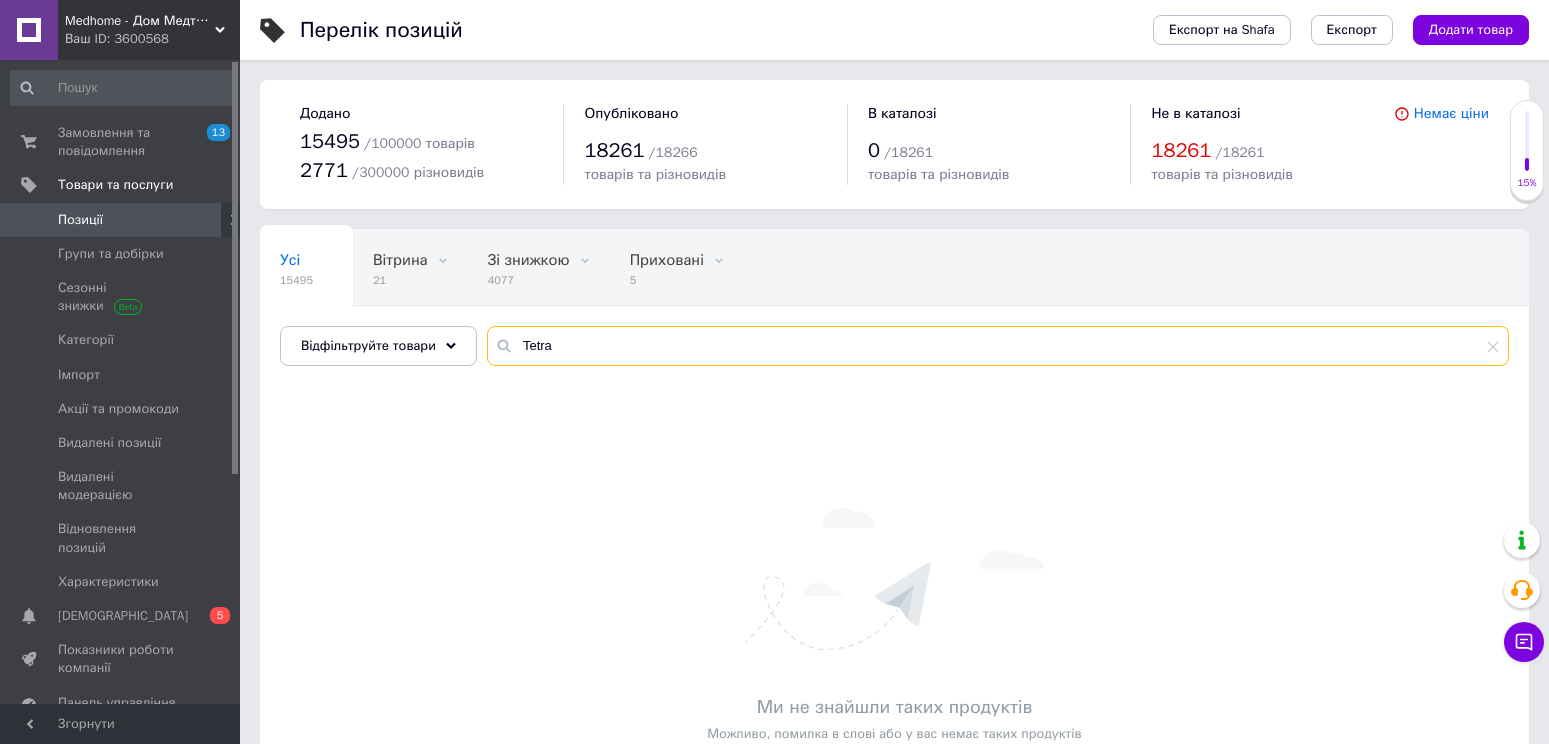 type on "Tetra" 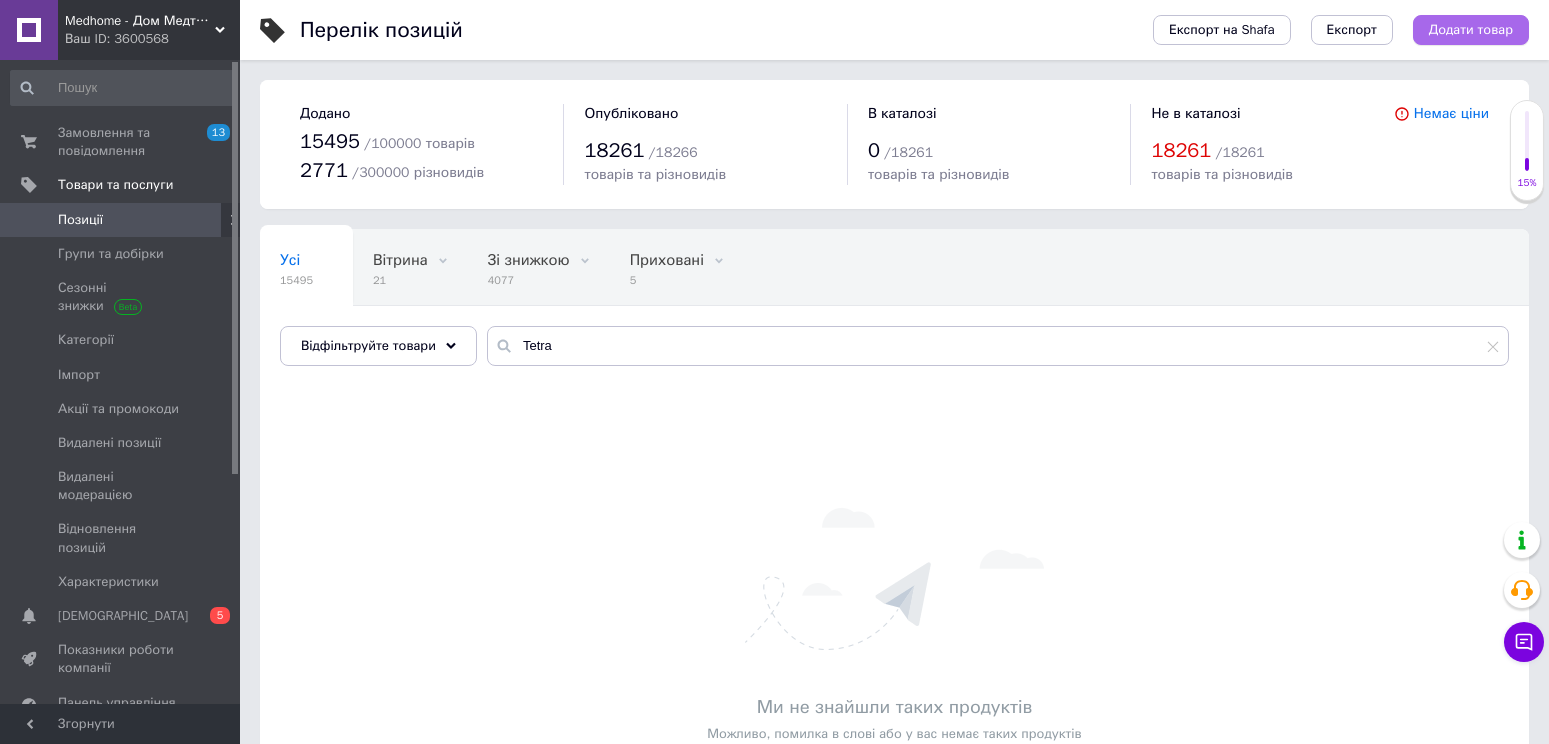 click on "Додати товар" at bounding box center [1471, 30] 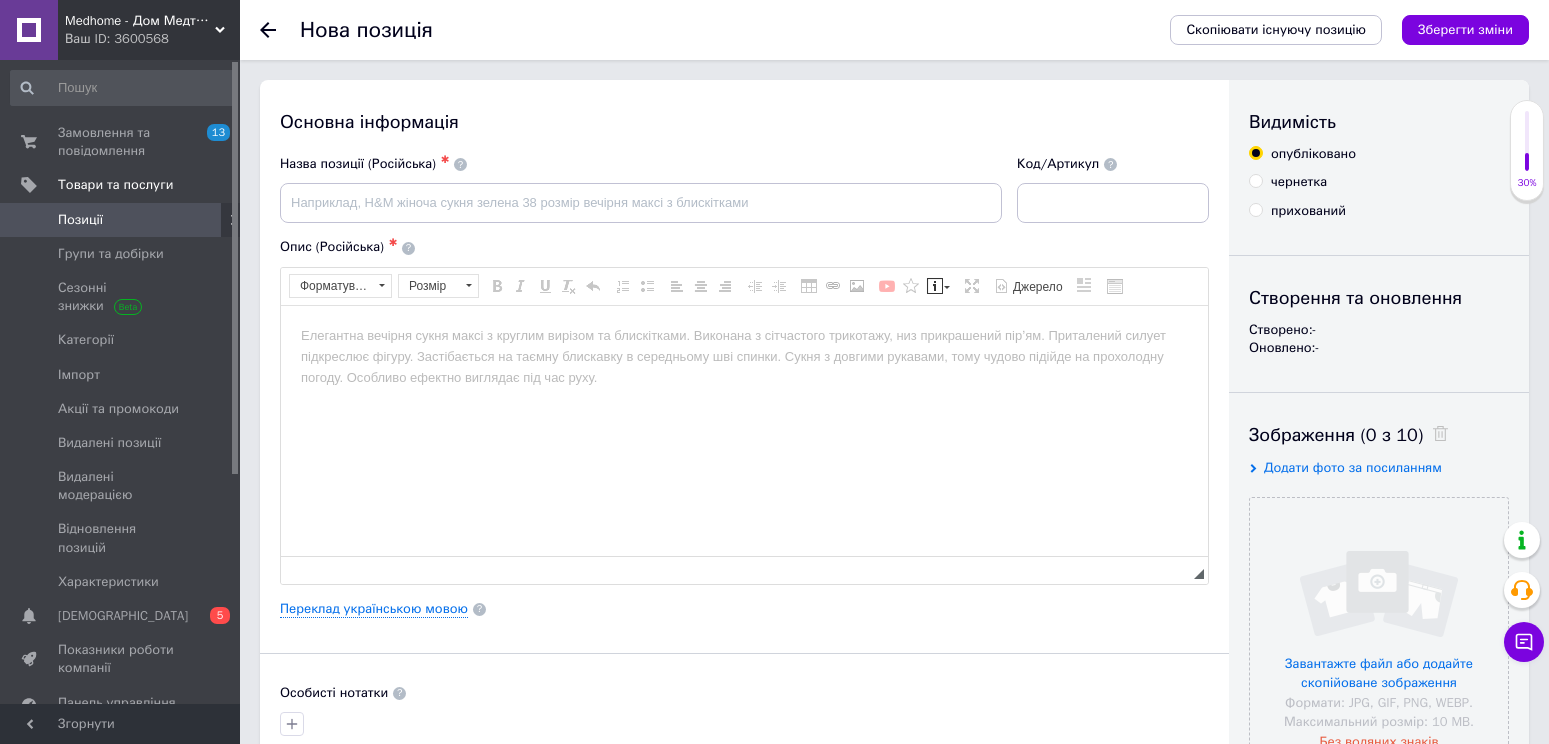 scroll, scrollTop: 0, scrollLeft: 0, axis: both 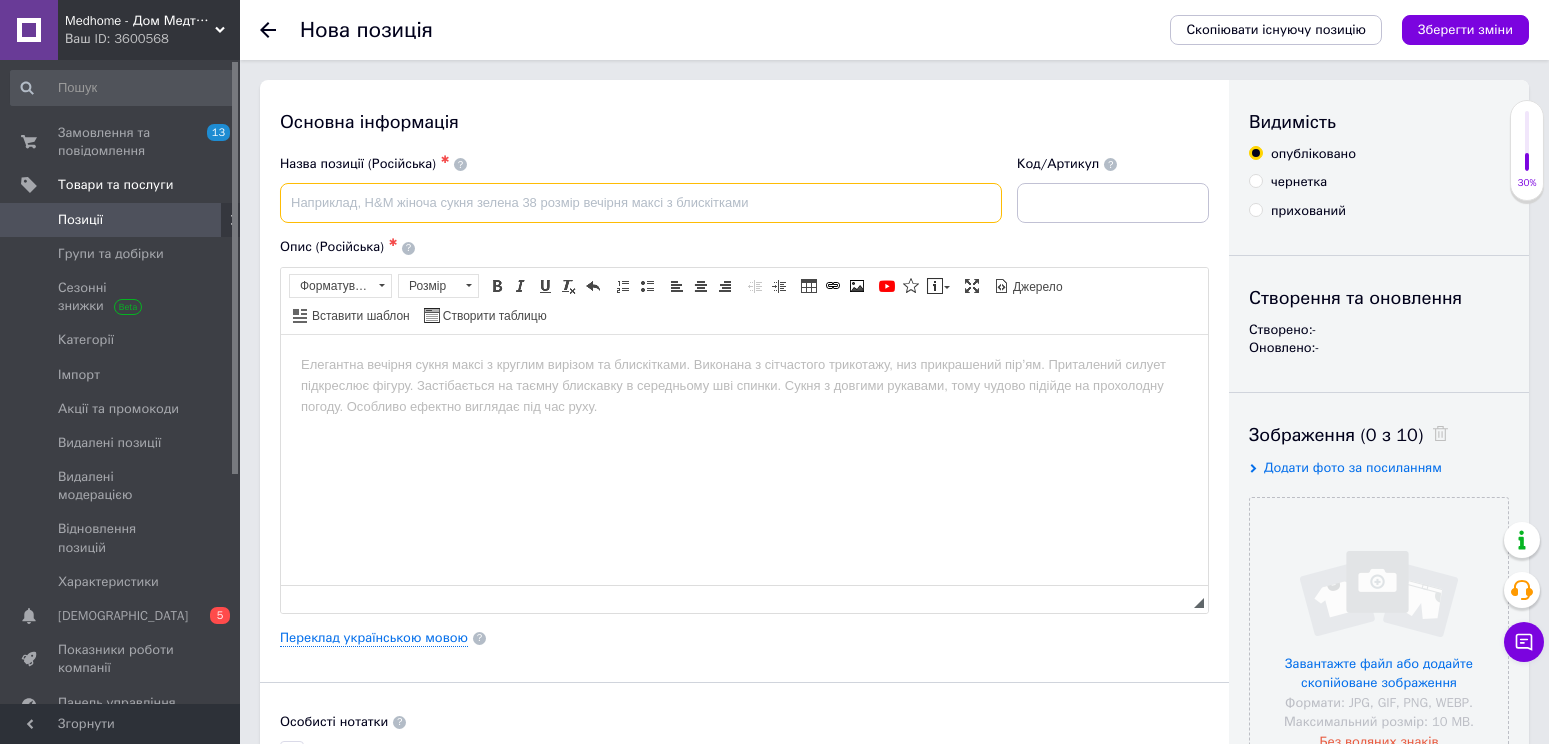 drag, startPoint x: 458, startPoint y: 222, endPoint x: 487, endPoint y: 201, distance: 35.805027 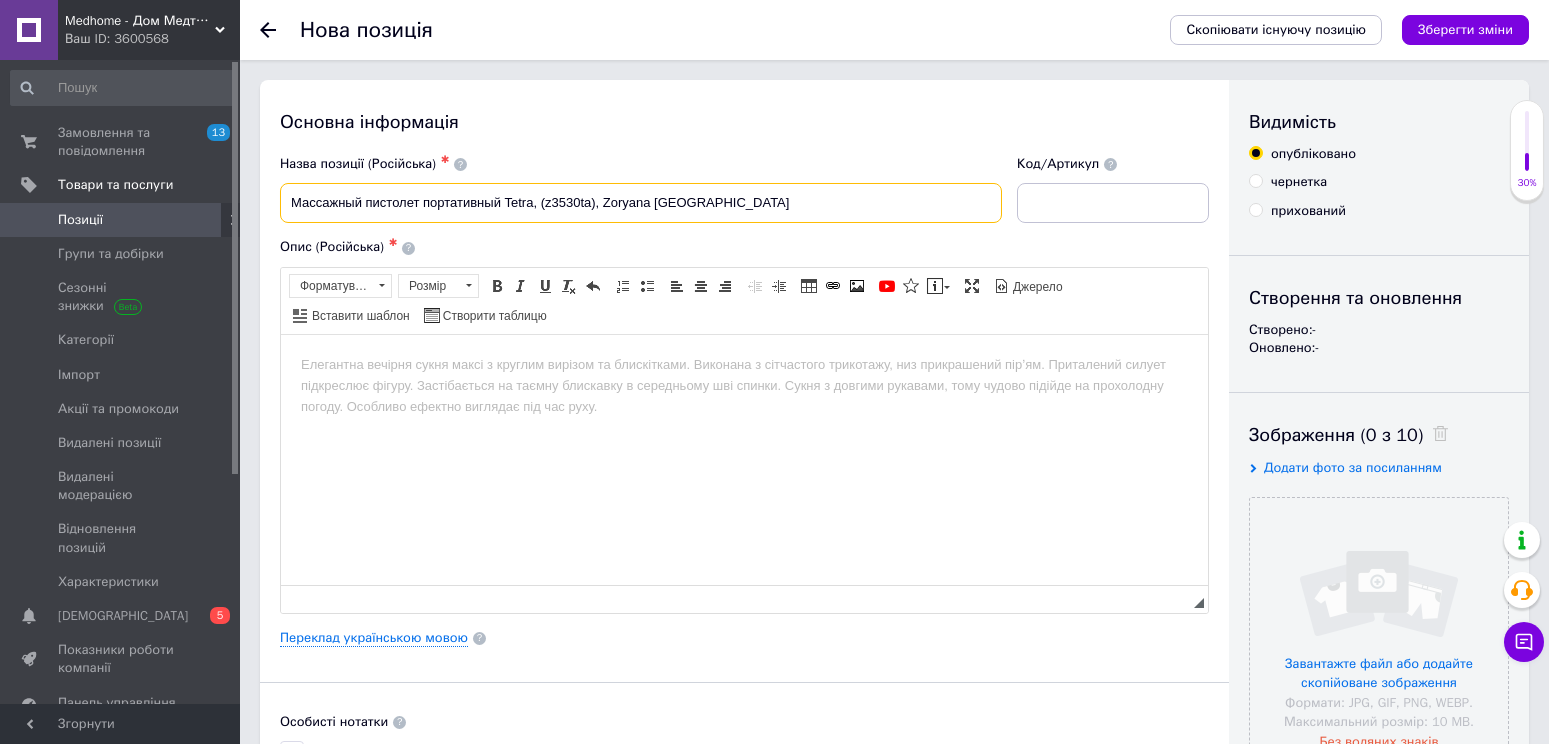click on "Массажный пистолет портативный Tetra, (z3530ta), Zoryana [GEOGRAPHIC_DATA]" at bounding box center [641, 203] 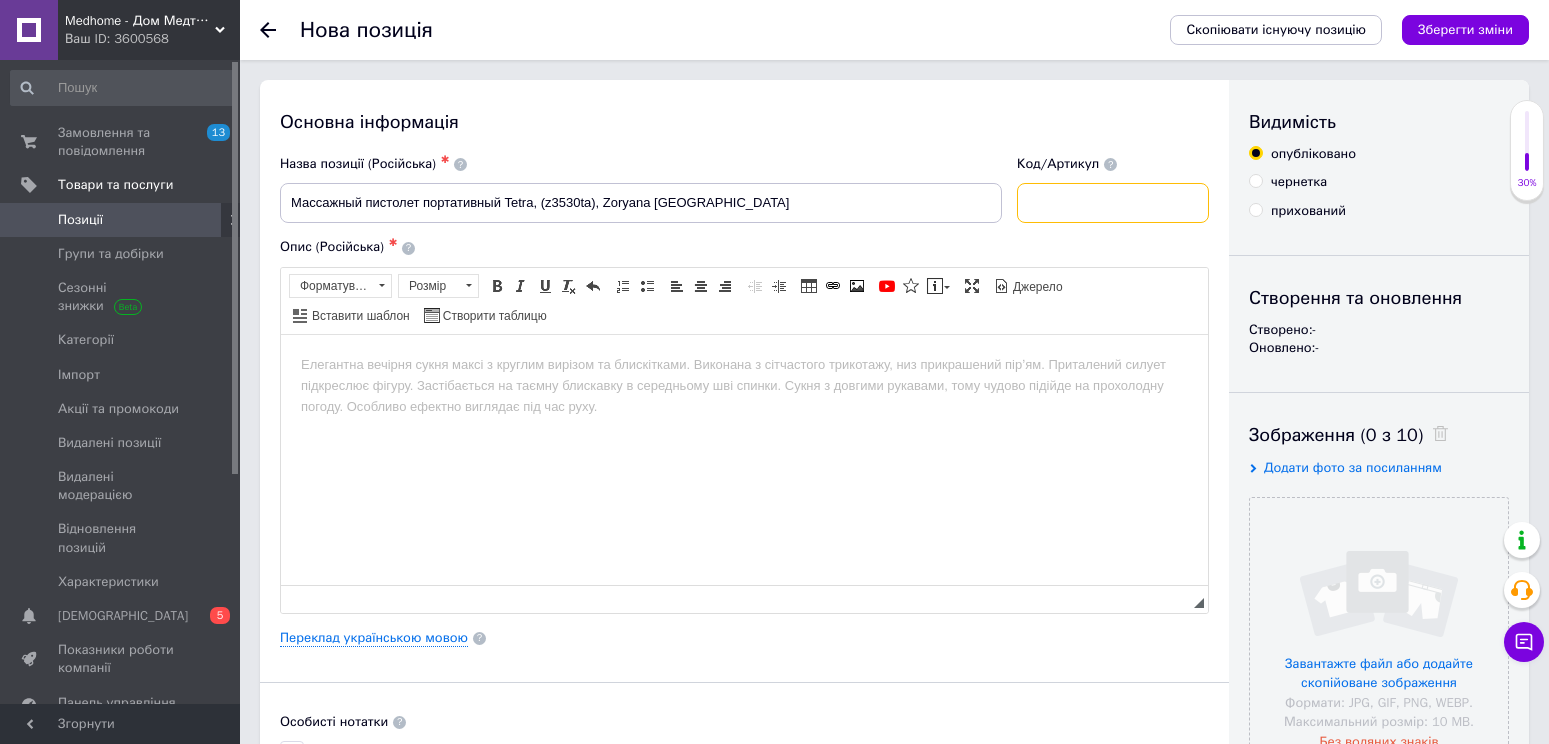 click at bounding box center [1113, 203] 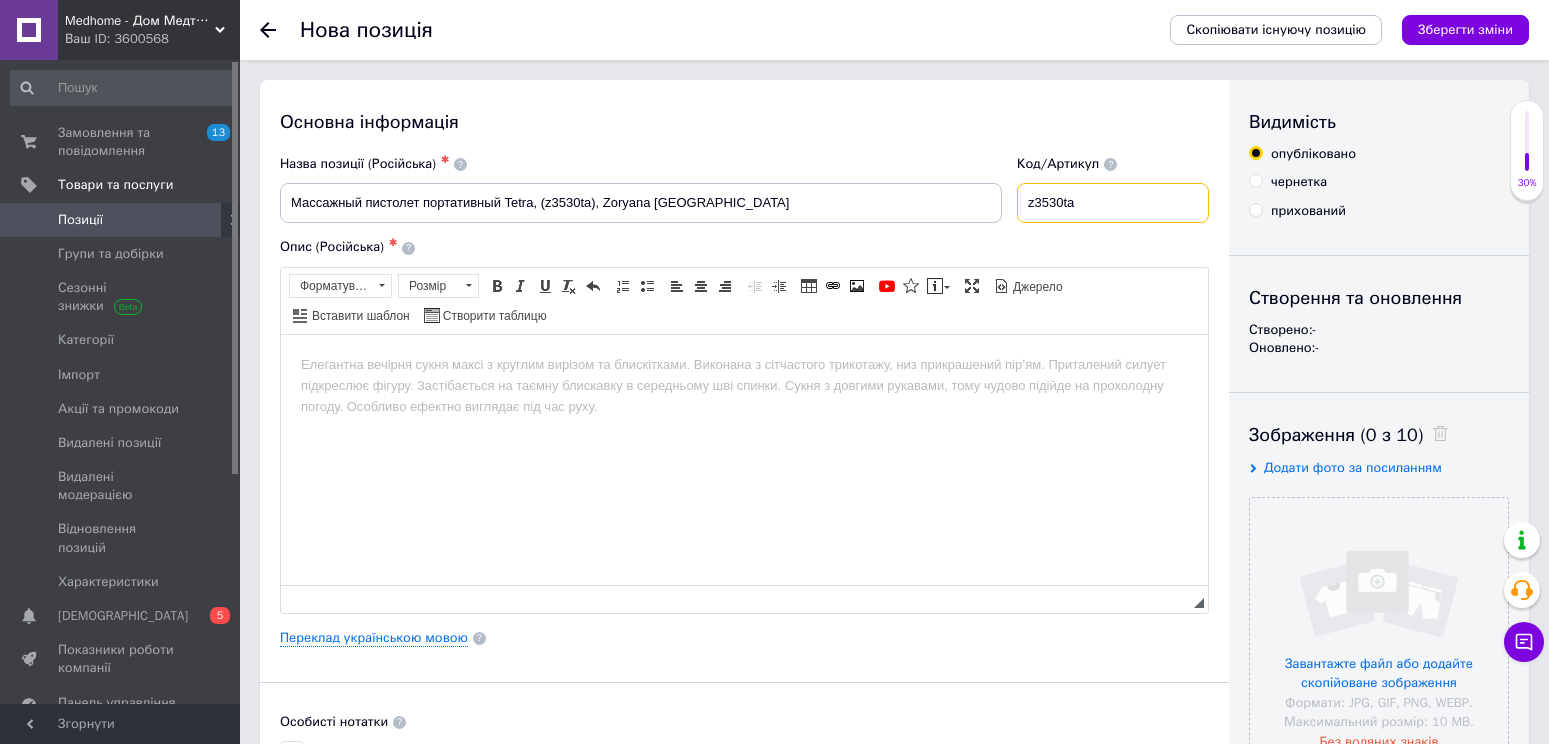type on "z3530ta" 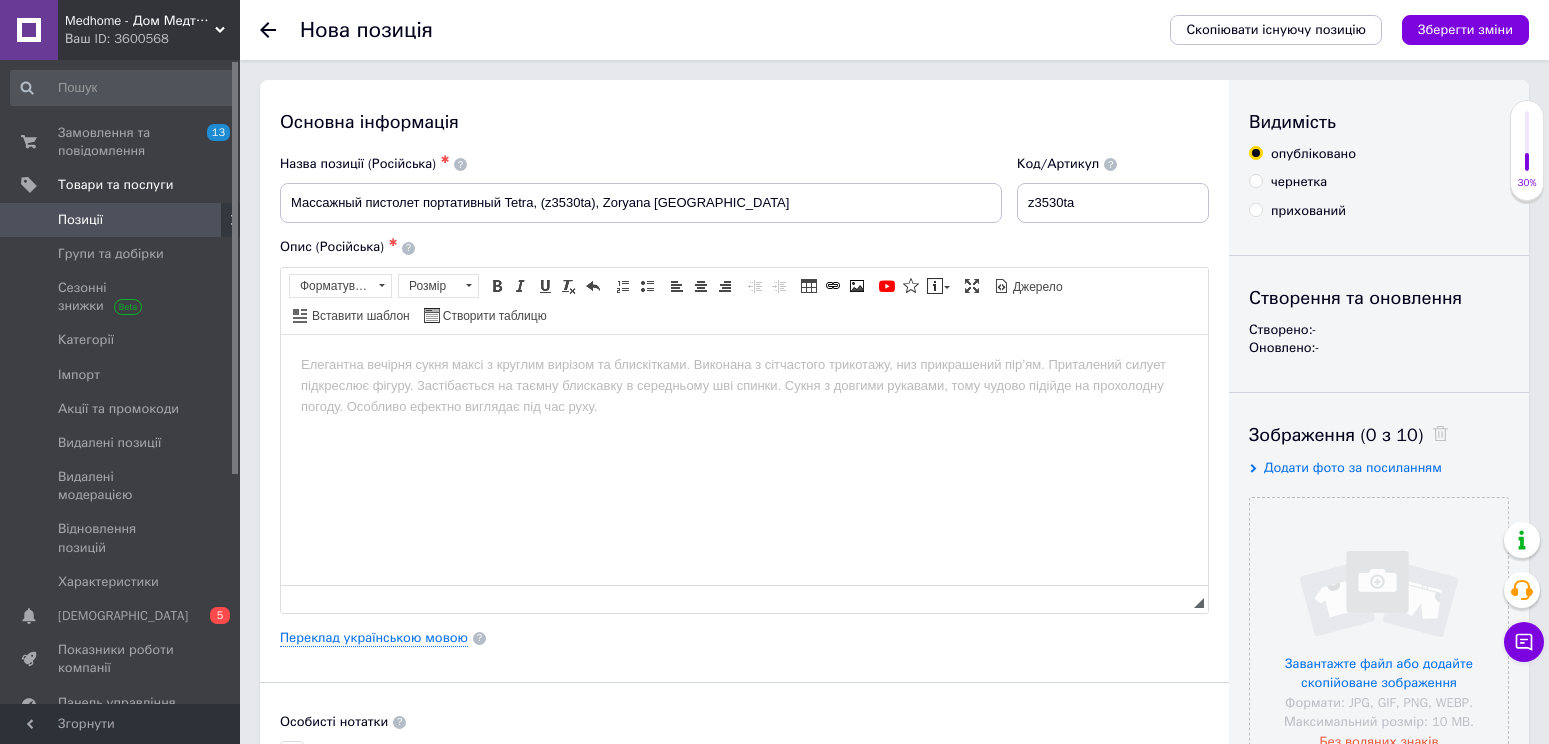 click at bounding box center (744, 364) 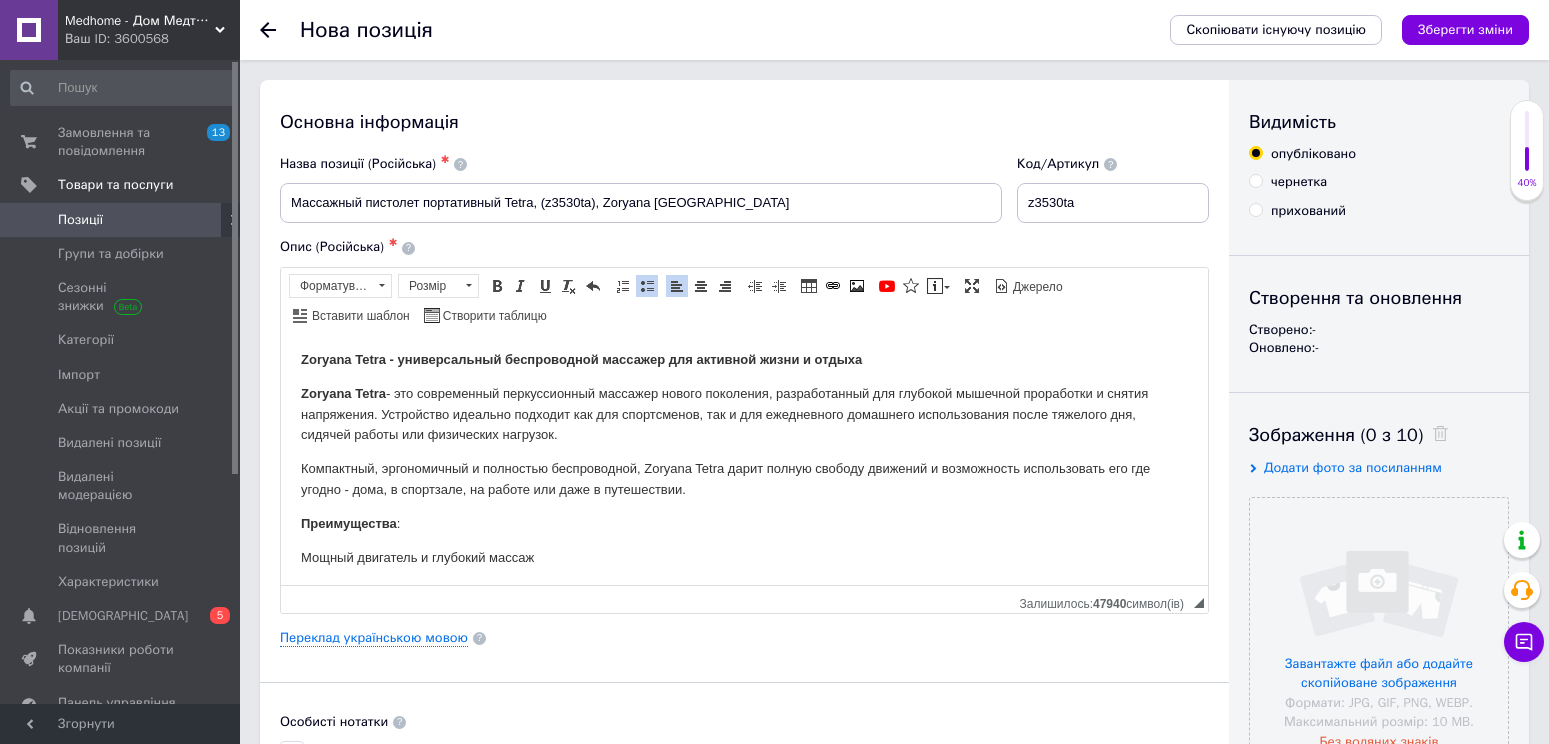 scroll, scrollTop: 0, scrollLeft: 0, axis: both 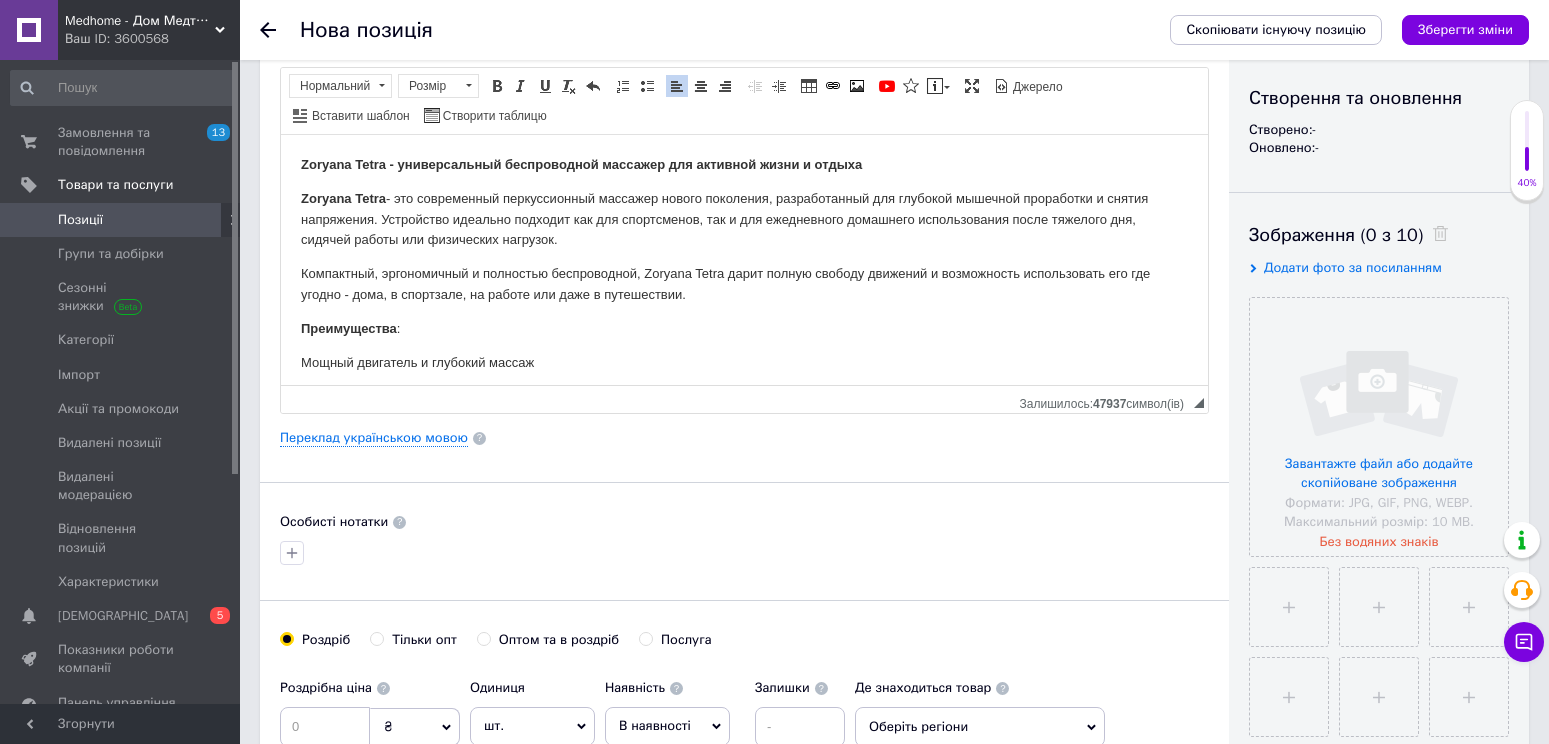 click on "Основна інформація Назва позиції (Російська) ✱ Массажный пистолет портативный Tetra, (z3530ta), Zoryana Украина Код/Артикул z3530ta Опис (Російська) ✱ Zoryana Tetra - универсальный беспроводной массажер для активной жизни и отдыха
Zoryana Tetra  - это современный перкуссионный массажер нового поколения, разработанный для глубокой мышечной проработки и снятия напряжения. Устройство идеально подходит как для спортсменов, так и для ежедневного домашнего использования после тяжелого дня, сидячей работы или физических нагрузок.
Преимущества :
Полная свобода движений" at bounding box center [744, 438] 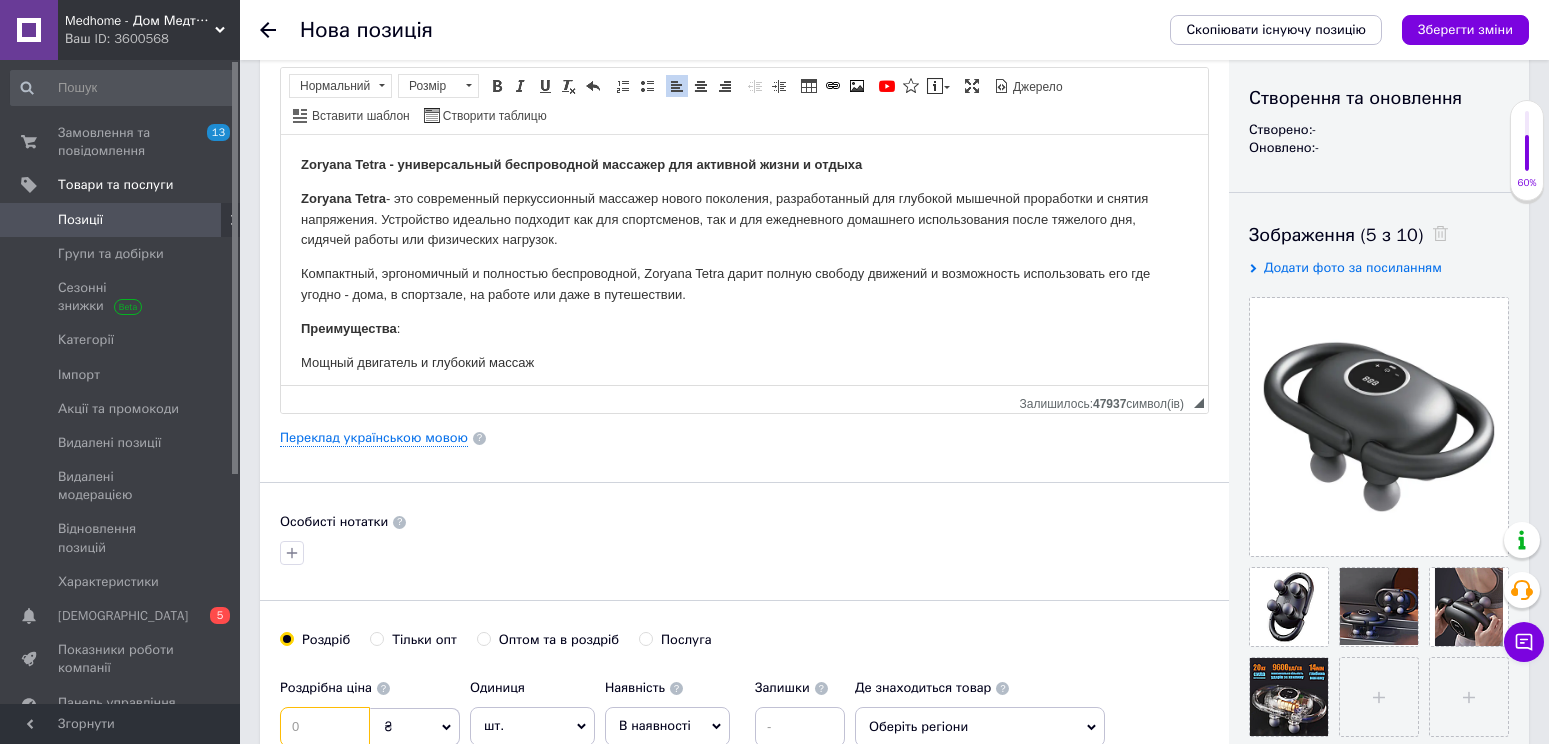 click at bounding box center (325, 727) 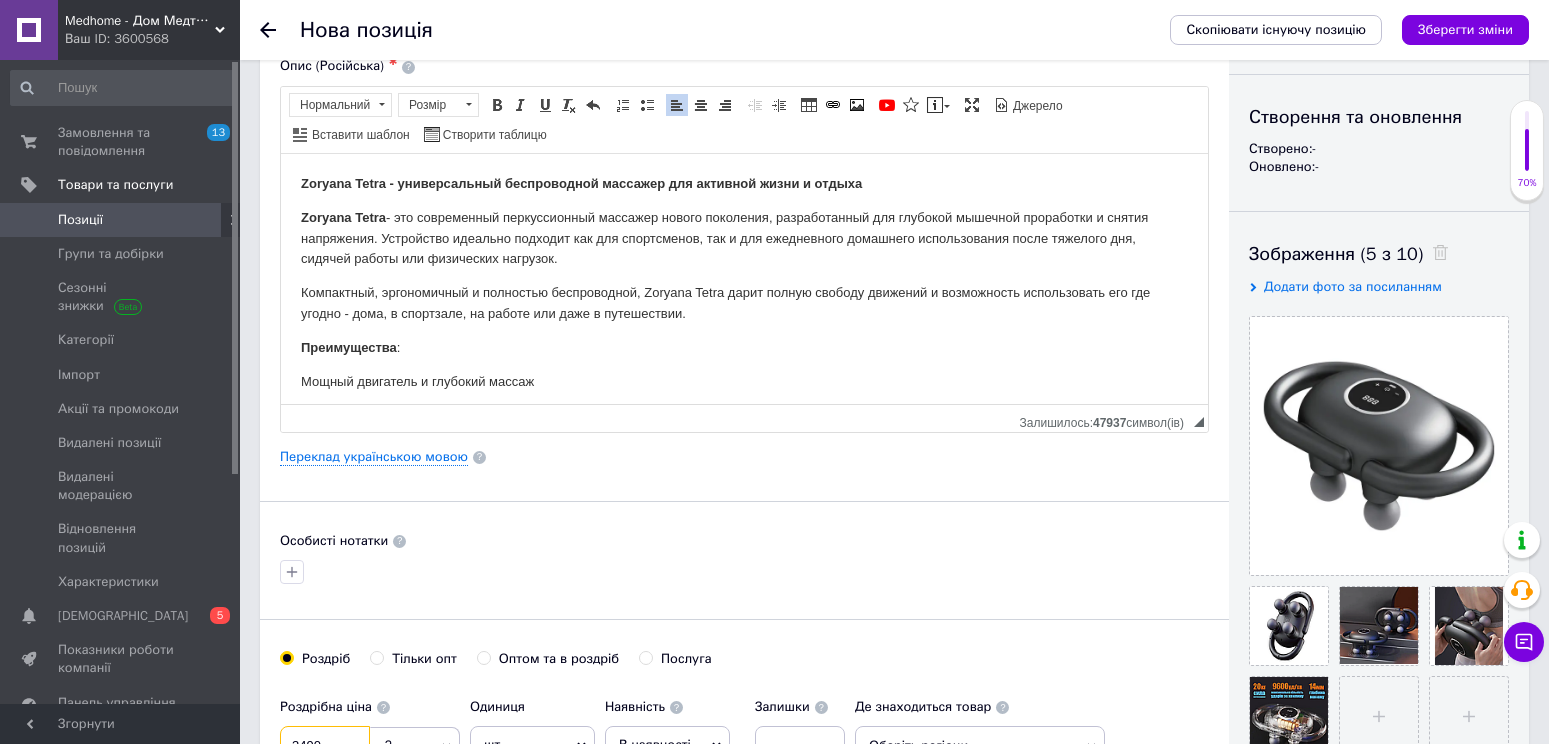 scroll, scrollTop: 0, scrollLeft: 0, axis: both 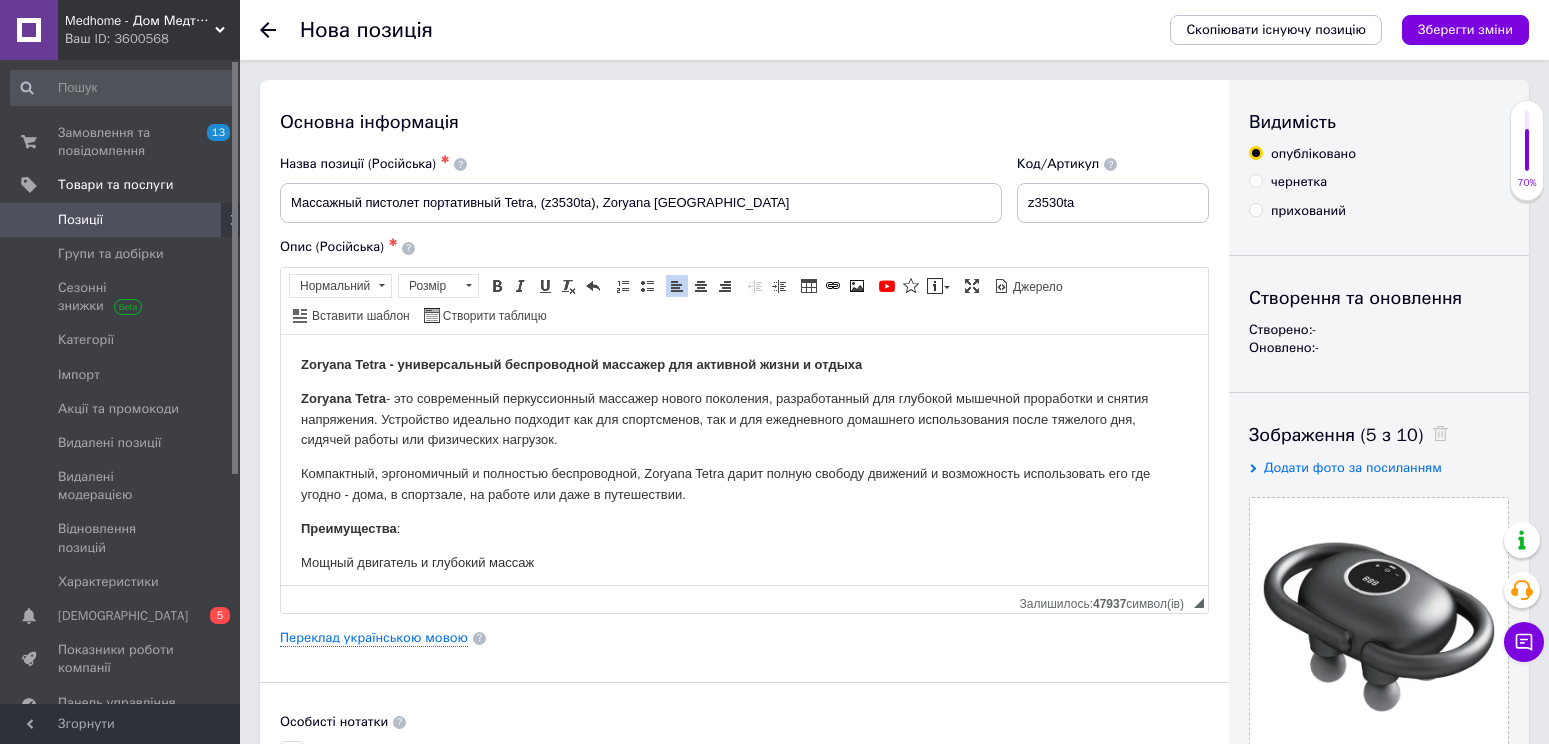type on "3490" 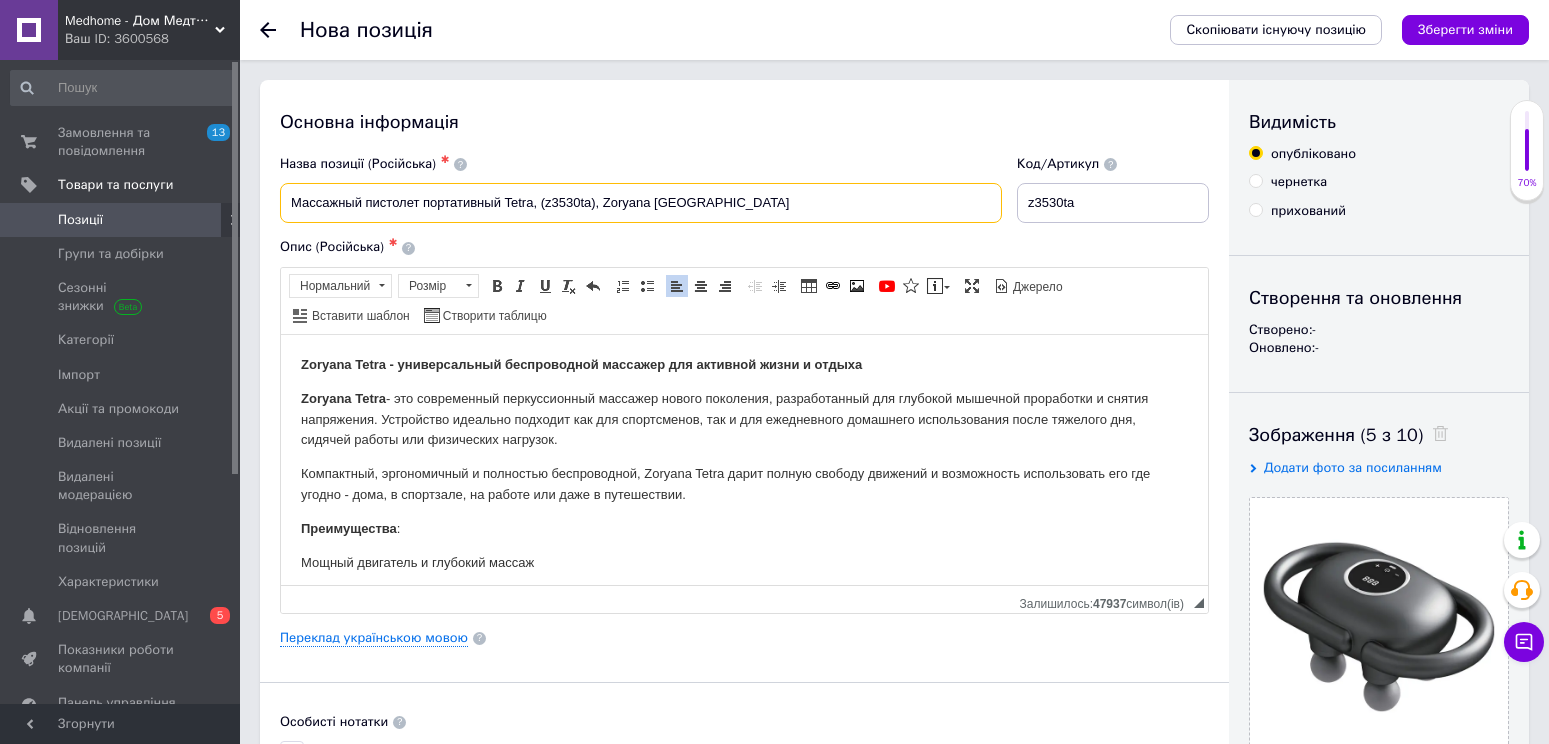 click on "Массажный пистолет портативный Tetra, (z3530ta), Zoryana [GEOGRAPHIC_DATA]" at bounding box center [641, 203] 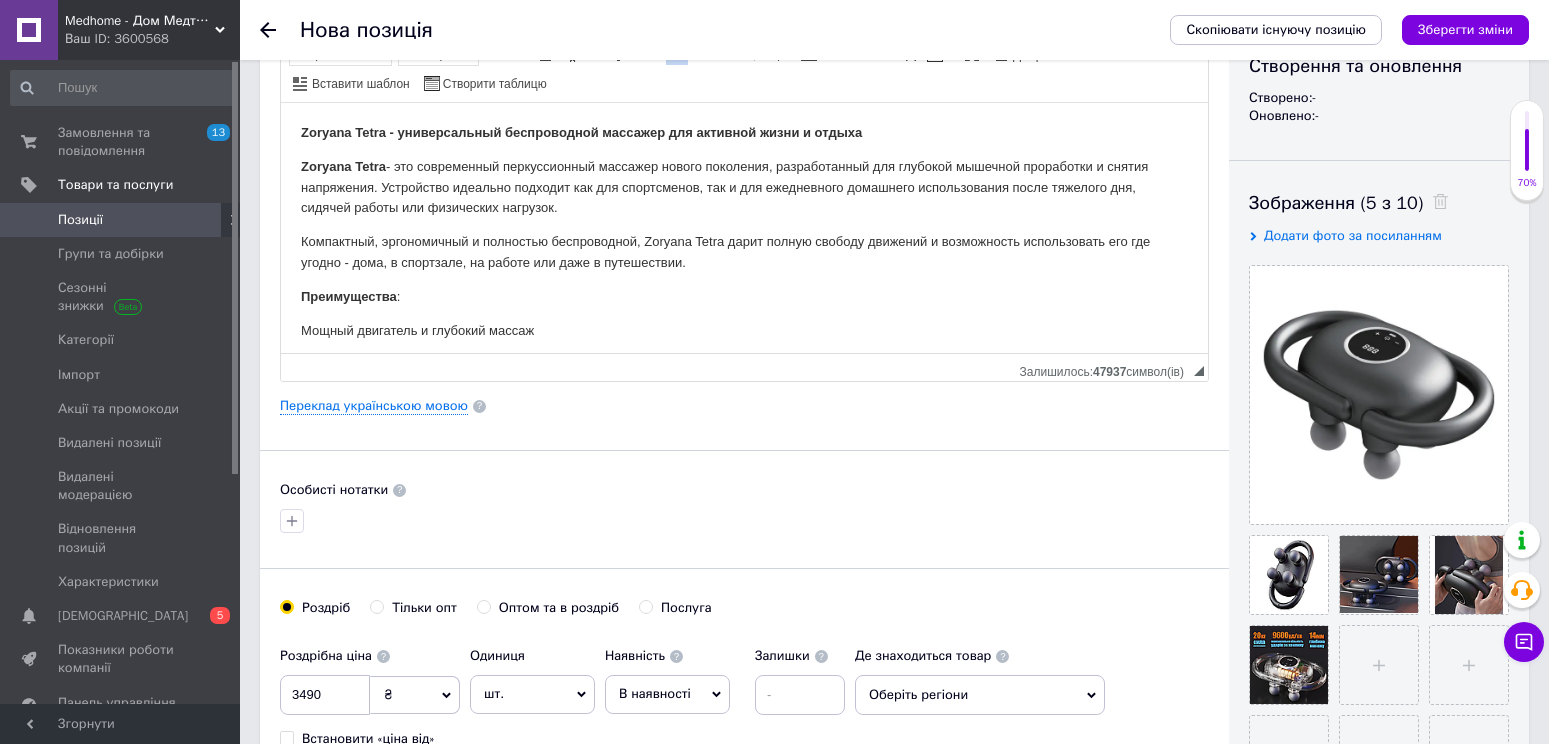 scroll, scrollTop: 0, scrollLeft: 0, axis: both 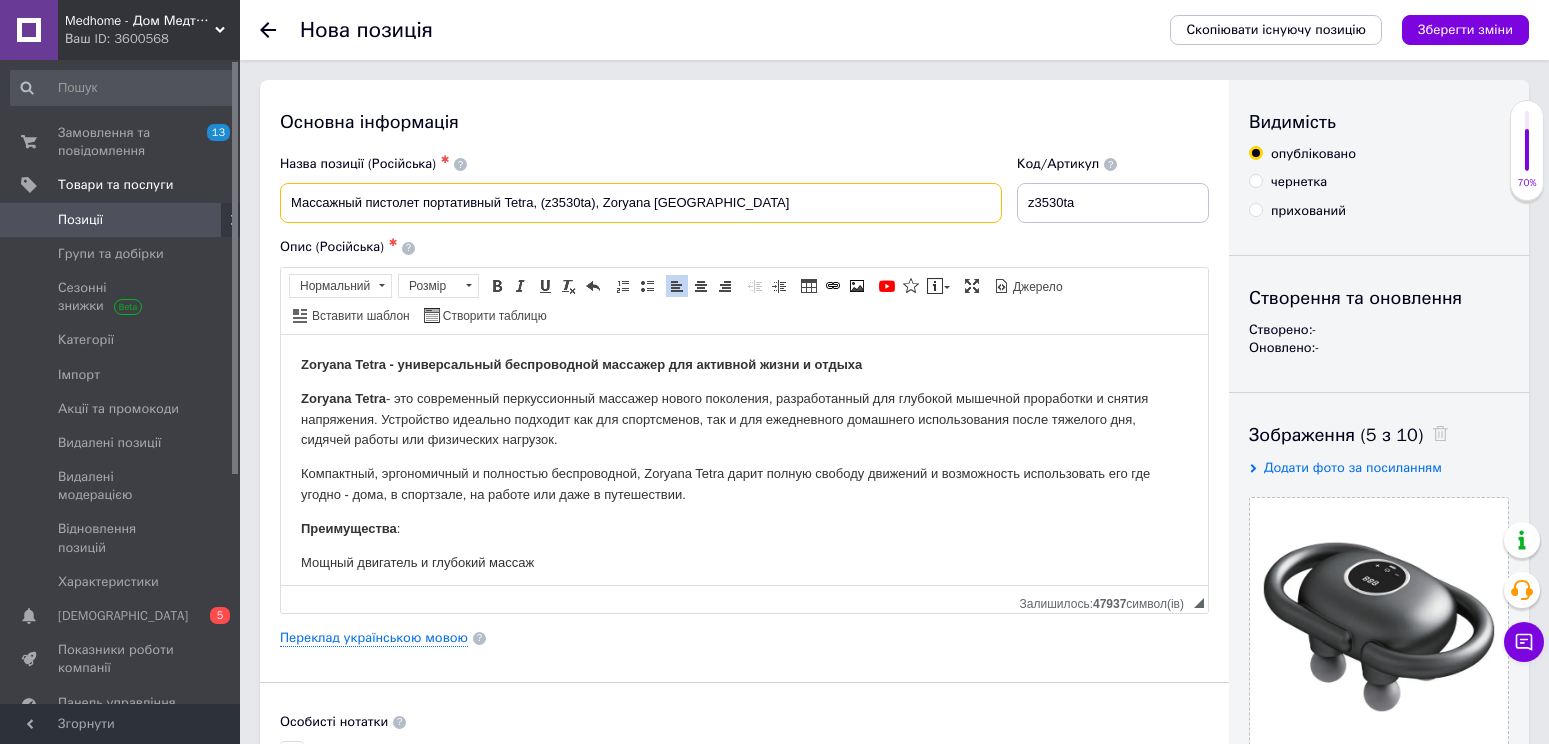 click on "Массажный пистолет портативный Tetra, (z3530ta), Zoryana [GEOGRAPHIC_DATA]" at bounding box center (641, 203) 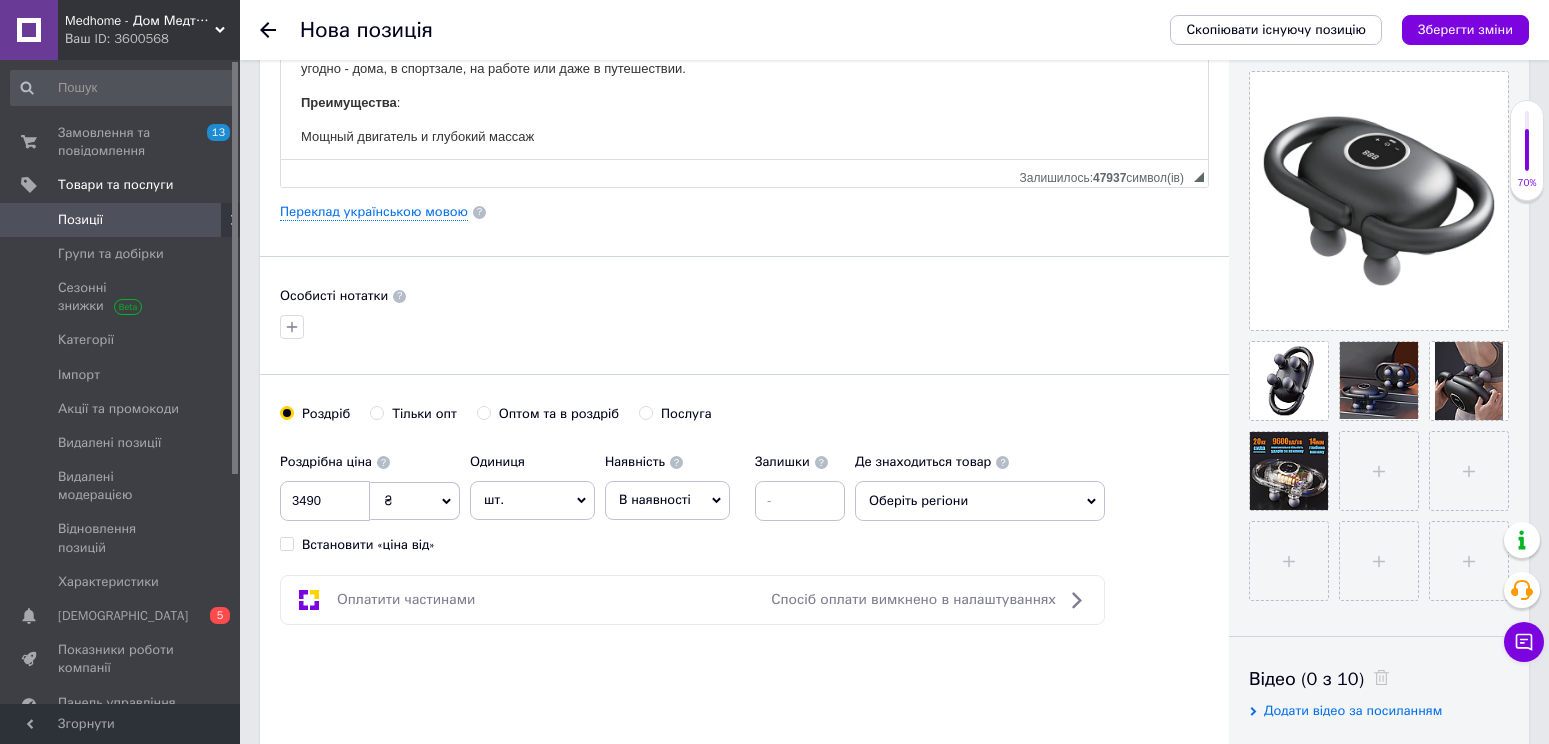scroll, scrollTop: 600, scrollLeft: 0, axis: vertical 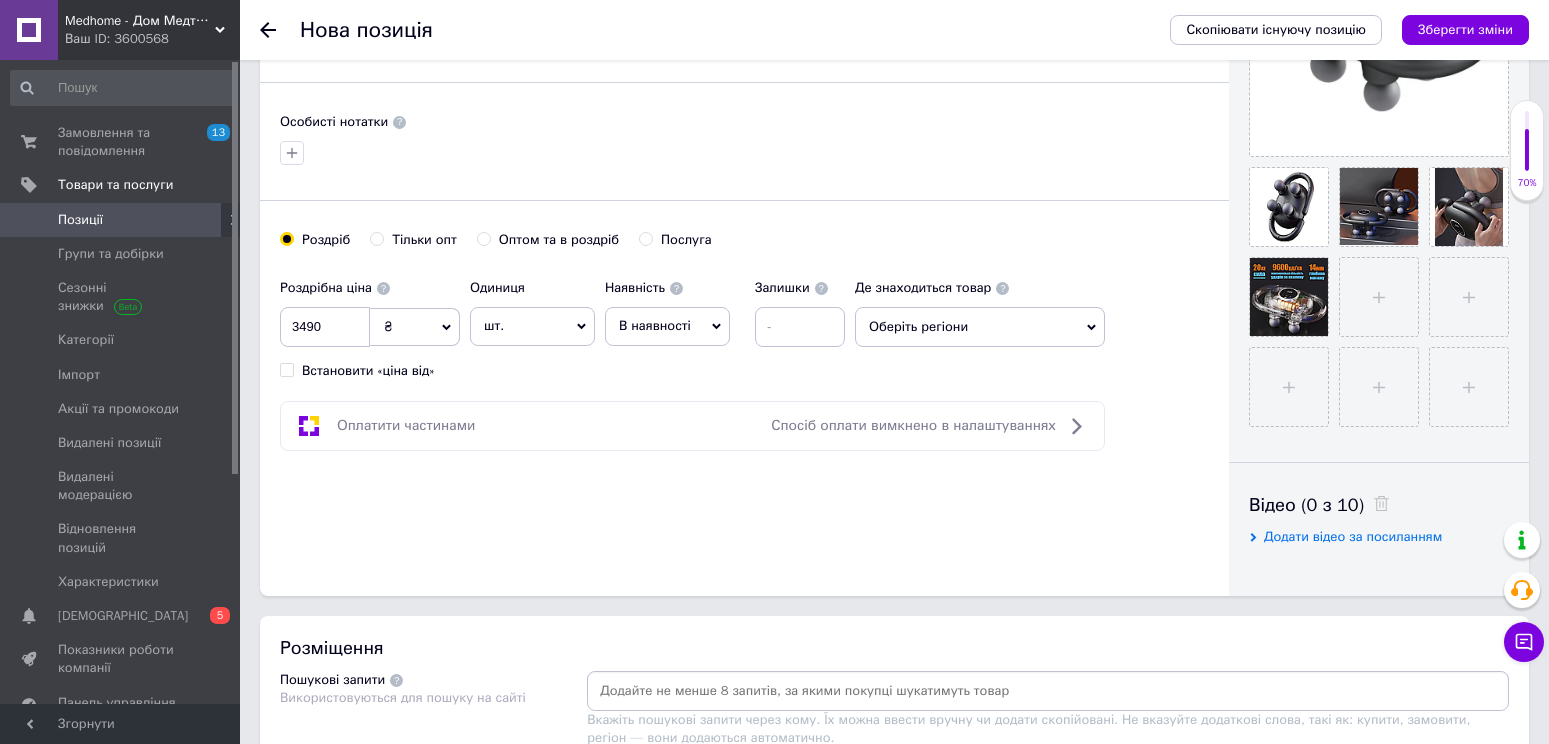 type on "Массажный пистолет портативный Tetra, (z3530ta), Zoryana" 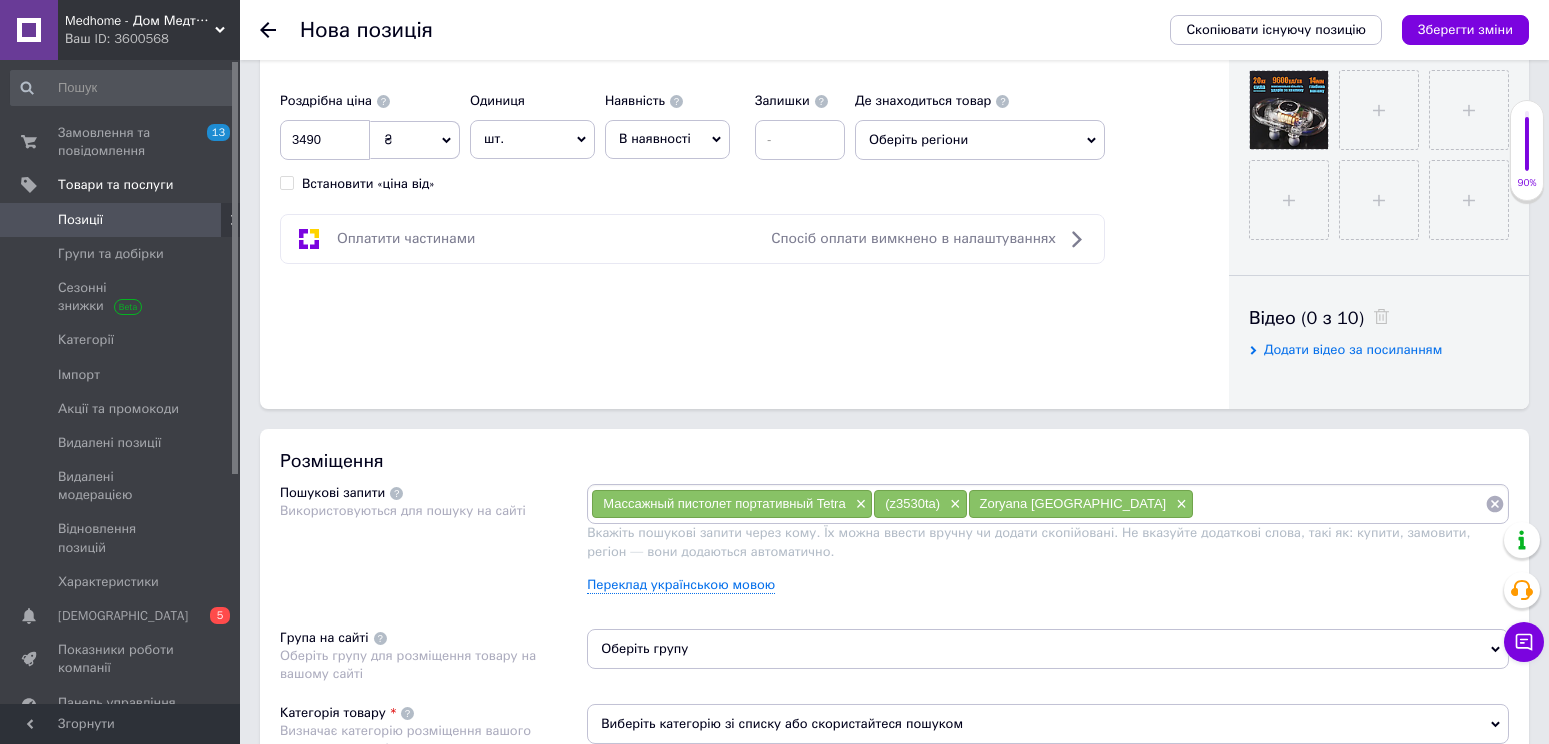 scroll, scrollTop: 999, scrollLeft: 0, axis: vertical 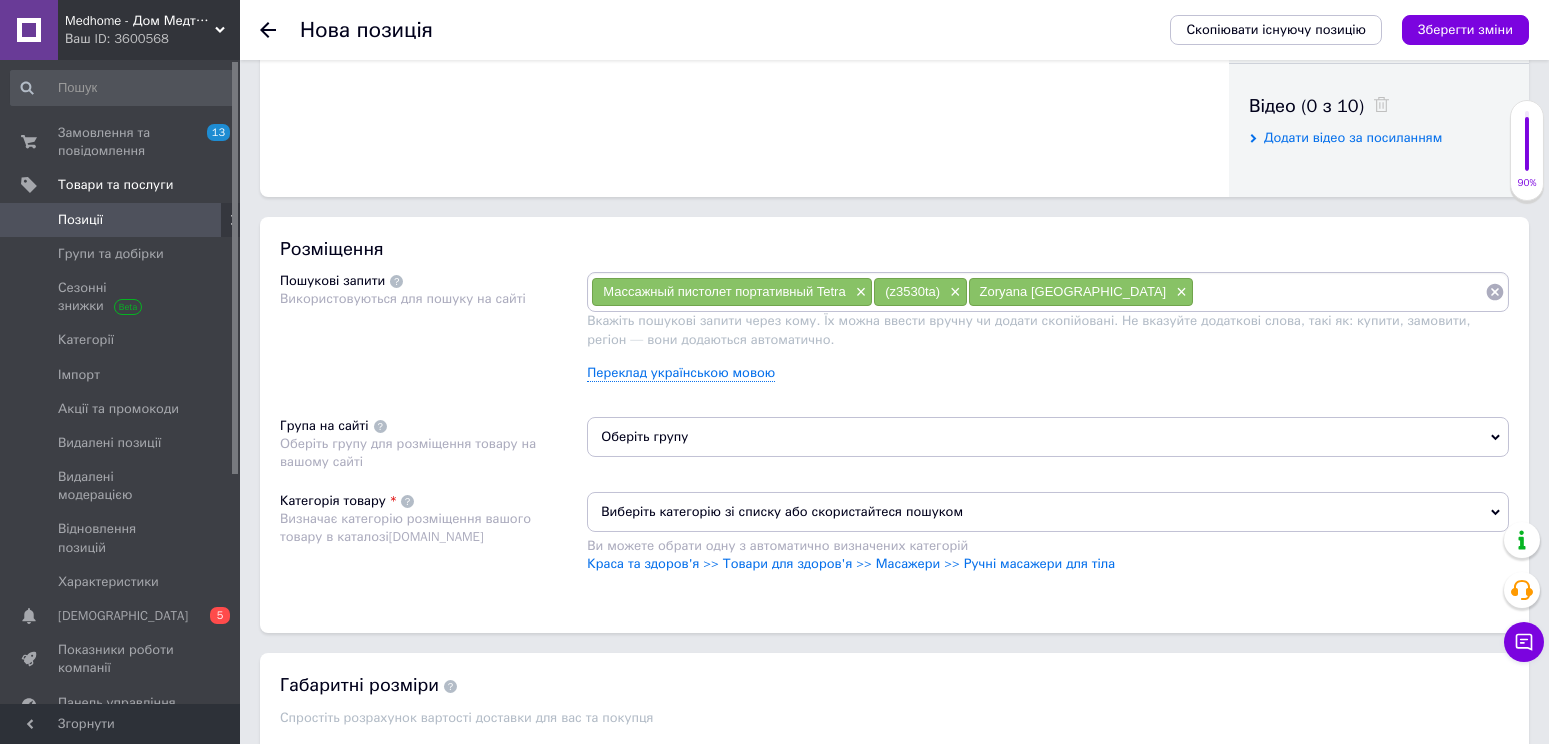 click on "Краса та здоров'я >> Товари для здоров'я >> Масажери >> Ручні масажери для тіла" at bounding box center (851, 563) 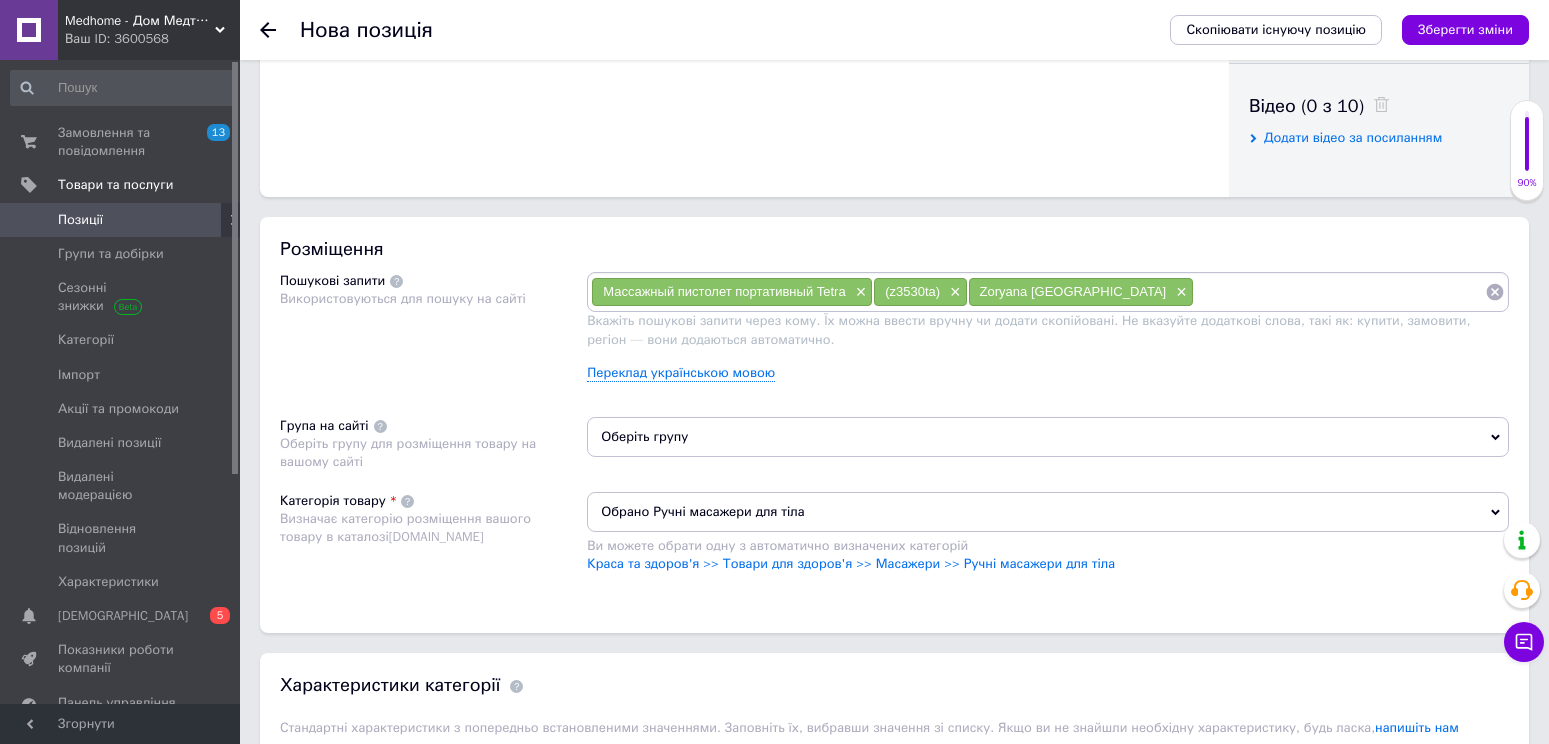 click on "Оберіть групу" at bounding box center [1048, 437] 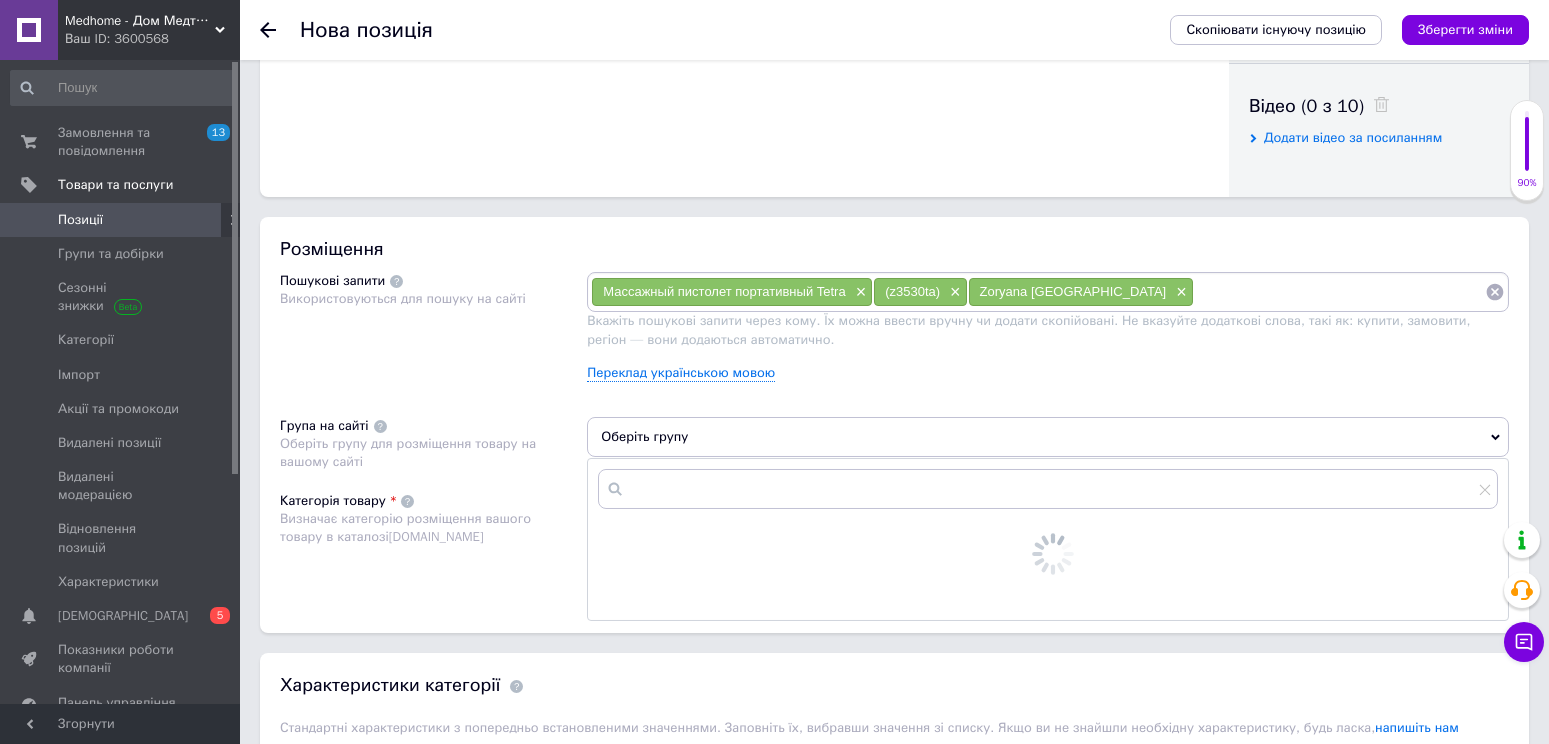 drag, startPoint x: 670, startPoint y: 462, endPoint x: 665, endPoint y: 473, distance: 12.083046 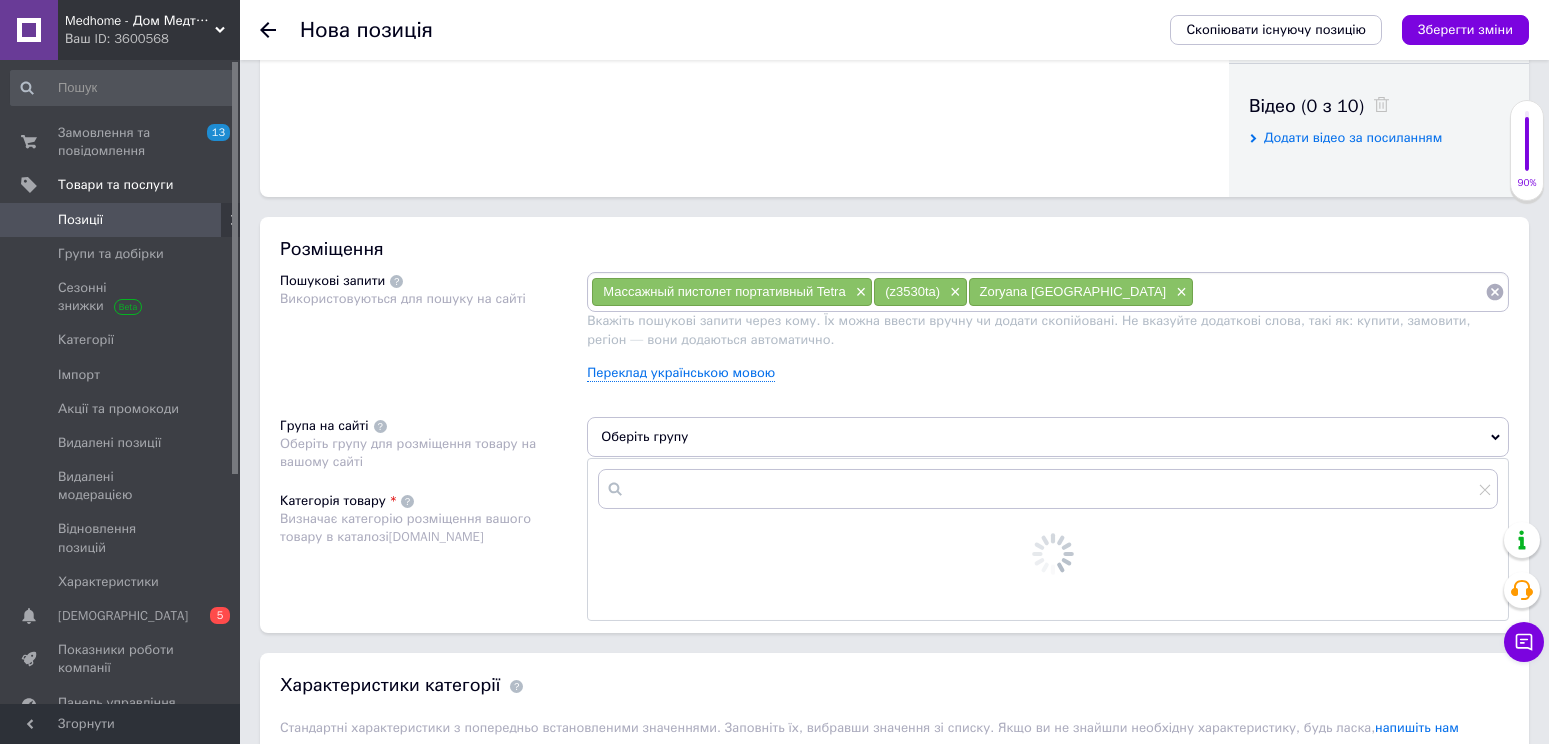 click at bounding box center [1048, 489] 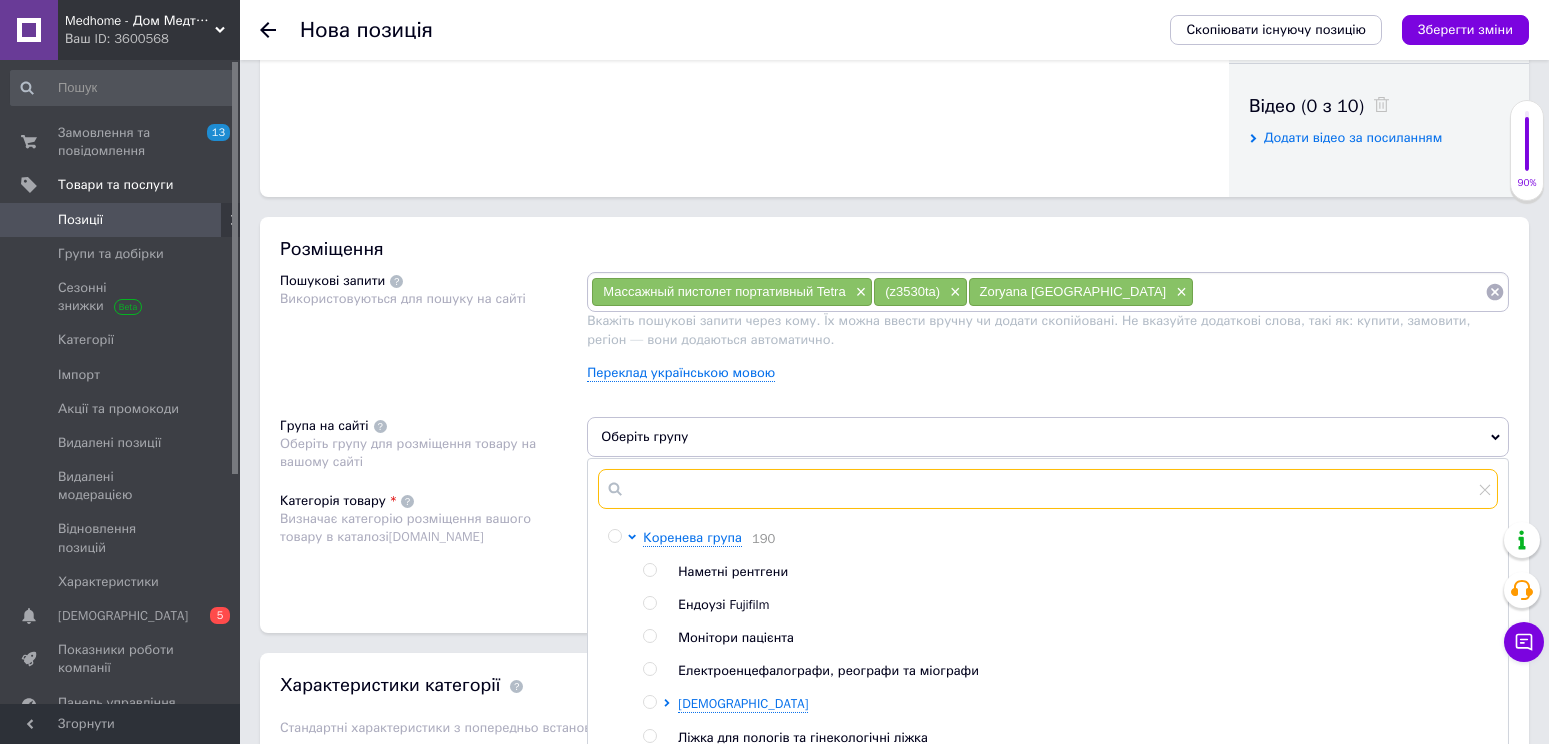click at bounding box center [1048, 489] 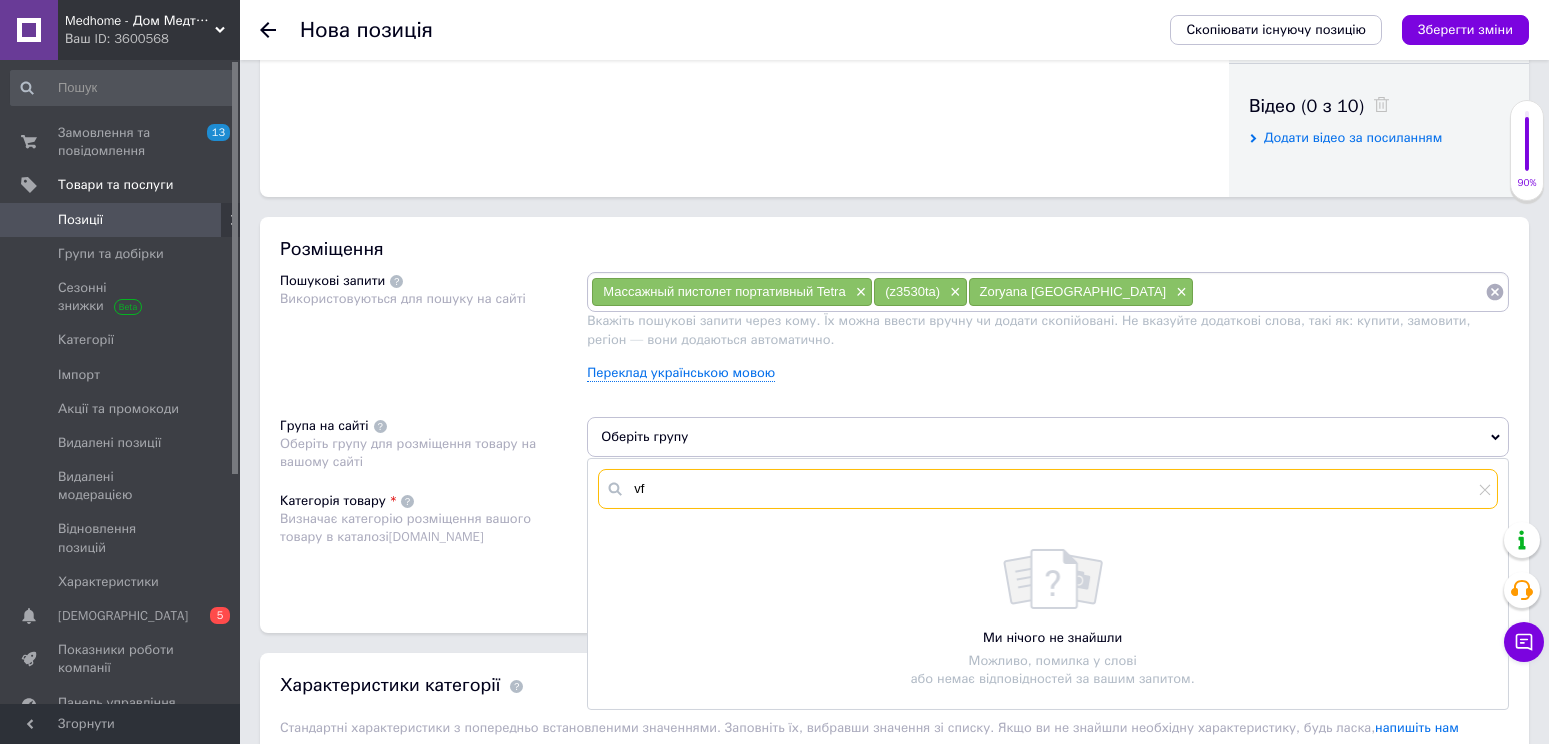click on "vf" at bounding box center [1048, 489] 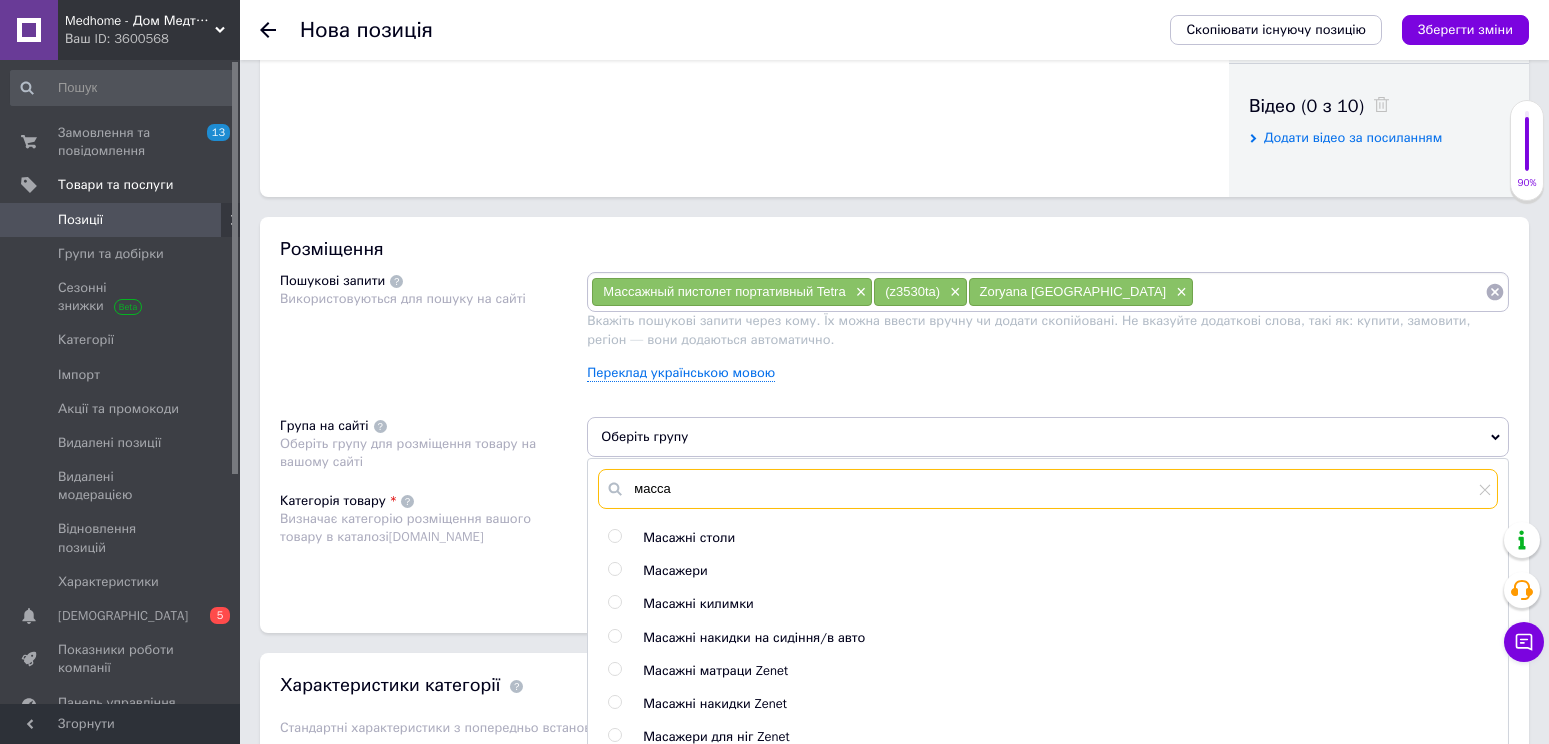type on "масса" 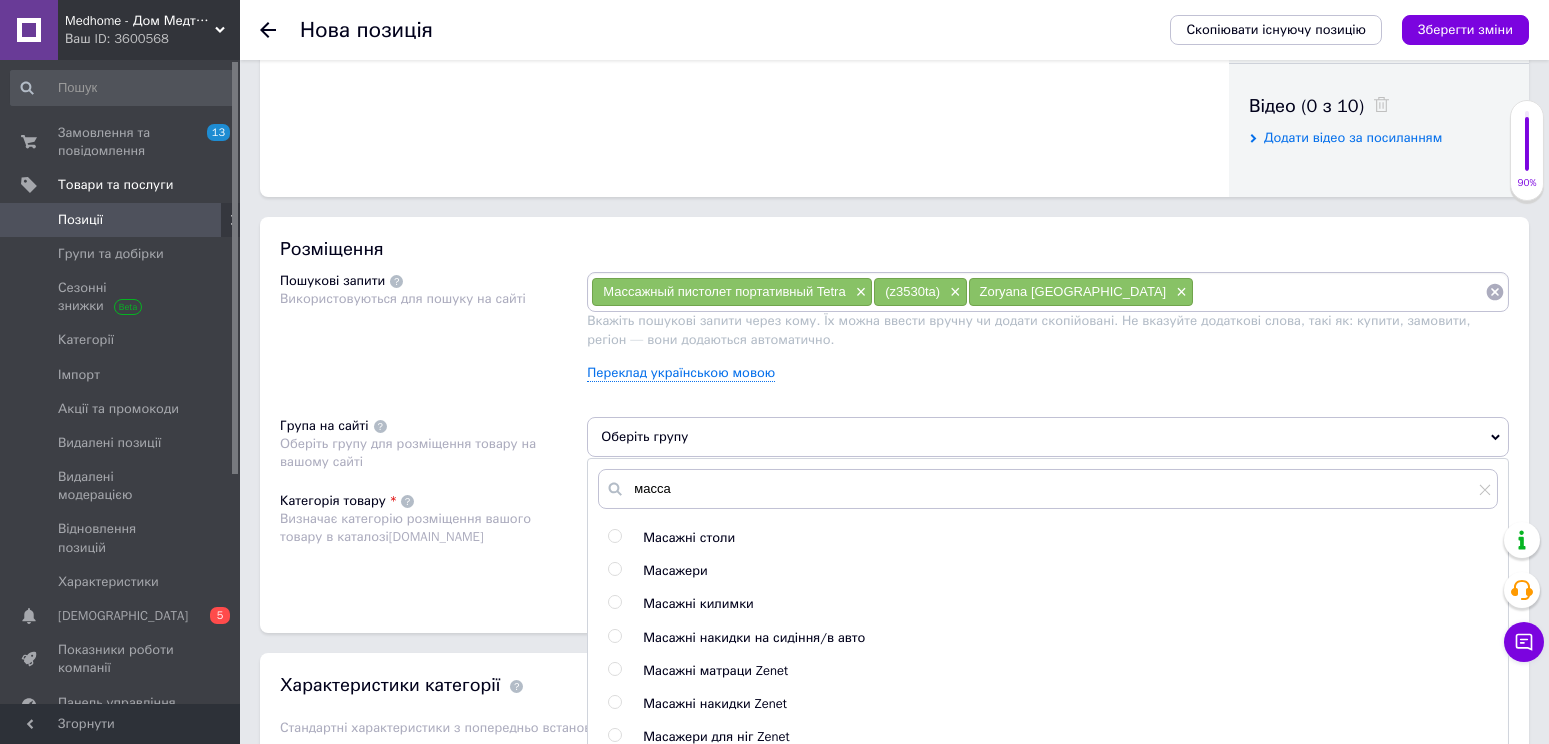 click on "Масажери" at bounding box center [675, 570] 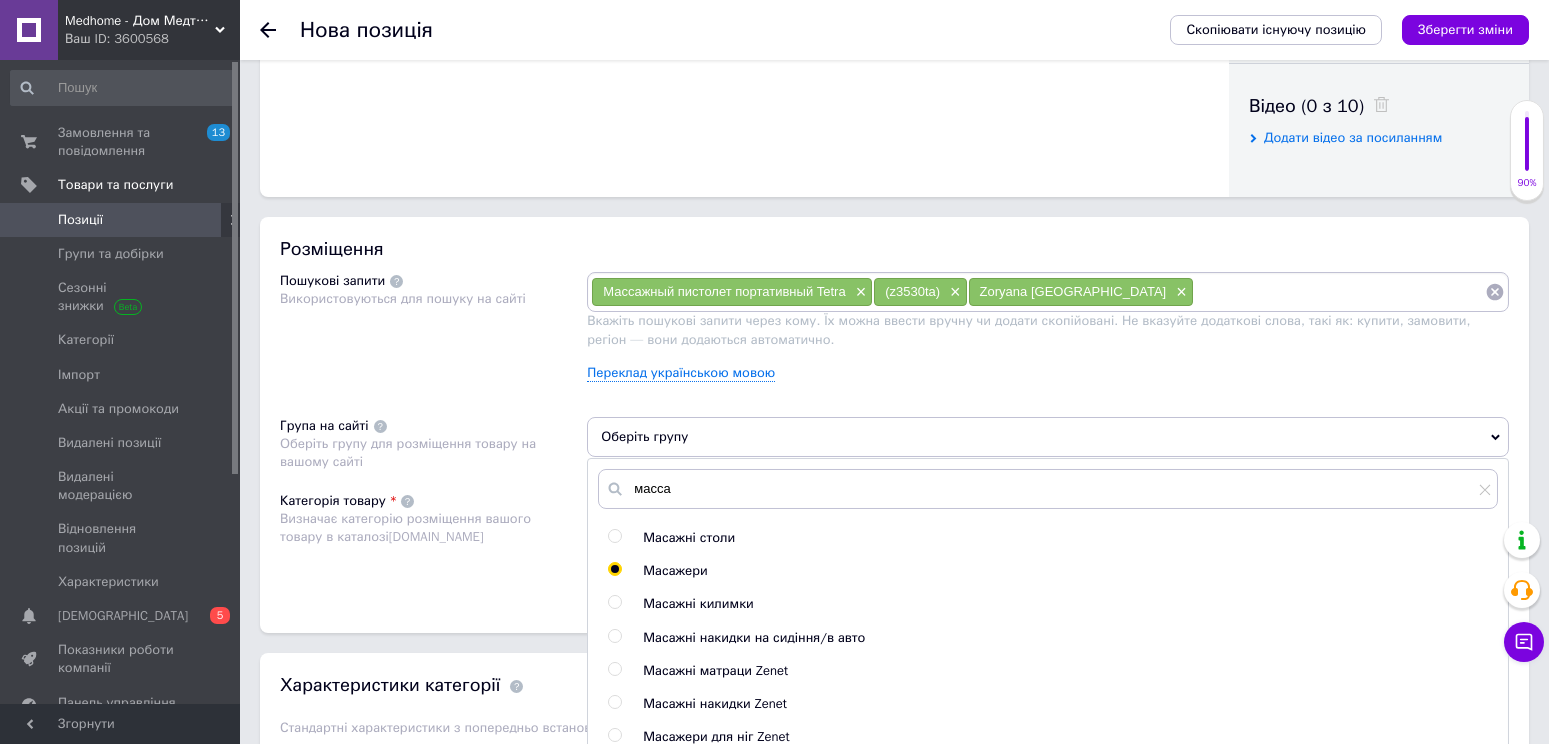 radio on "true" 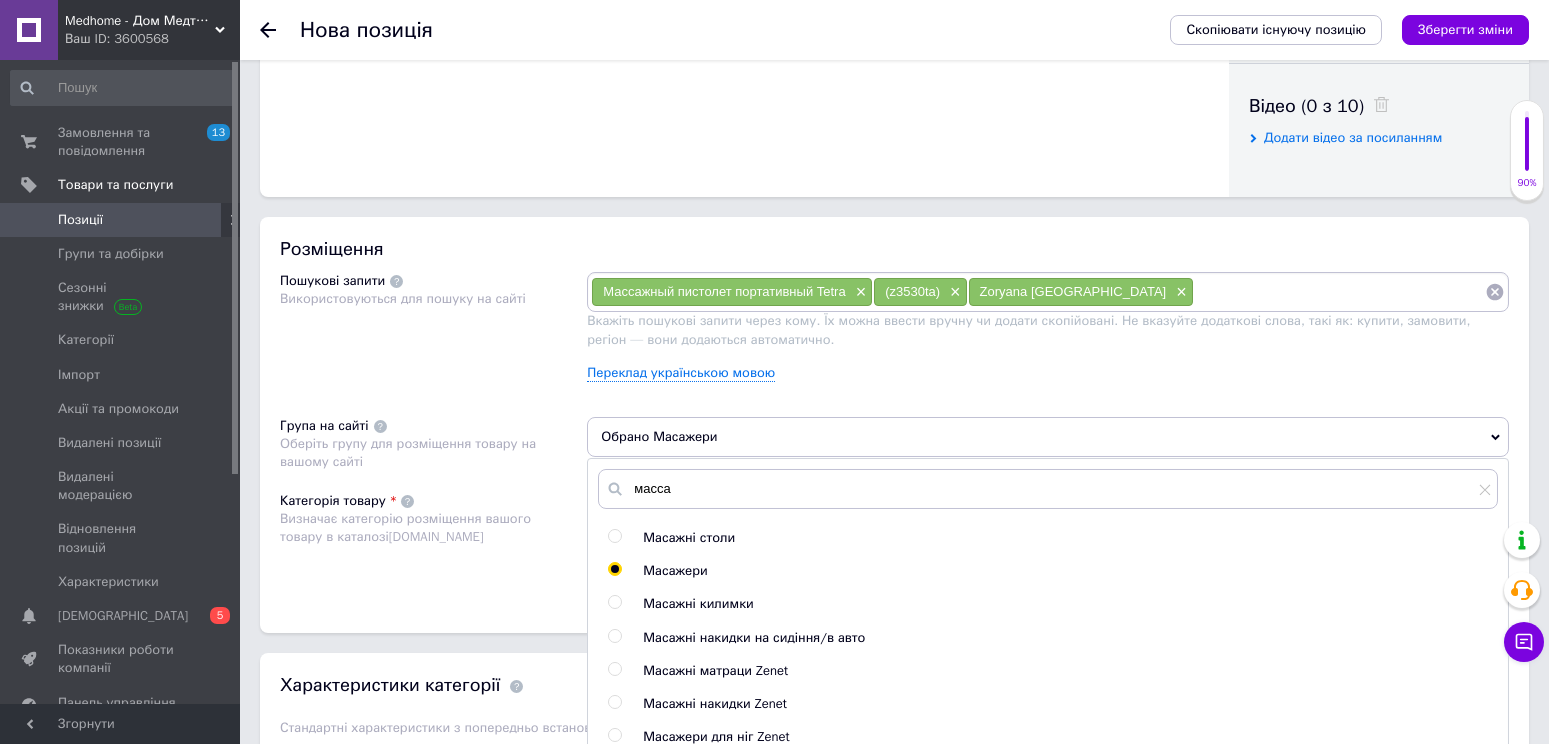 click on "Категорія товару Визначає категорію розміщення вашого товару в каталозі  [DOMAIN_NAME]" at bounding box center [433, 542] 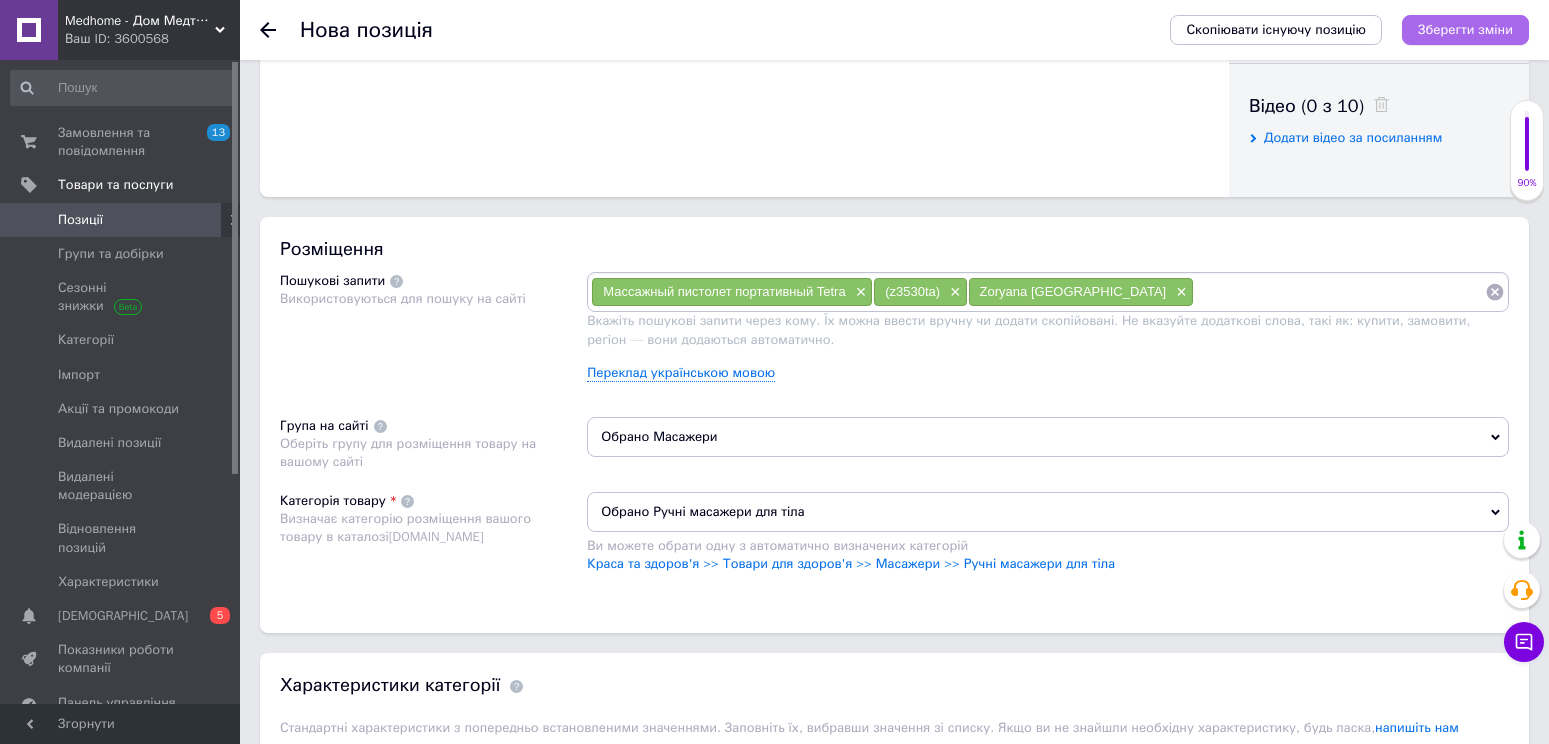 click on "Зберегти зміни" at bounding box center [1465, 29] 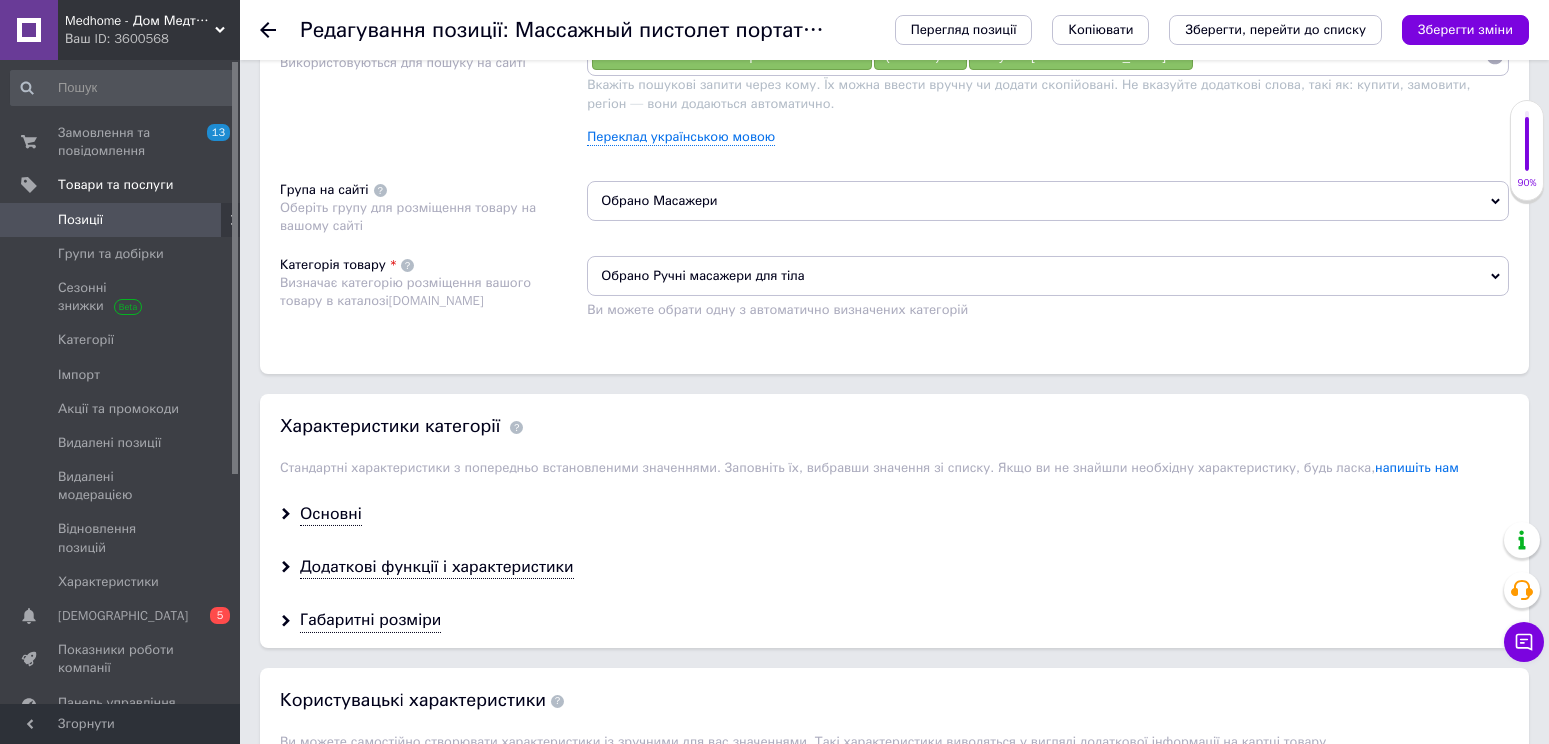 scroll, scrollTop: 1400, scrollLeft: 0, axis: vertical 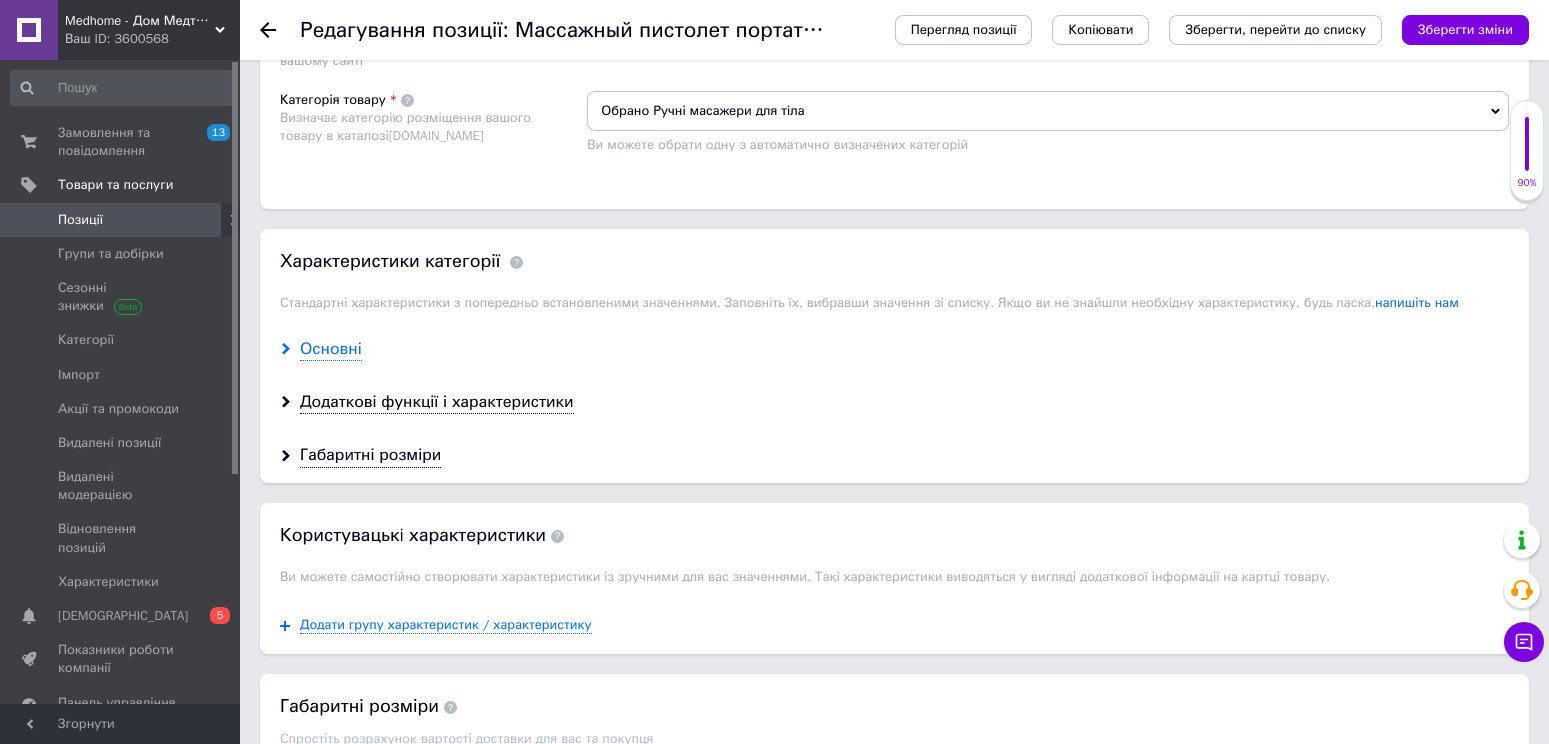 click on "Основні" at bounding box center [331, 349] 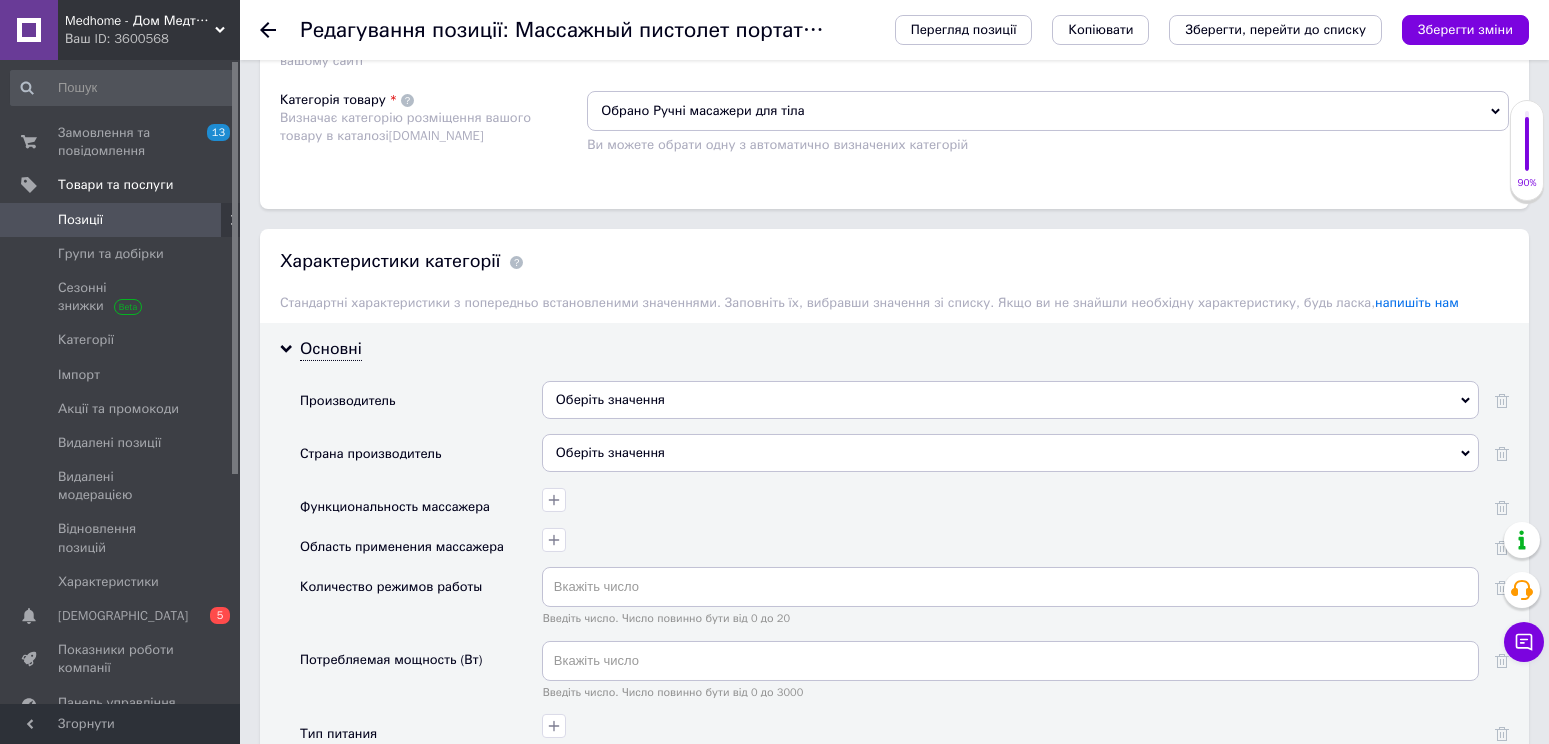 click on "Оберіть значення" at bounding box center [1010, 400] 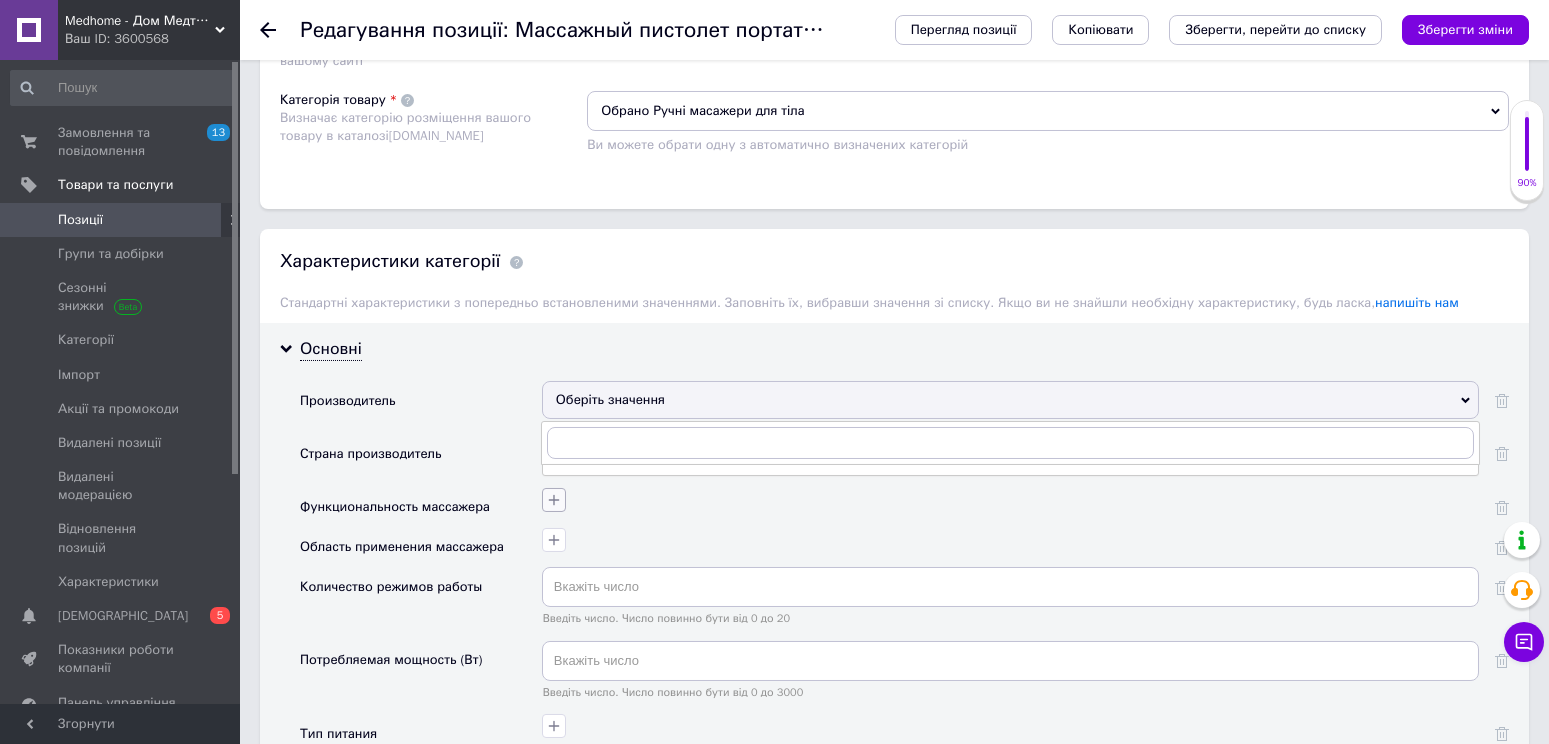 click at bounding box center [554, 500] 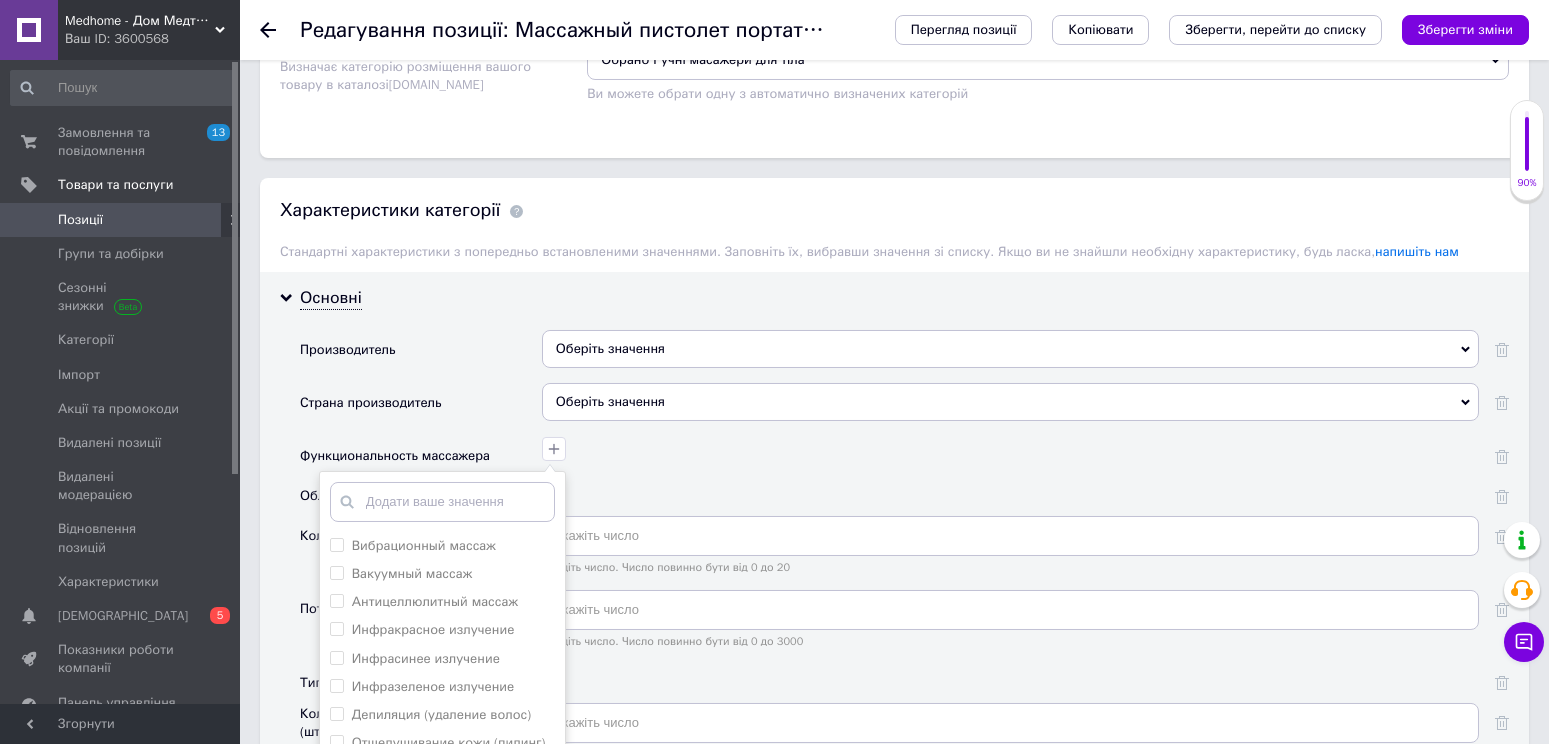scroll, scrollTop: 1500, scrollLeft: 0, axis: vertical 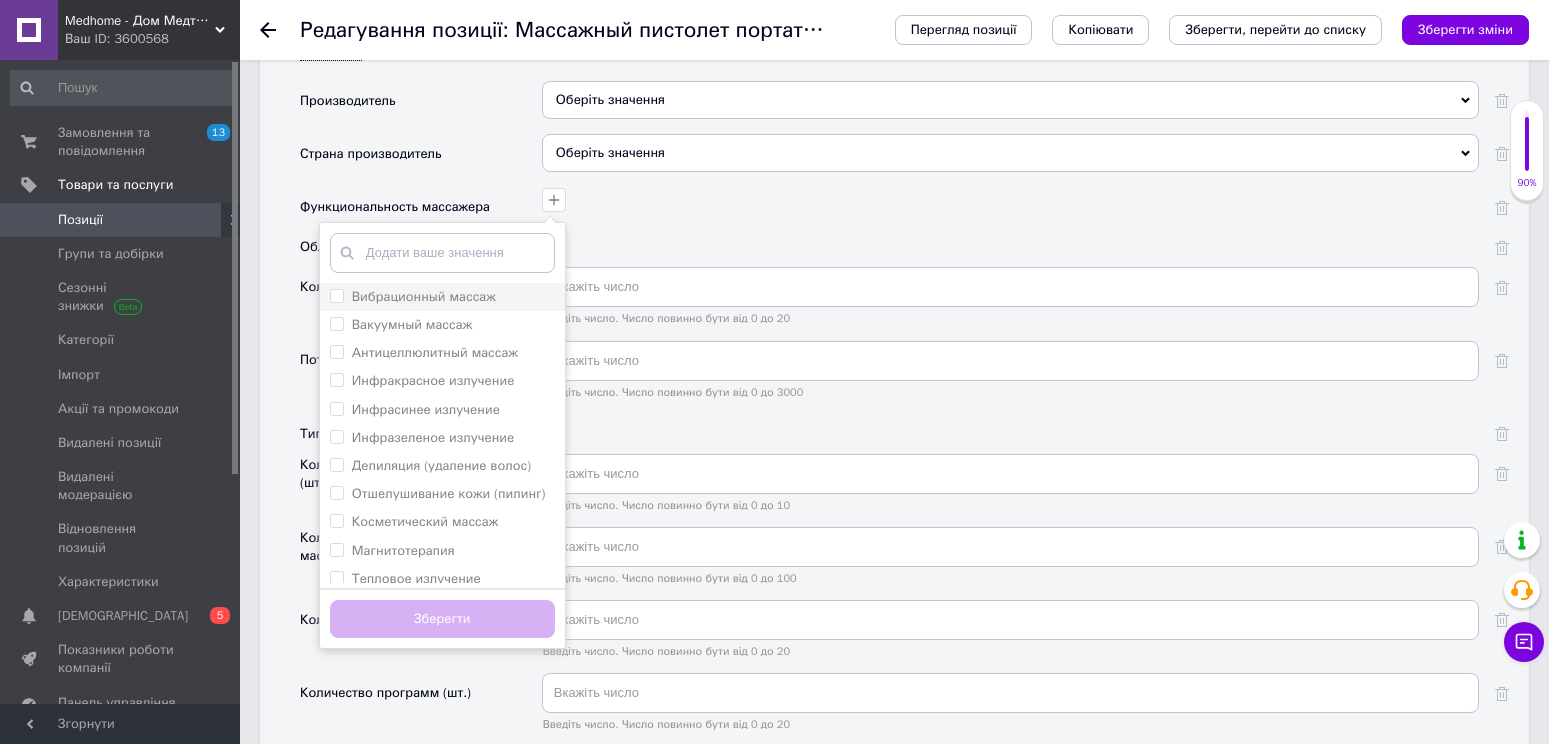 click on "Вибрационный массаж" at bounding box center [424, 296] 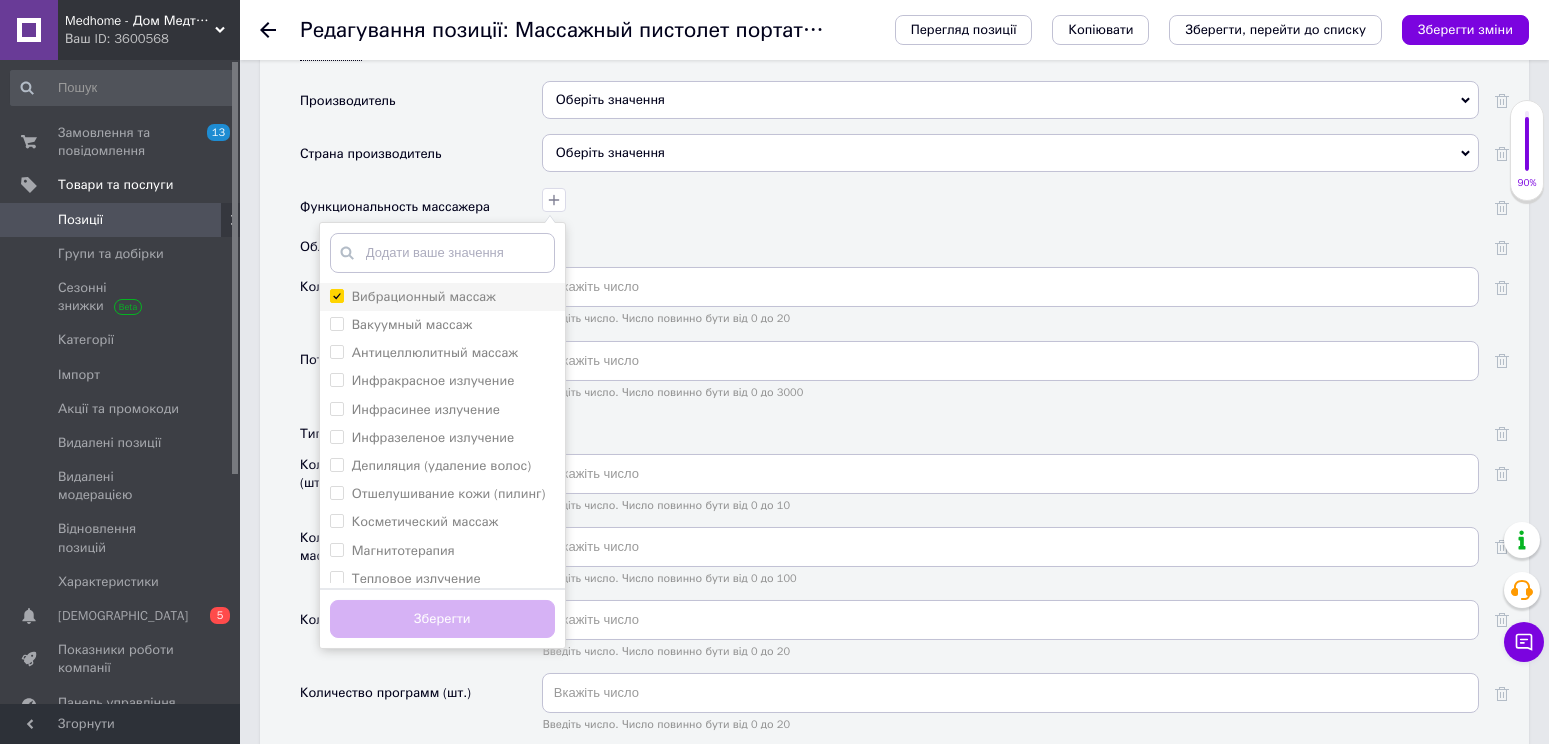 checkbox on "true" 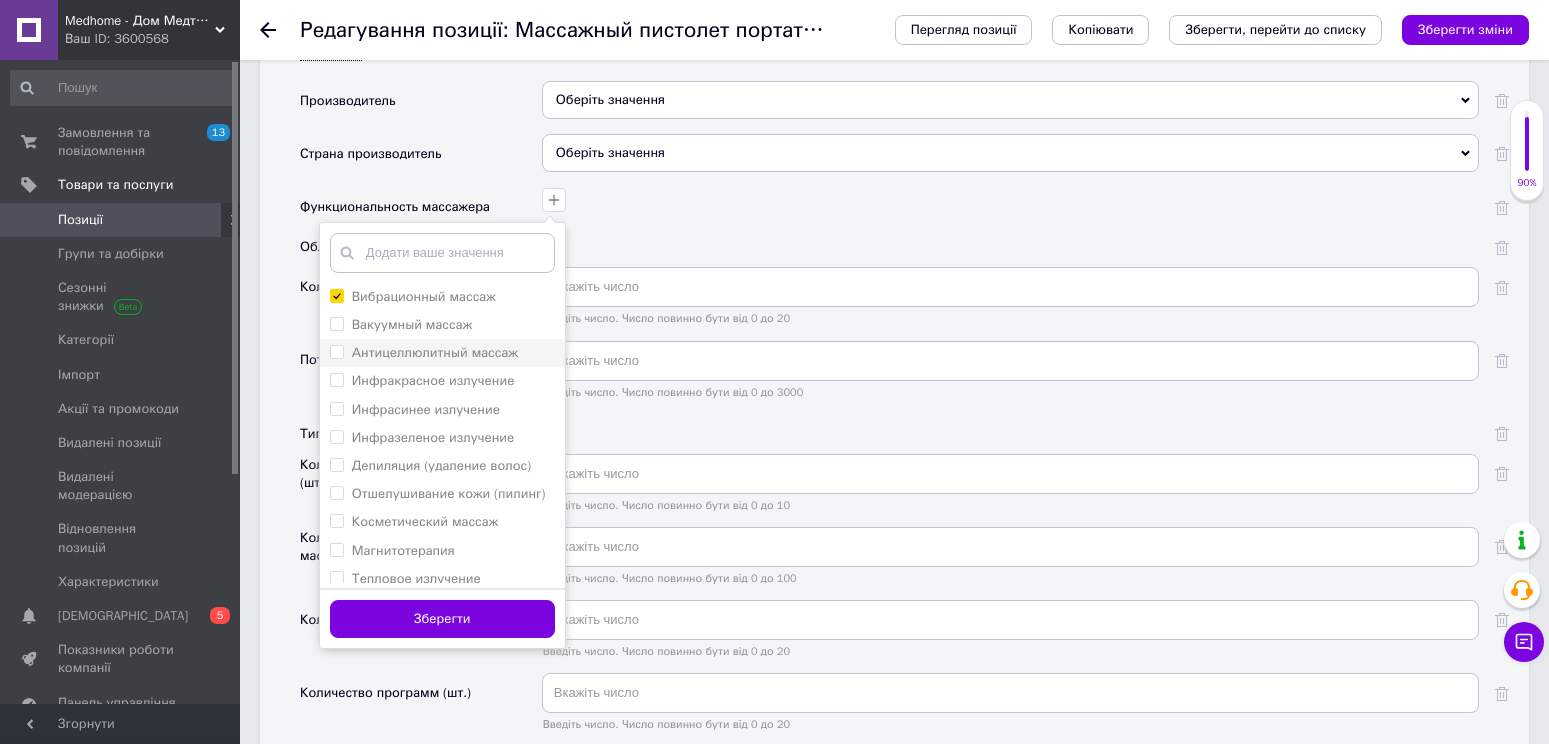 click on "Антицеллюлитный массаж" at bounding box center (435, 352) 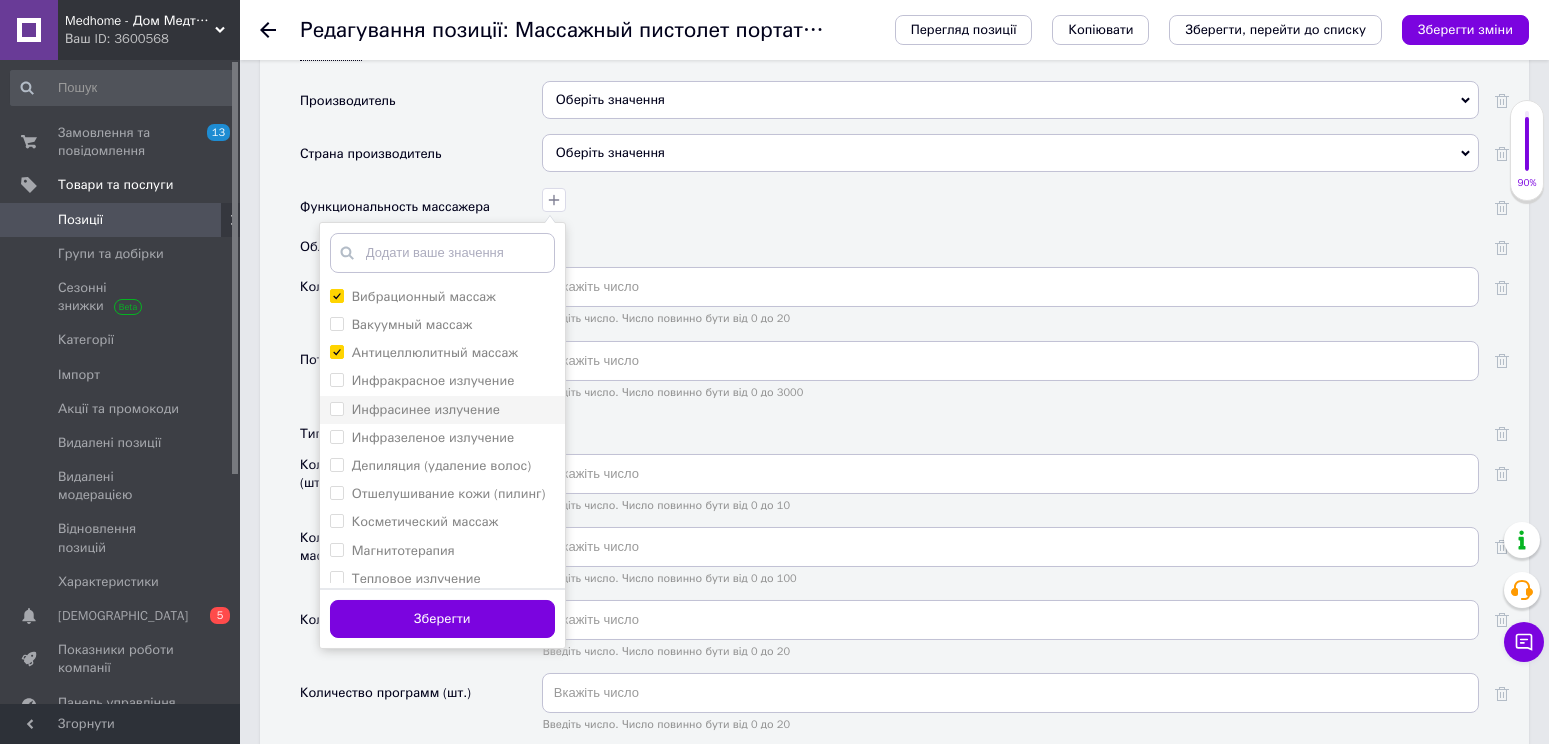 checkbox on "true" 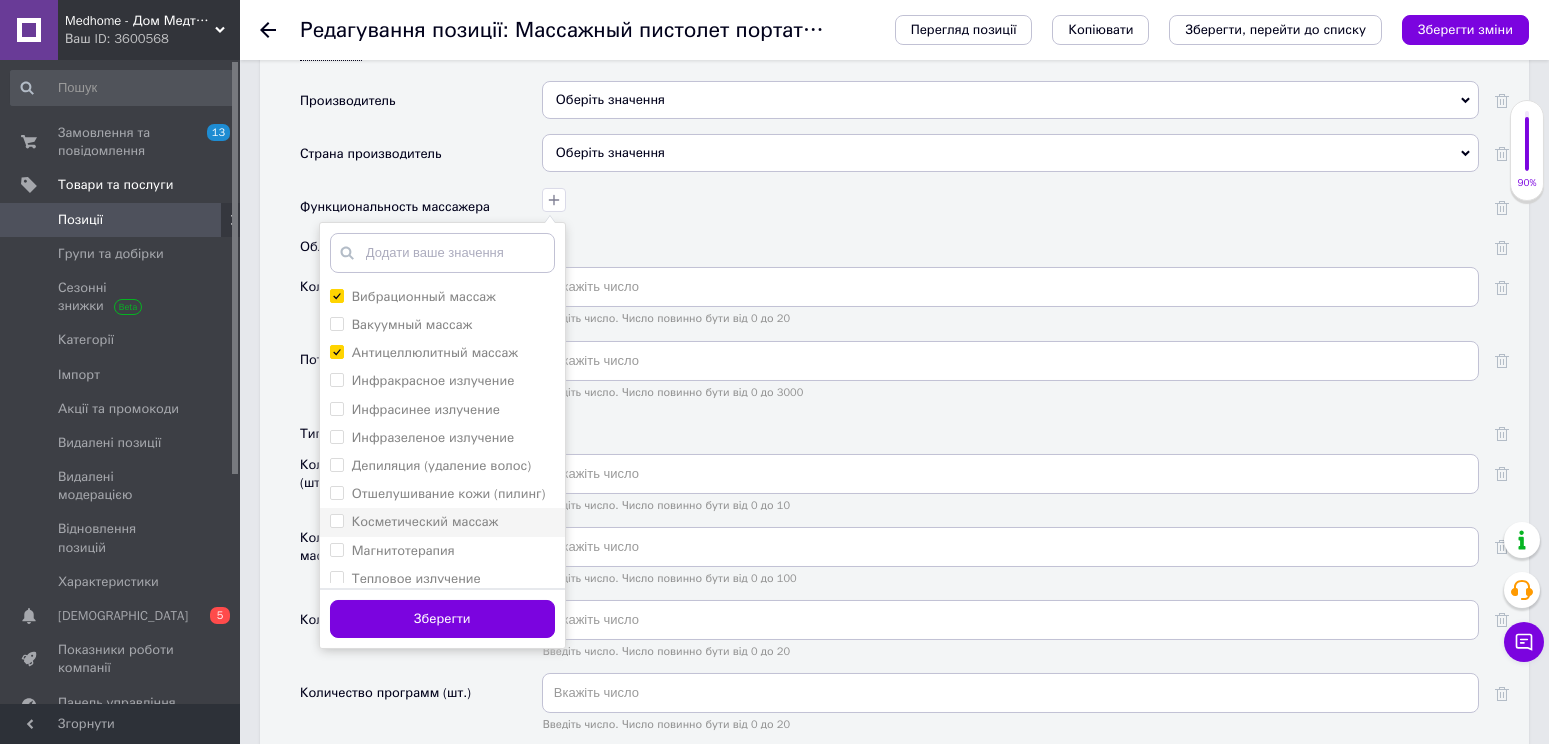 click on "Косметический массаж" at bounding box center [425, 521] 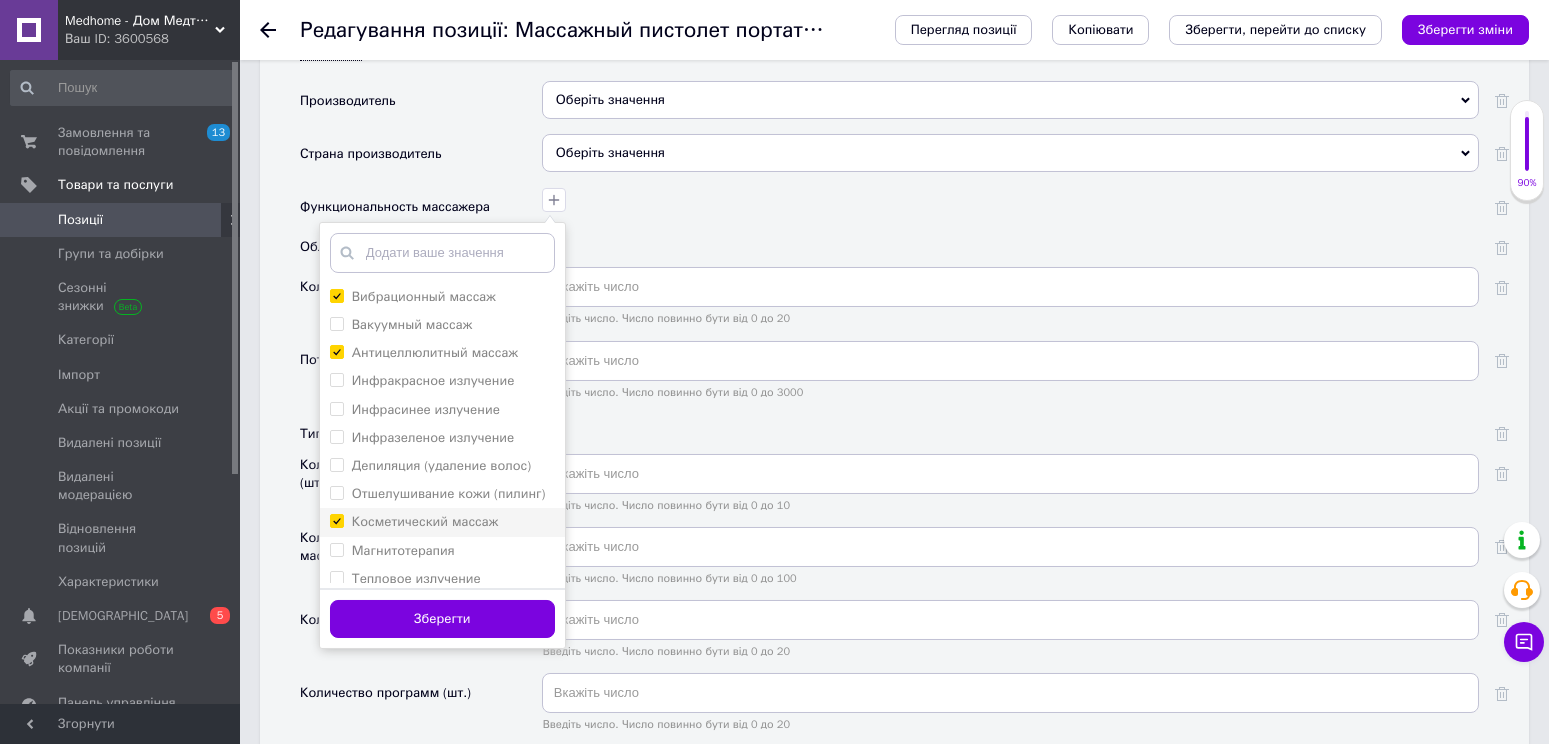 checkbox on "true" 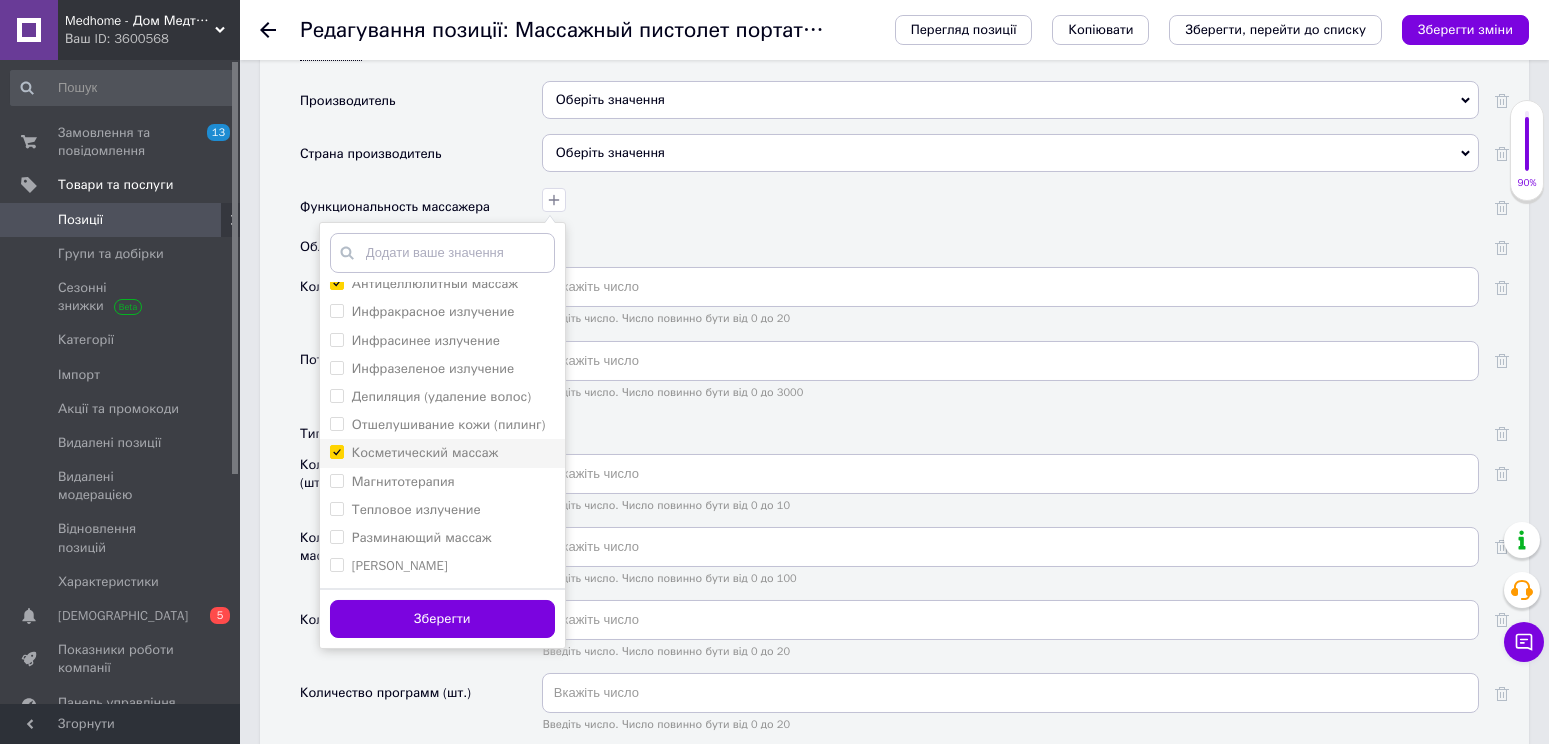 scroll, scrollTop: 100, scrollLeft: 0, axis: vertical 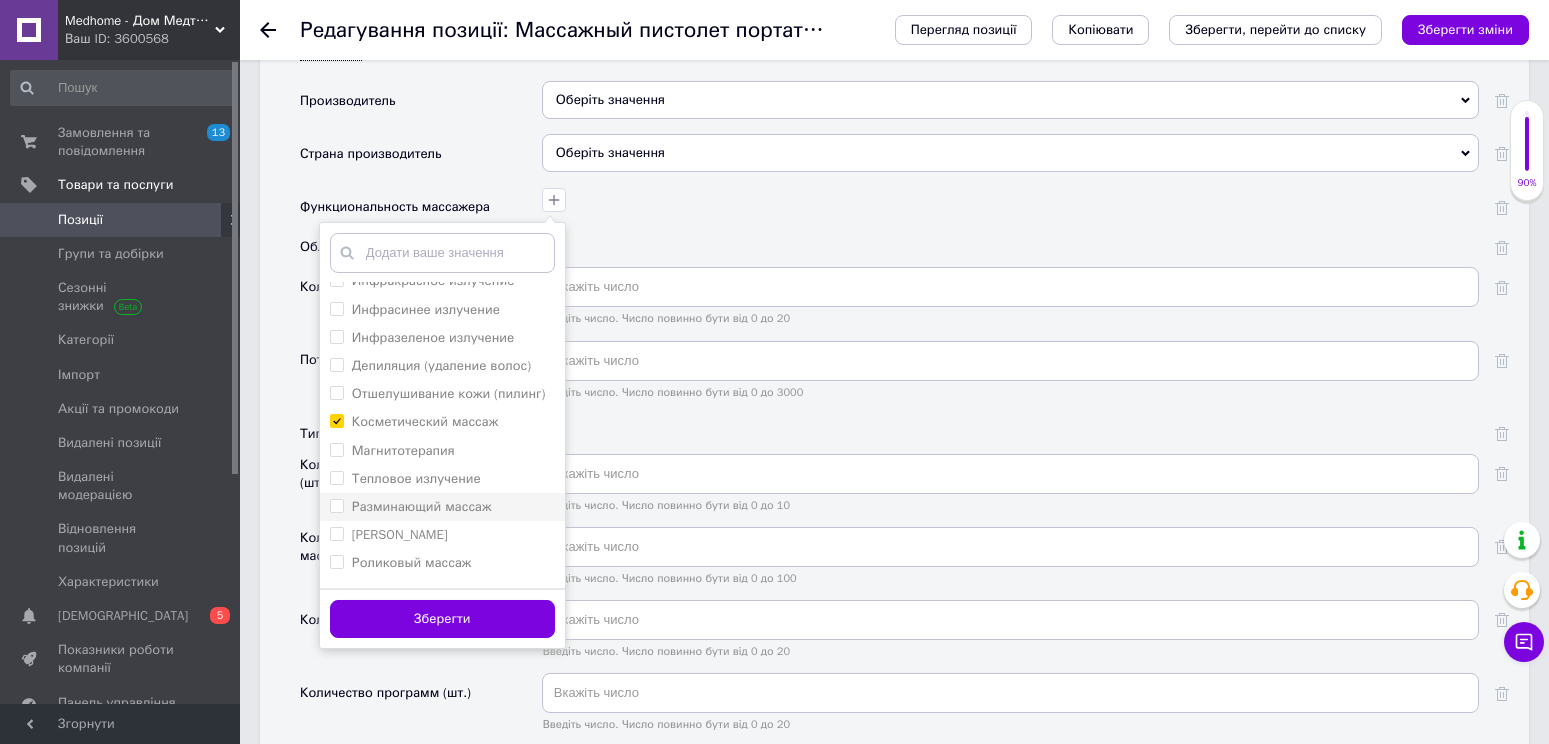 click on "Разминающий массаж" at bounding box center (422, 506) 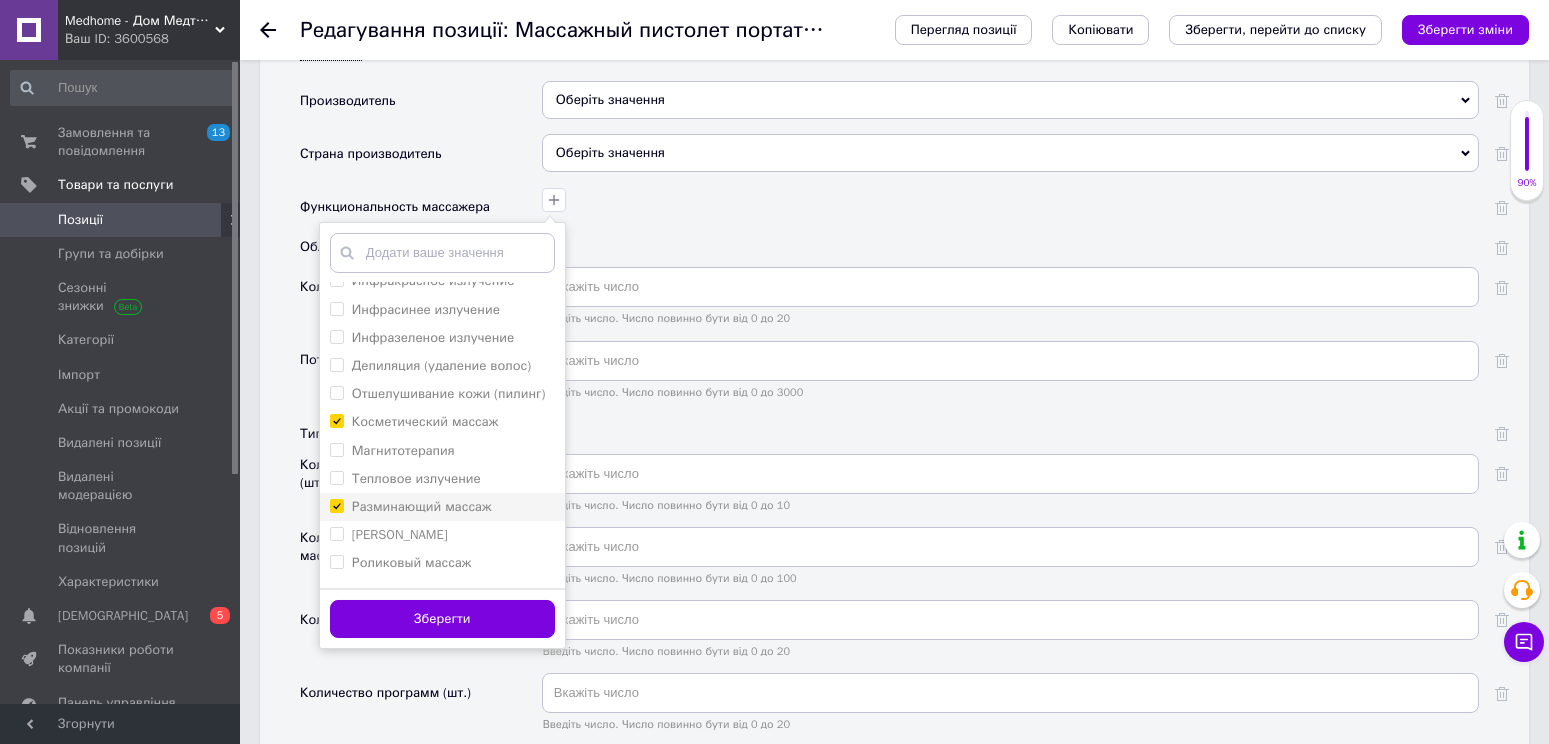 checkbox on "true" 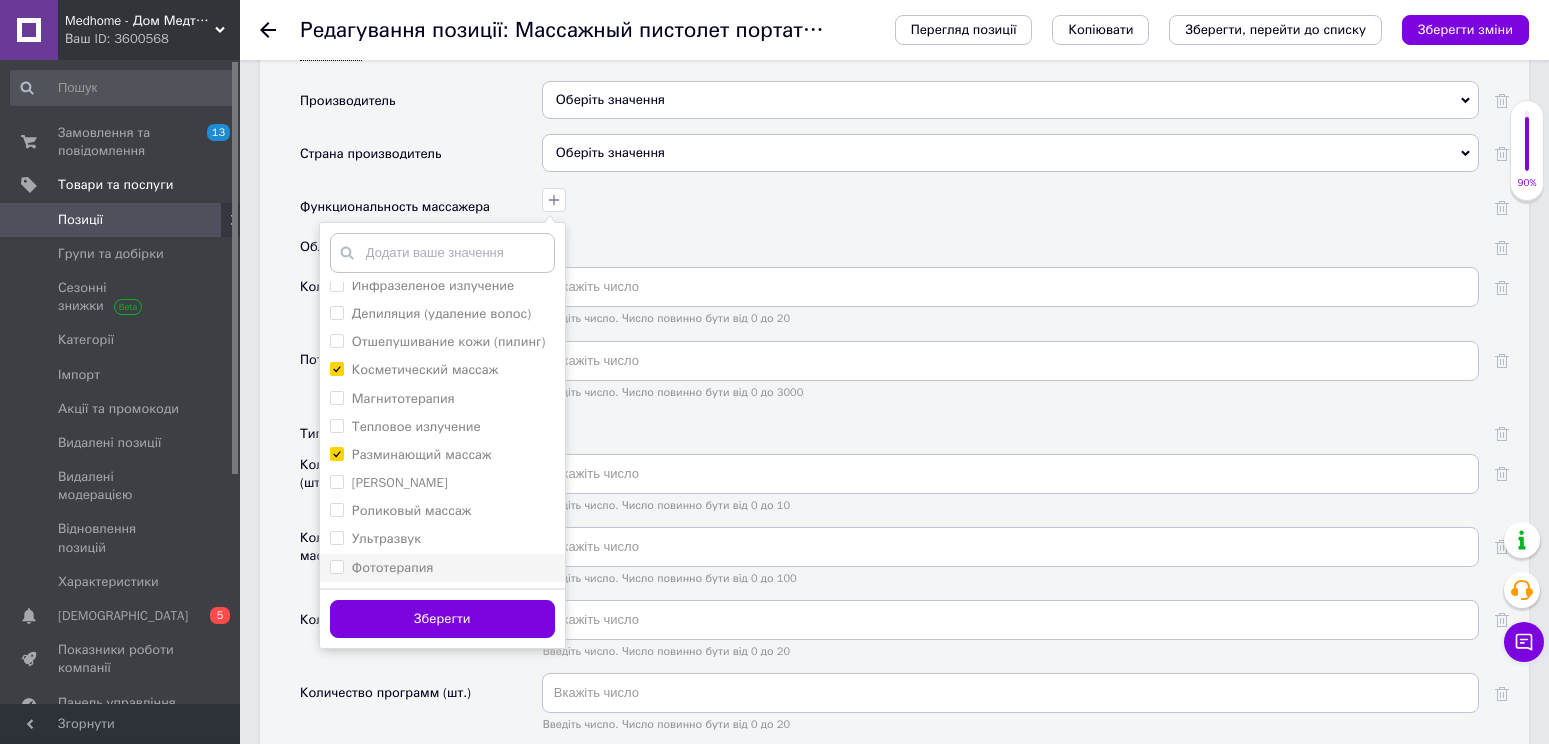 scroll, scrollTop: 178, scrollLeft: 0, axis: vertical 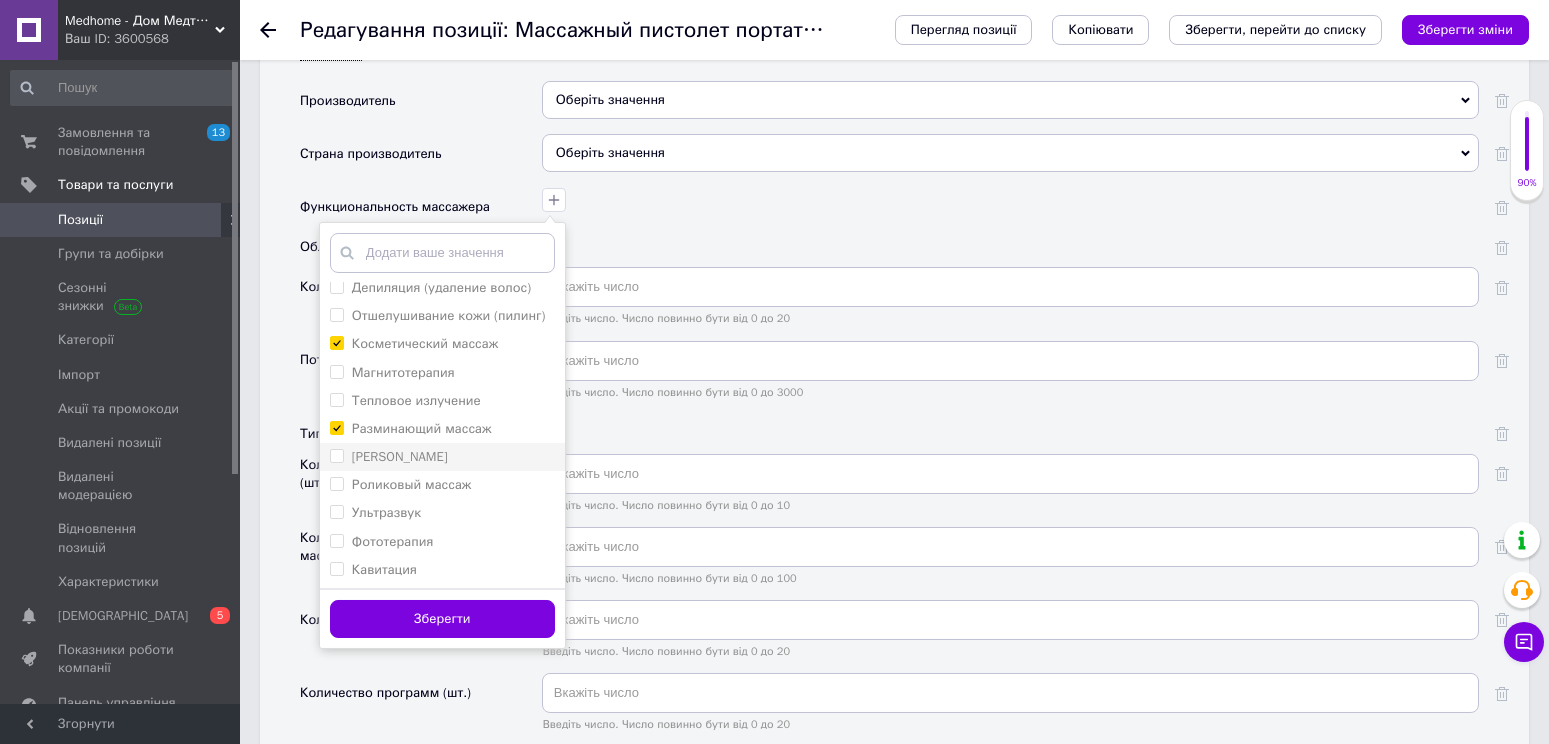click on "[PERSON_NAME]" at bounding box center (400, 457) 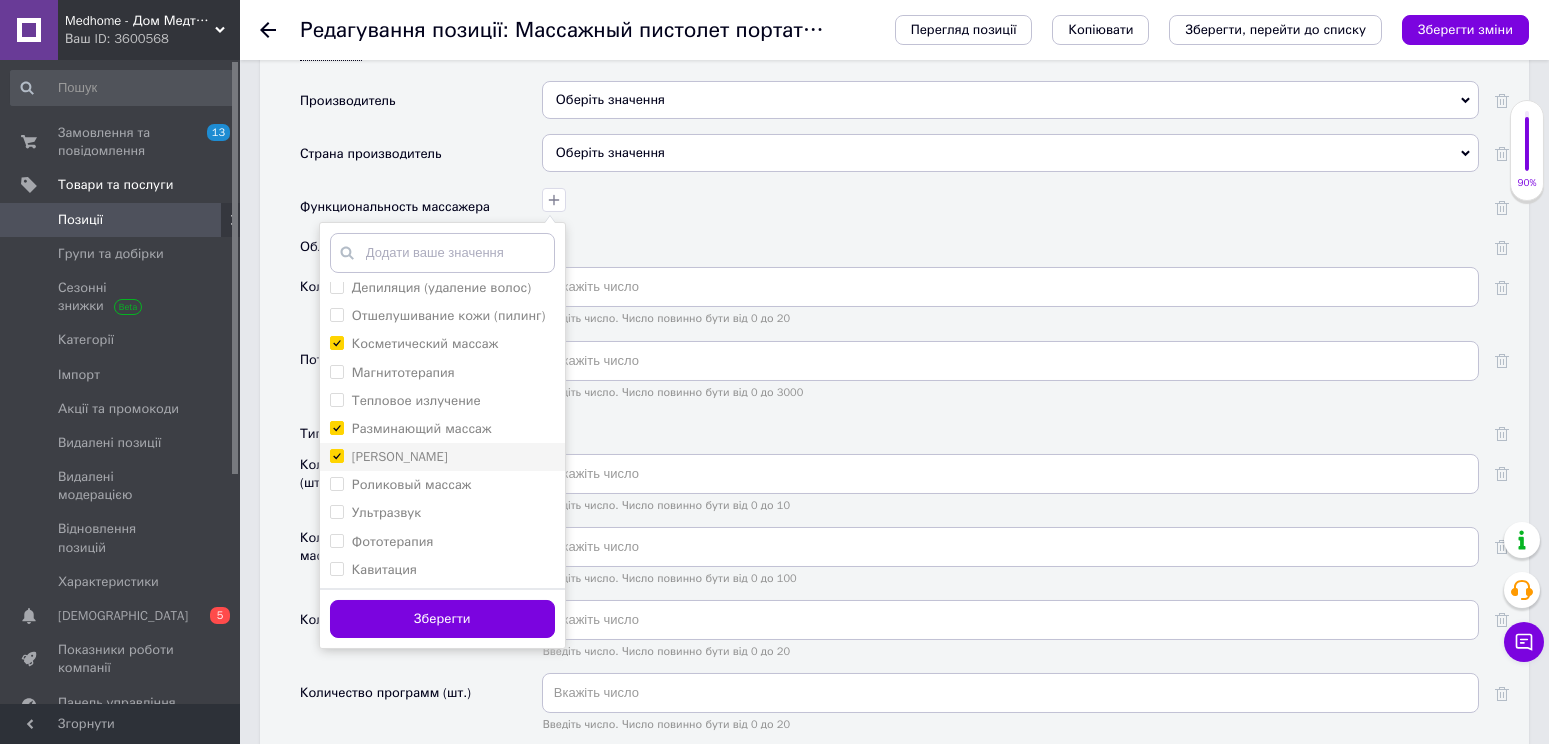 click on "[PERSON_NAME]" at bounding box center [336, 455] 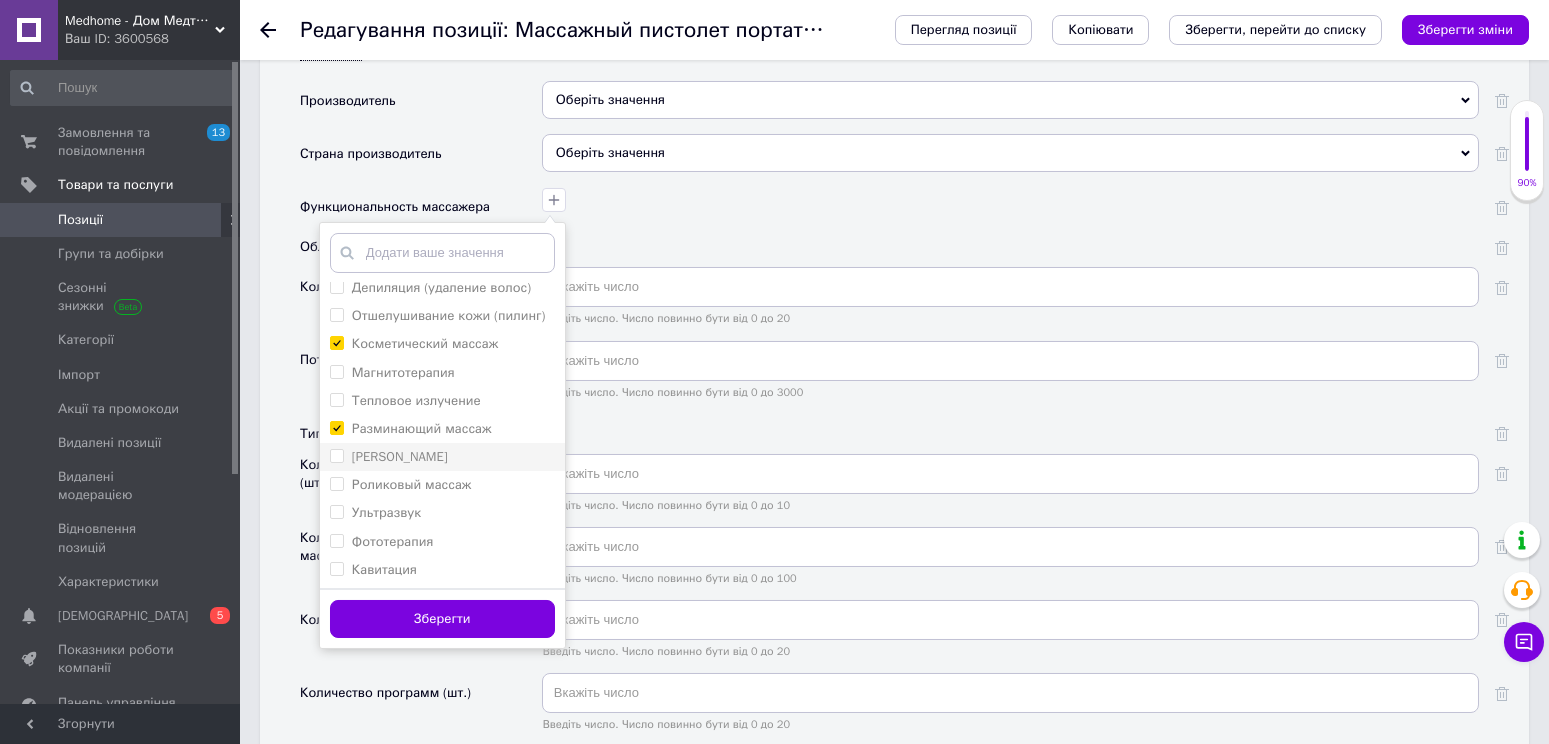 checkbox on "false" 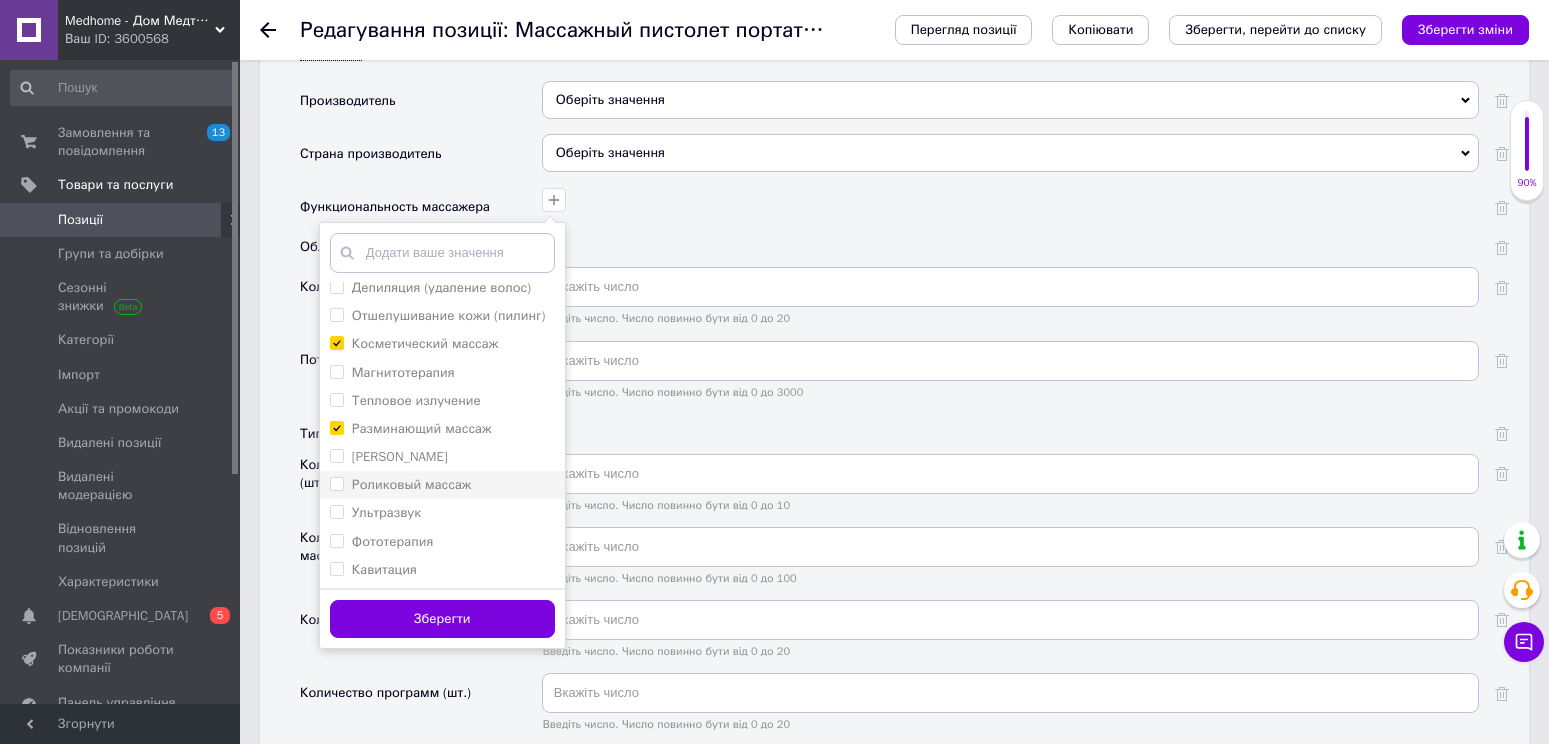 click on "Роликовый массаж" at bounding box center [412, 484] 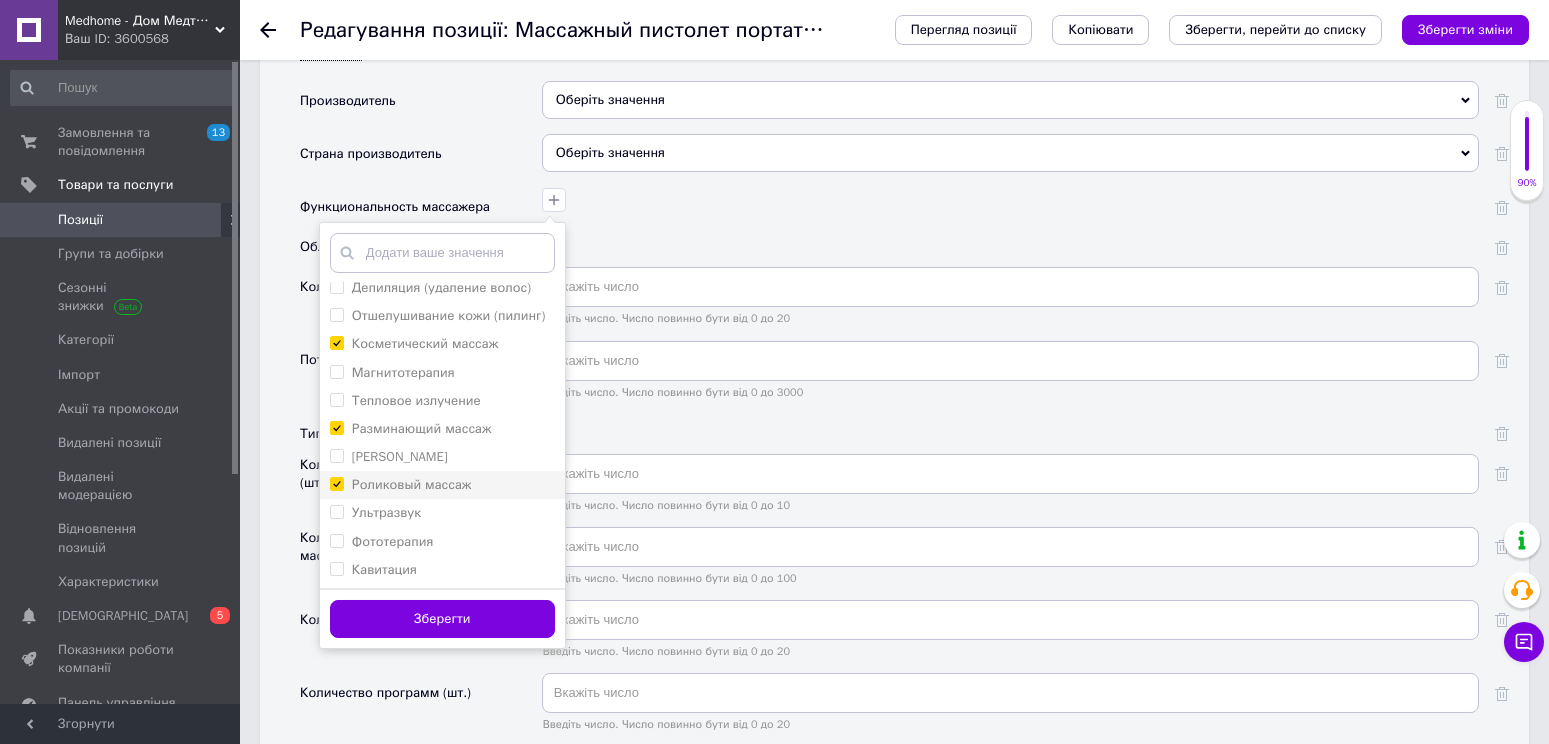 checkbox on "true" 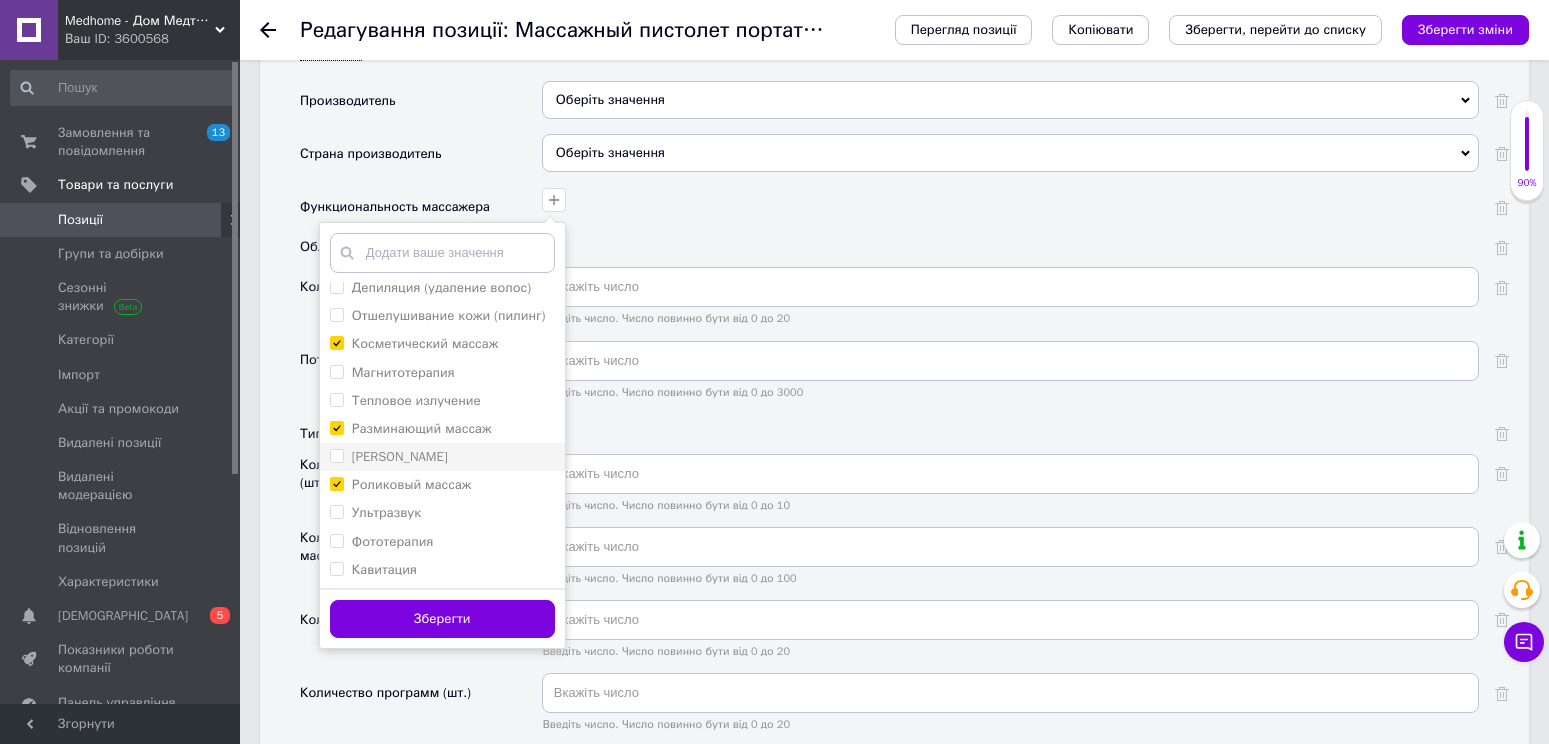 click on "[PERSON_NAME]" at bounding box center (400, 456) 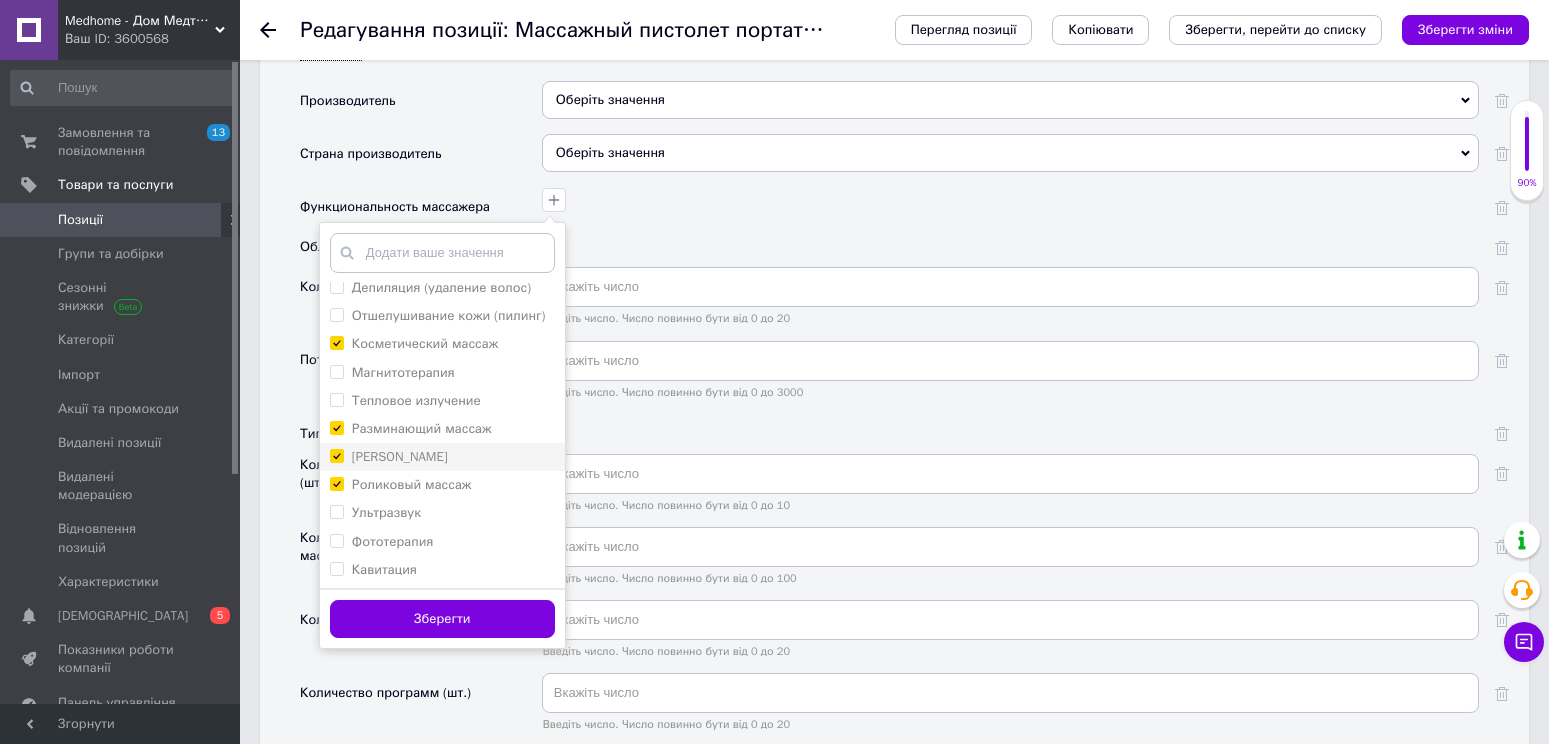 checkbox on "true" 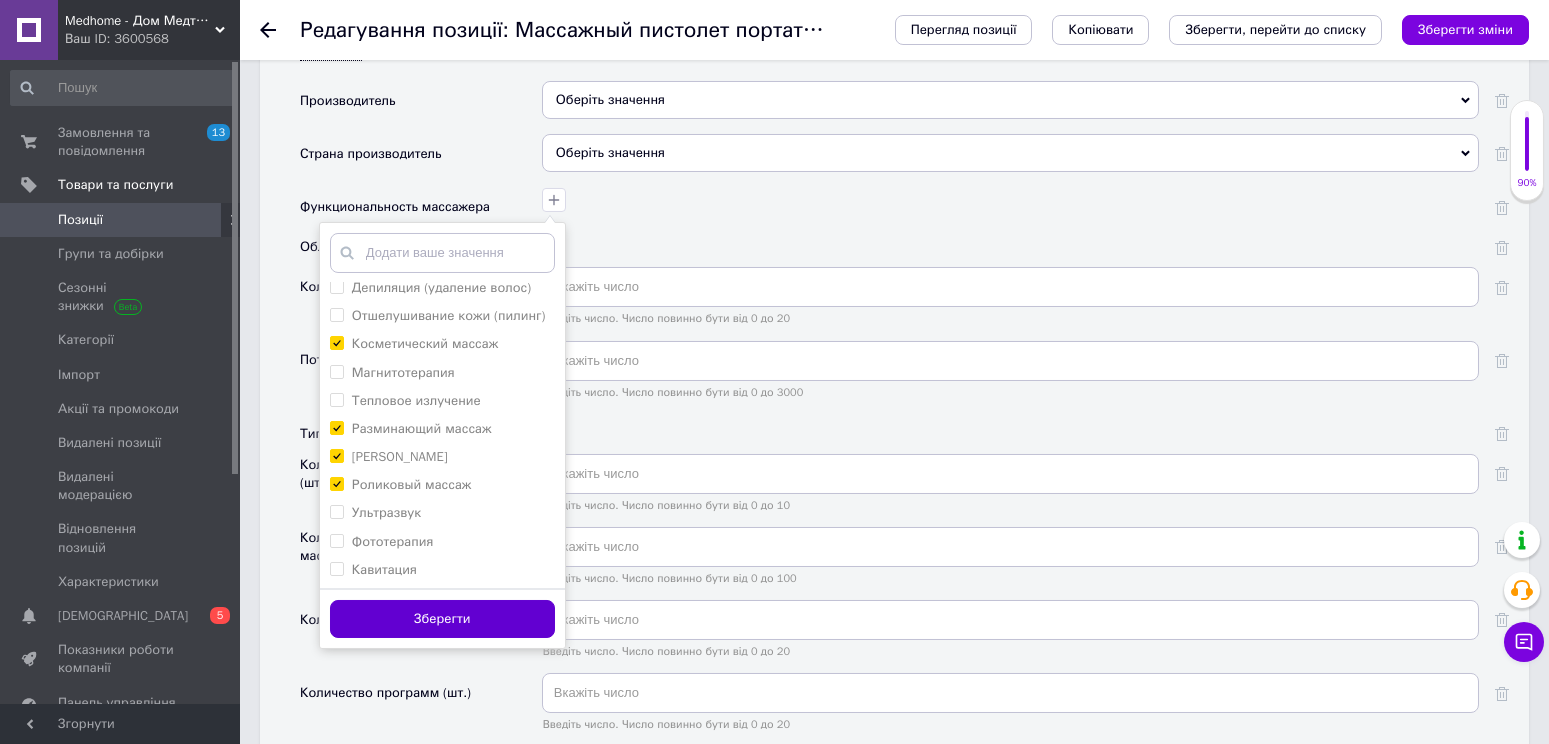 click on "Зберегти" at bounding box center (442, 619) 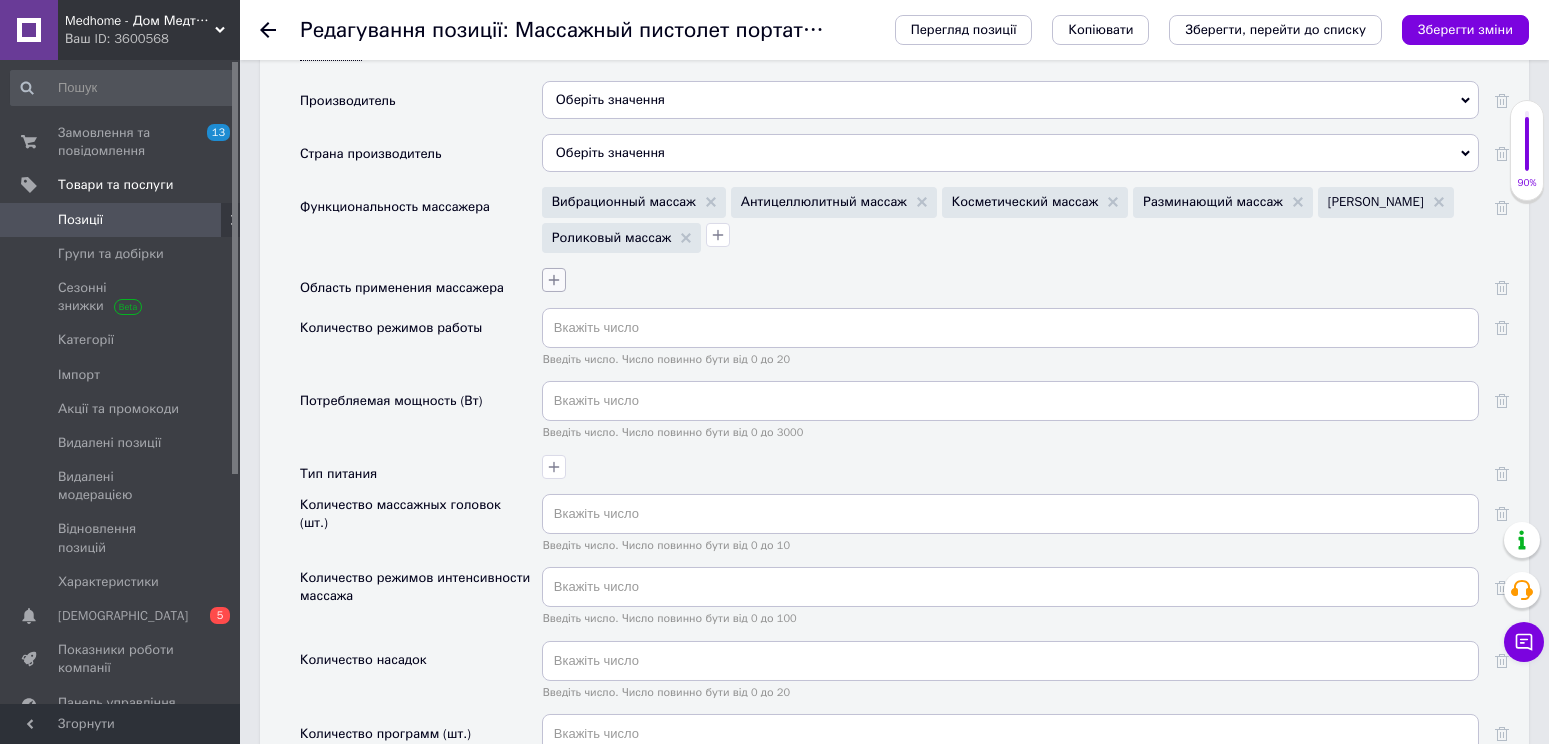 click 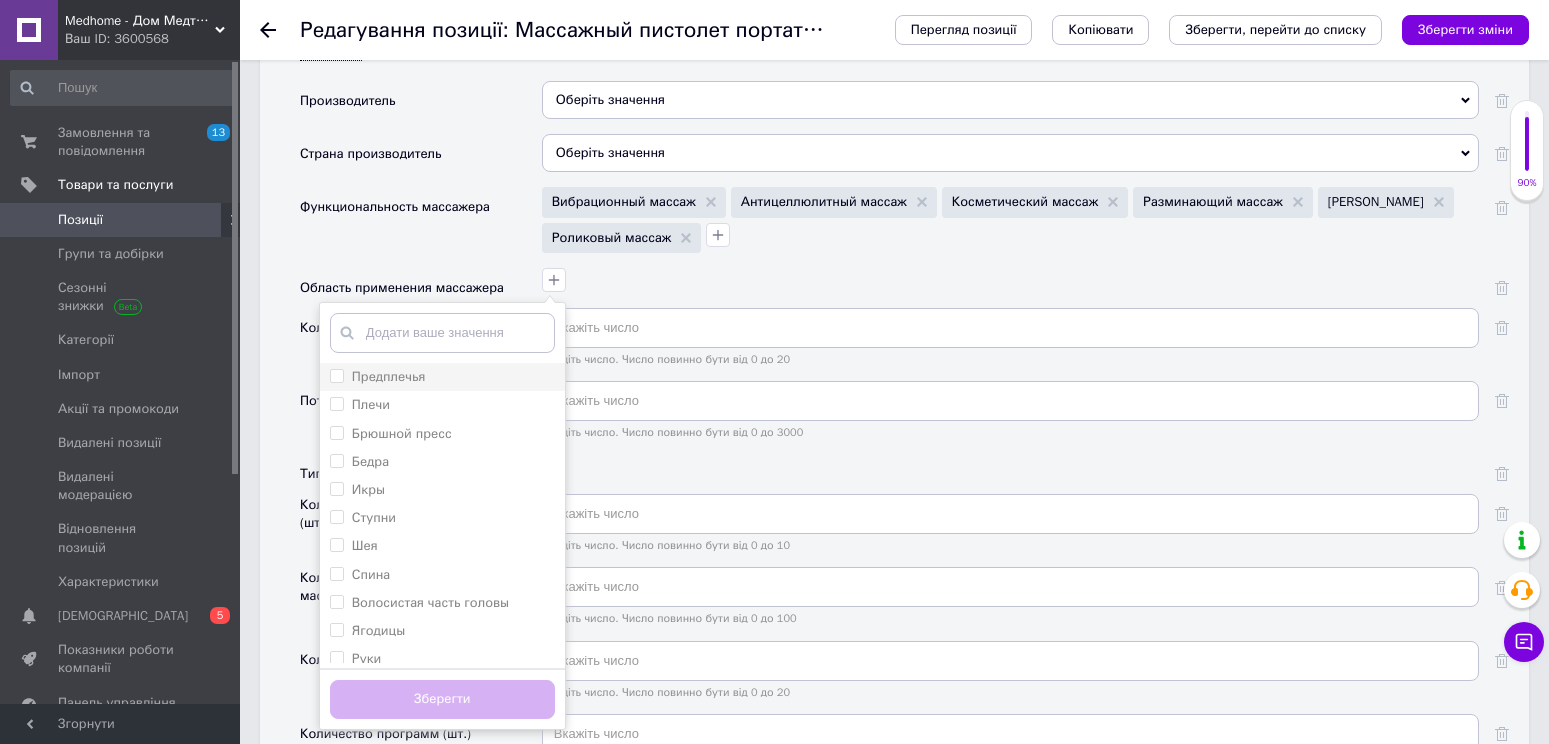 click on "Предплечья" at bounding box center [336, 375] 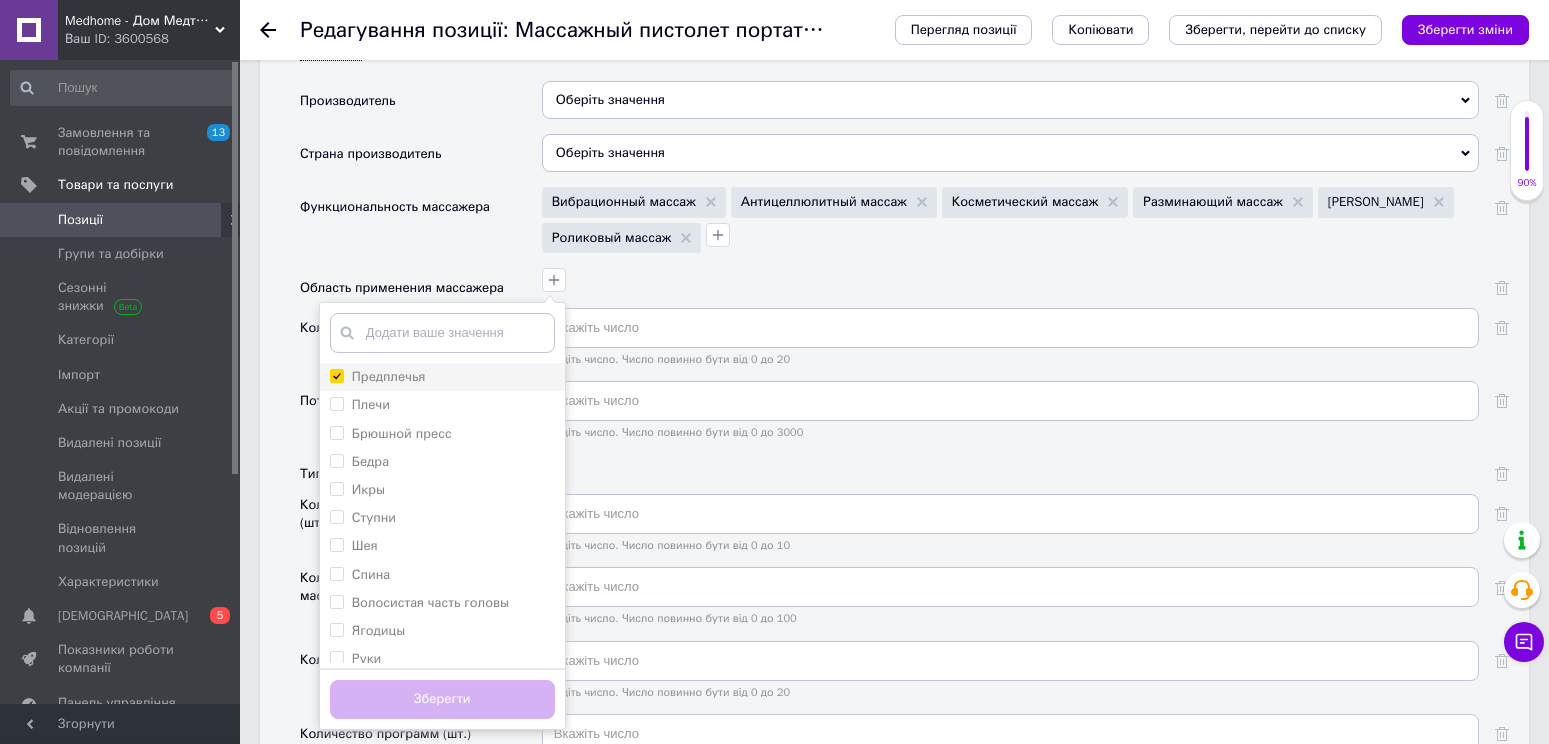 checkbox on "true" 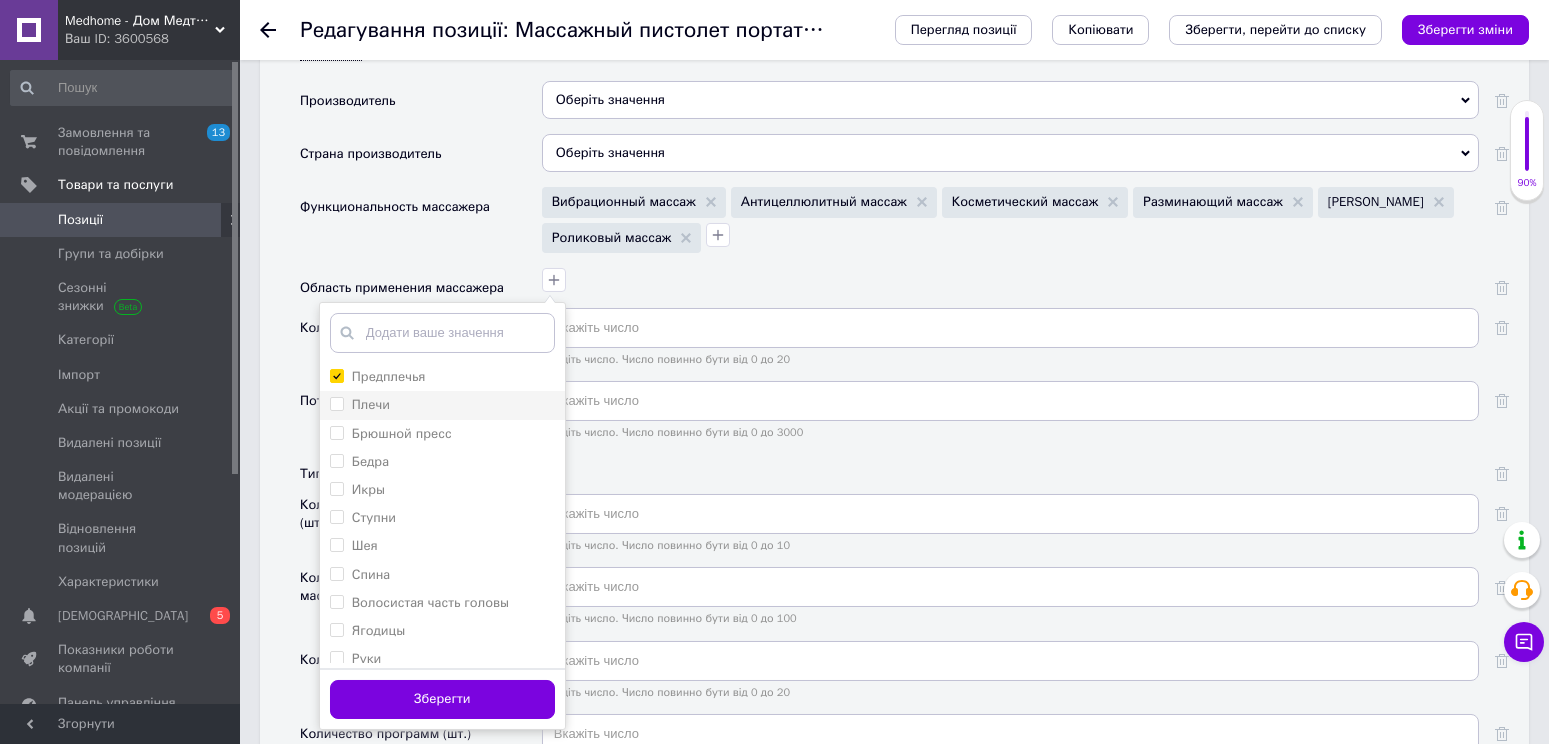 drag, startPoint x: 343, startPoint y: 393, endPoint x: 336, endPoint y: 405, distance: 13.892444 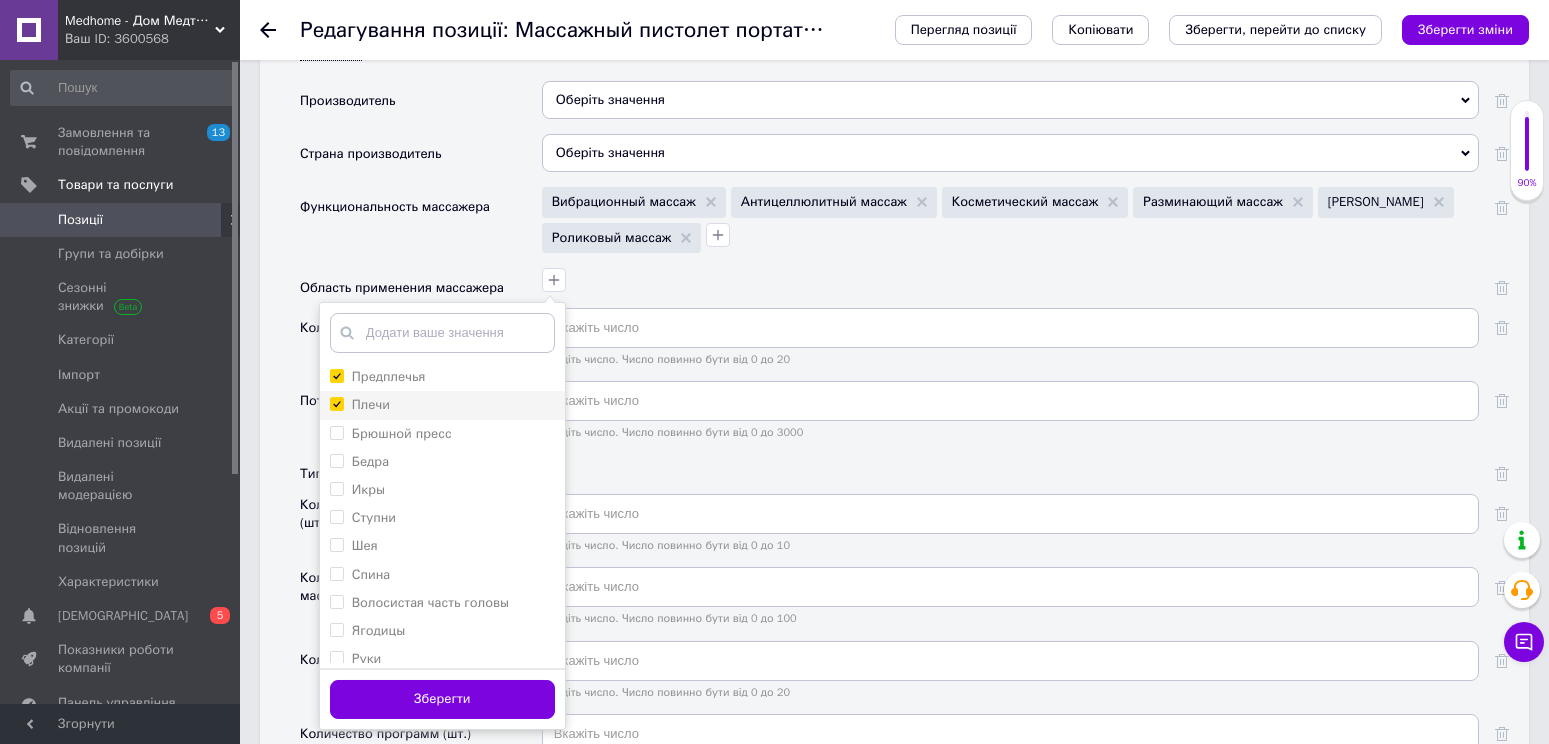click on "Плечи" at bounding box center (336, 403) 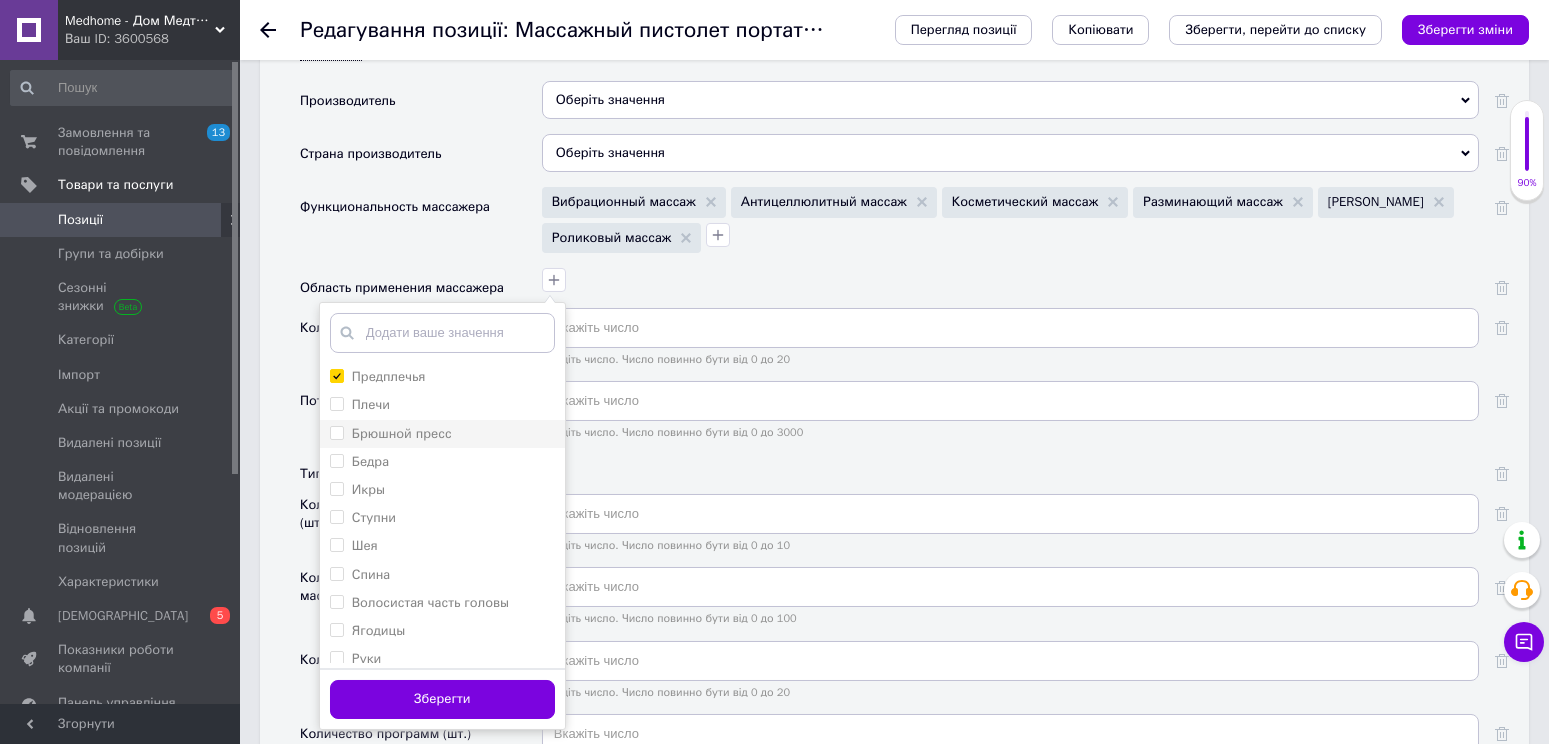 drag, startPoint x: 338, startPoint y: 403, endPoint x: 336, endPoint y: 414, distance: 11.18034 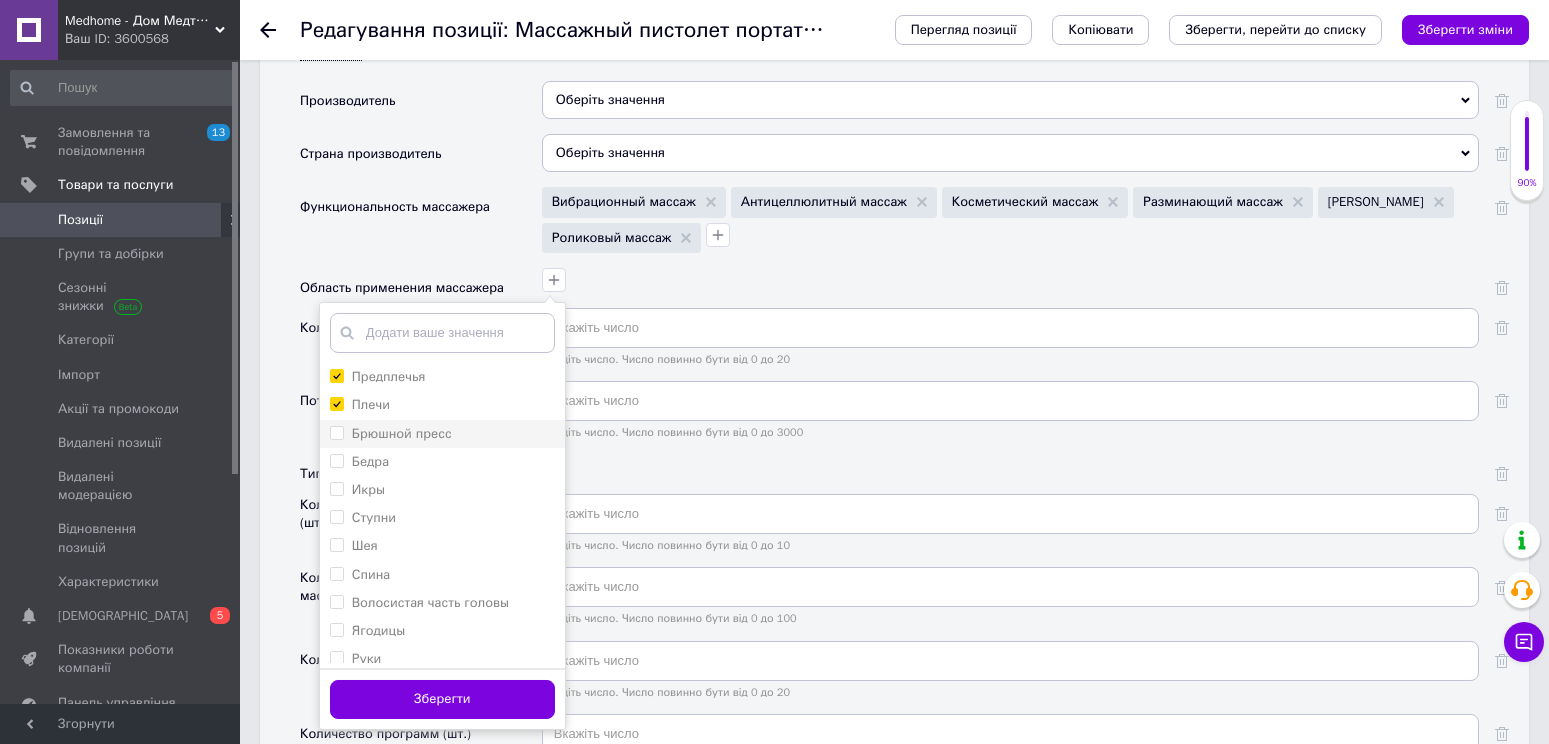 checkbox on "true" 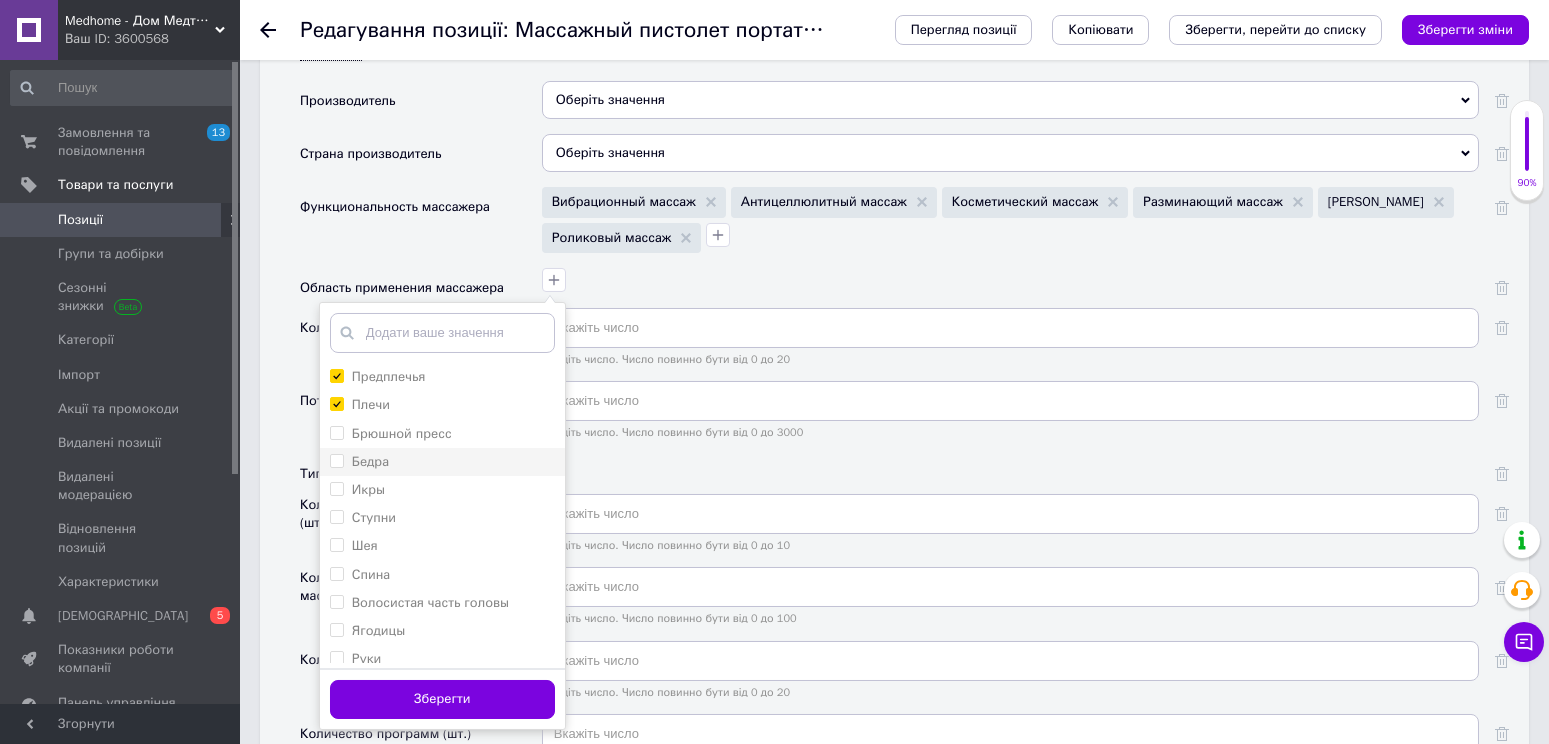 click on "Брюшной пресс" at bounding box center (391, 434) 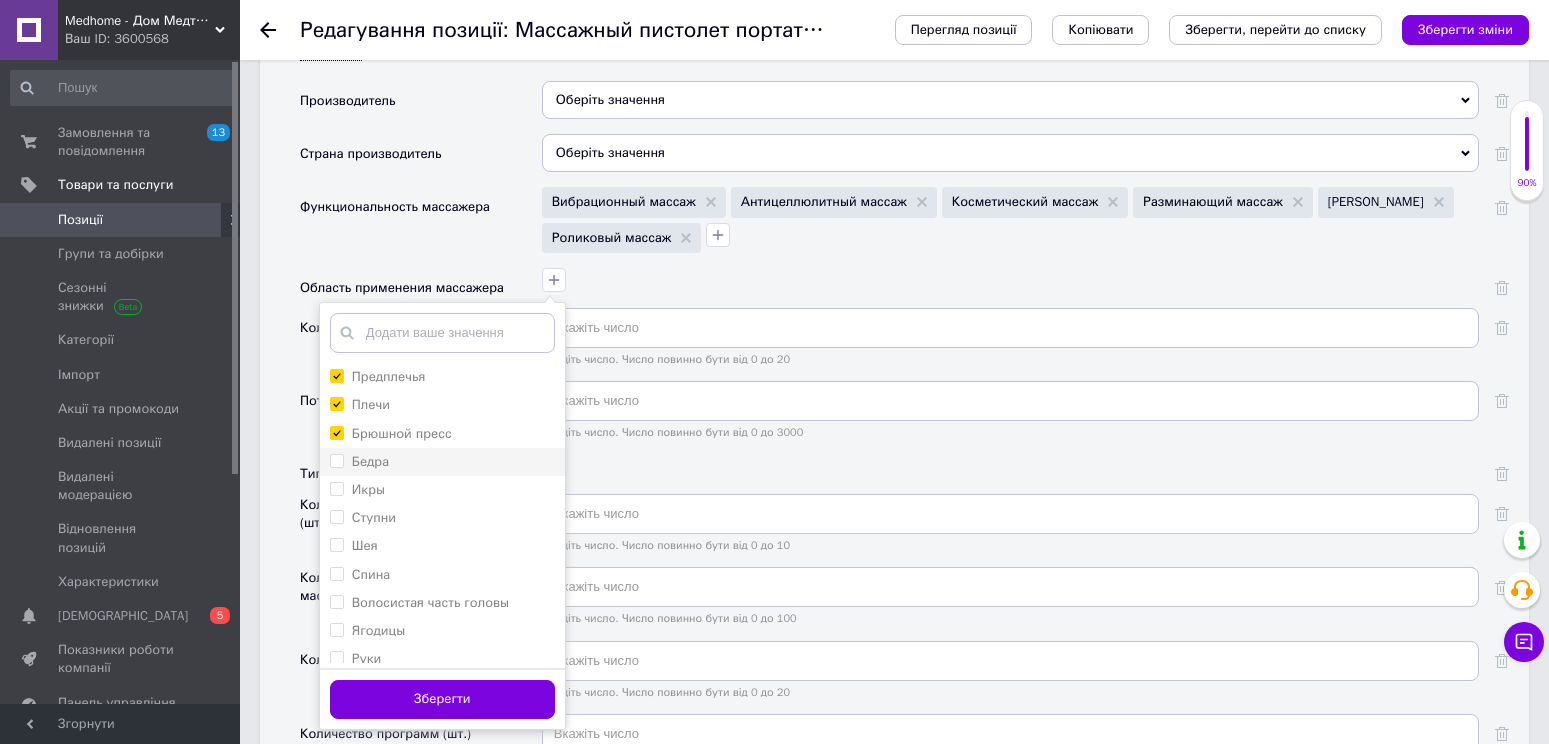 click on "Брюшной пресс" at bounding box center (336, 432) 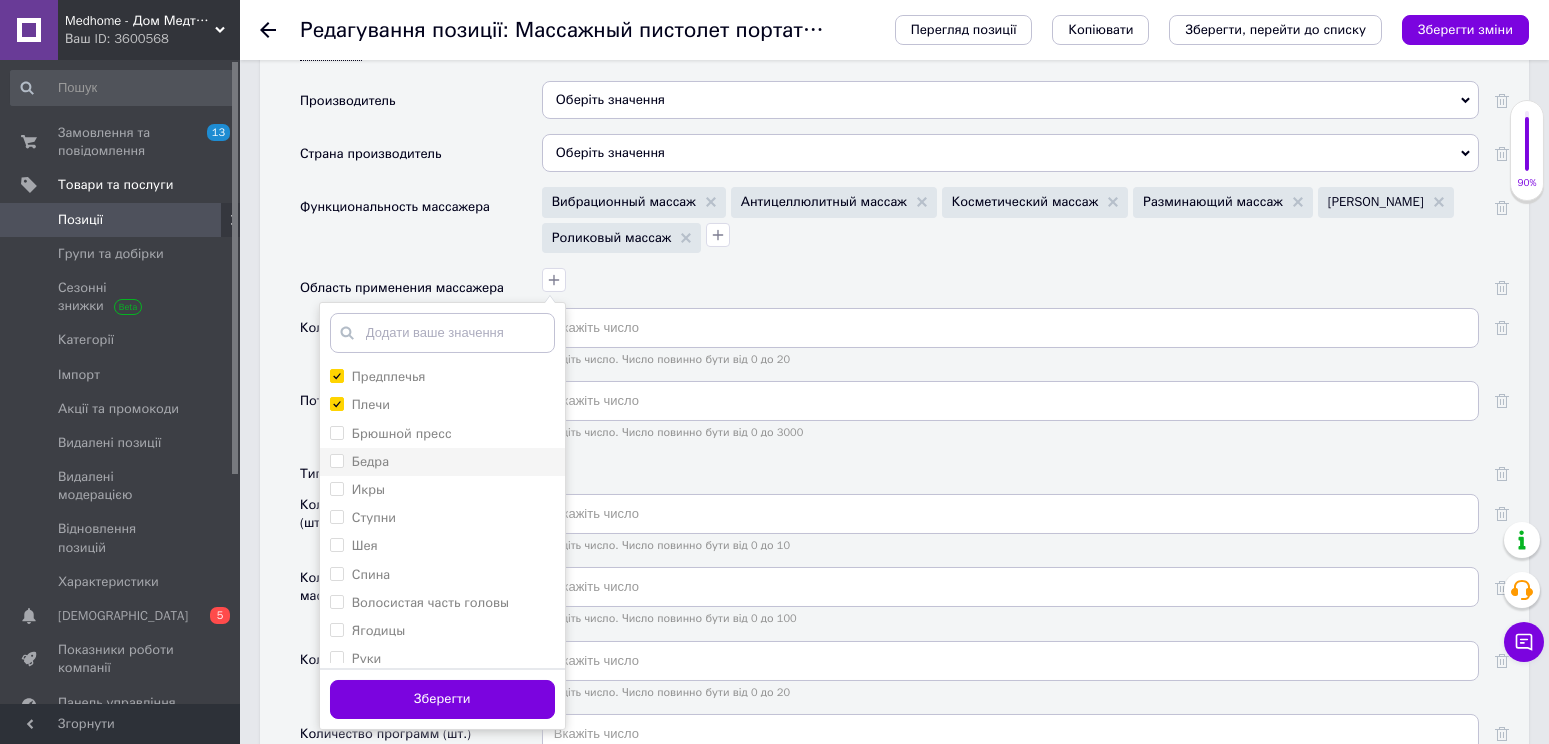 checkbox on "false" 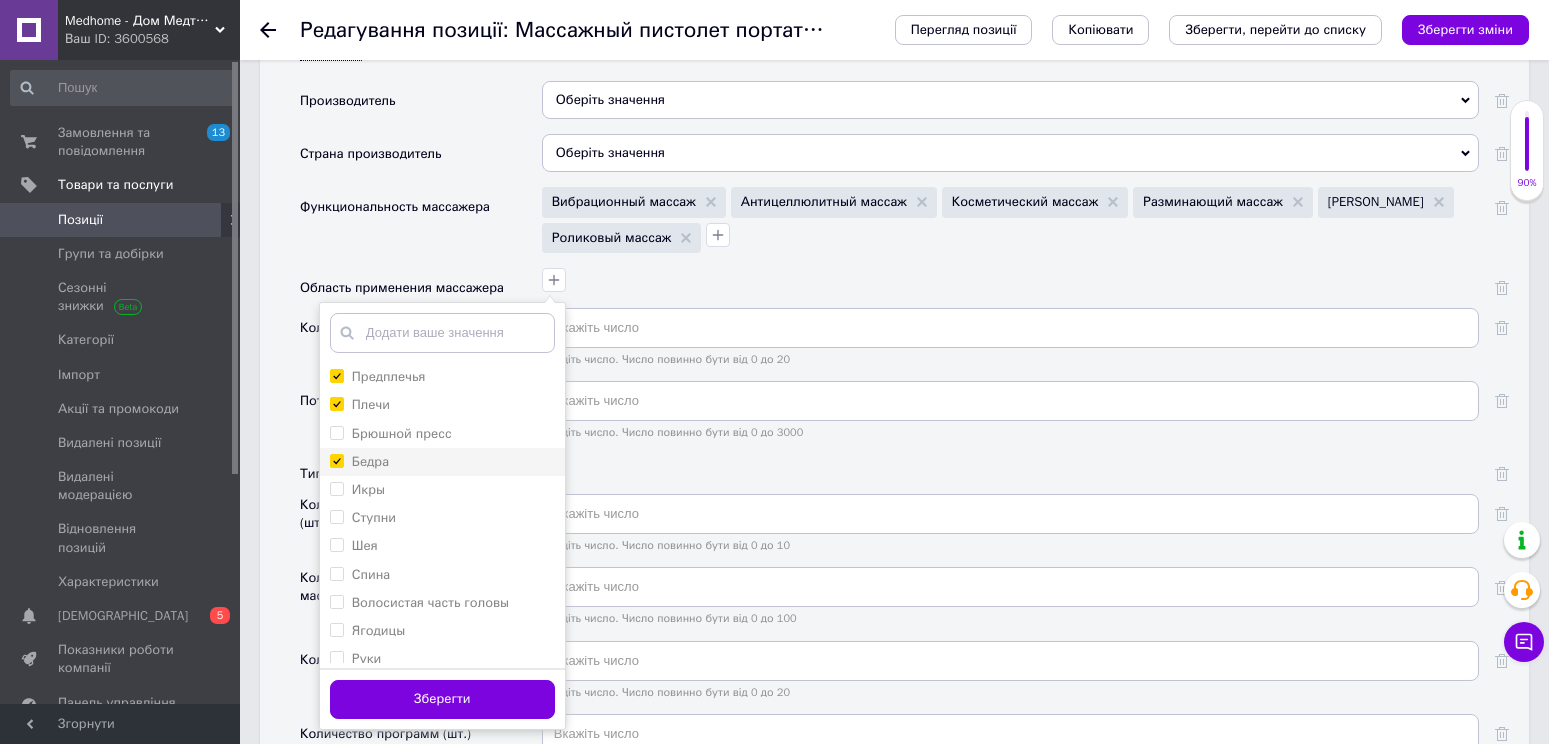 checkbox on "true" 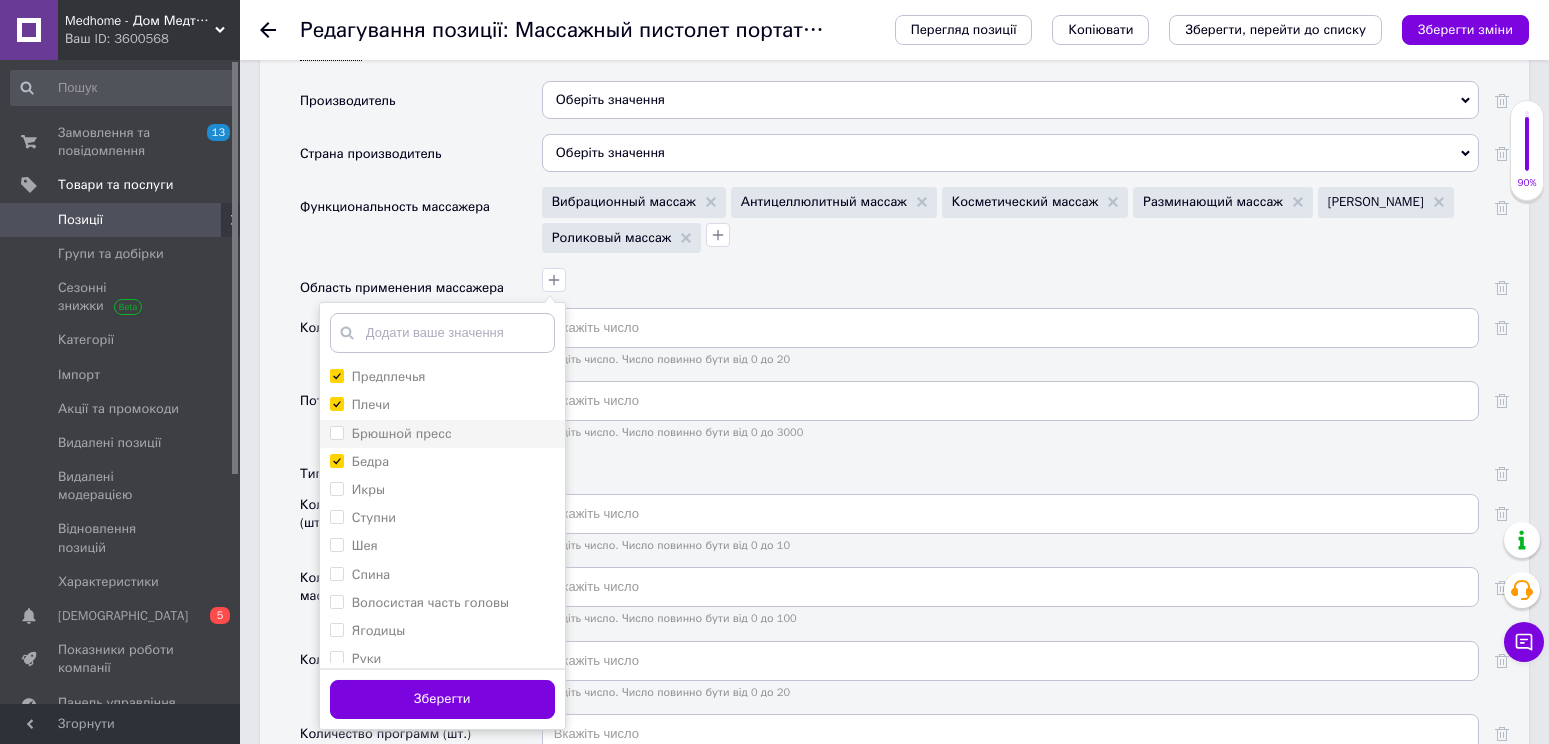 click on "Брюшной пресс" at bounding box center [336, 432] 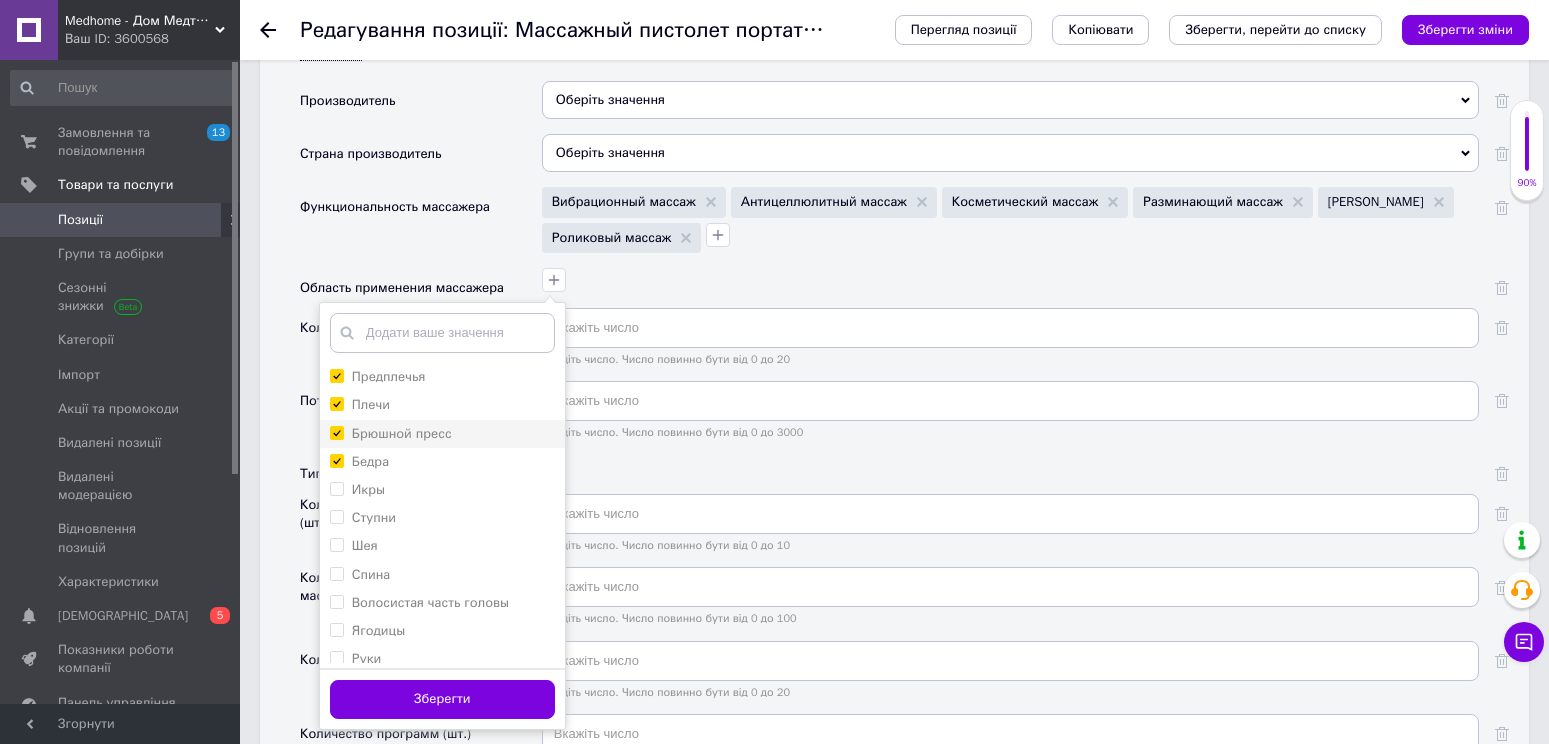 checkbox on "true" 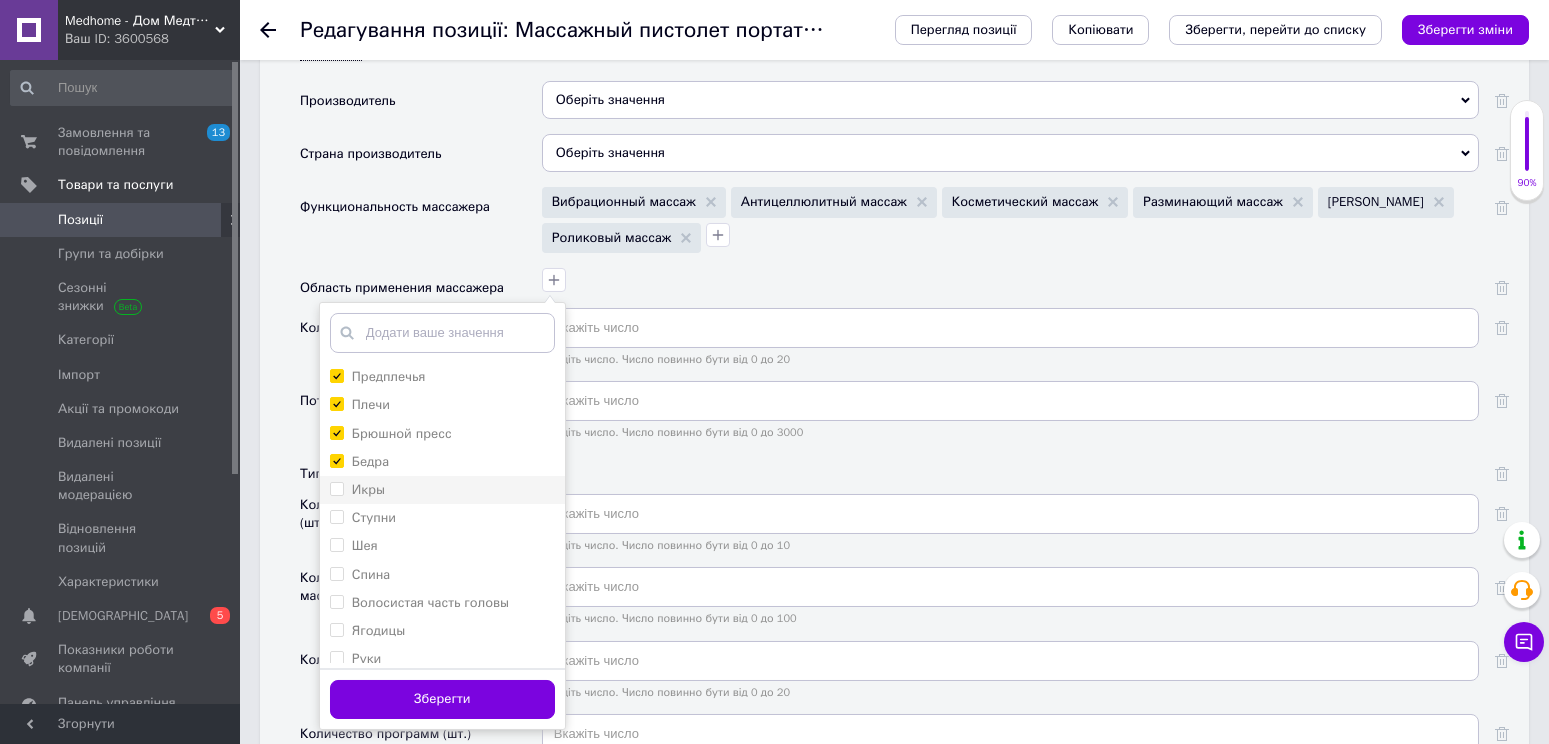 click on "Икры" at bounding box center [336, 488] 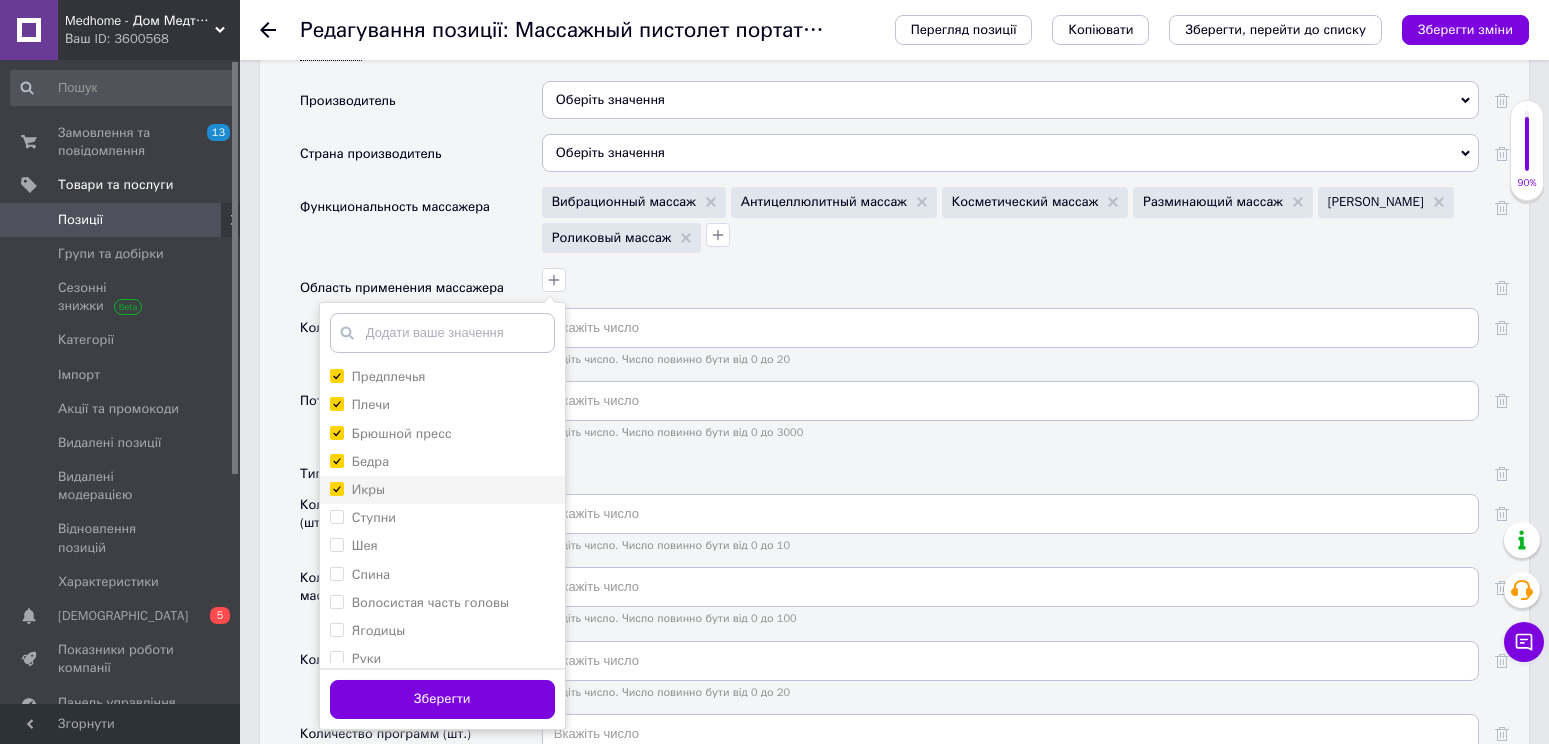checkbox on "true" 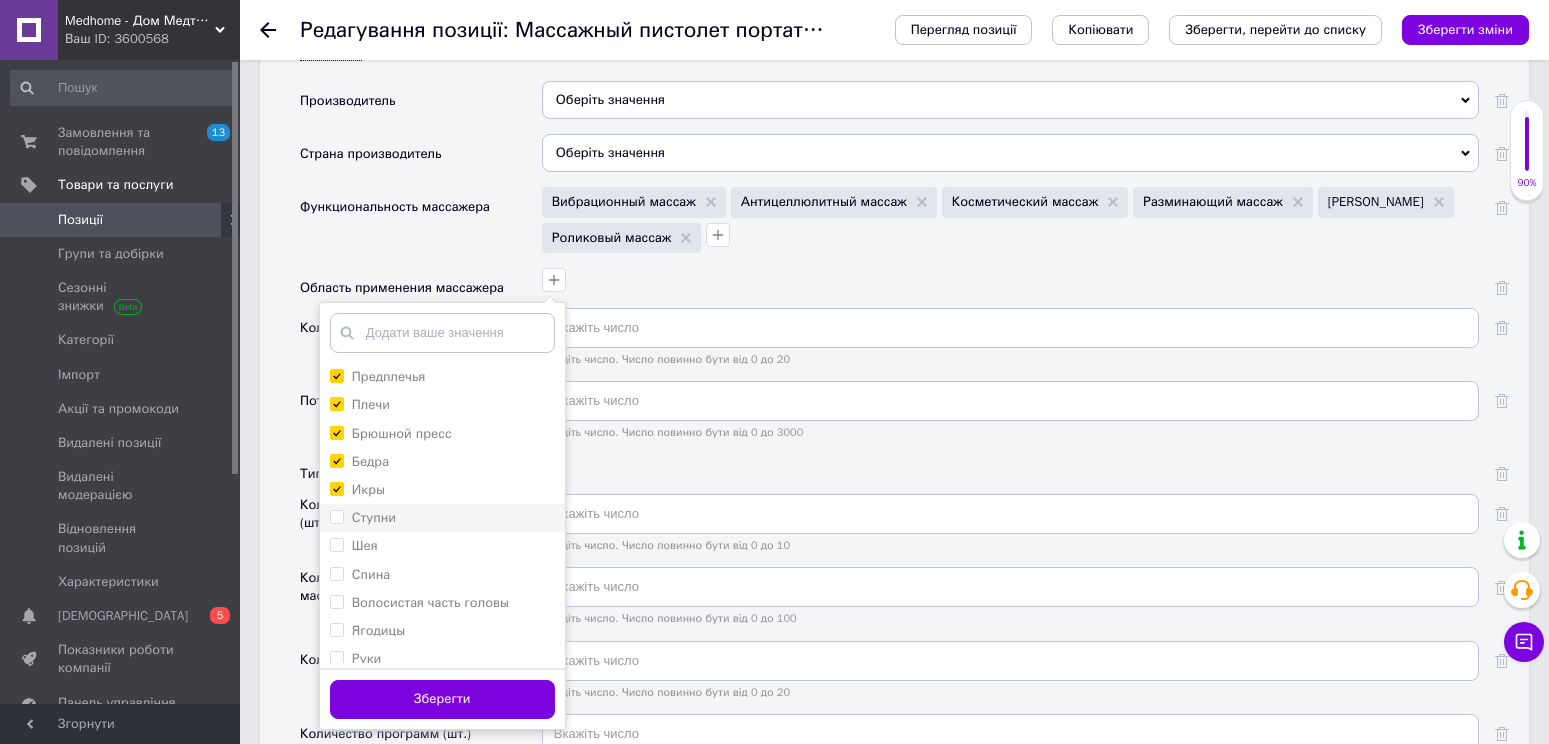 click on "Ступни" at bounding box center [336, 516] 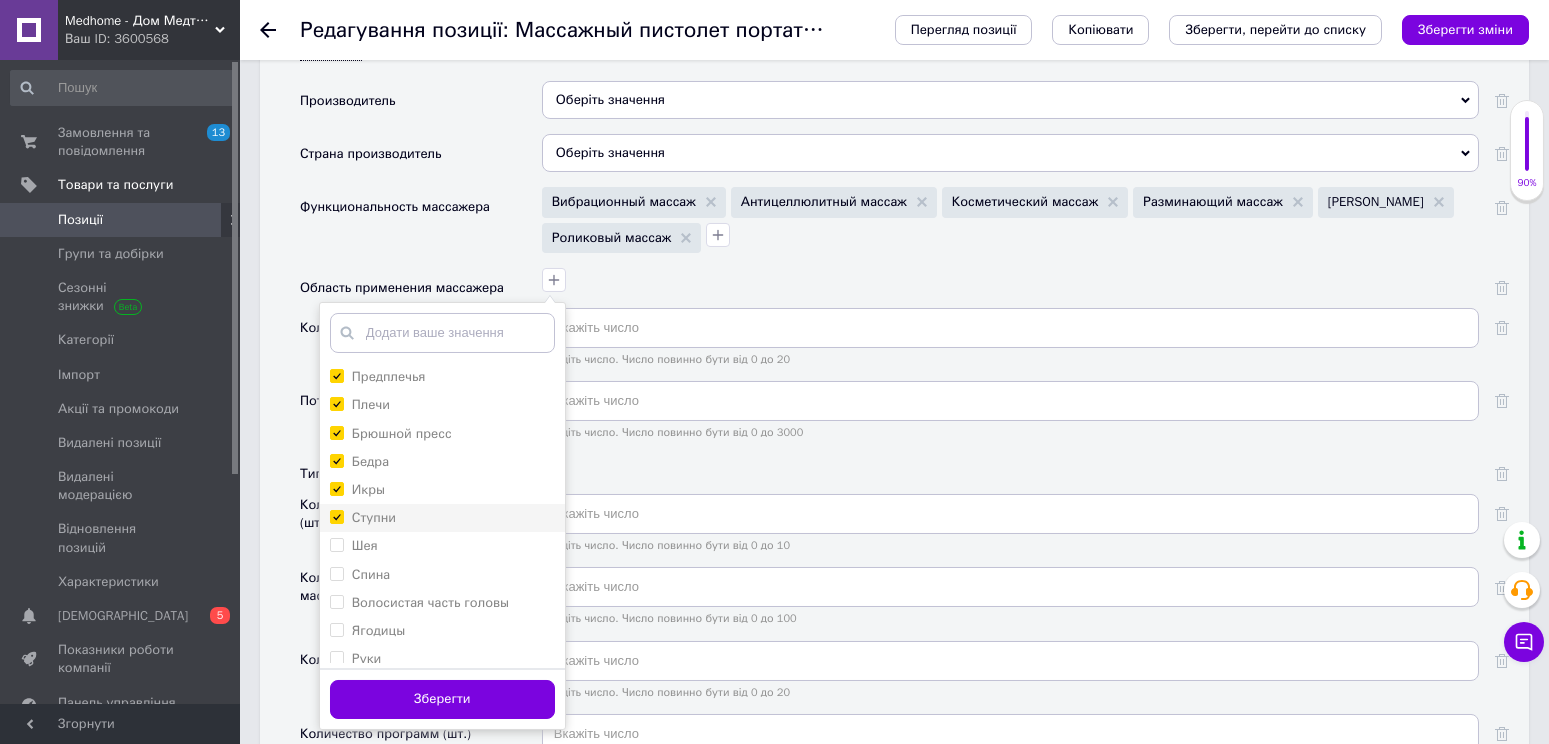 checkbox on "true" 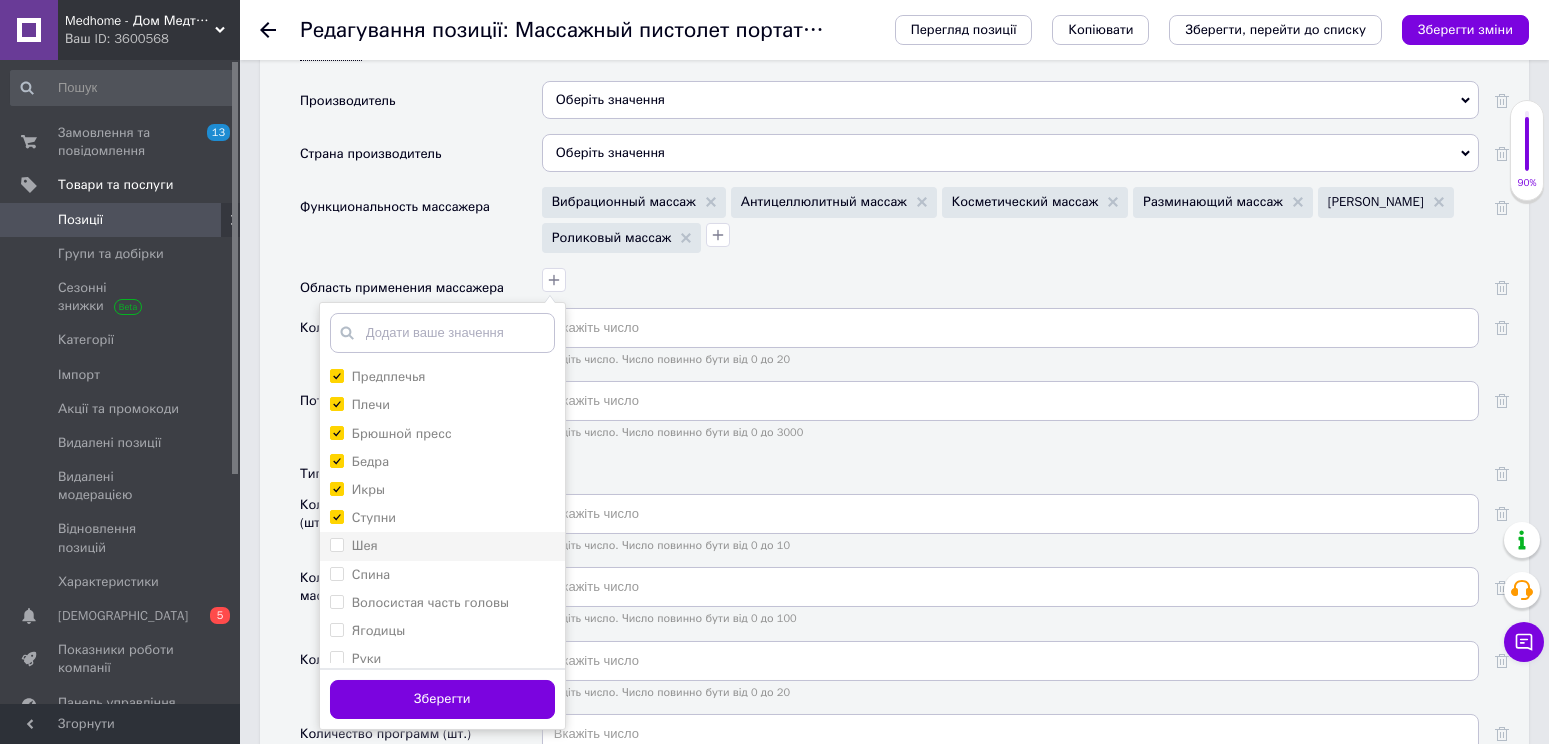 click on "Шея" at bounding box center [336, 544] 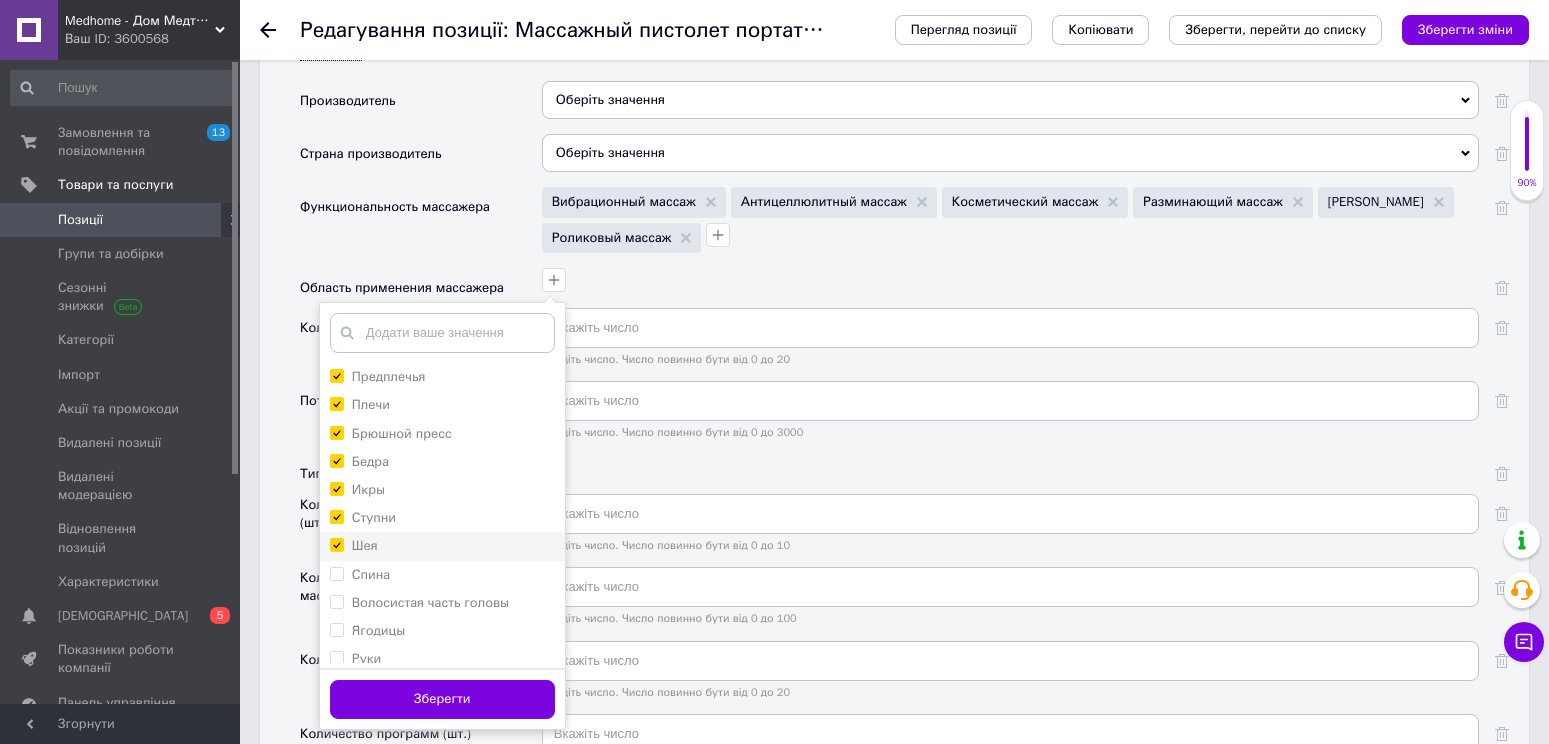 checkbox on "true" 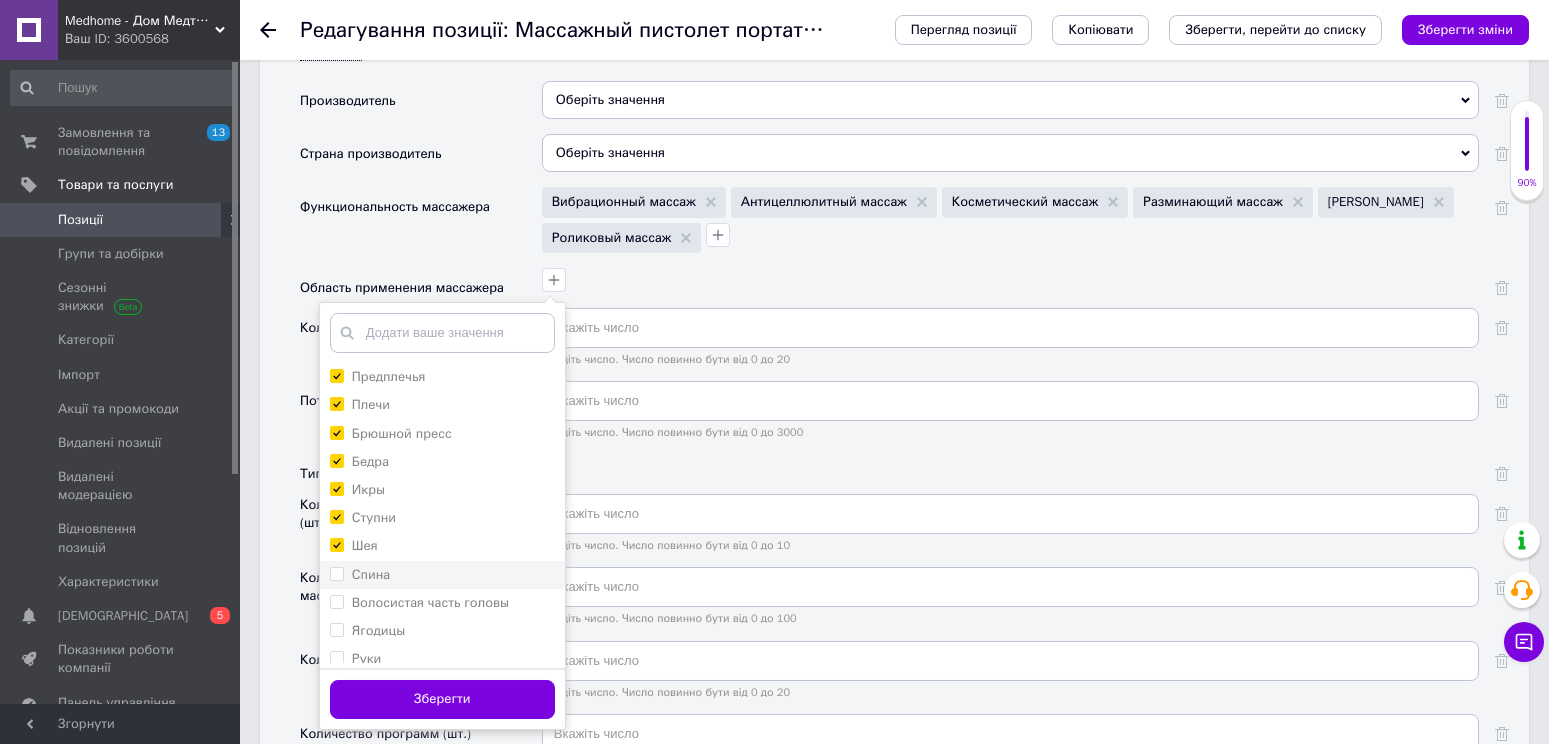 click on "Спина" at bounding box center [336, 573] 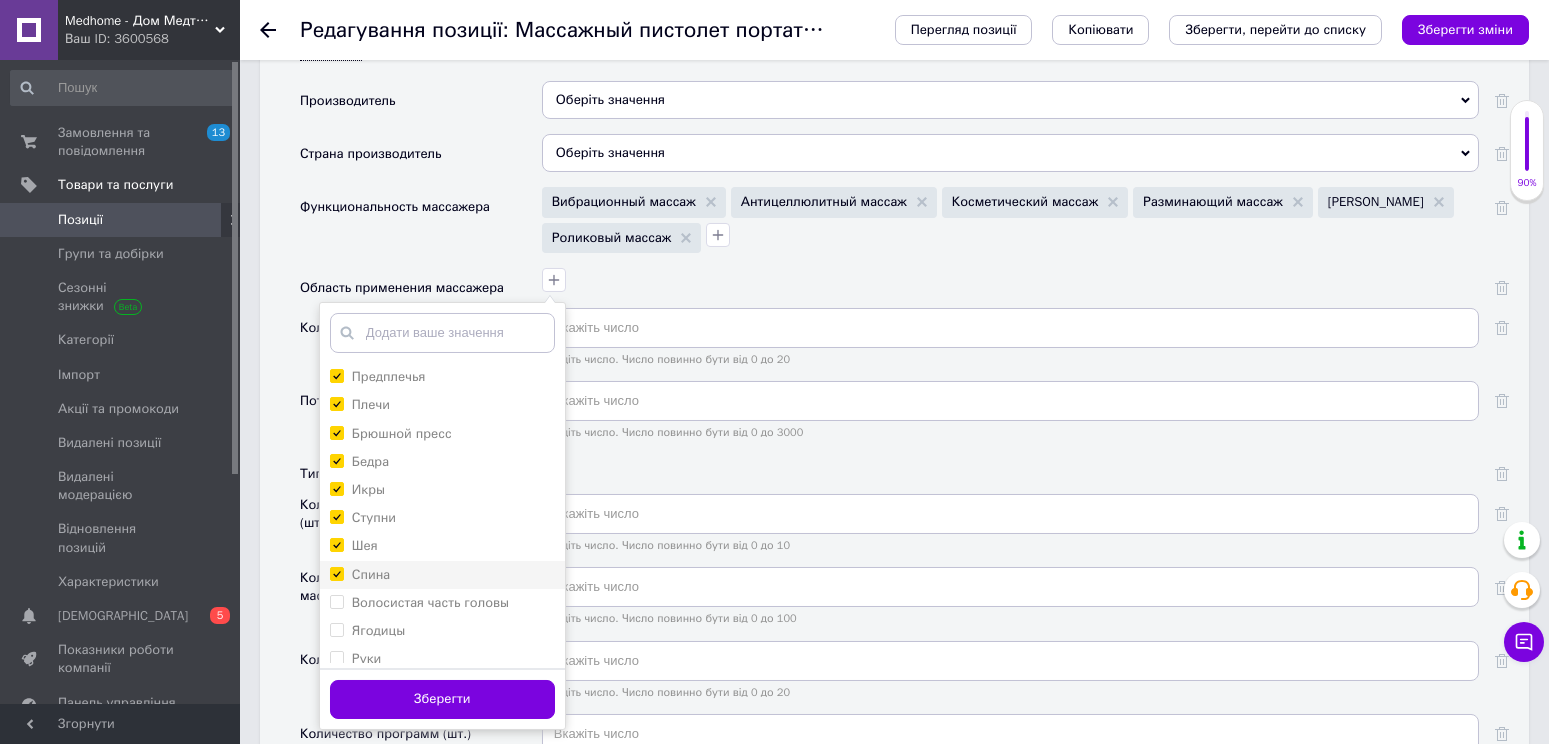 checkbox on "true" 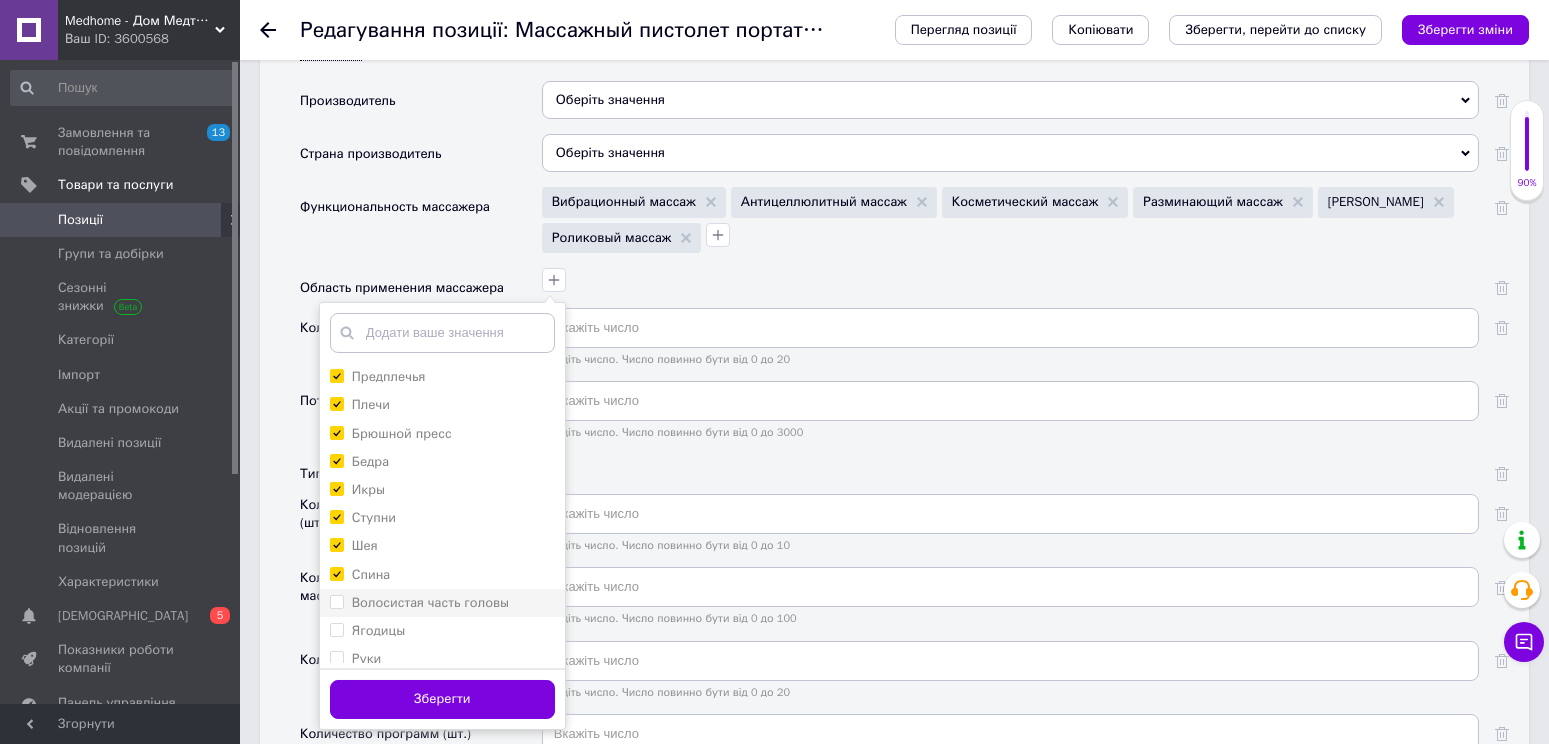 click on "Волосистая часть головы" at bounding box center [336, 601] 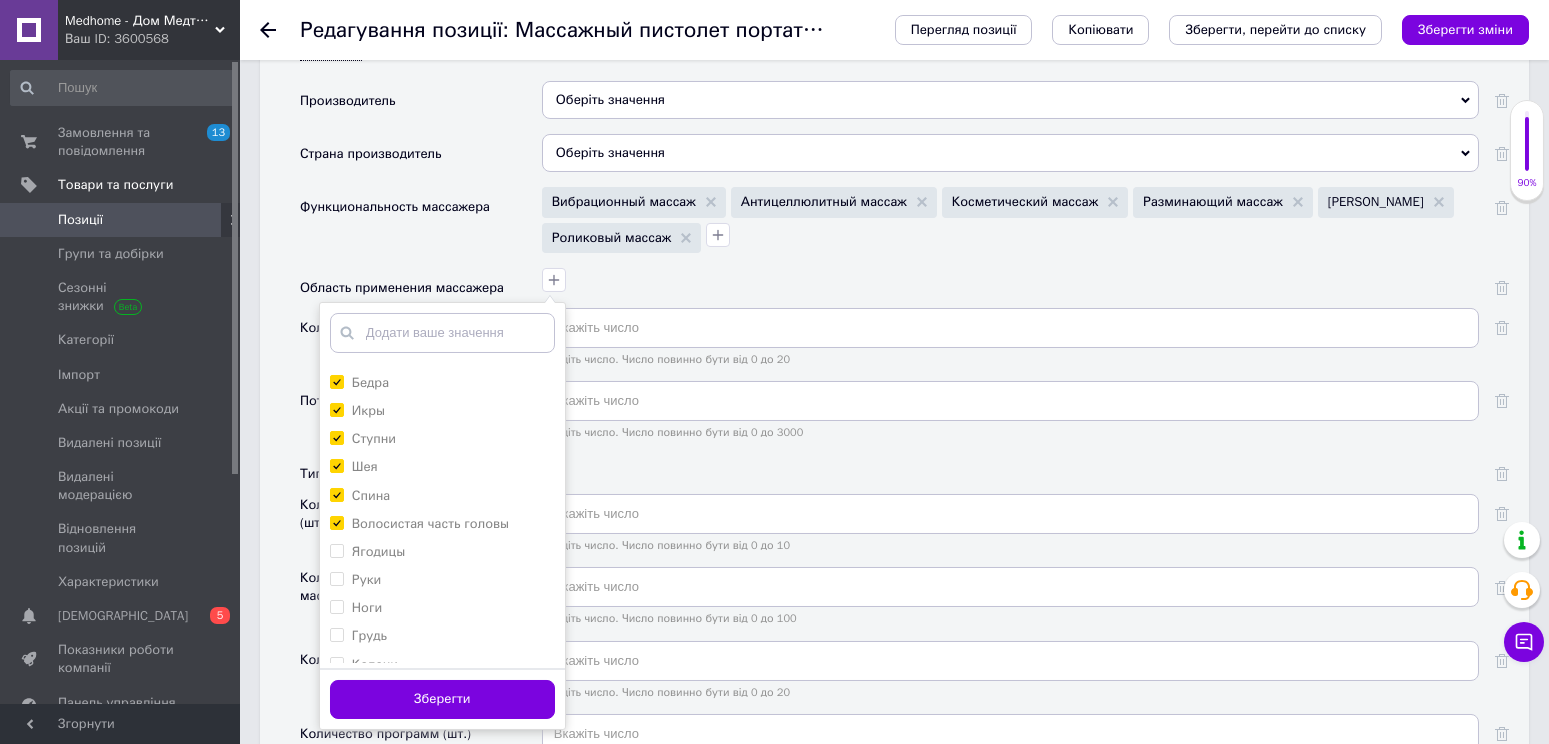 scroll, scrollTop: 200, scrollLeft: 0, axis: vertical 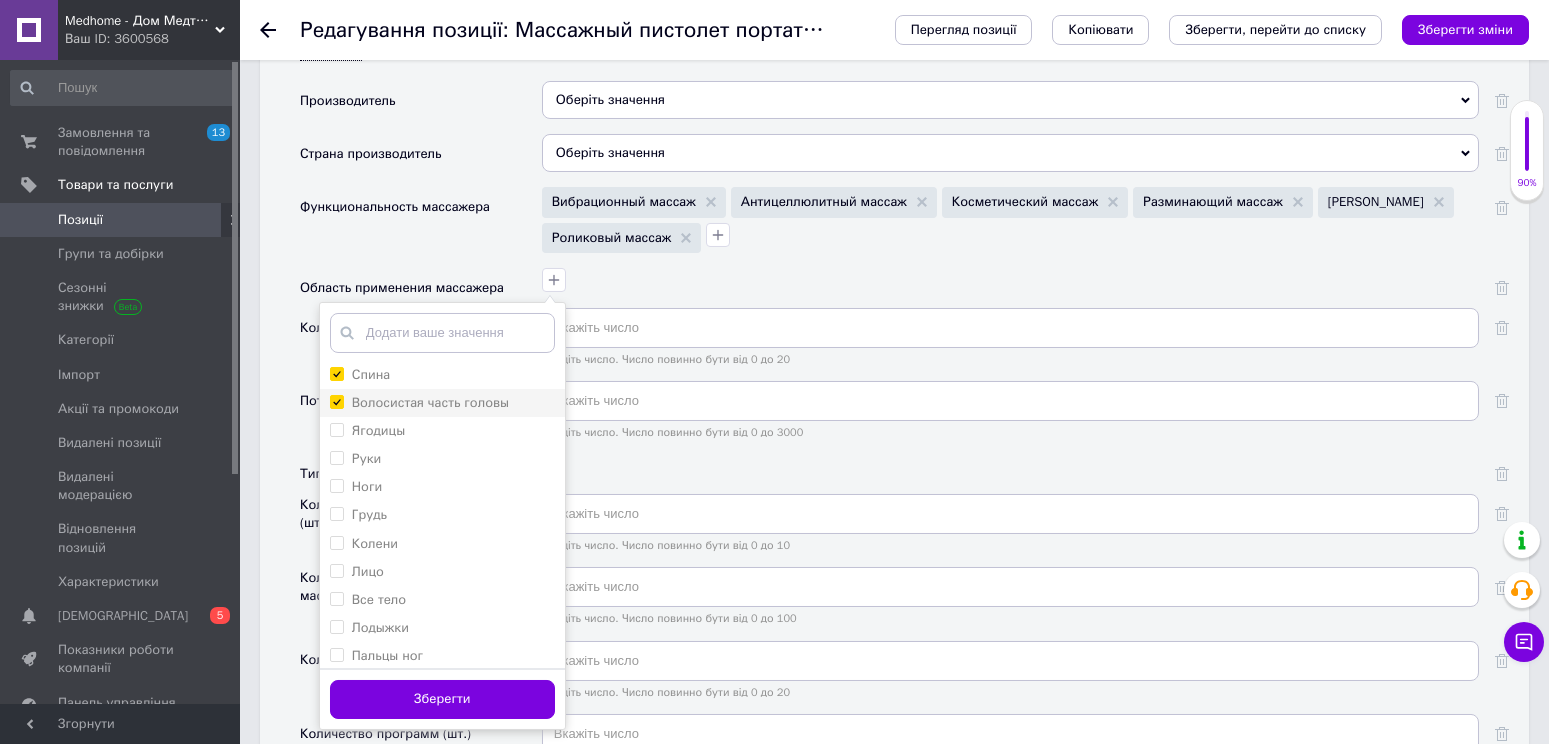 click on "Волосистая часть головы" at bounding box center [442, 403] 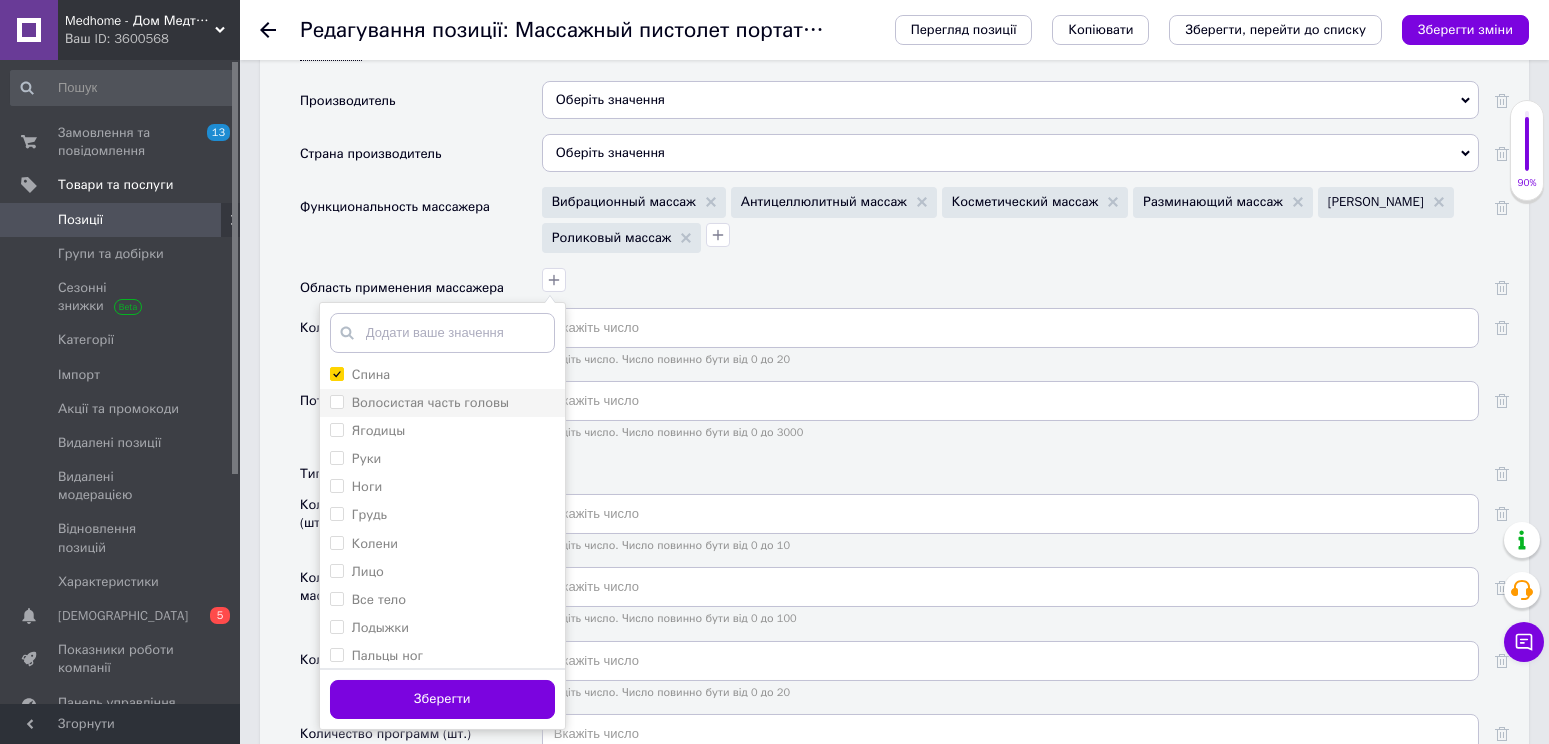 checkbox on "false" 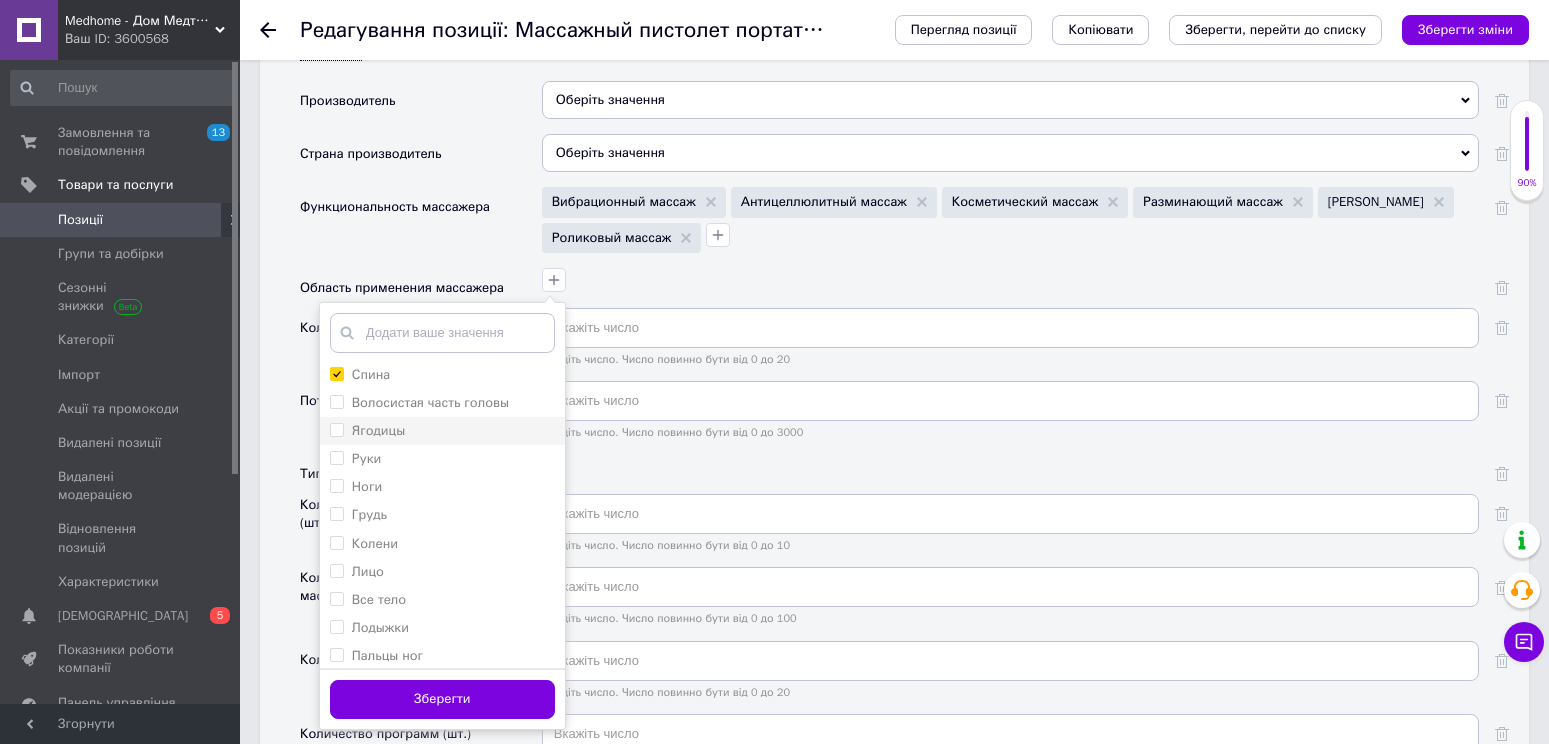 click on "Ягодицы" at bounding box center (336, 429) 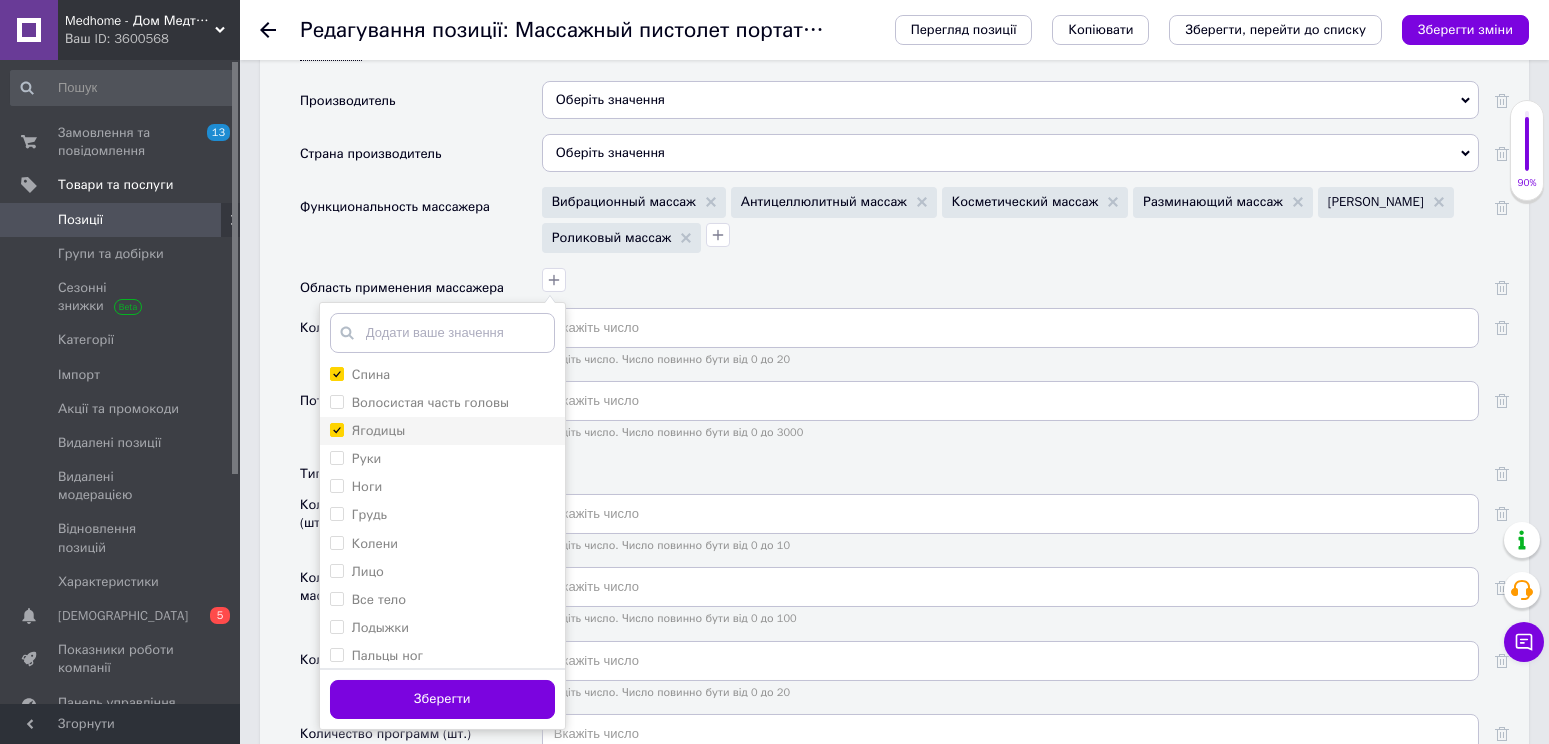 checkbox on "true" 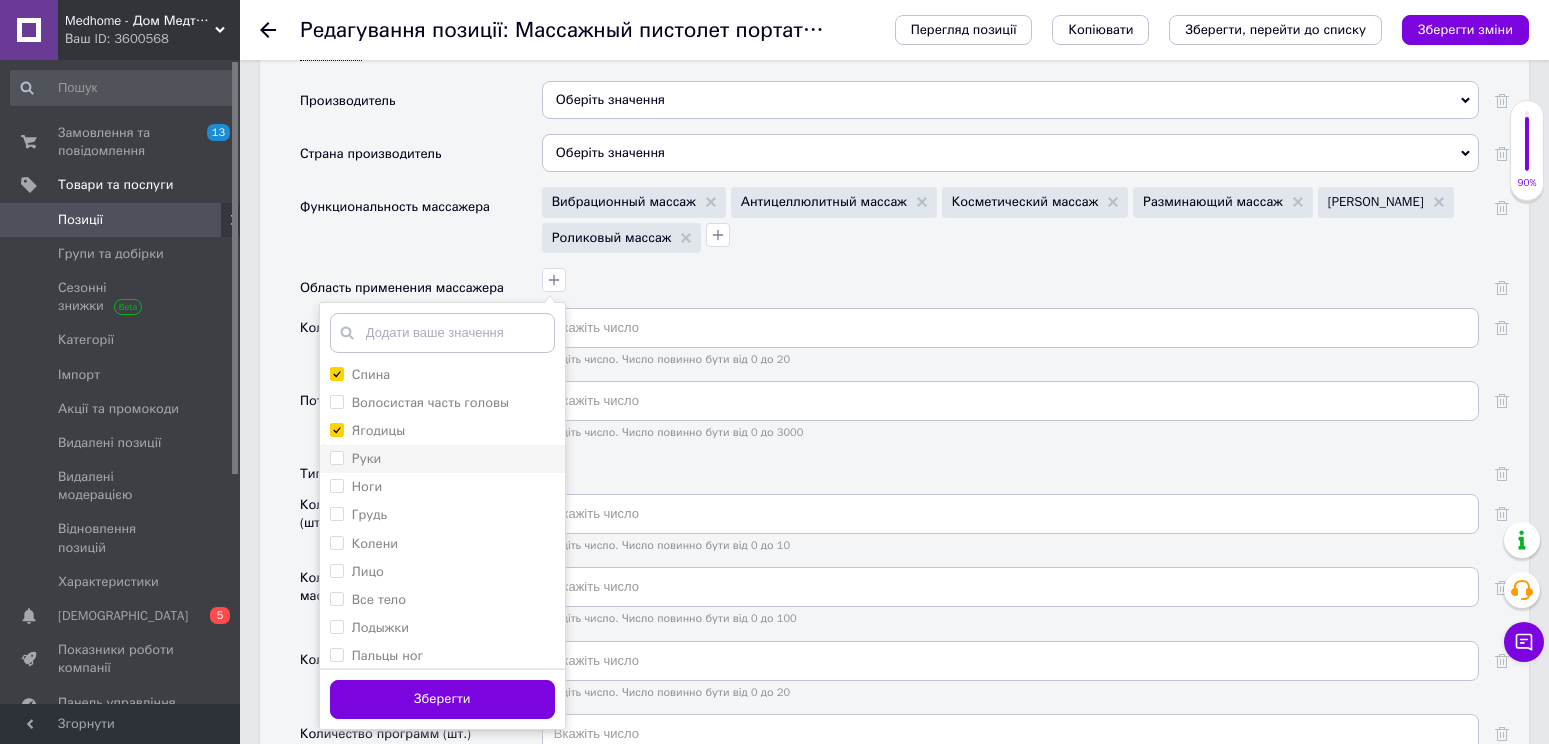 click on "Руки" at bounding box center (336, 457) 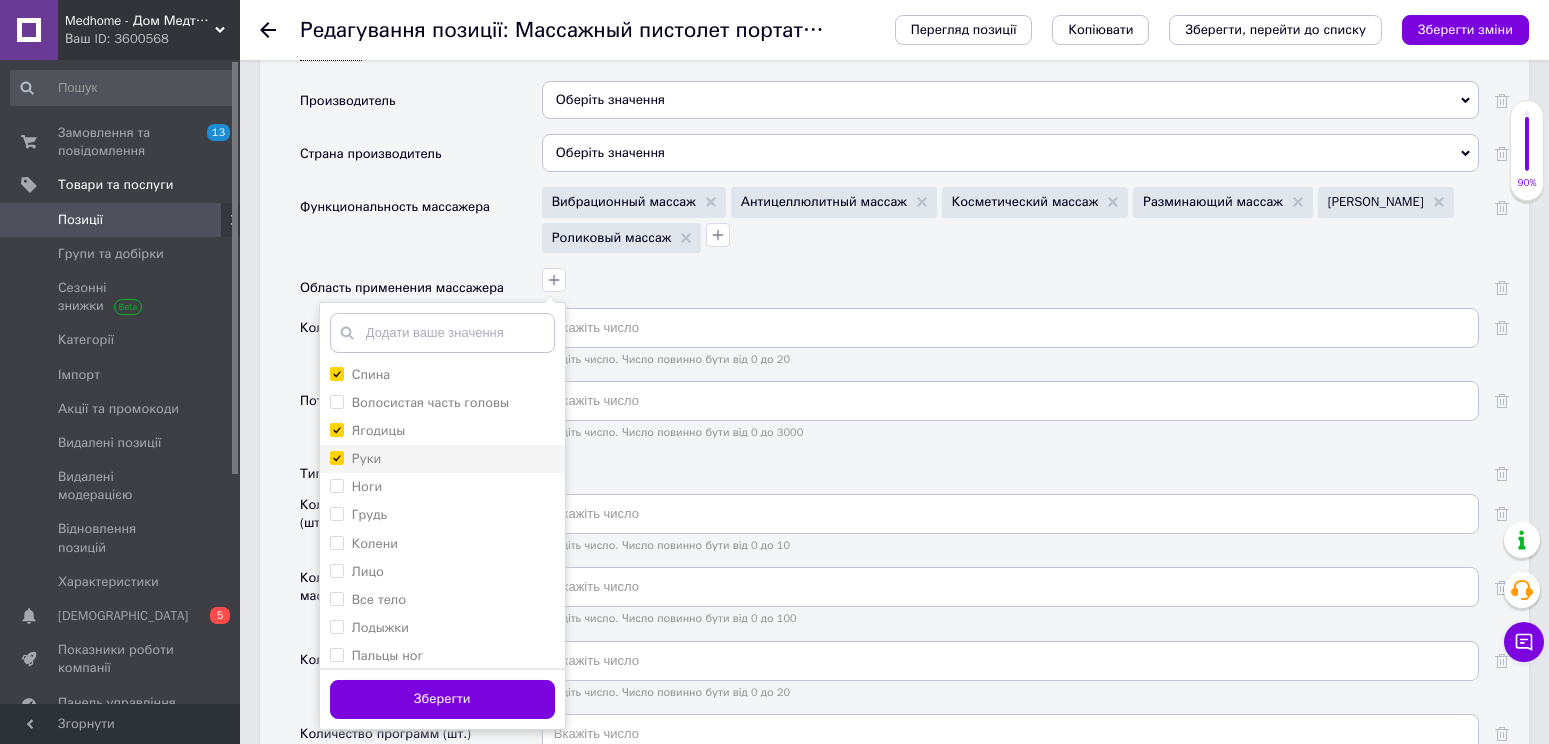 checkbox on "true" 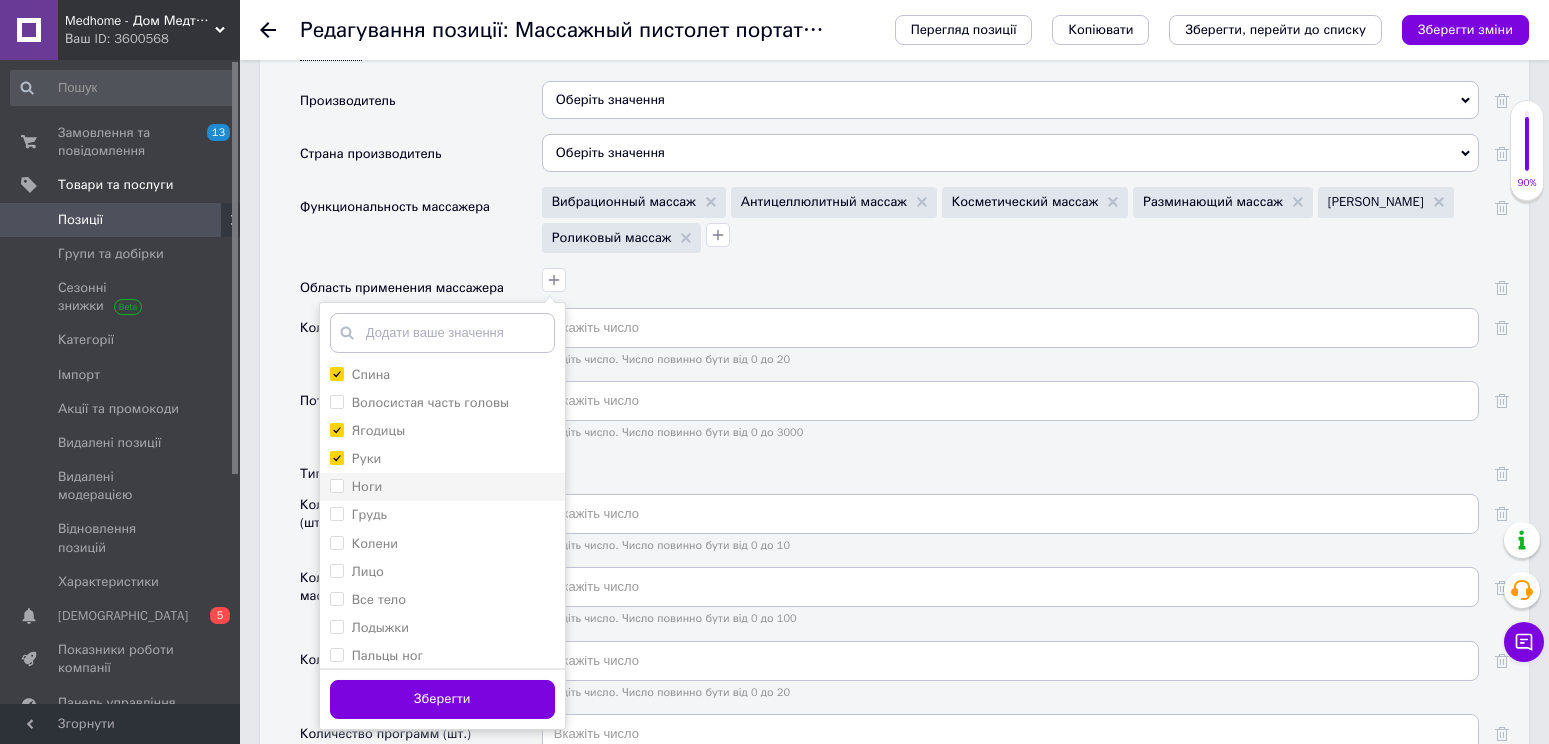 click on "Ноги" at bounding box center (356, 487) 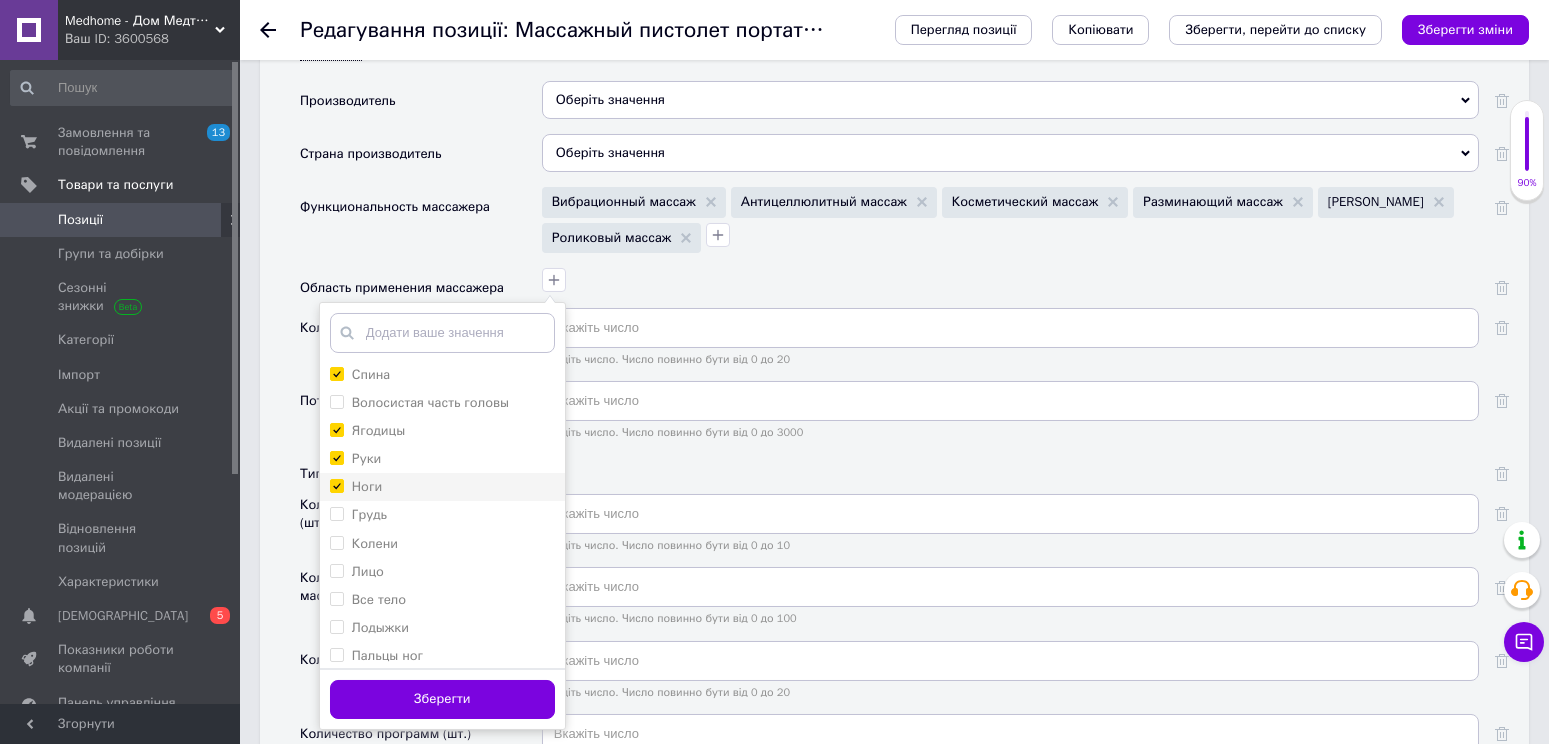 click on "Ноги" at bounding box center (336, 485) 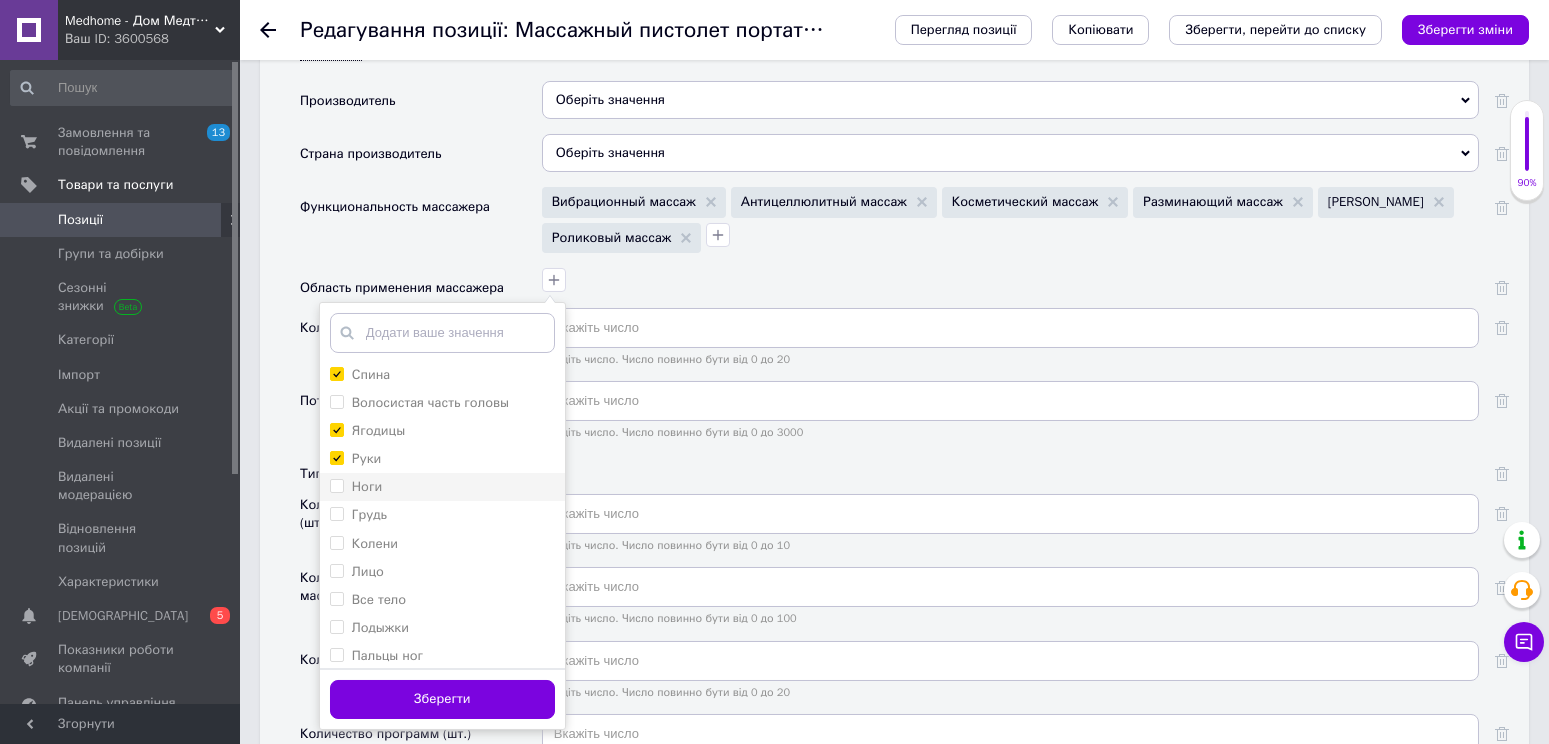 checkbox on "false" 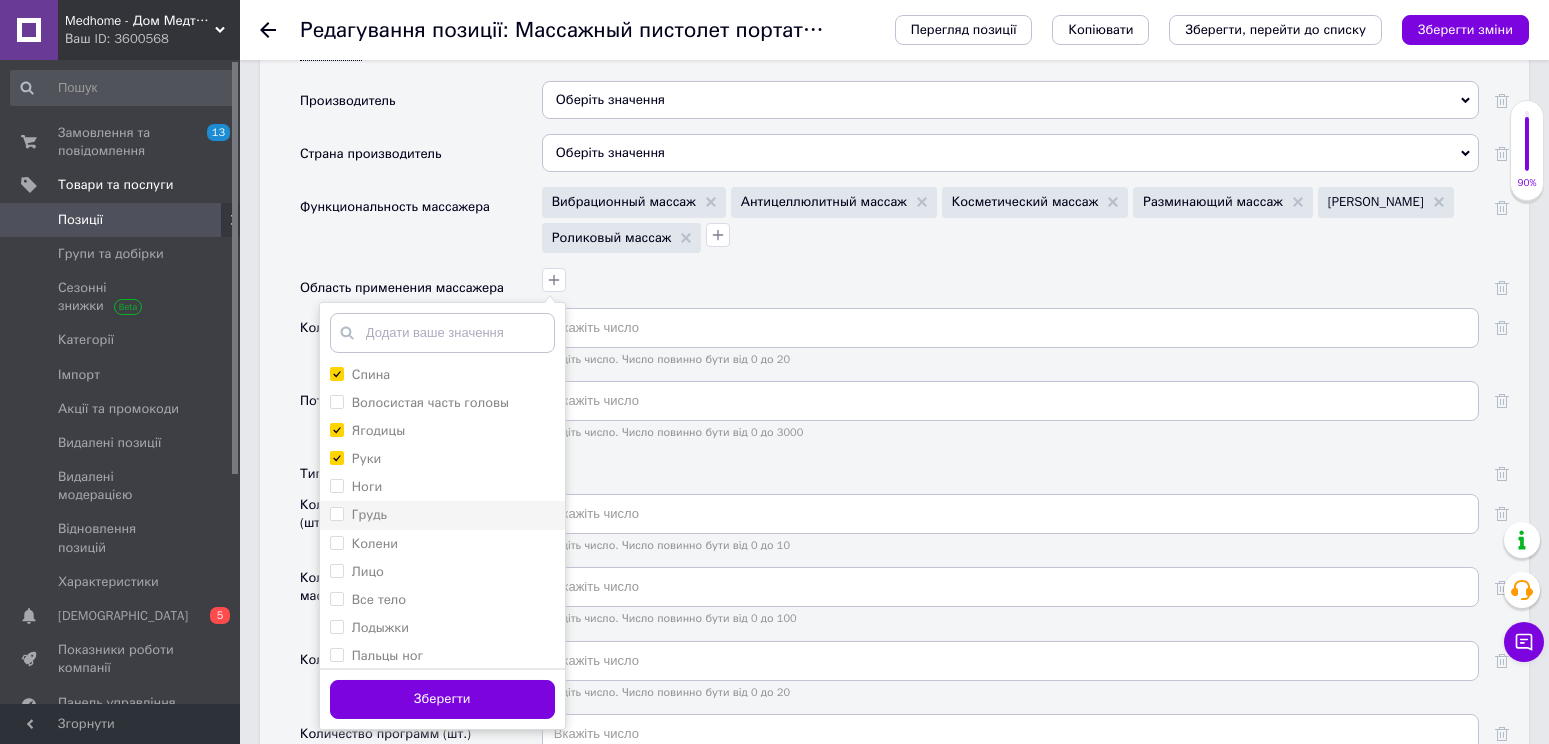 click on "Грудь" at bounding box center [358, 515] 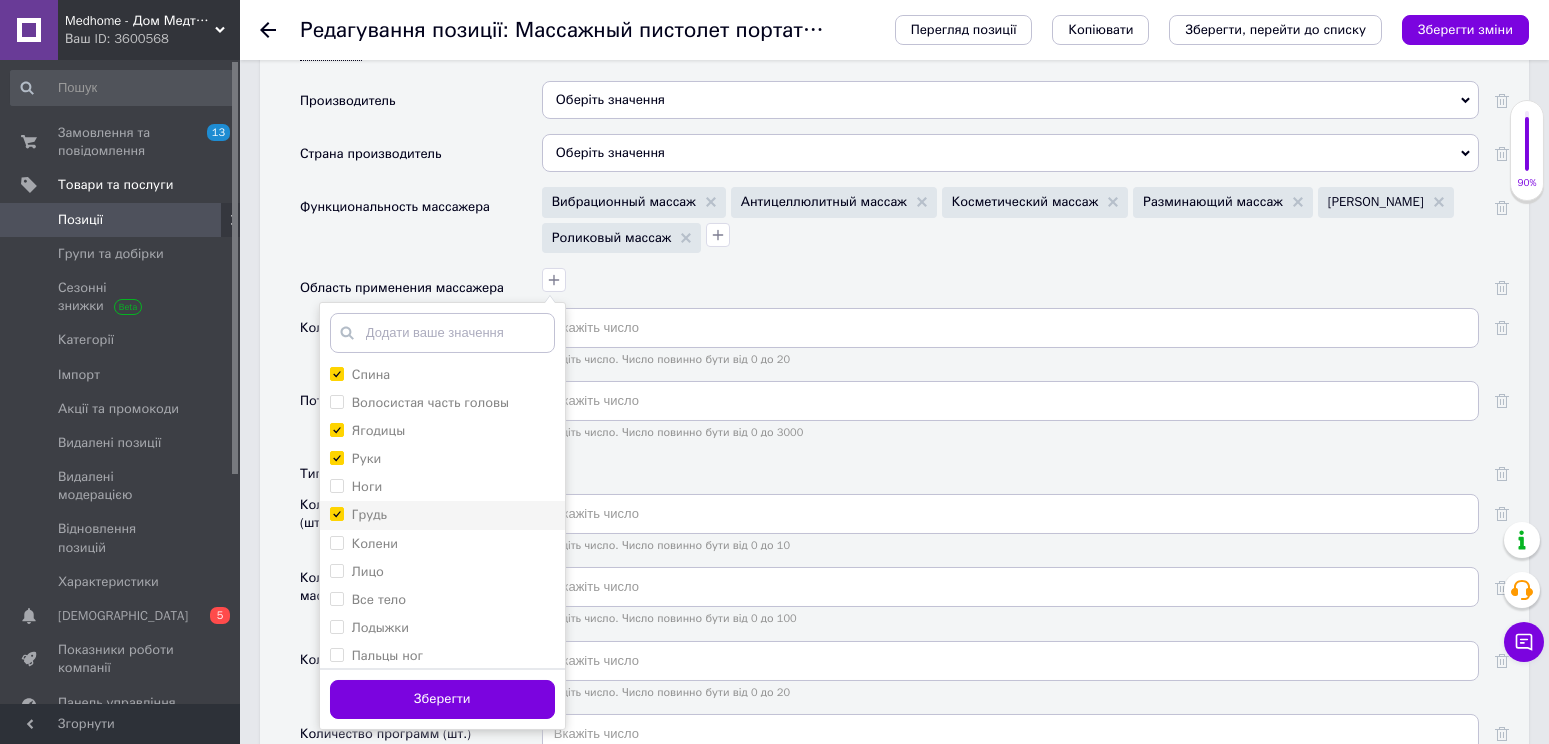 click on "Грудь" at bounding box center (336, 513) 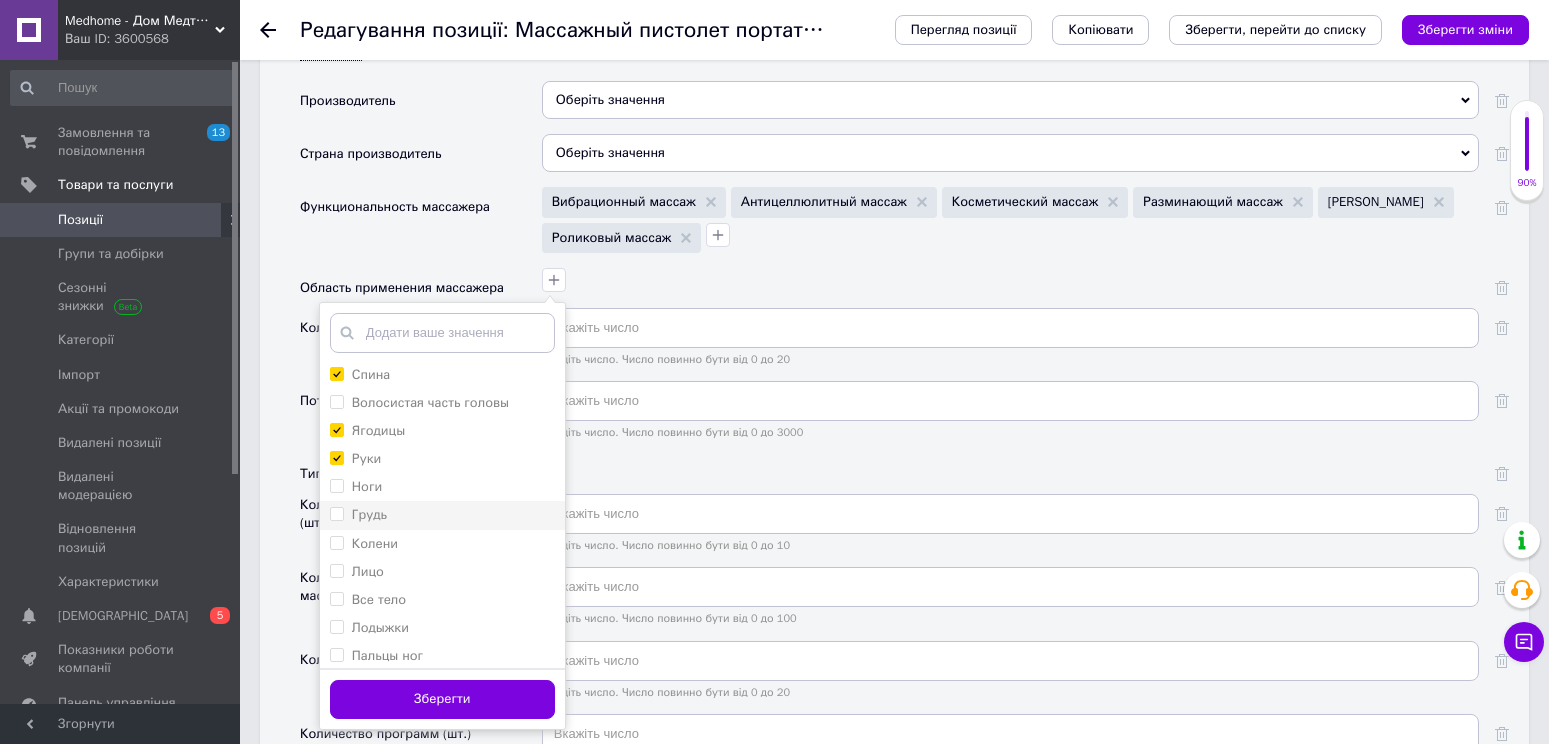checkbox on "false" 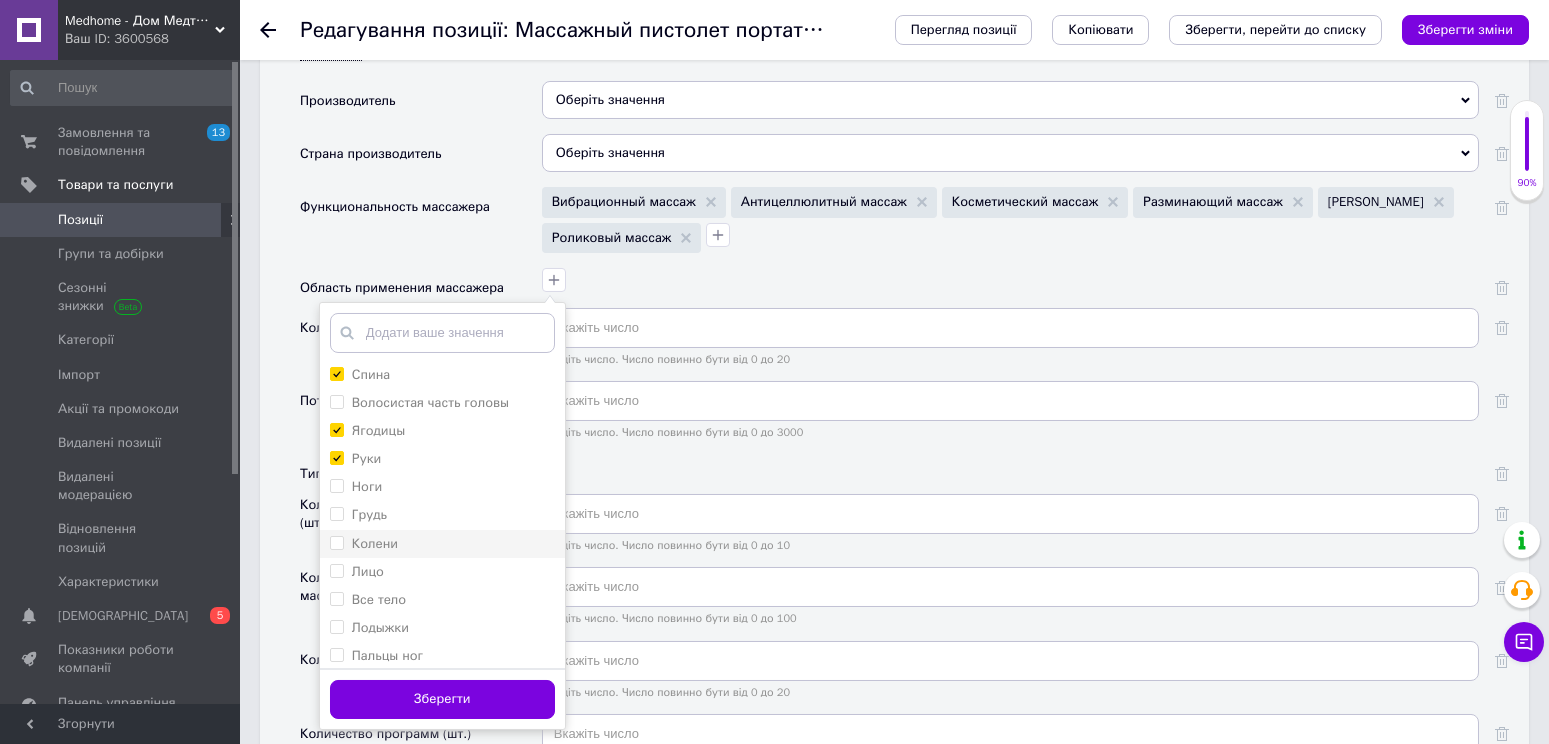 click on "Колени" at bounding box center [336, 542] 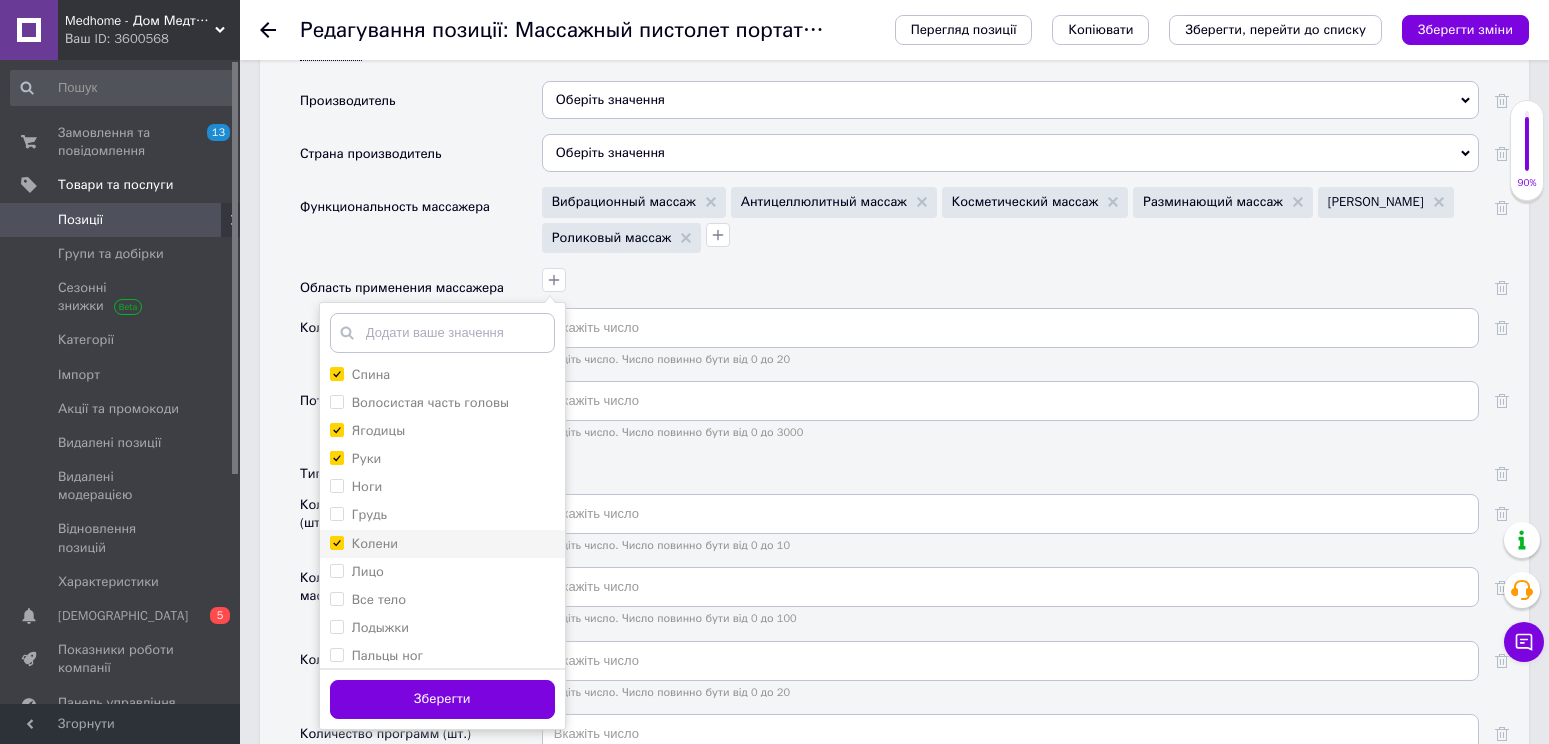 checkbox on "true" 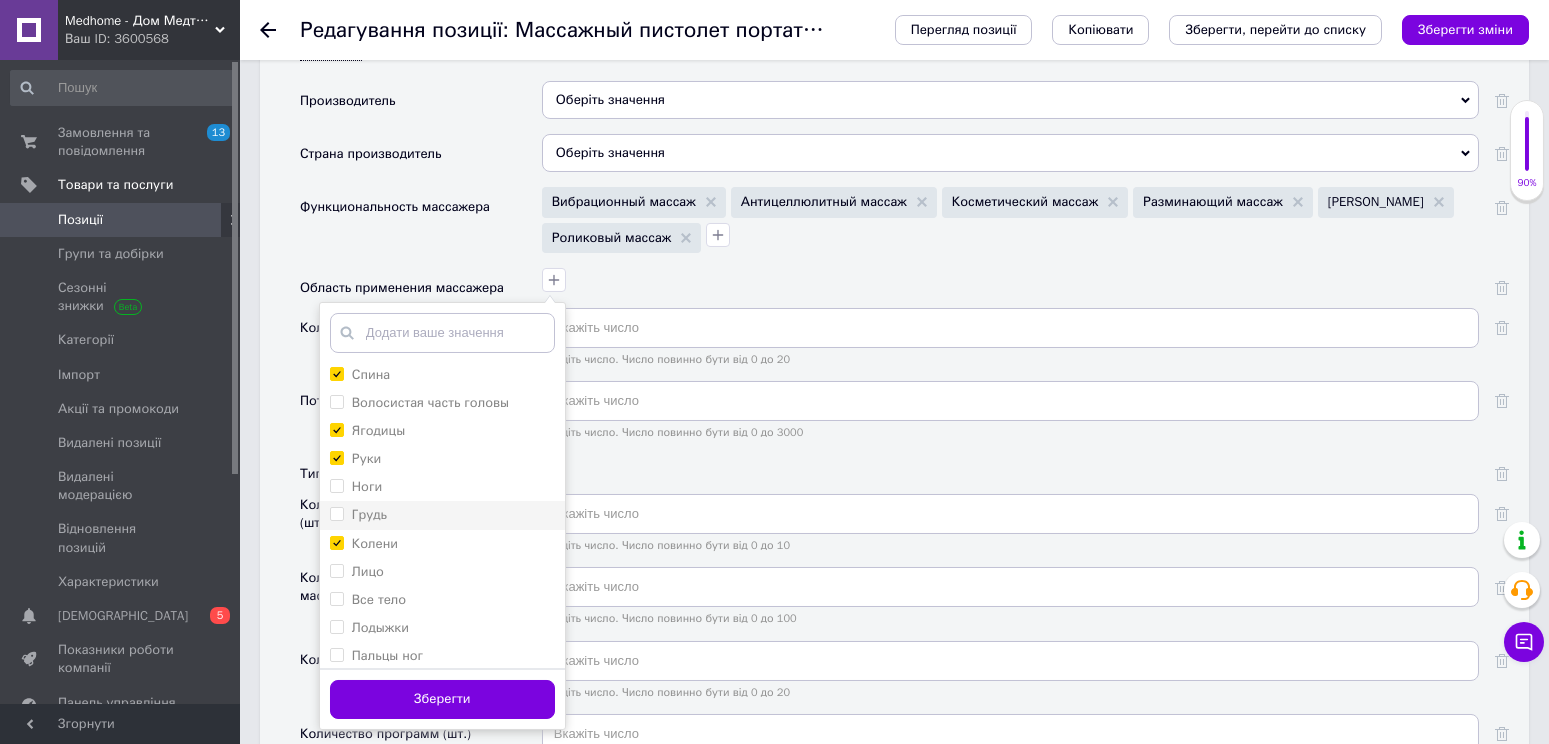 click on "Грудь" at bounding box center [336, 513] 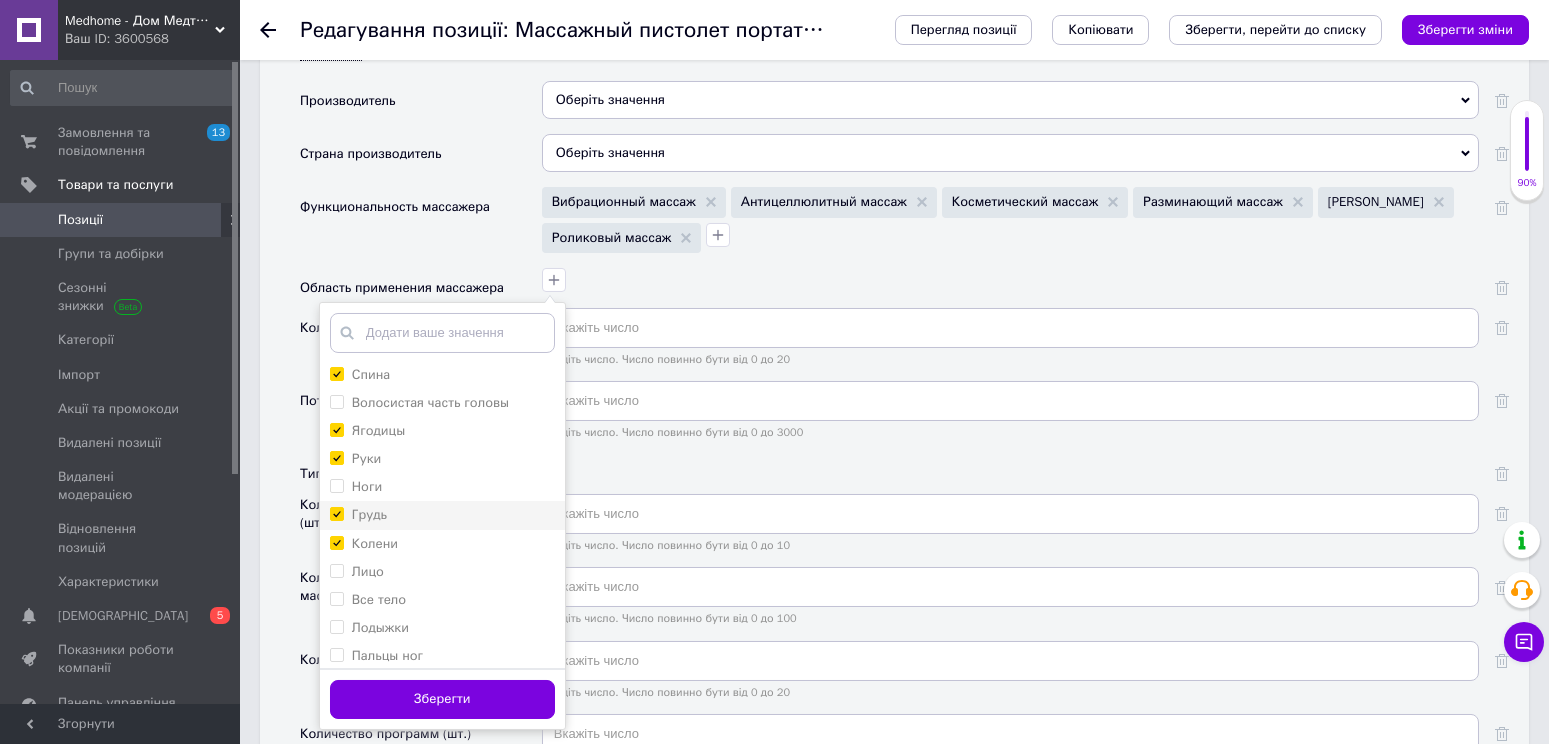 checkbox on "true" 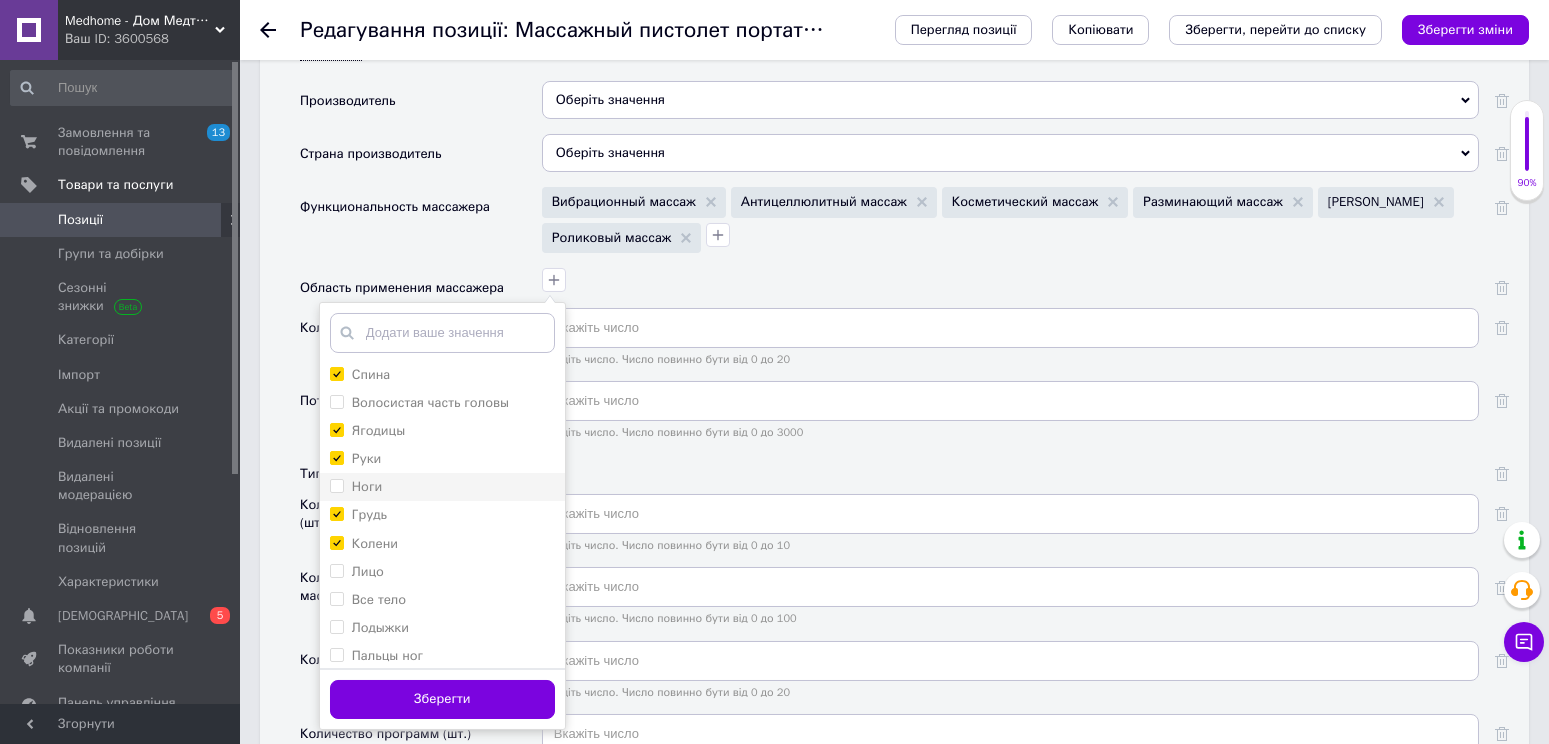click on "Ноги" at bounding box center [336, 485] 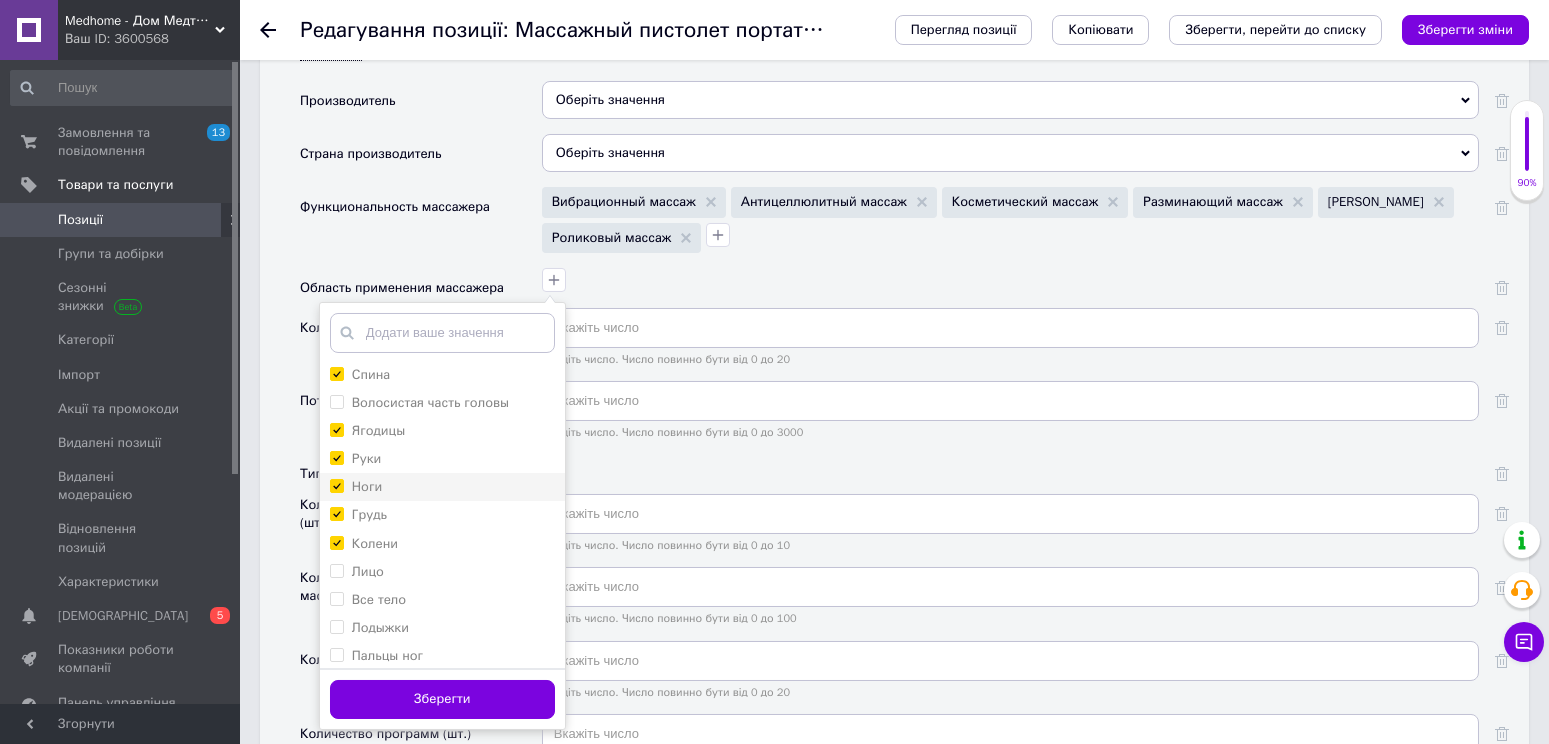 checkbox on "true" 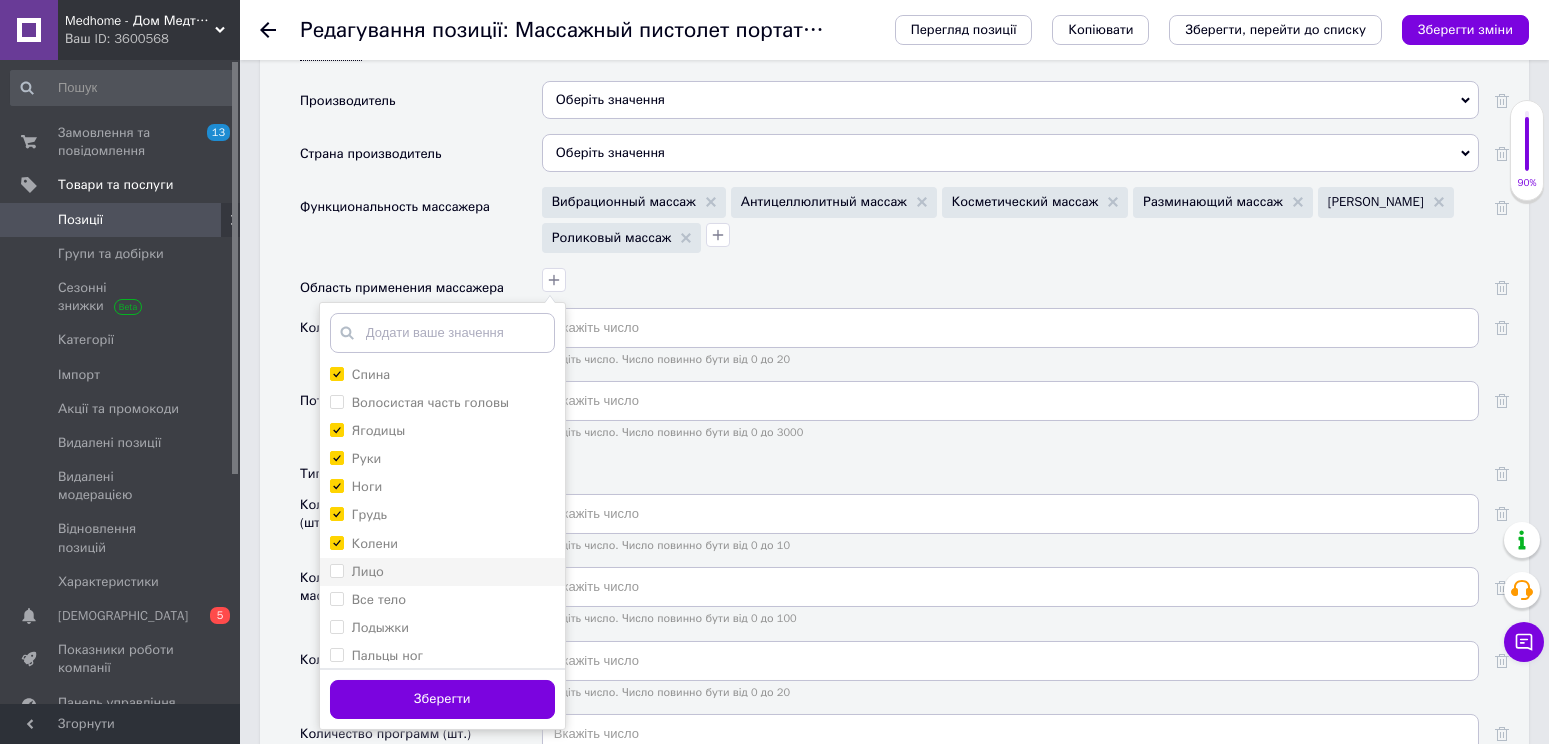 click on "Лицо" at bounding box center (336, 570) 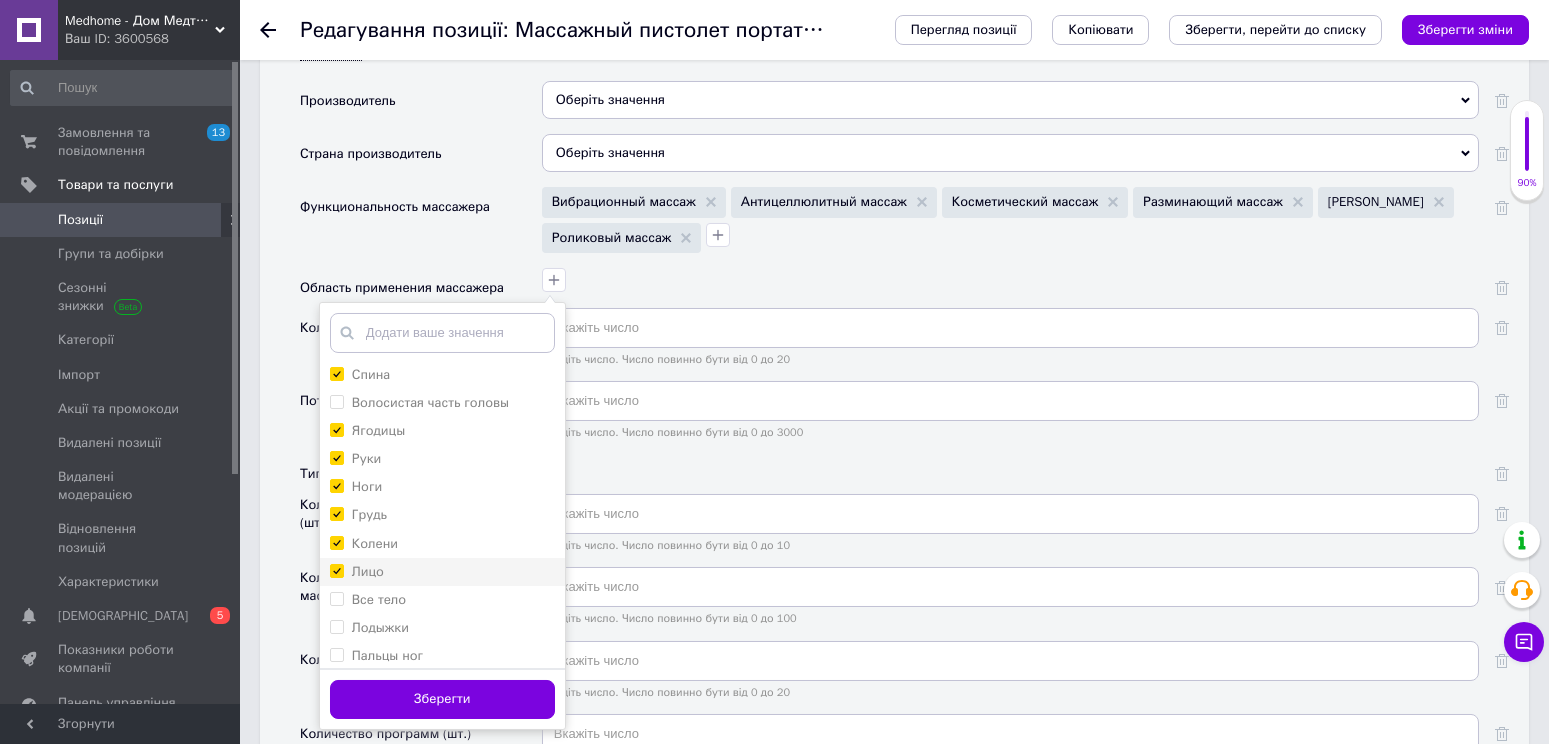drag, startPoint x: 334, startPoint y: 562, endPoint x: 340, endPoint y: 580, distance: 18.973665 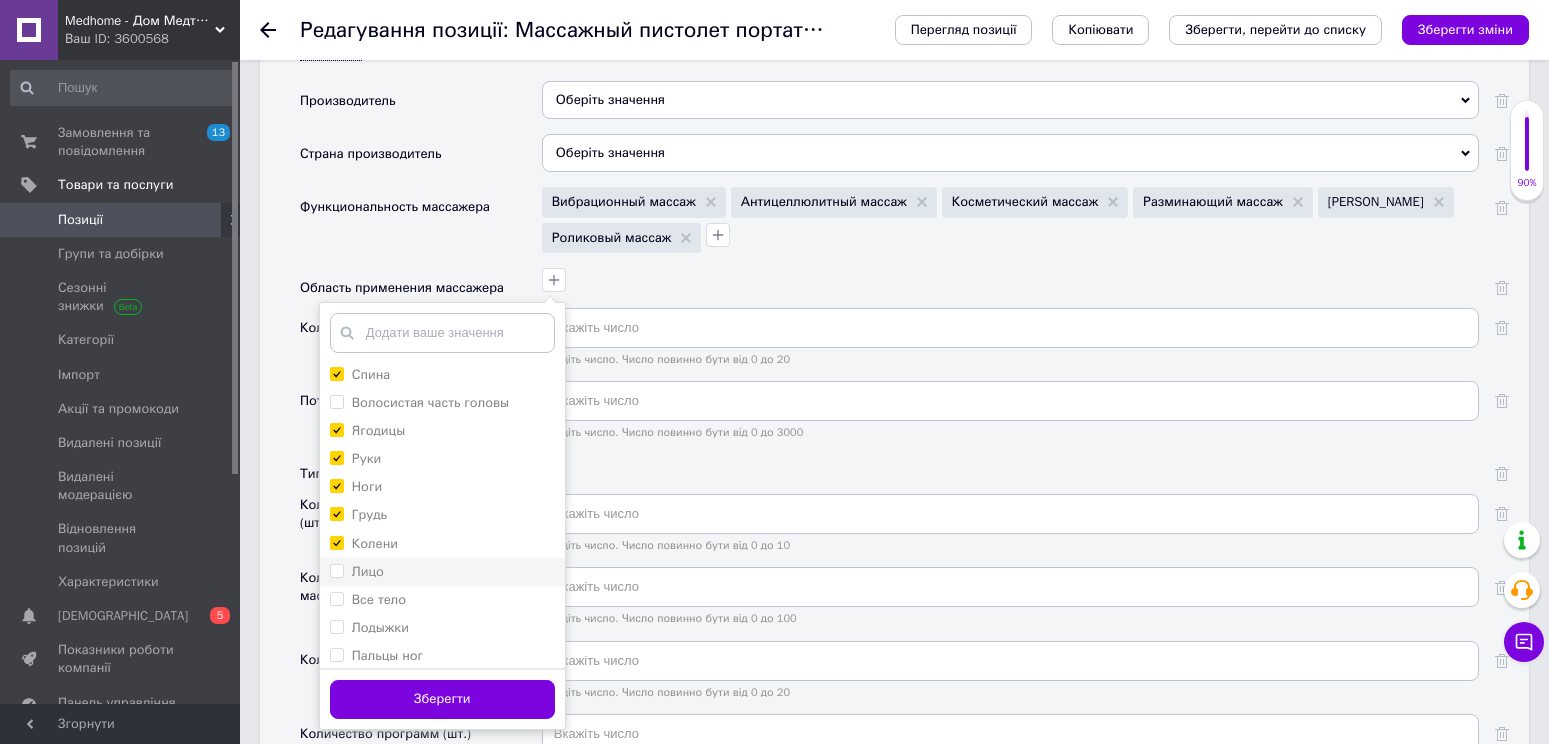 checkbox on "false" 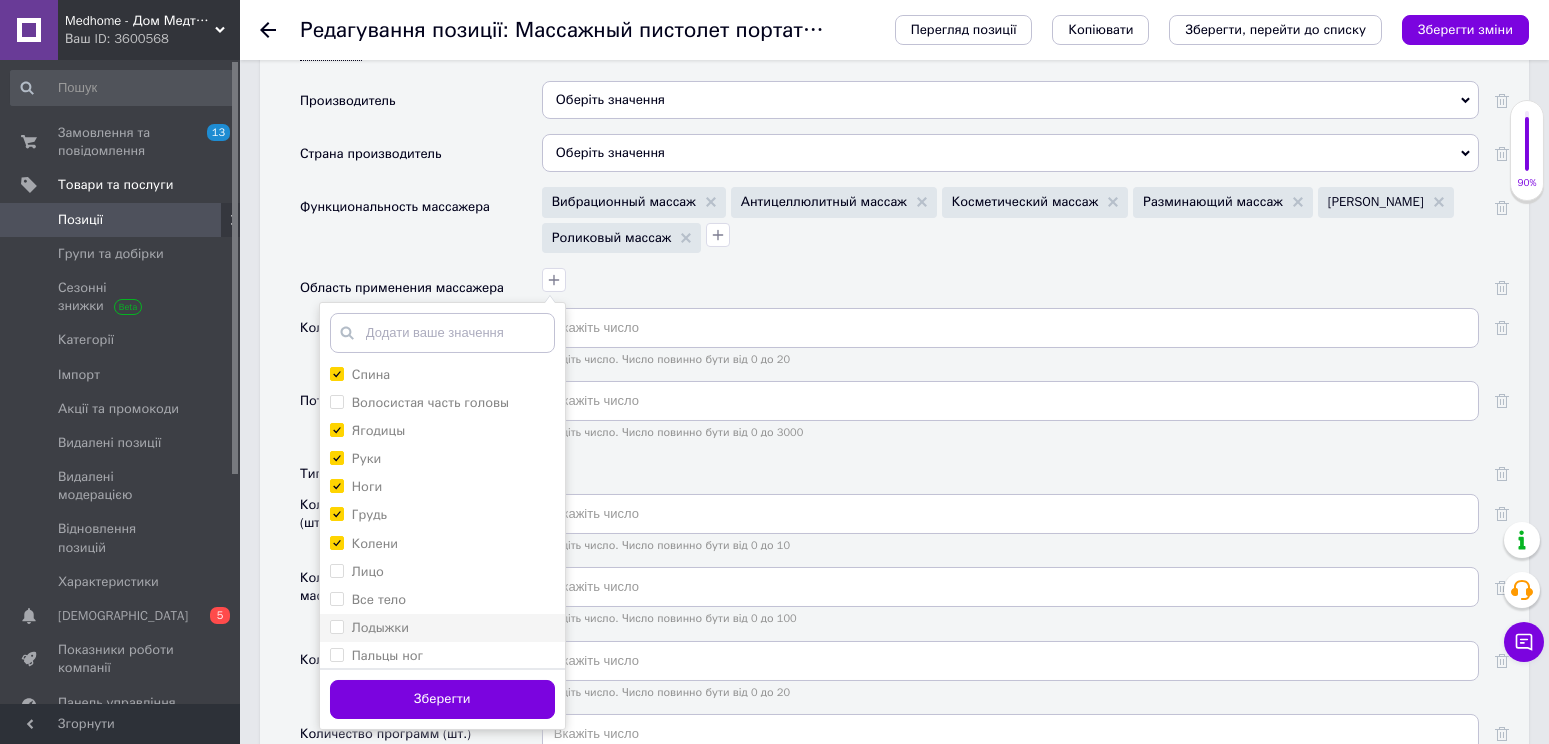 drag, startPoint x: 338, startPoint y: 593, endPoint x: 339, endPoint y: 615, distance: 22.022715 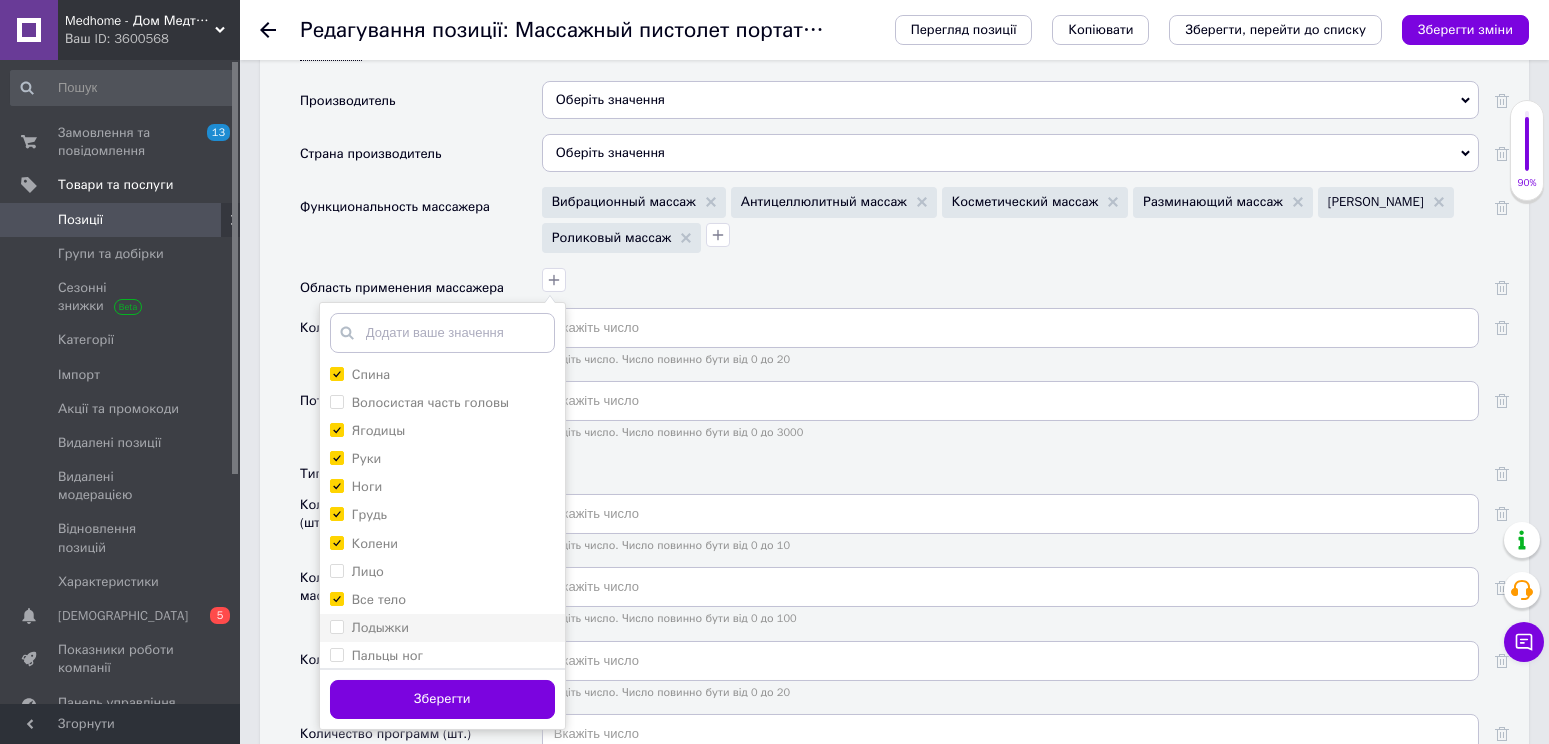 checkbox on "true" 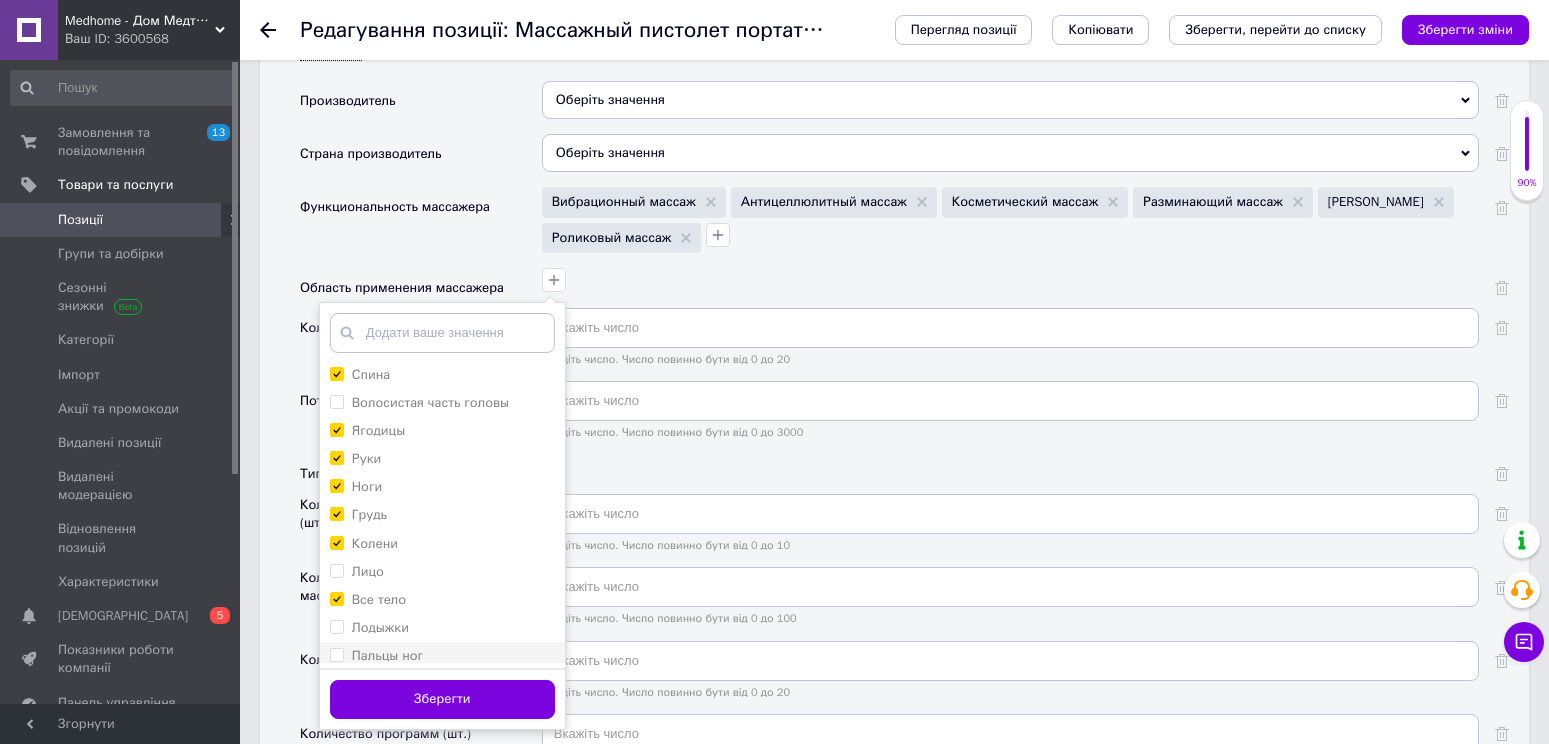 drag, startPoint x: 336, startPoint y: 624, endPoint x: 328, endPoint y: 655, distance: 32.01562 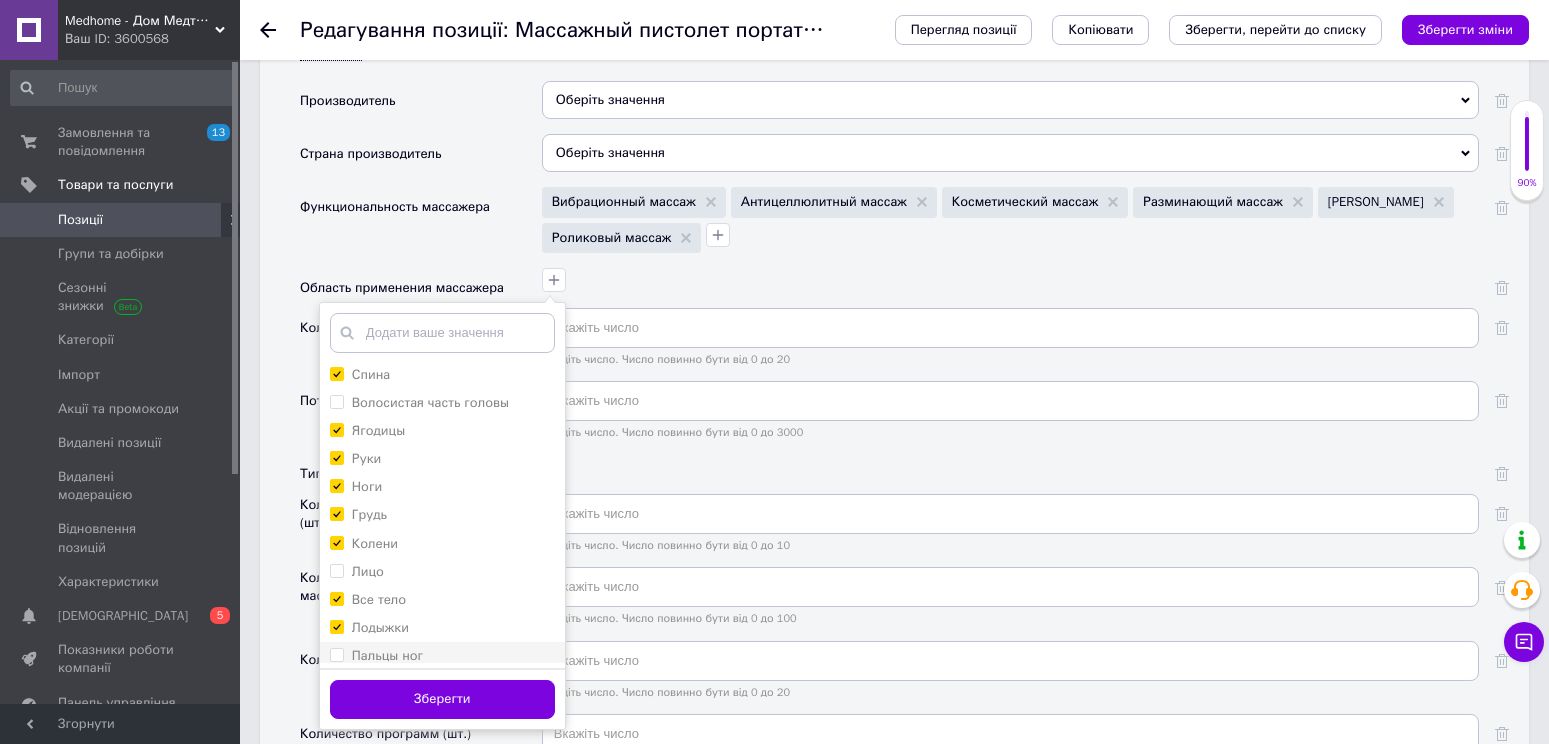 checkbox on "true" 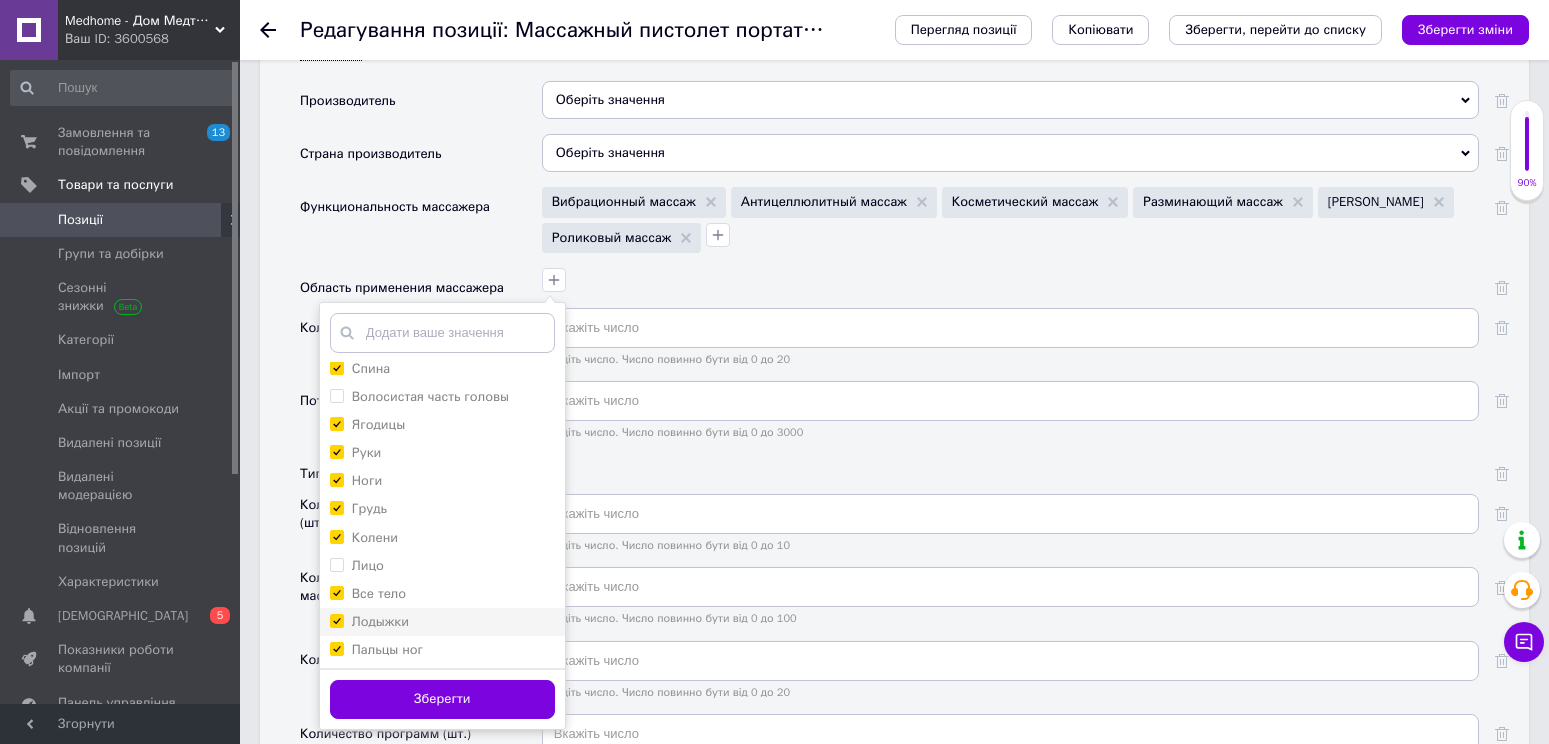 scroll, scrollTop: 207, scrollLeft: 0, axis: vertical 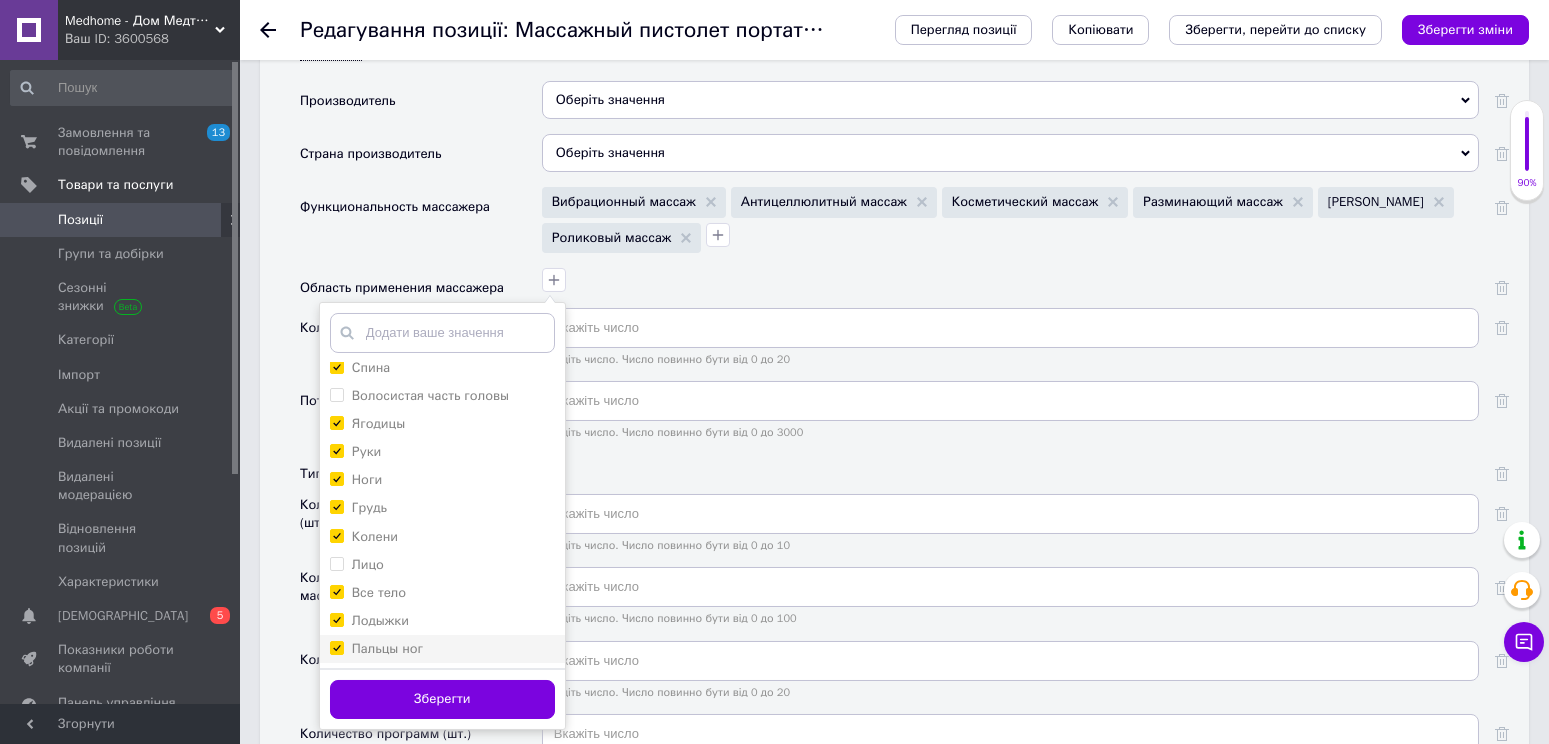 click on "Пальцы ног" at bounding box center (336, 647) 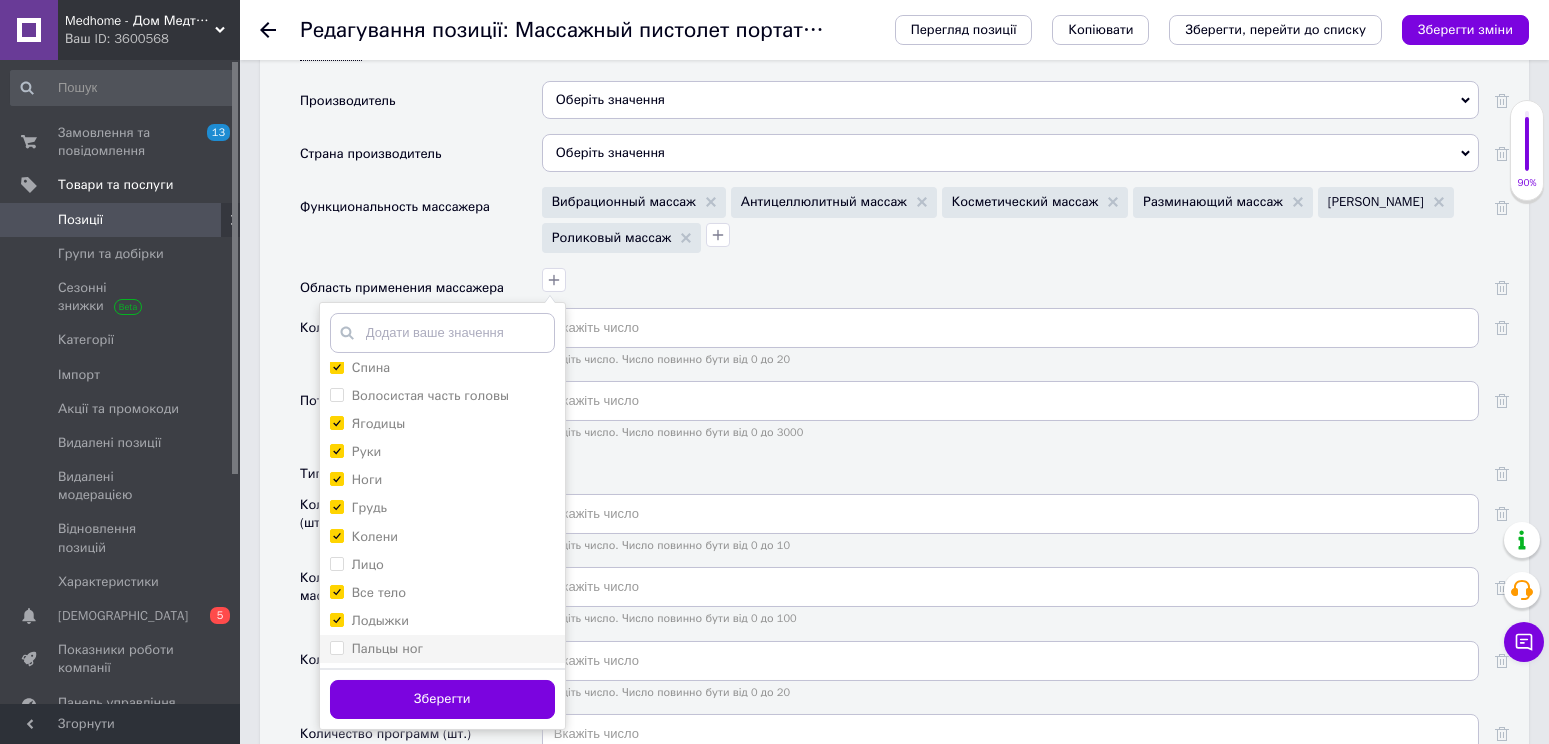 checkbox on "false" 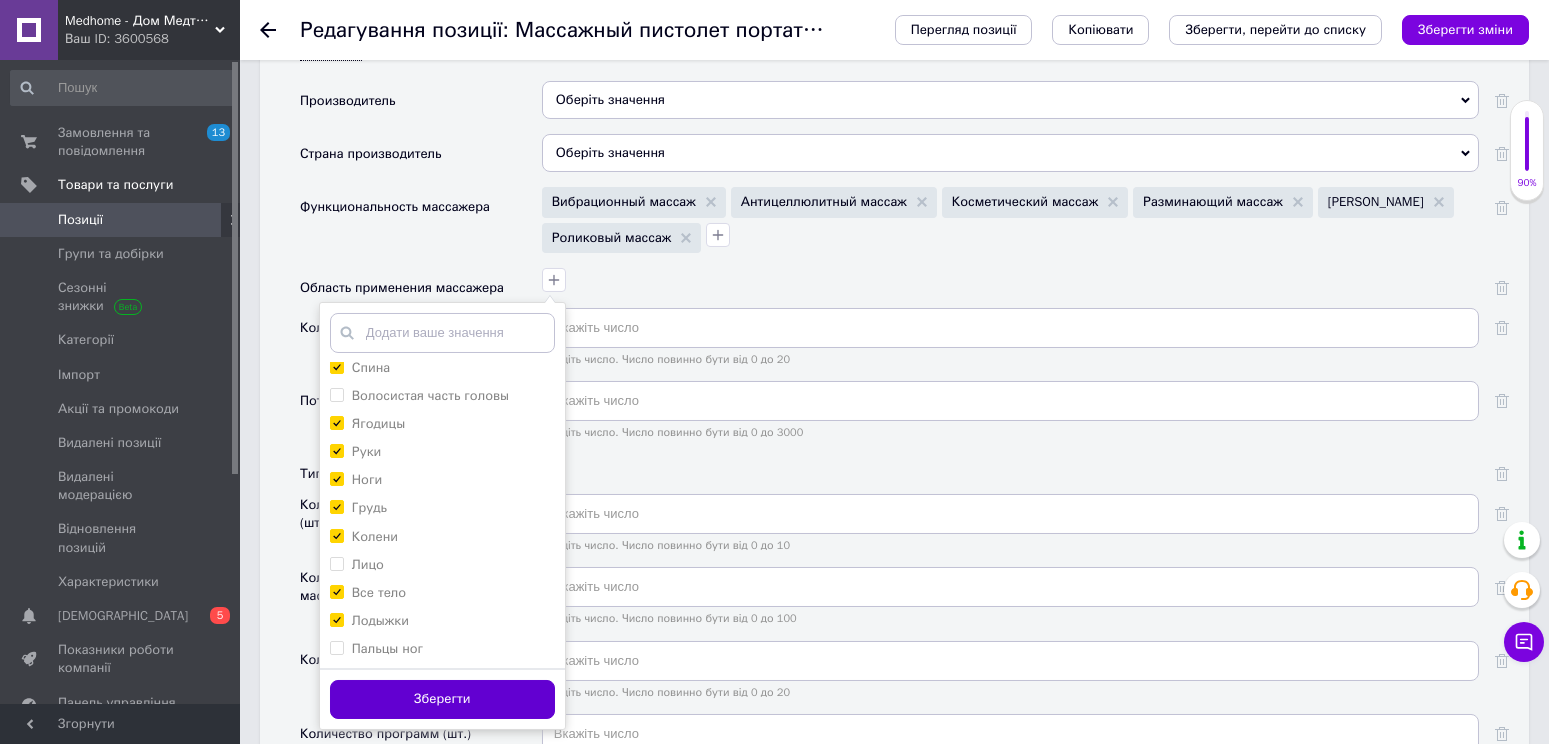 click on "Зберегти" at bounding box center (442, 699) 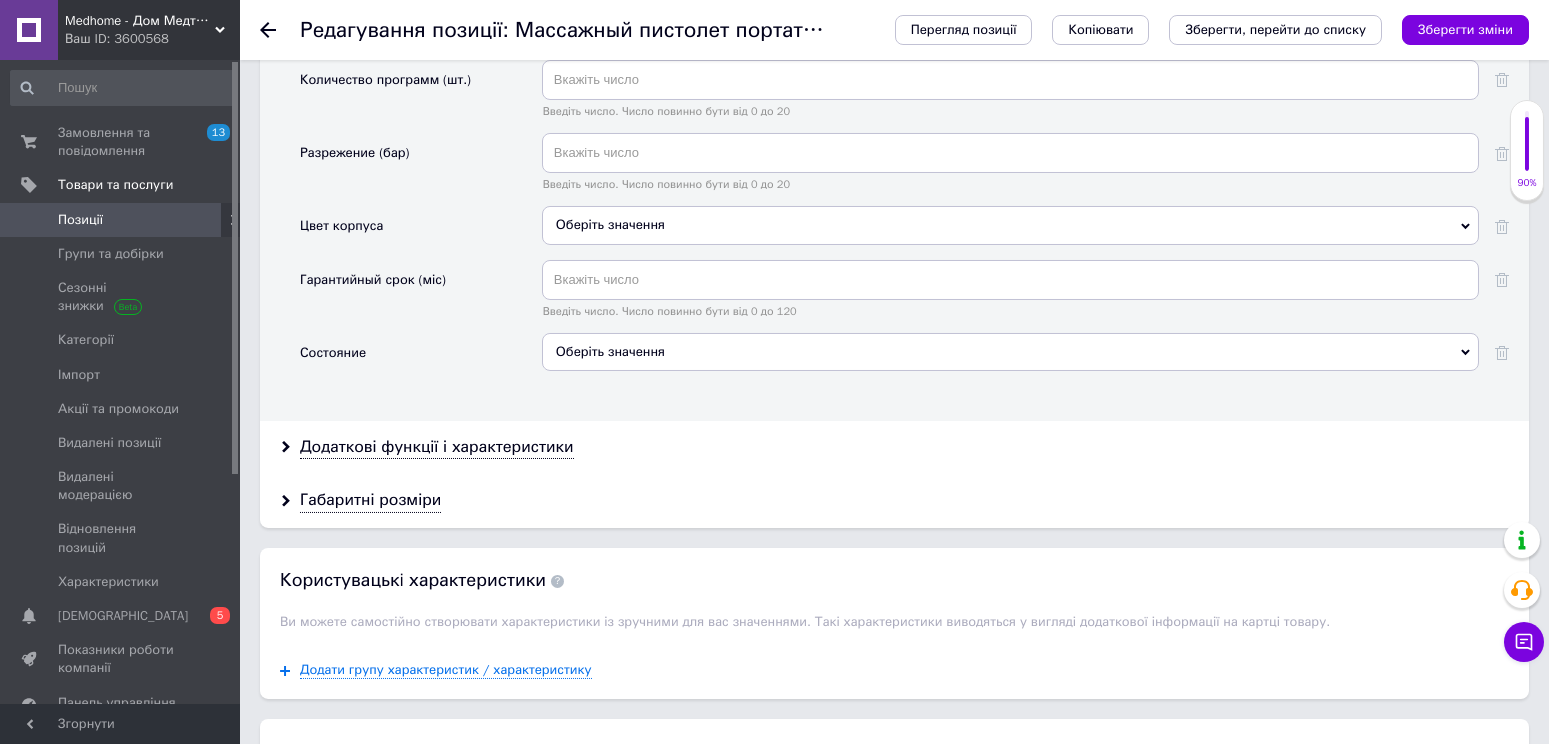 scroll, scrollTop: 2400, scrollLeft: 0, axis: vertical 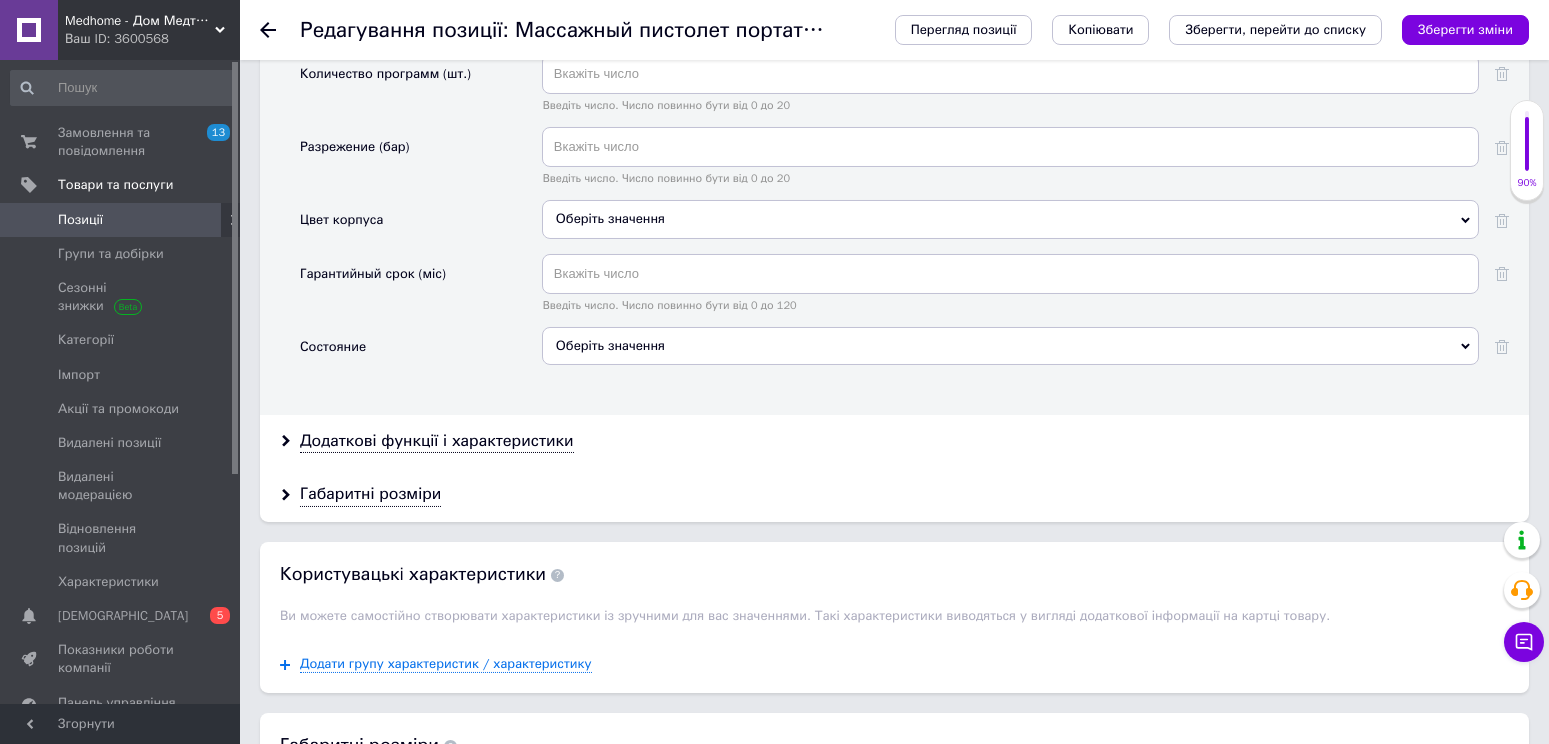 click on "Оберіть значення" at bounding box center (1010, 346) 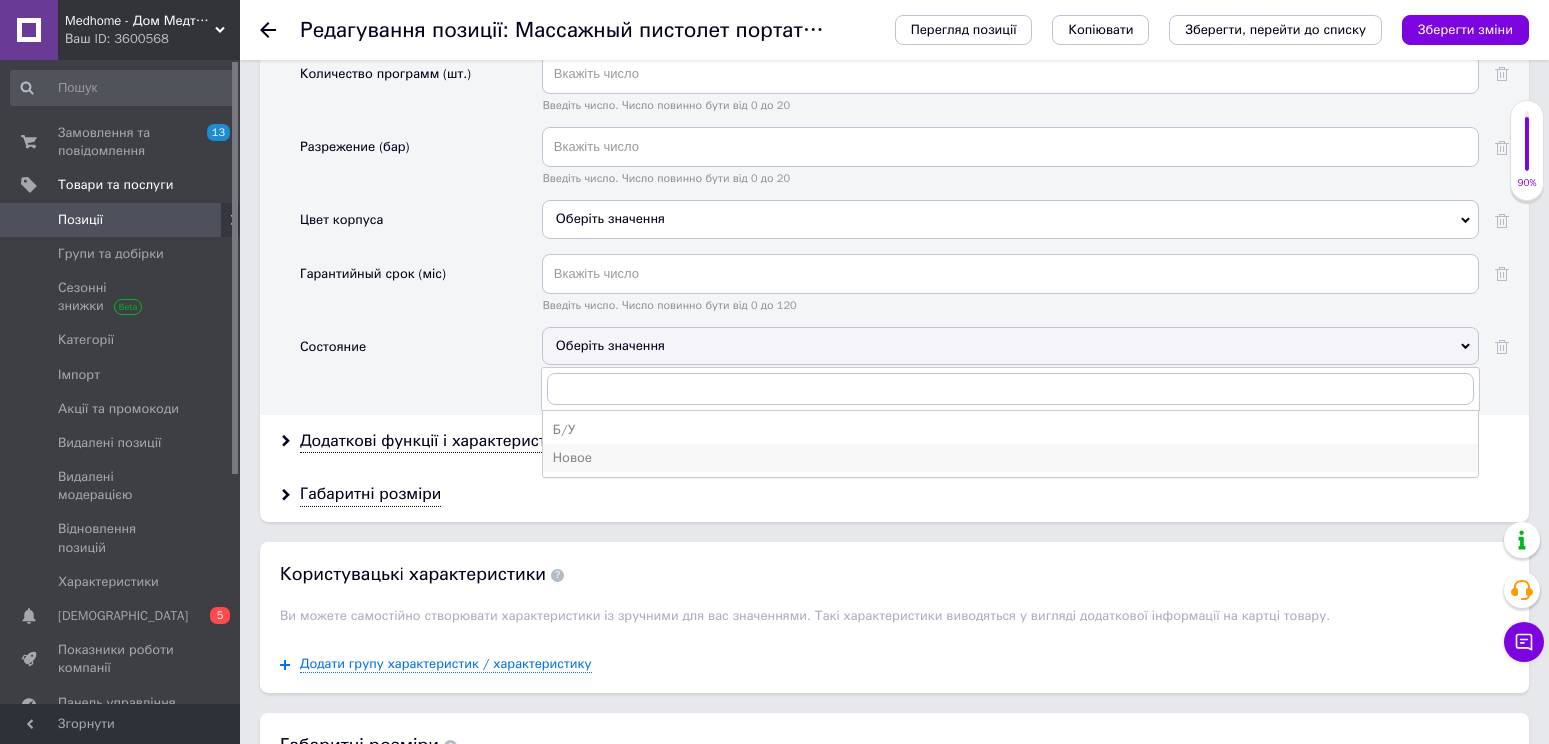 click on "Новое" at bounding box center [1010, 458] 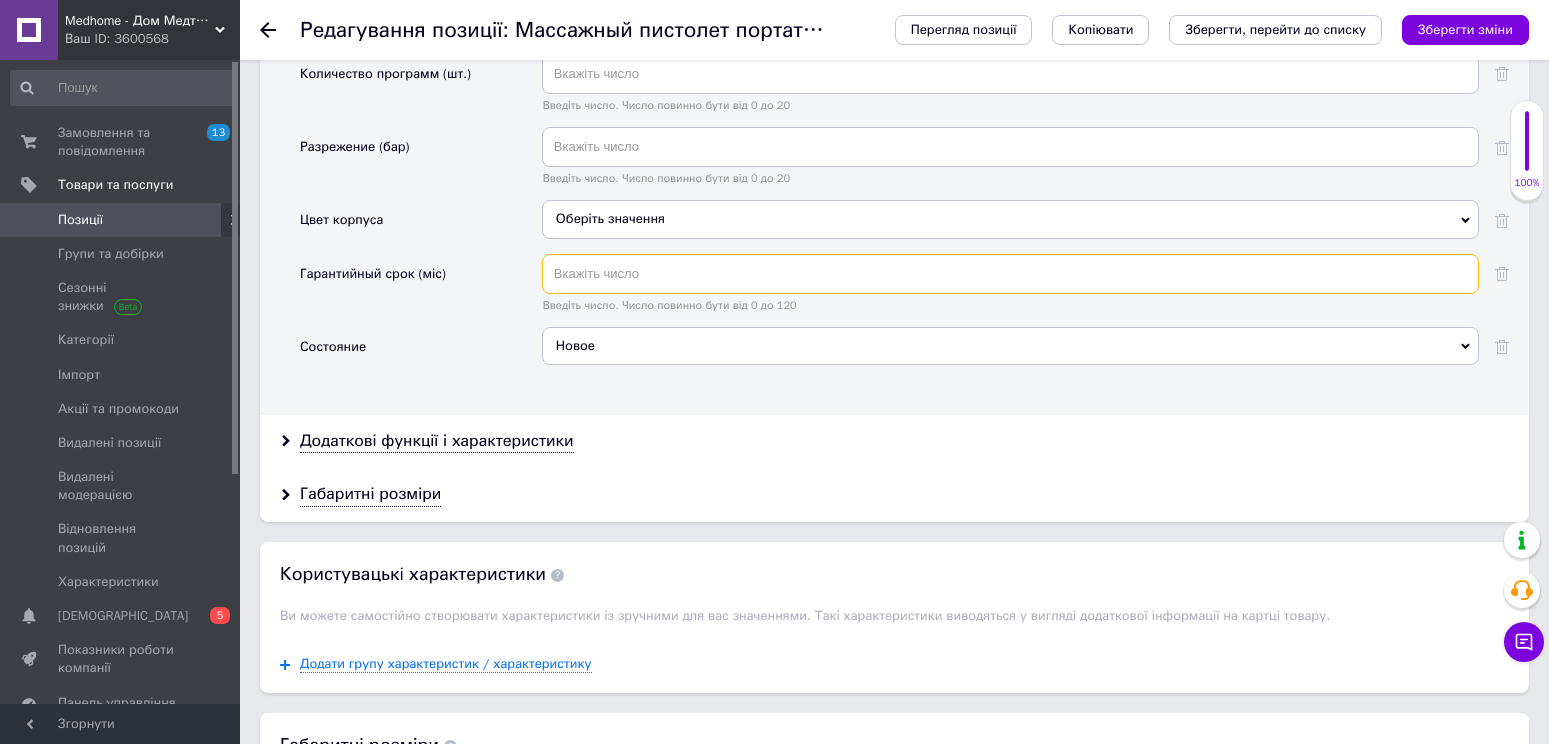 click at bounding box center (1010, 274) 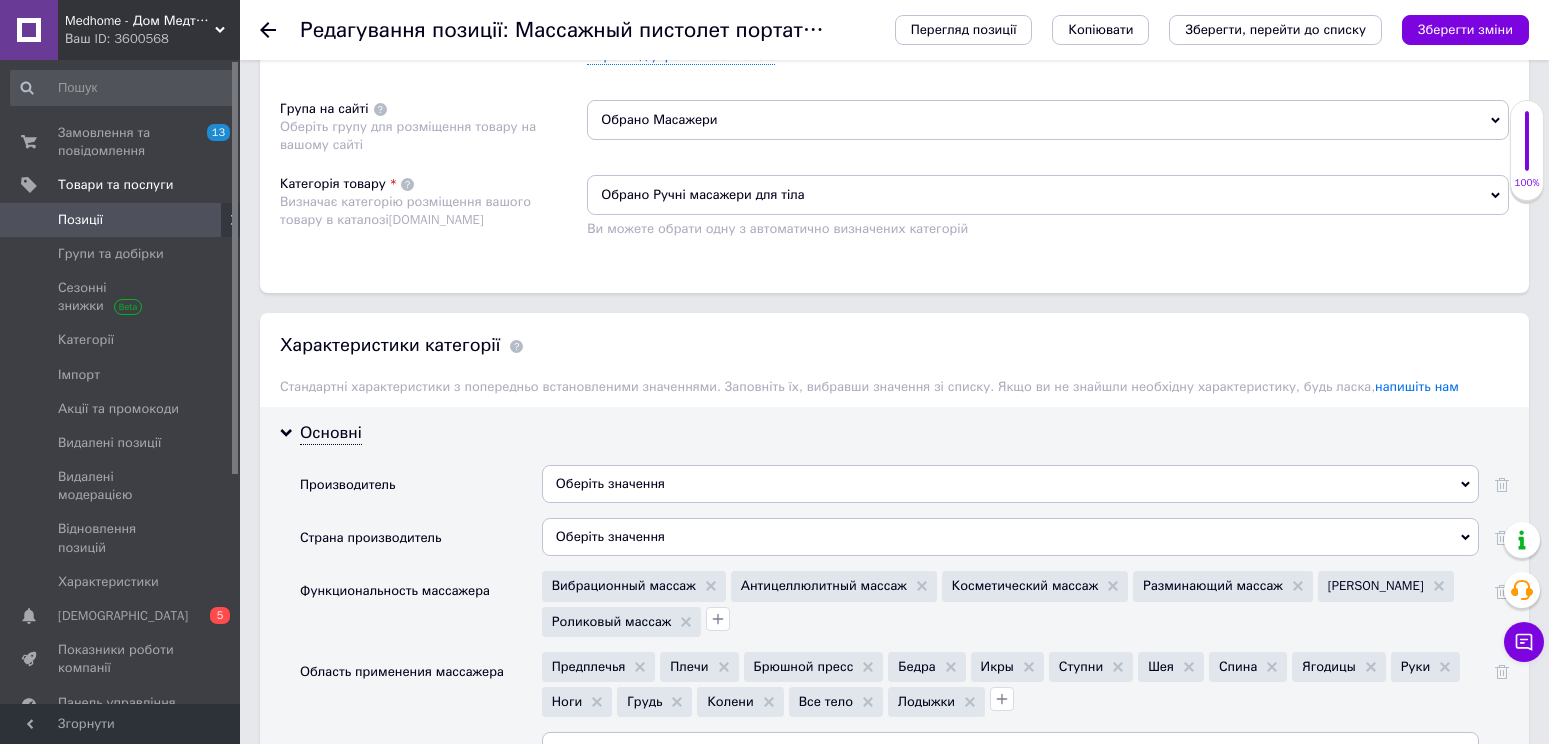 scroll, scrollTop: 999, scrollLeft: 0, axis: vertical 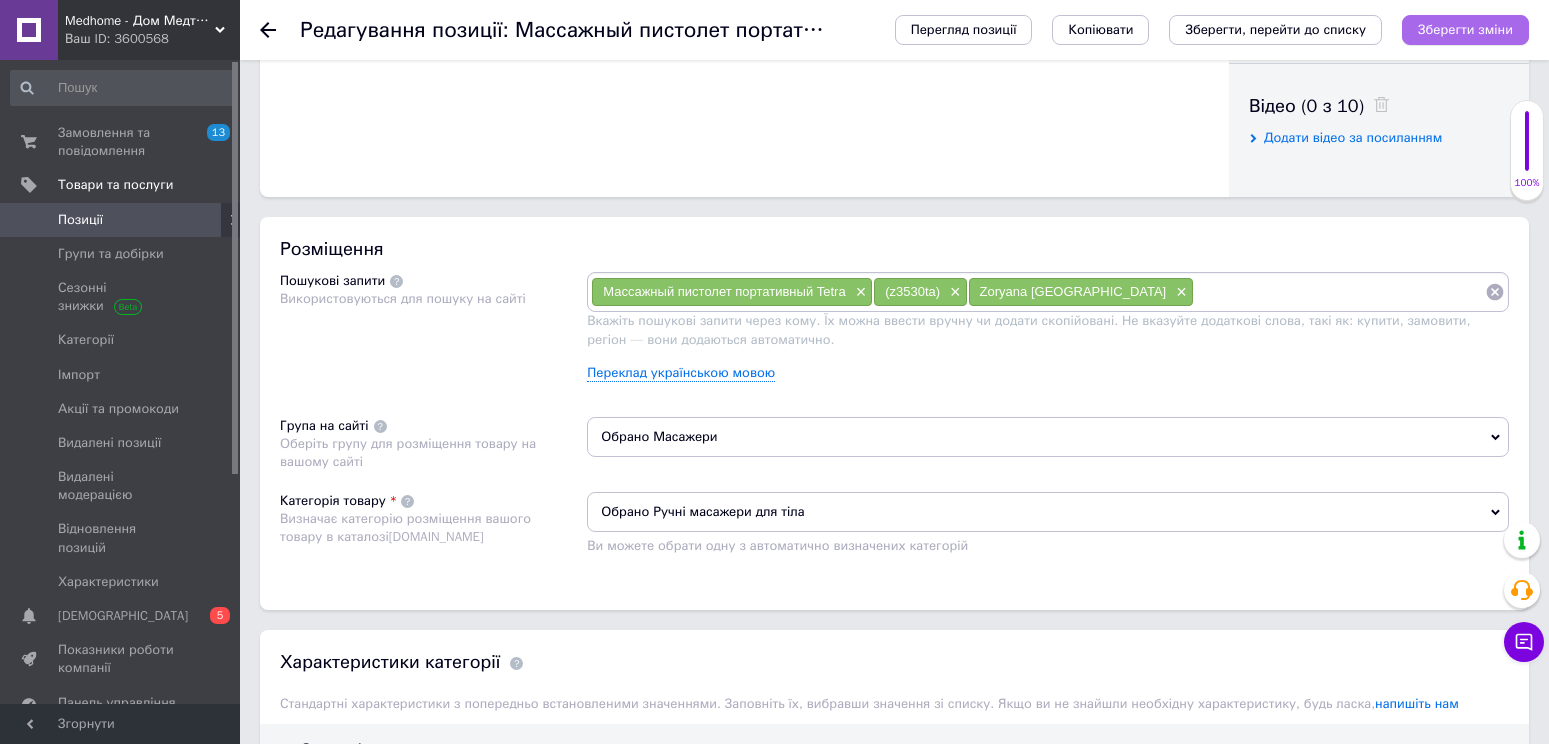 type on "12" 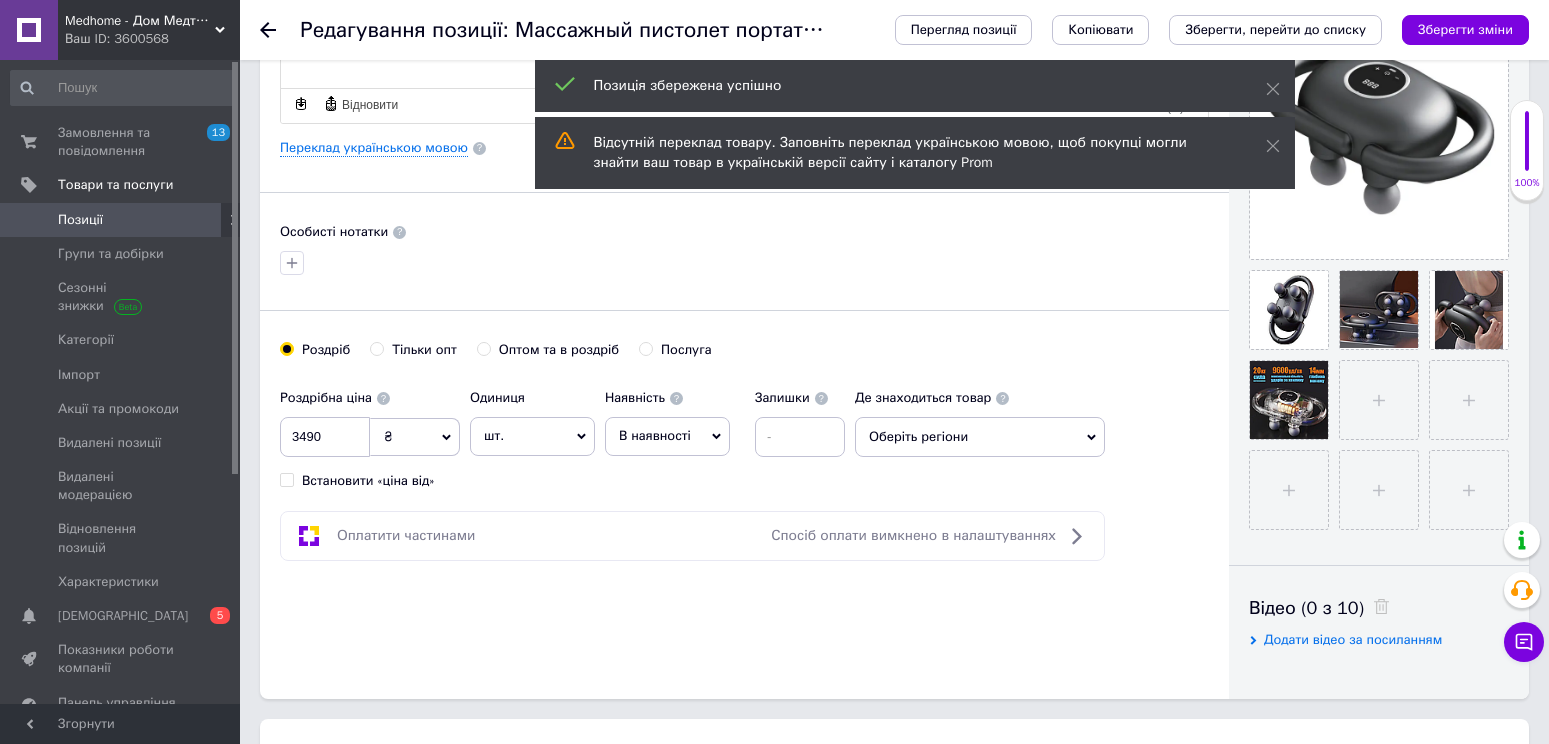 scroll, scrollTop: 500, scrollLeft: 0, axis: vertical 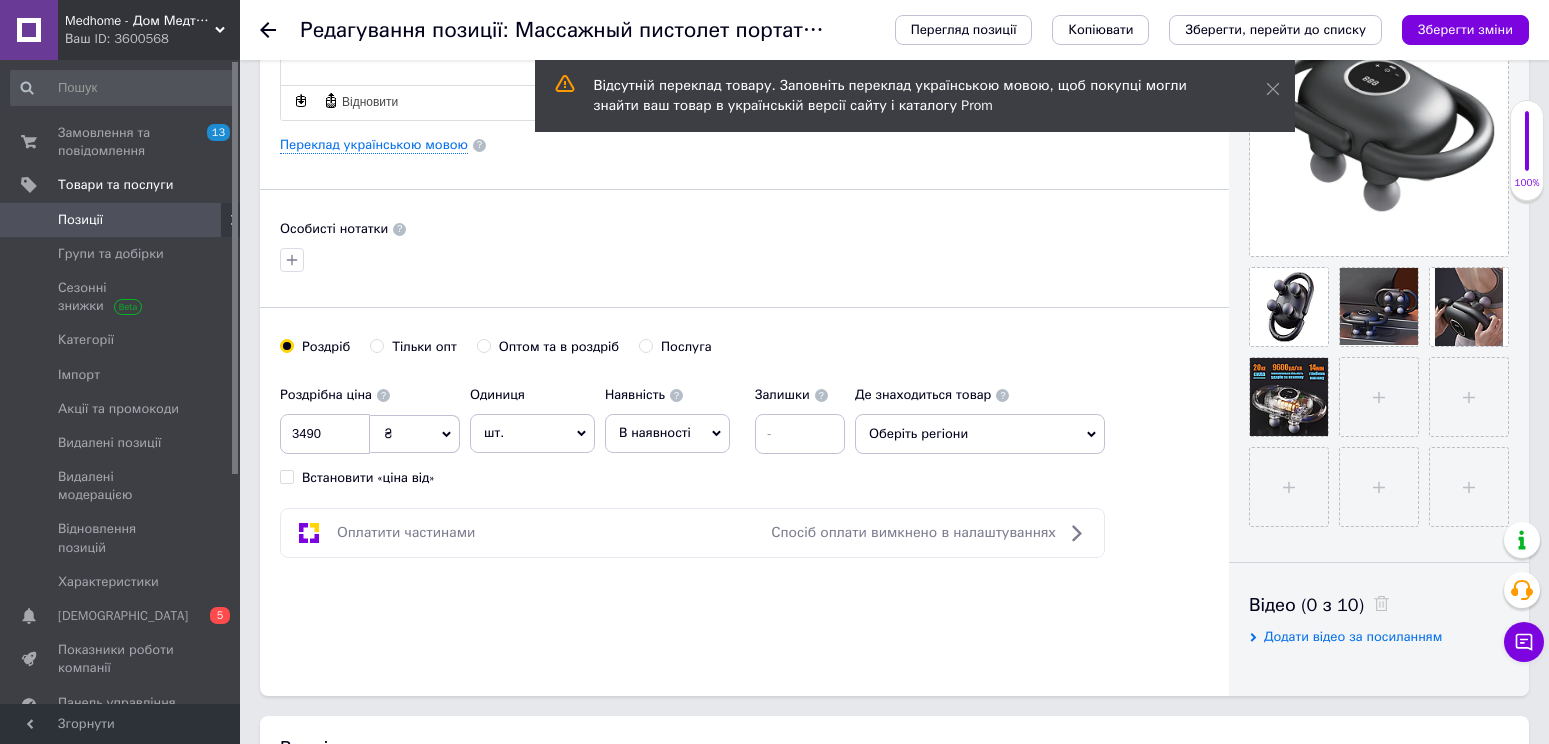 click on "Позиції" at bounding box center [121, 220] 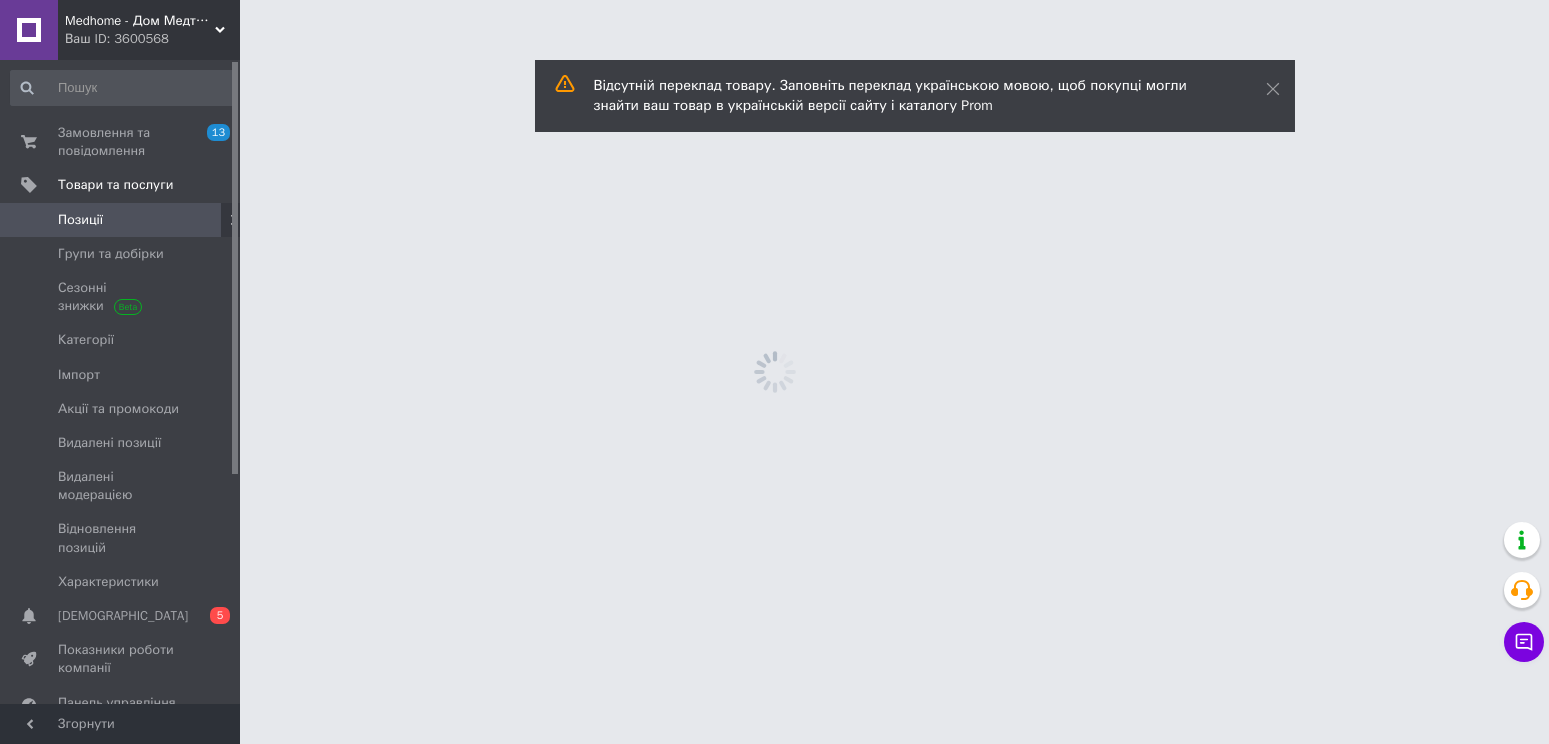 scroll, scrollTop: 0, scrollLeft: 0, axis: both 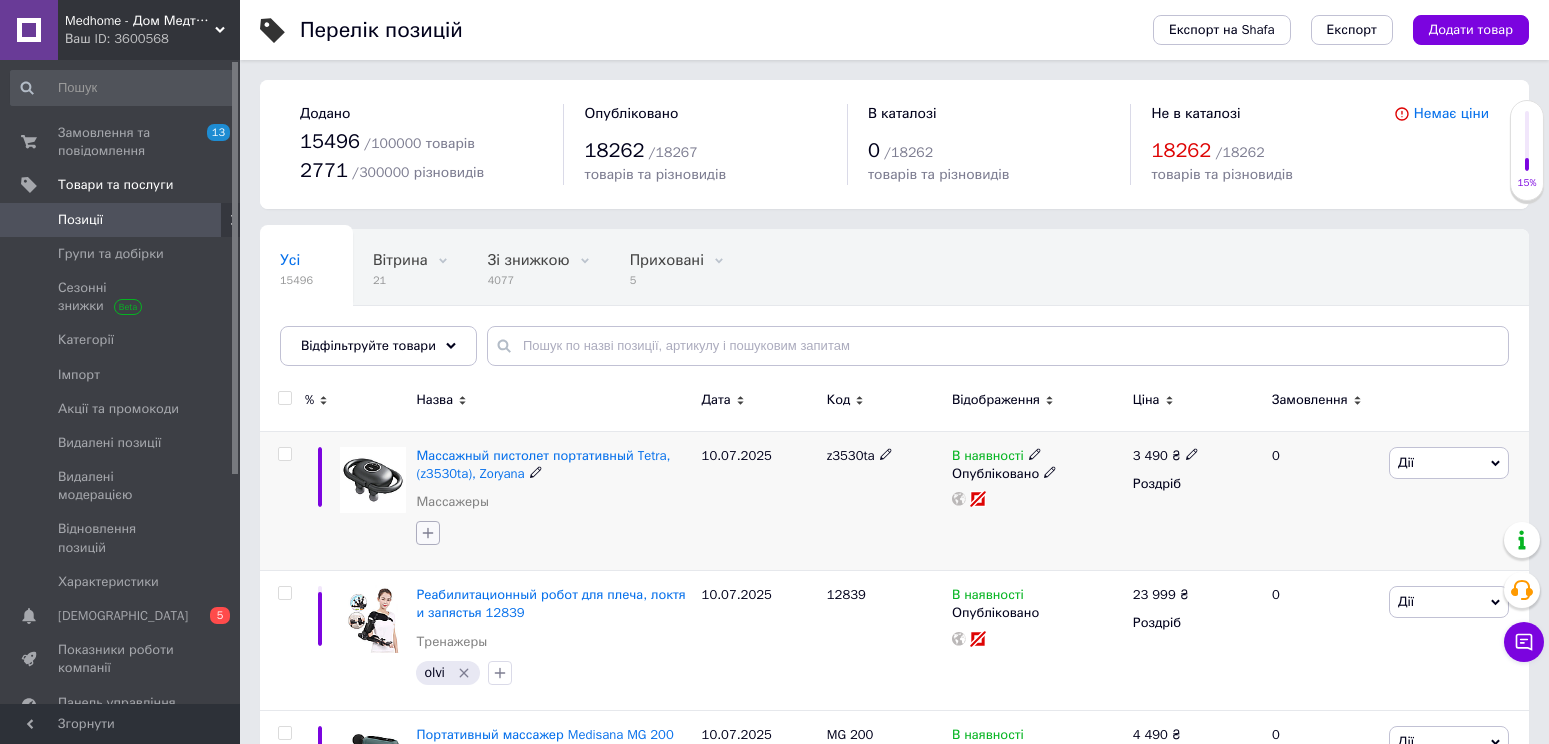 click 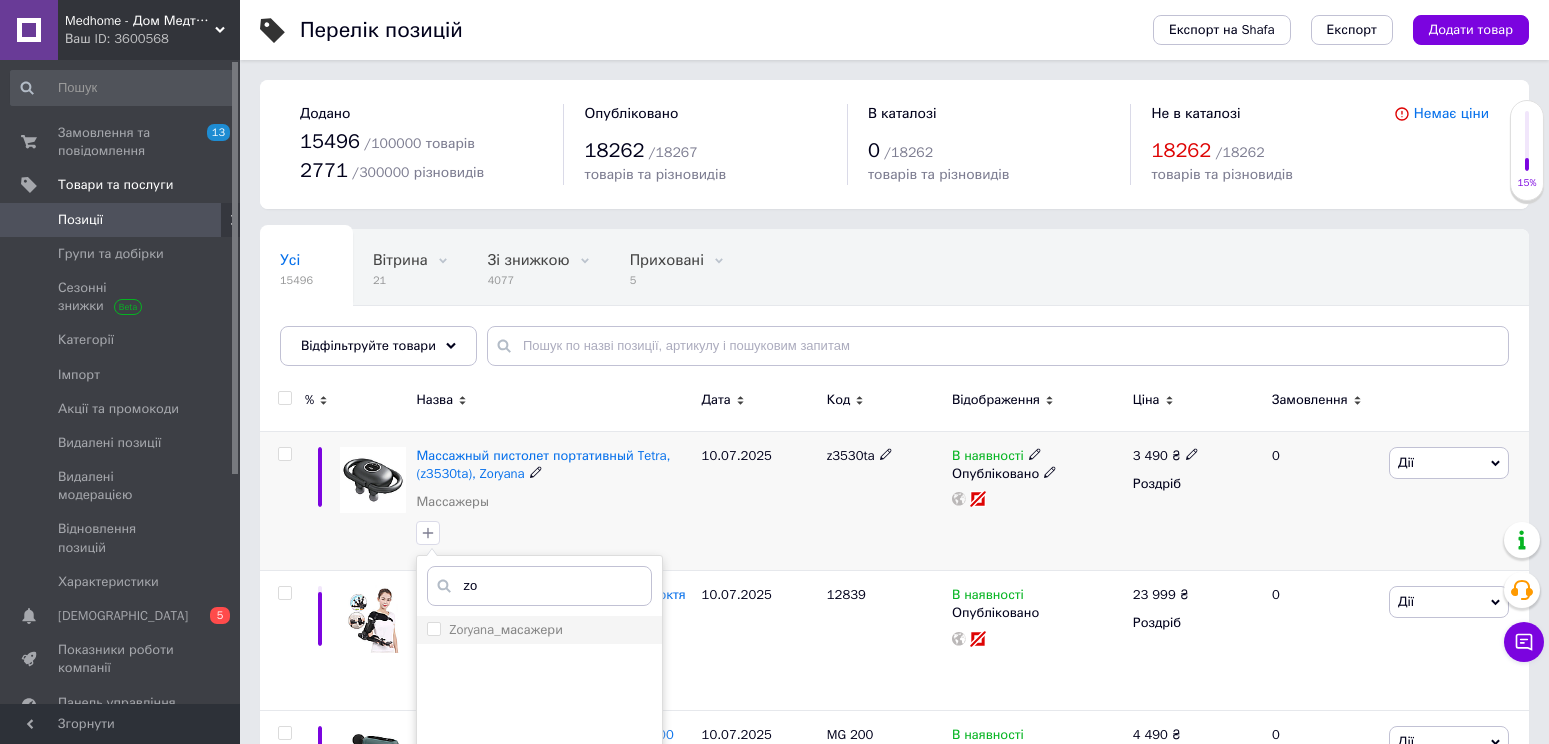 type on "zo" 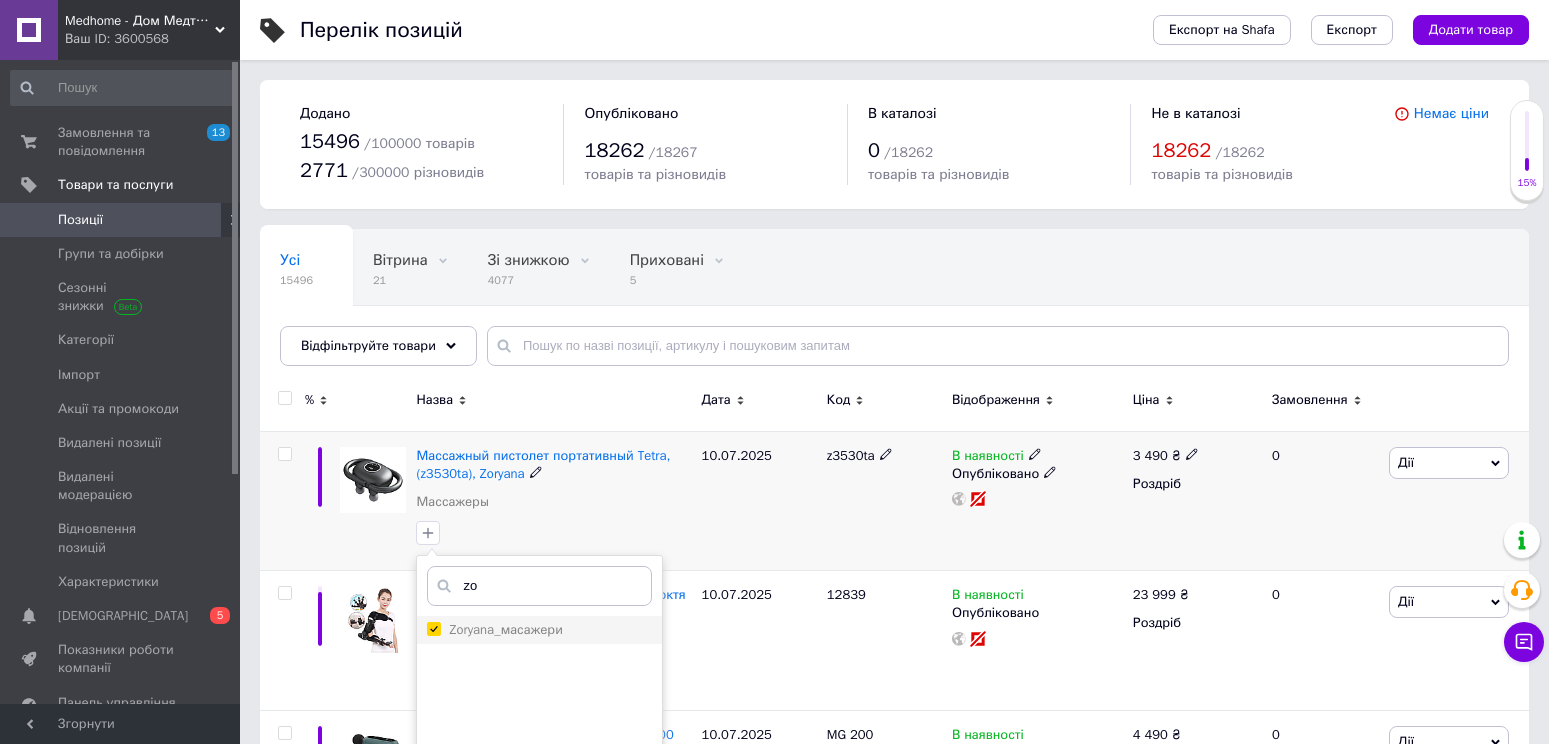 checkbox on "true" 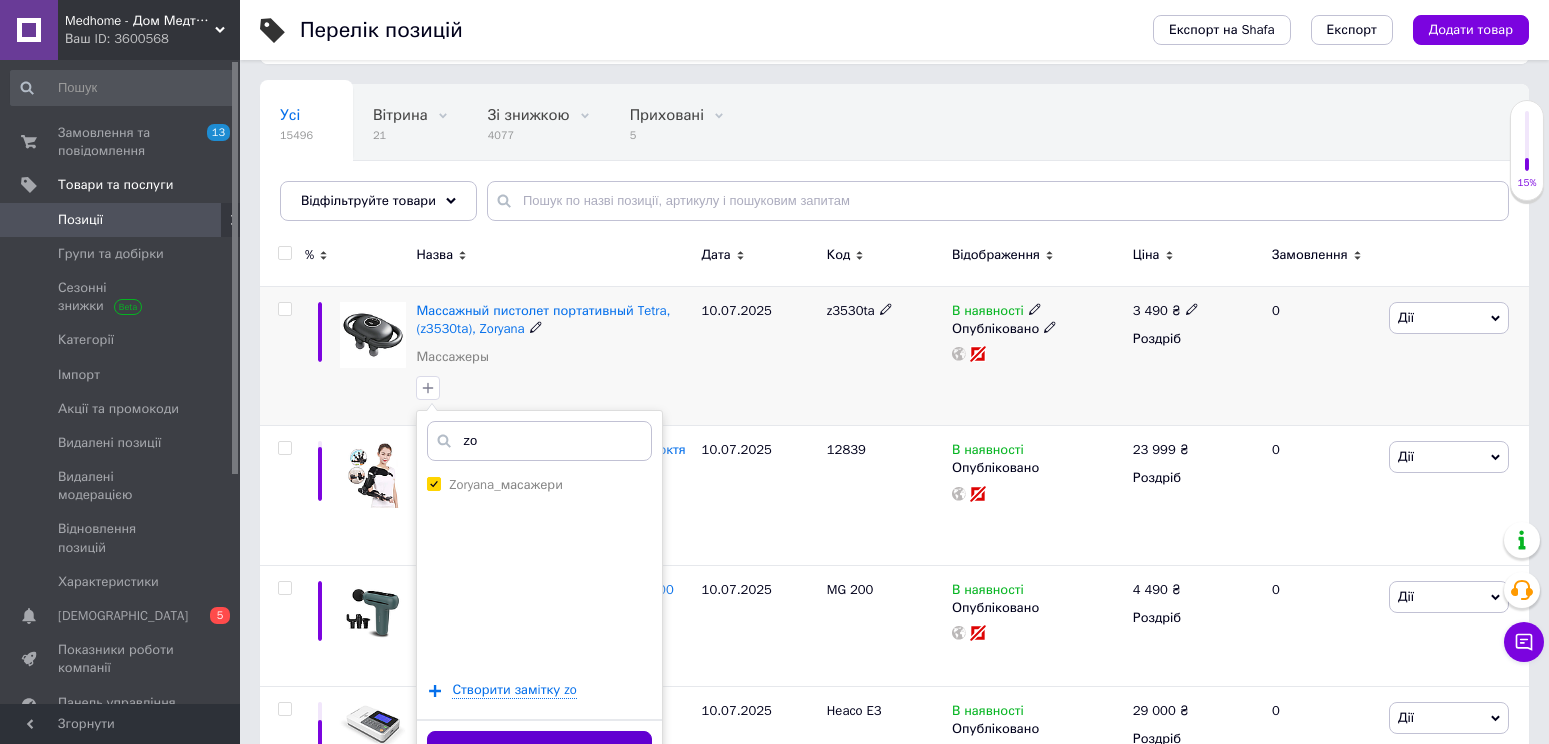 scroll, scrollTop: 300, scrollLeft: 0, axis: vertical 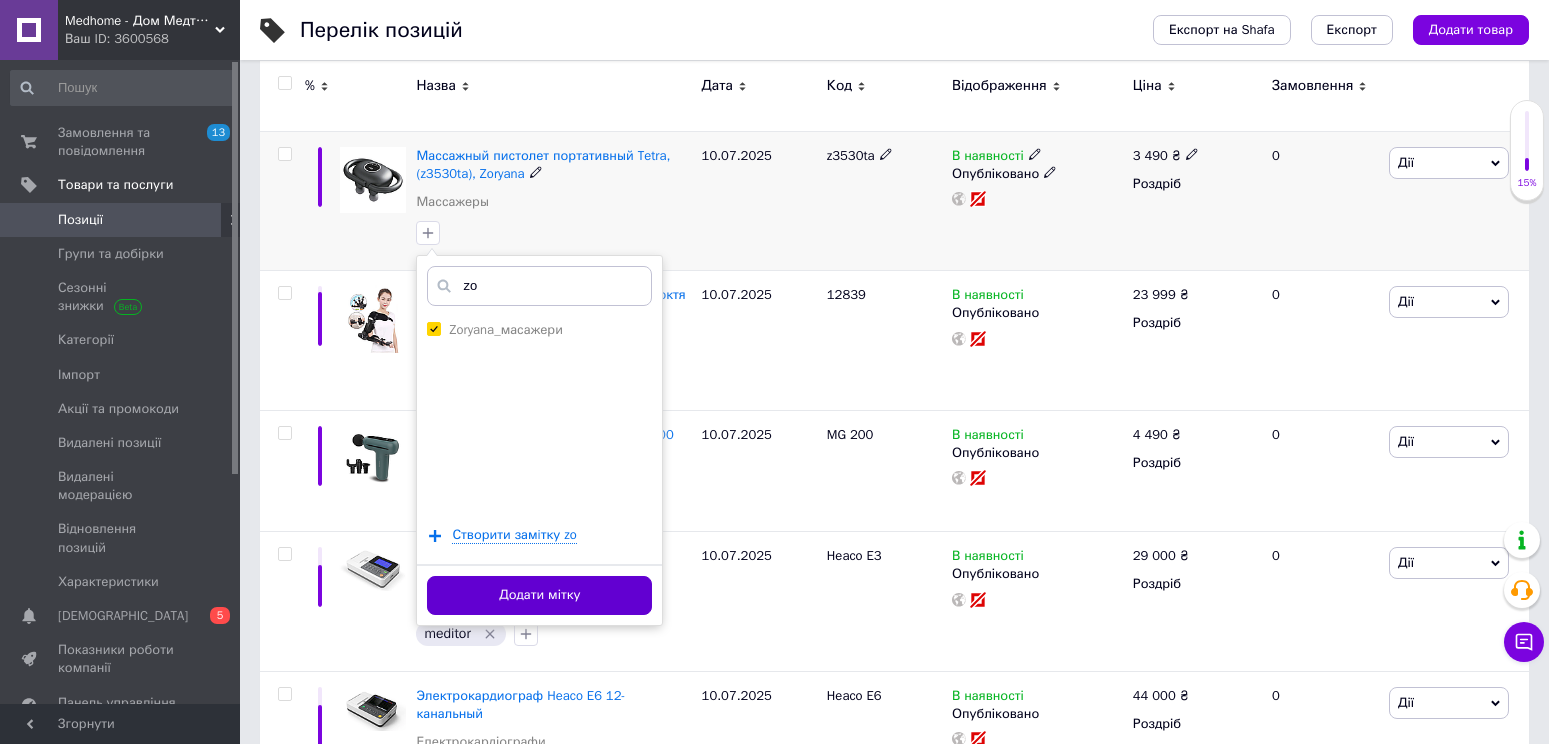 click on "Додати мітку" at bounding box center (539, 595) 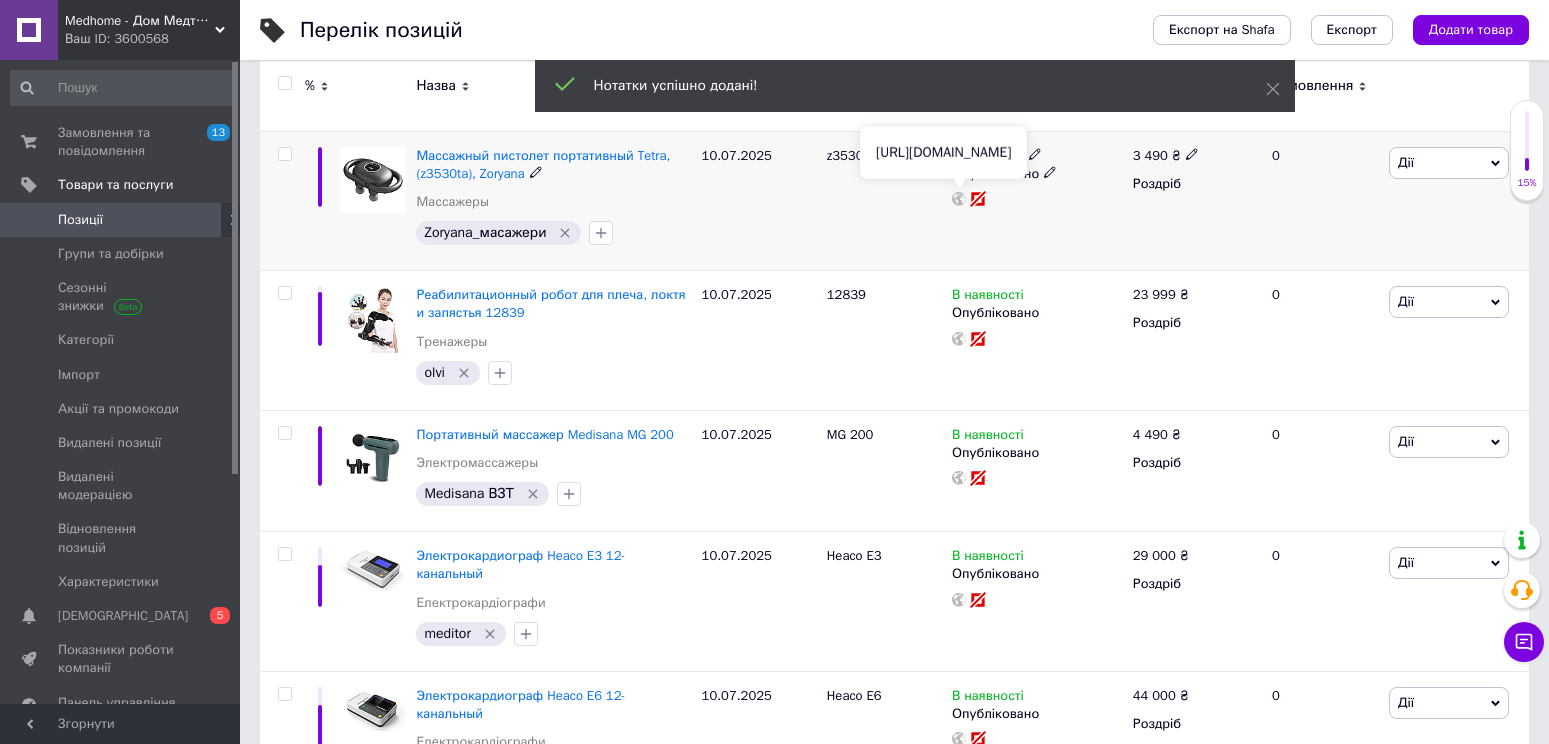click 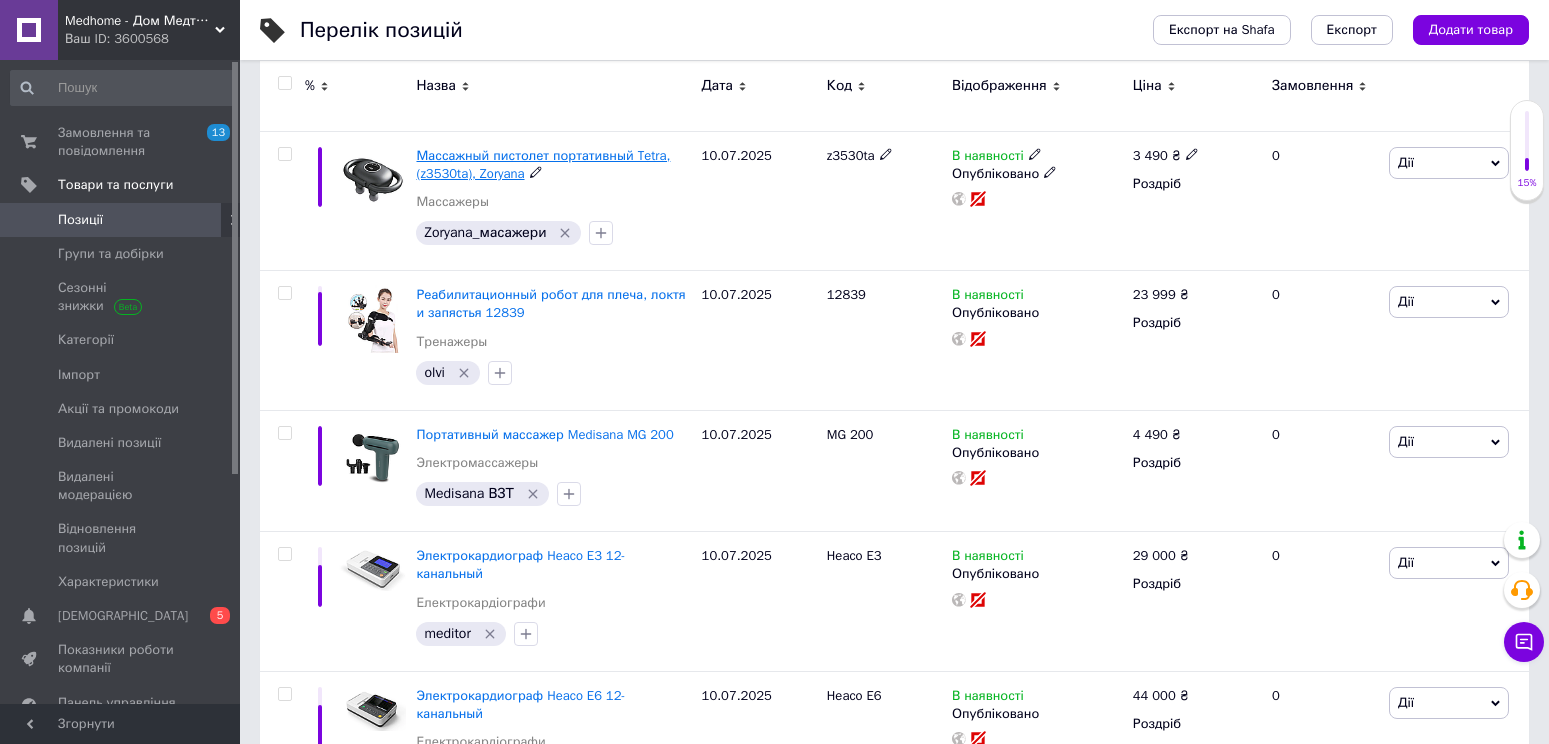 click on "Массажный пистолет портативный Tetra, (z3530ta), Zoryana" at bounding box center (543, 164) 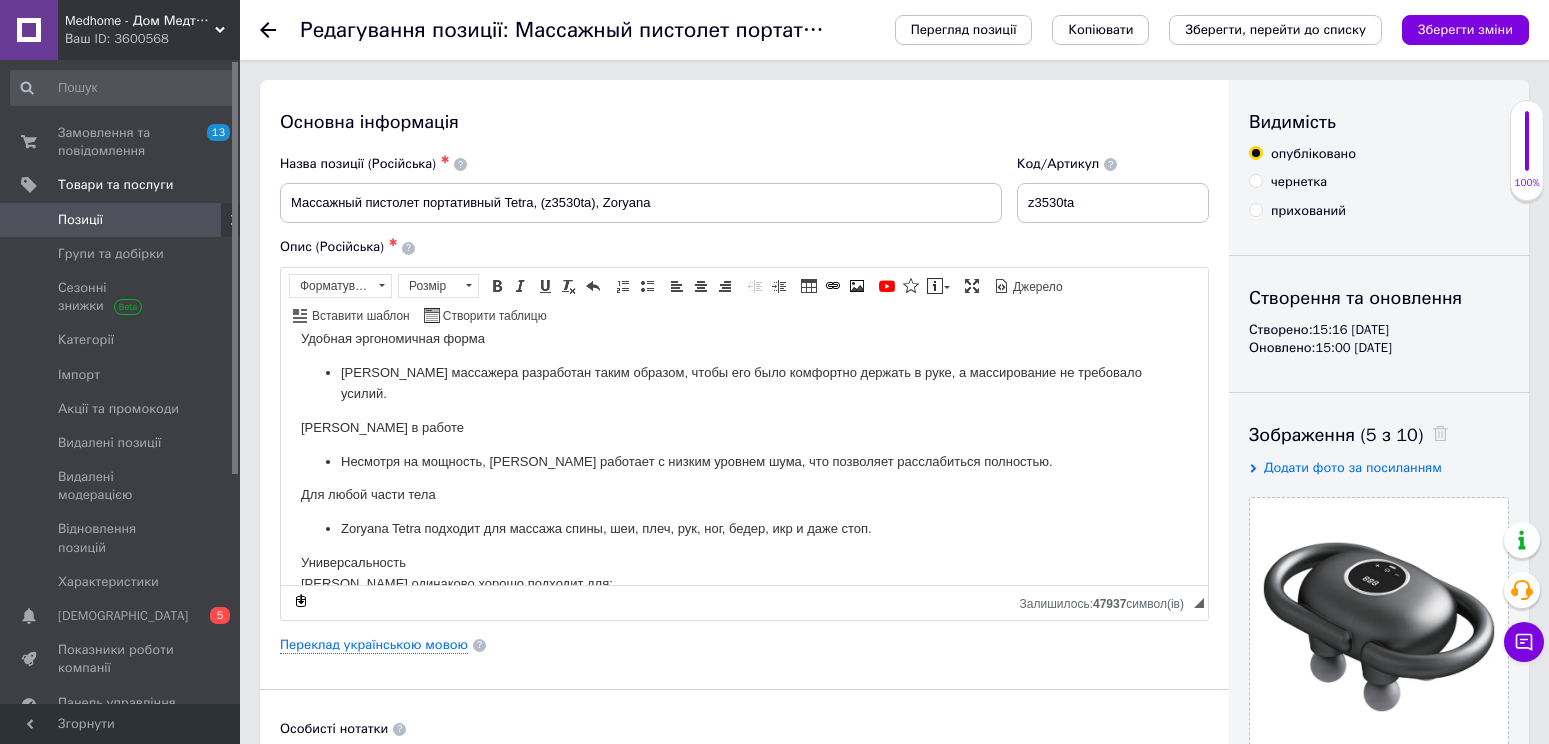 scroll, scrollTop: 500, scrollLeft: 0, axis: vertical 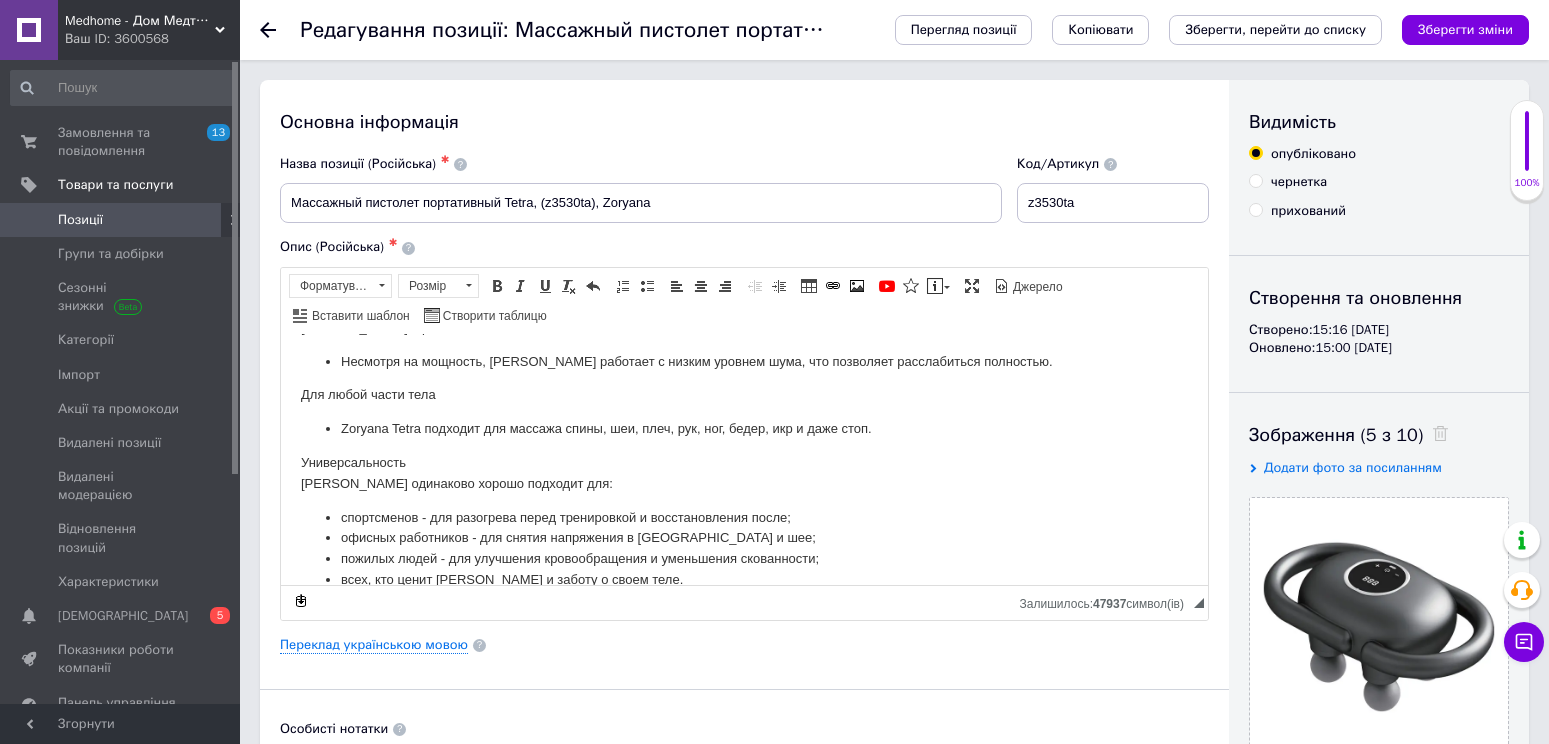 click on "Универсальность [PERSON_NAME] одинаково хорошо подходит для:" at bounding box center [744, 473] 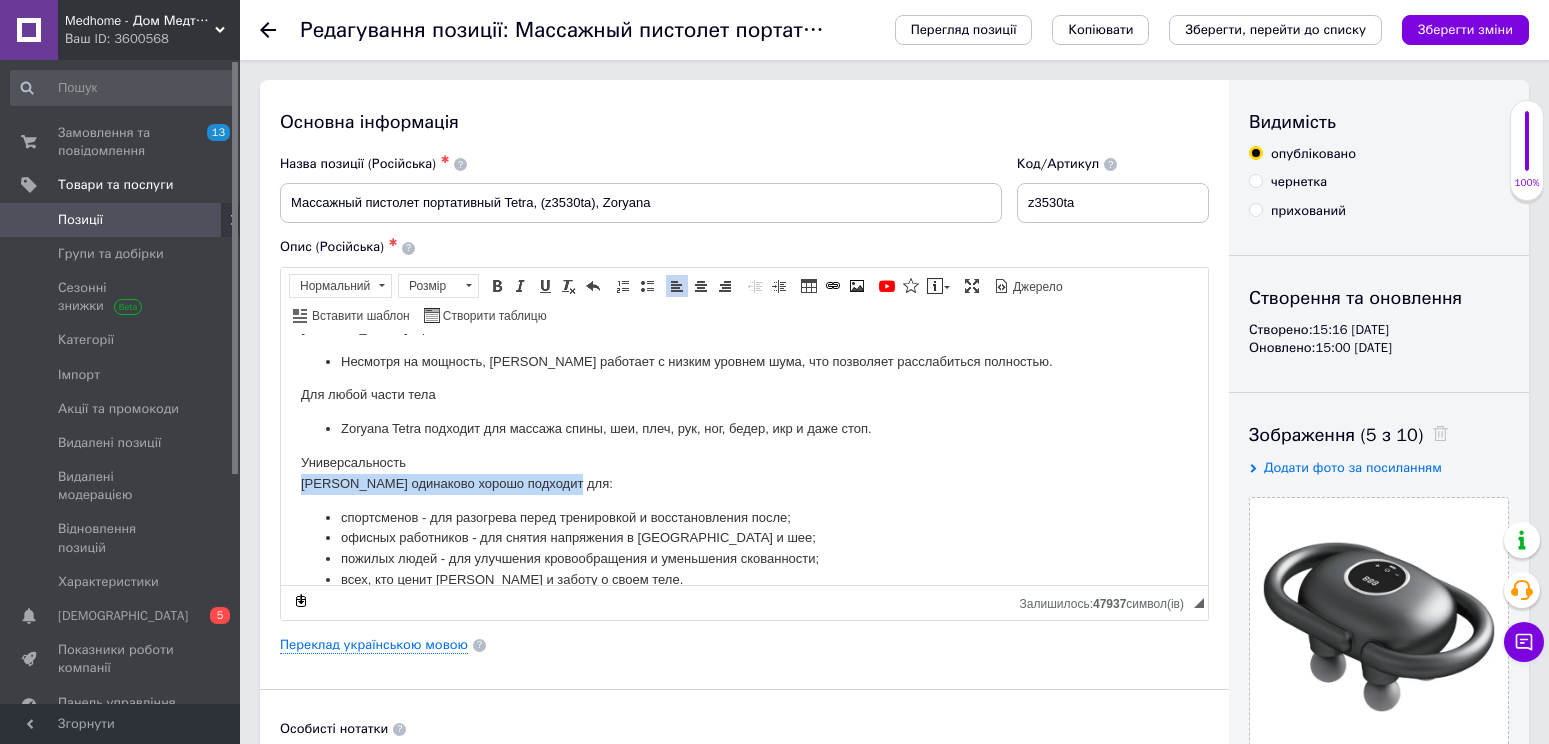 drag, startPoint x: 529, startPoint y: 455, endPoint x: 260, endPoint y: 468, distance: 269.31393 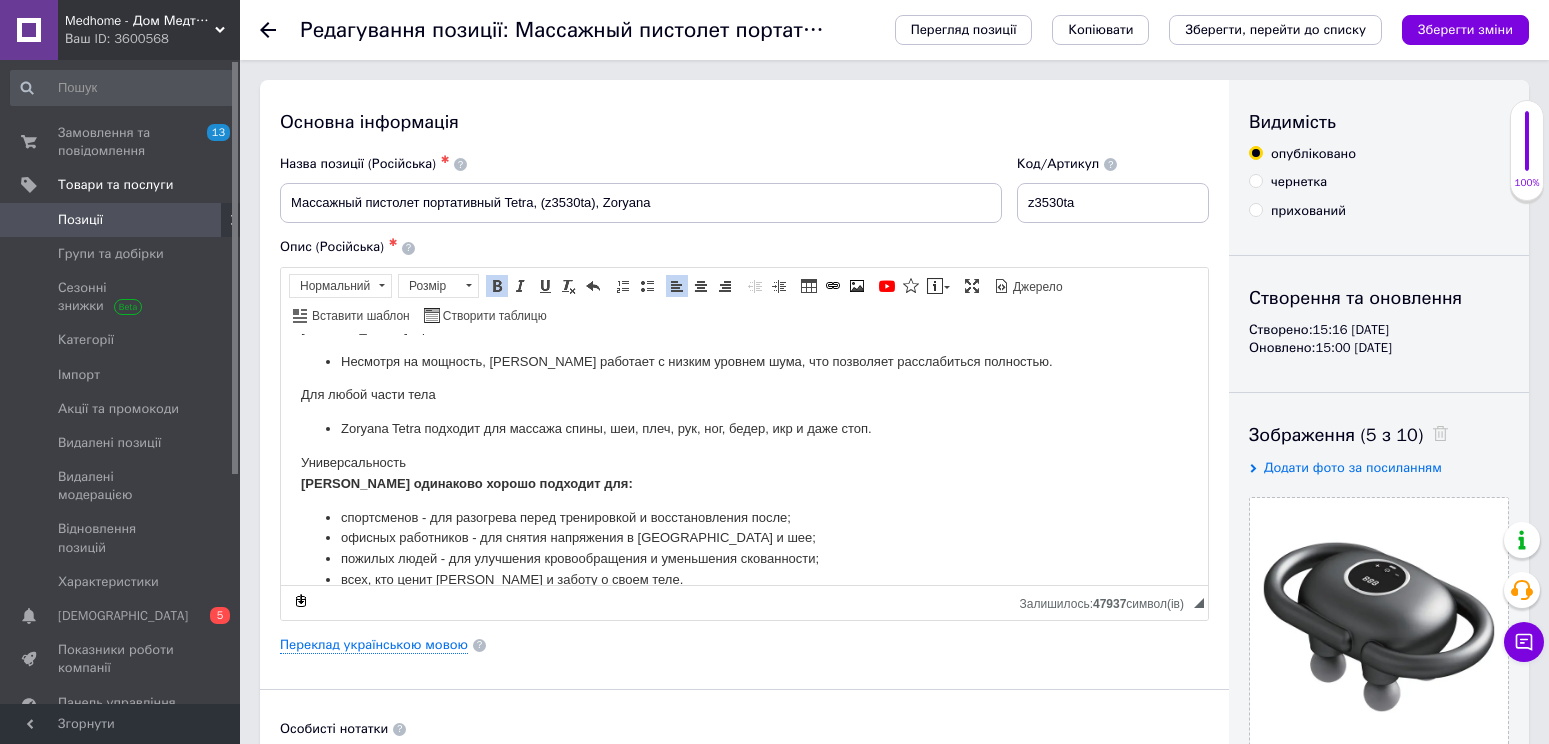 click on "Zoryana Tetra - универсальный беспроводной массажер для активной жизни и отдыха [GEOGRAPHIC_DATA]  - это современный перкуссионный массажер нового поколения, разработанный для глубокой мышечной проработки и снятия напряжения. Устройство идеально подходит как для спортсменов, так и для ежедневного домашнего использования после тяжелого дня, сидячей работы или физических нагрузок. Компактный, эргономичный и полностью беспроводной, [PERSON_NAME] дарит полную свободу движений и возможность использовать его где угодно - дома, в спортзале, на работе или даже в путешествии. : :" at bounding box center (744, 352) 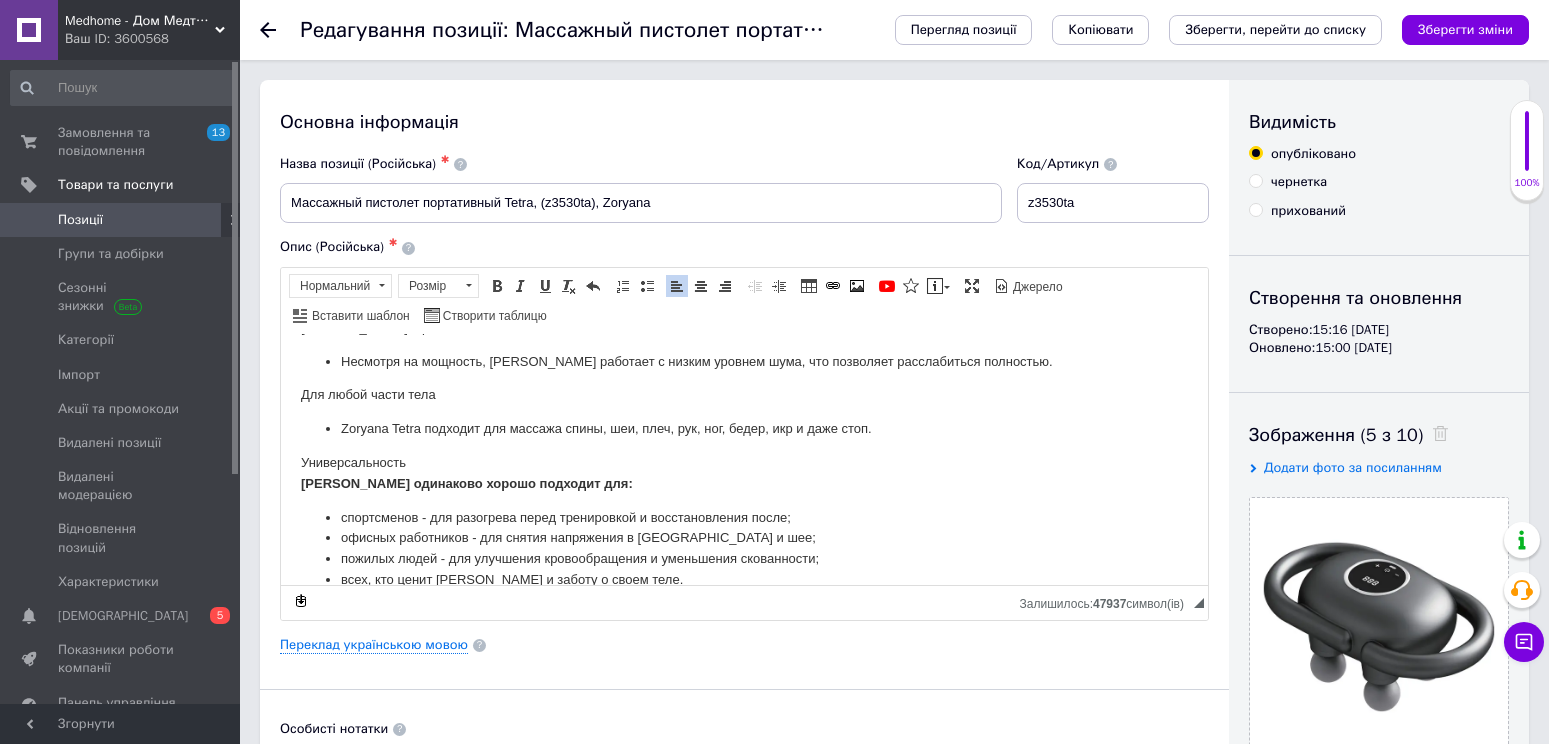 drag, startPoint x: 1457, startPoint y: 29, endPoint x: 1134, endPoint y: 8, distance: 323.68195 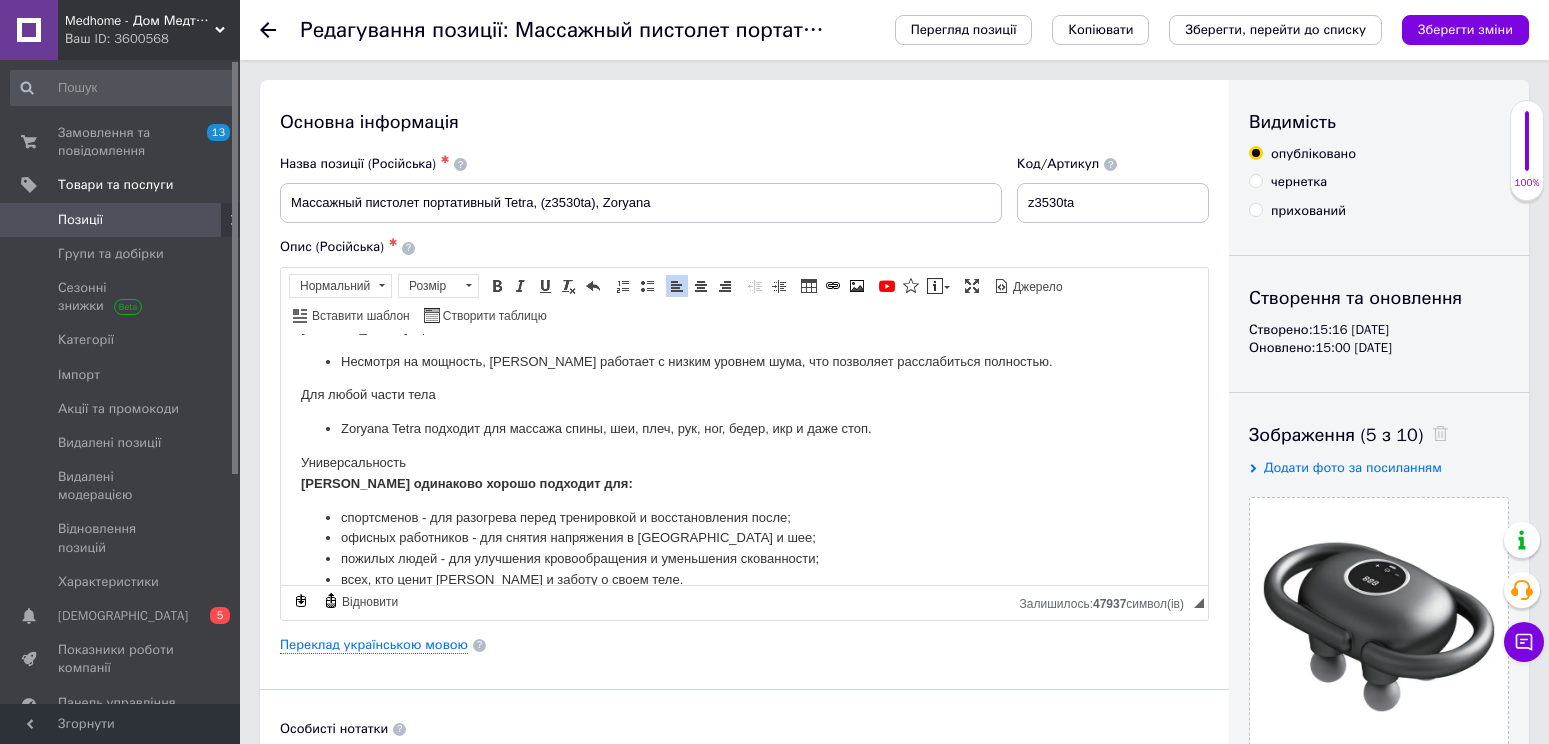 click on "Позиції" at bounding box center [121, 220] 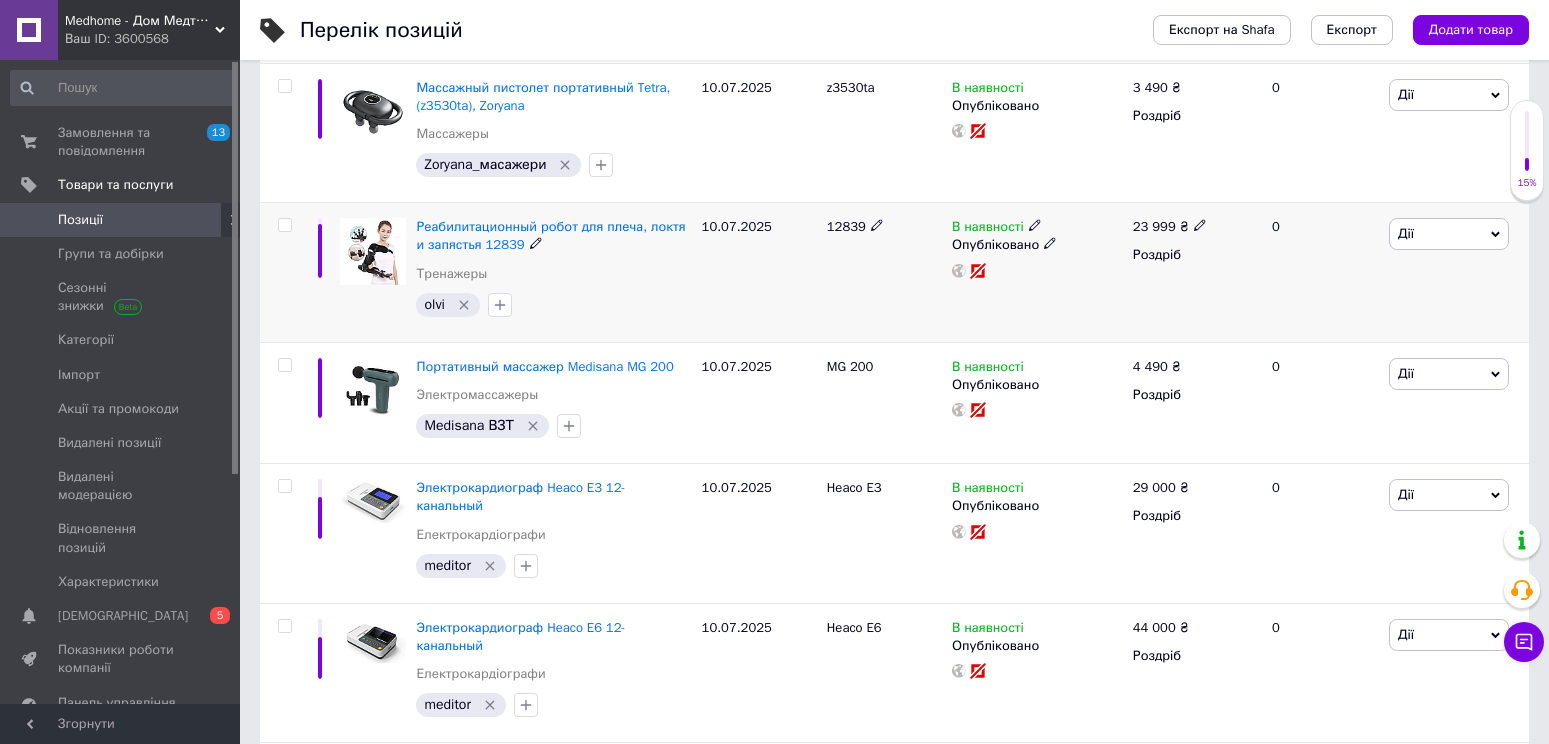 scroll, scrollTop: 400, scrollLeft: 0, axis: vertical 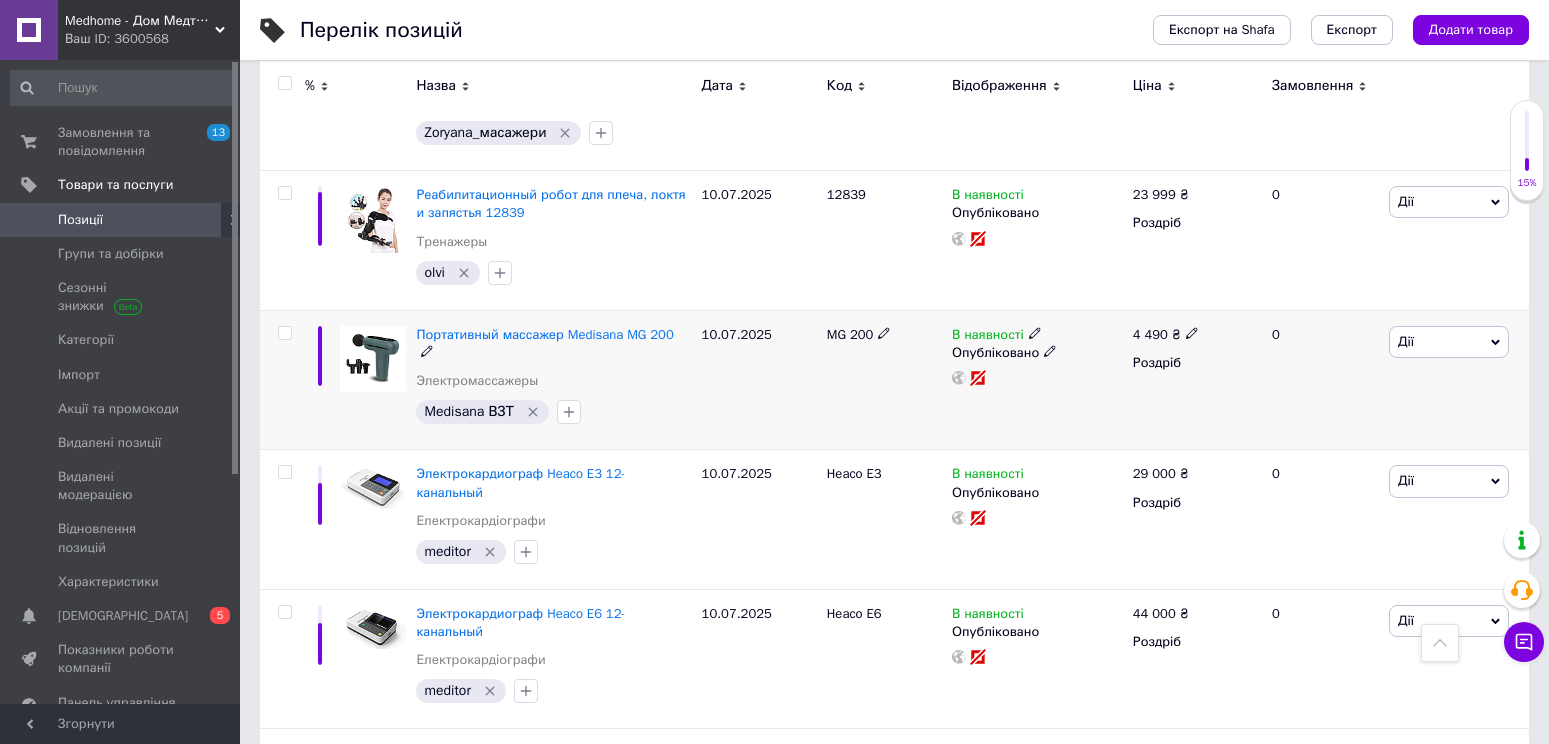click at bounding box center [284, 333] 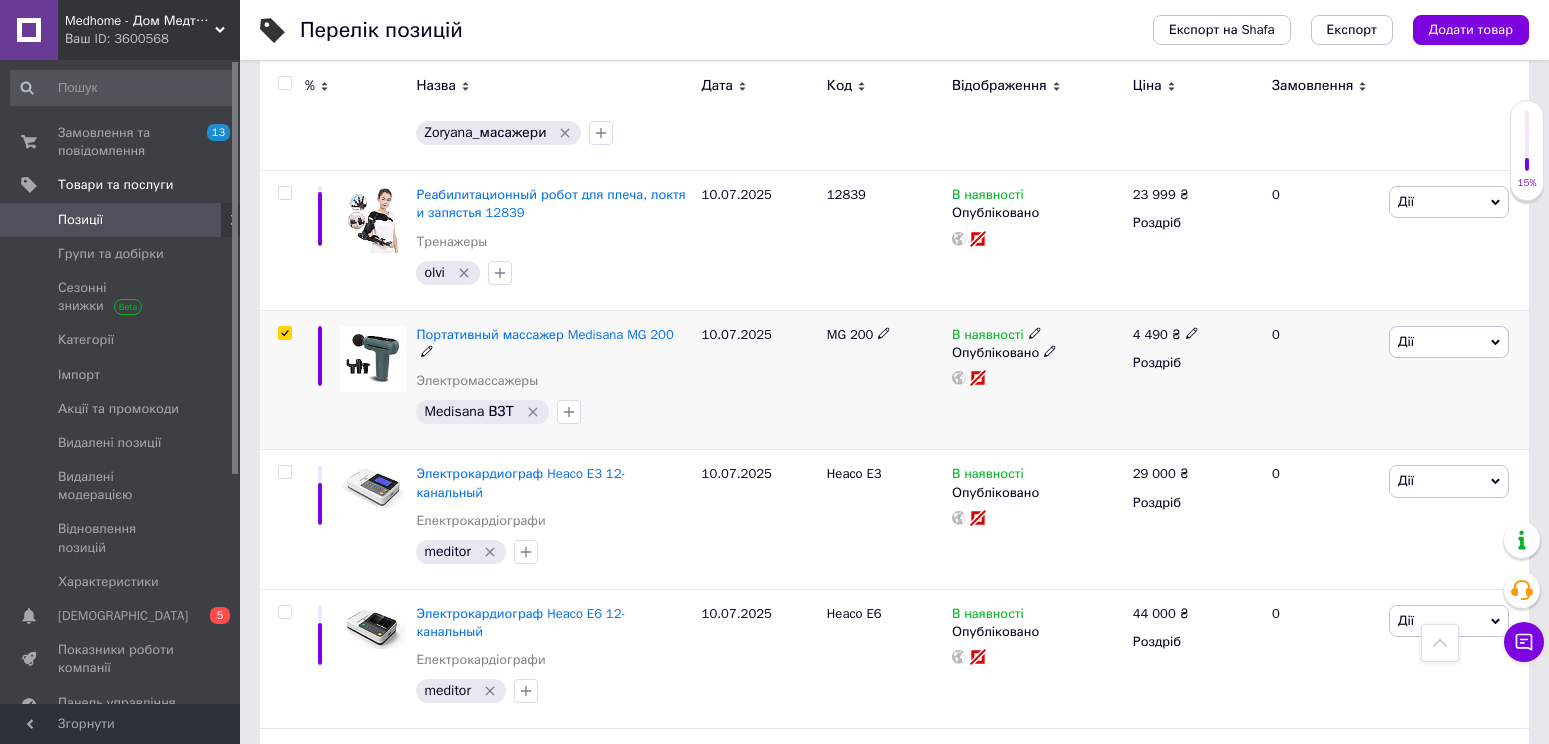 checkbox on "true" 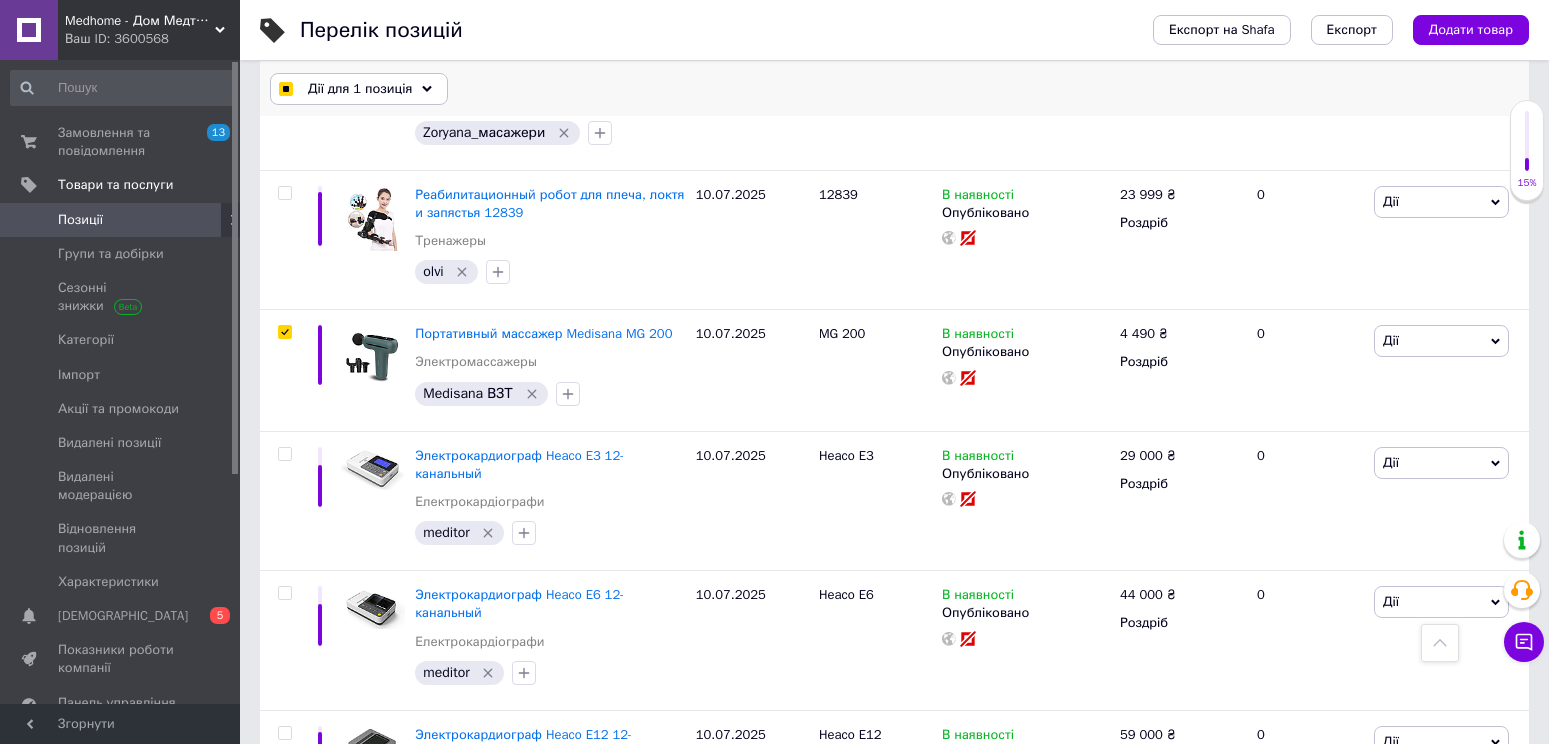 click on "Дії для 1 позиція" at bounding box center [359, 89] 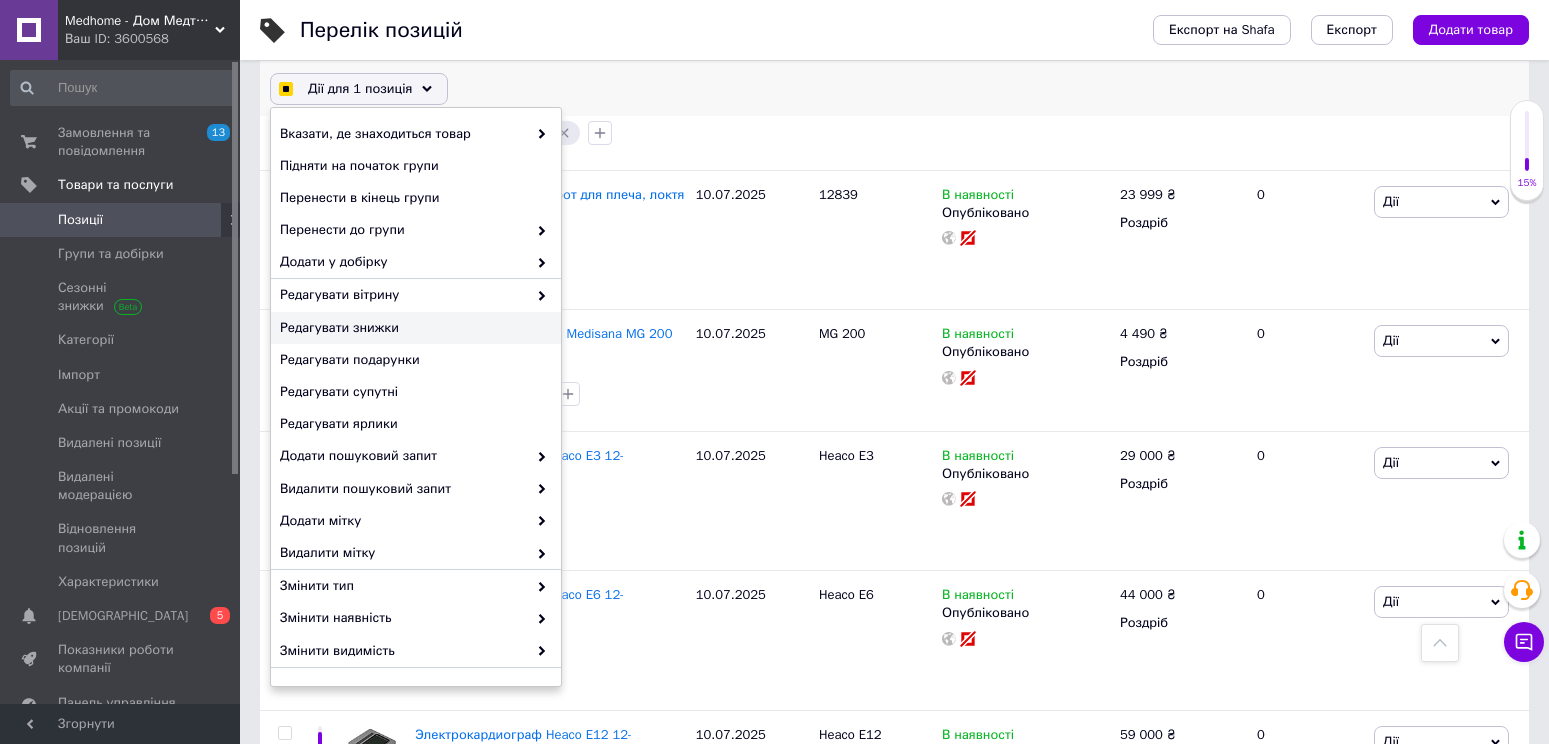 click on "Редагувати знижки" at bounding box center [416, 328] 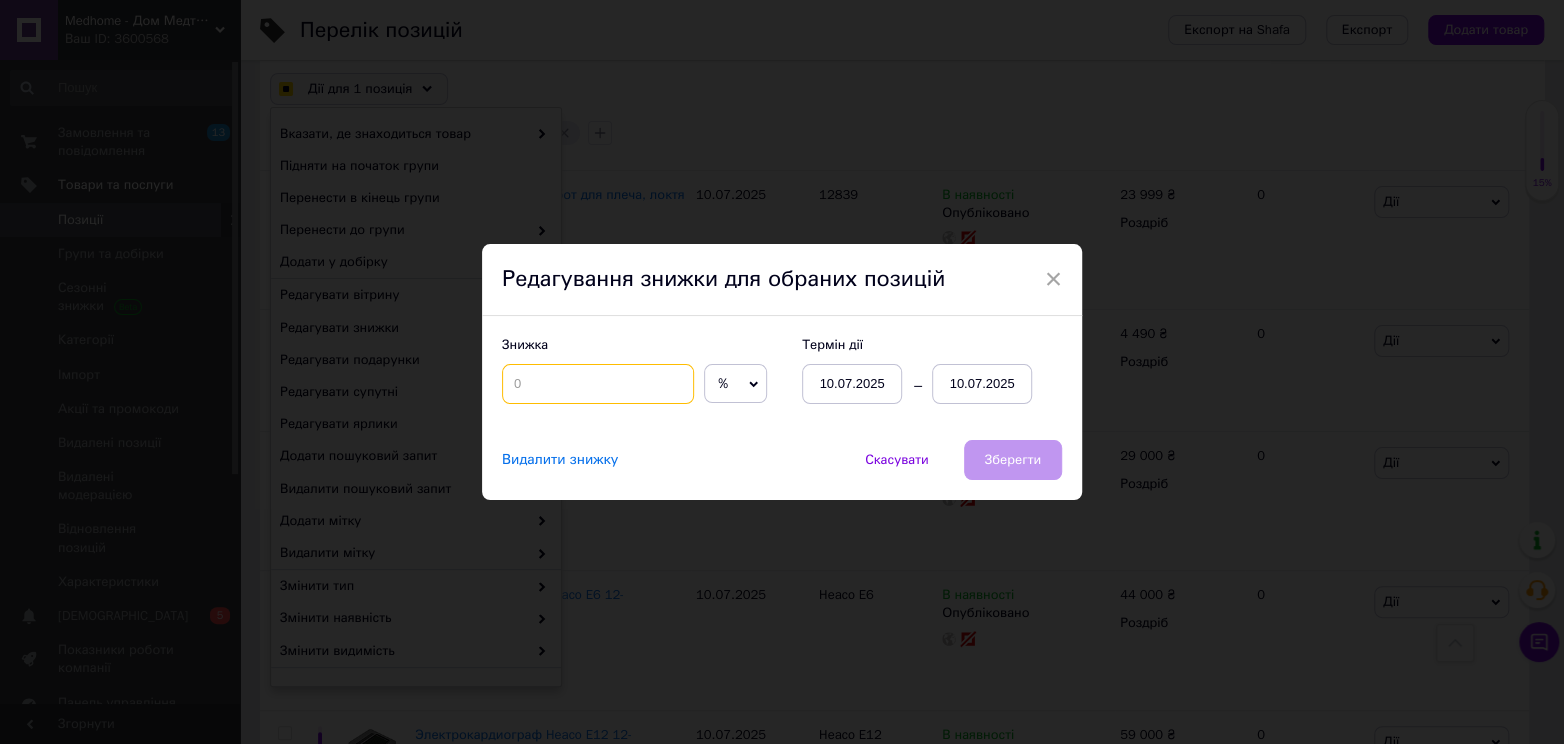 click at bounding box center (598, 384) 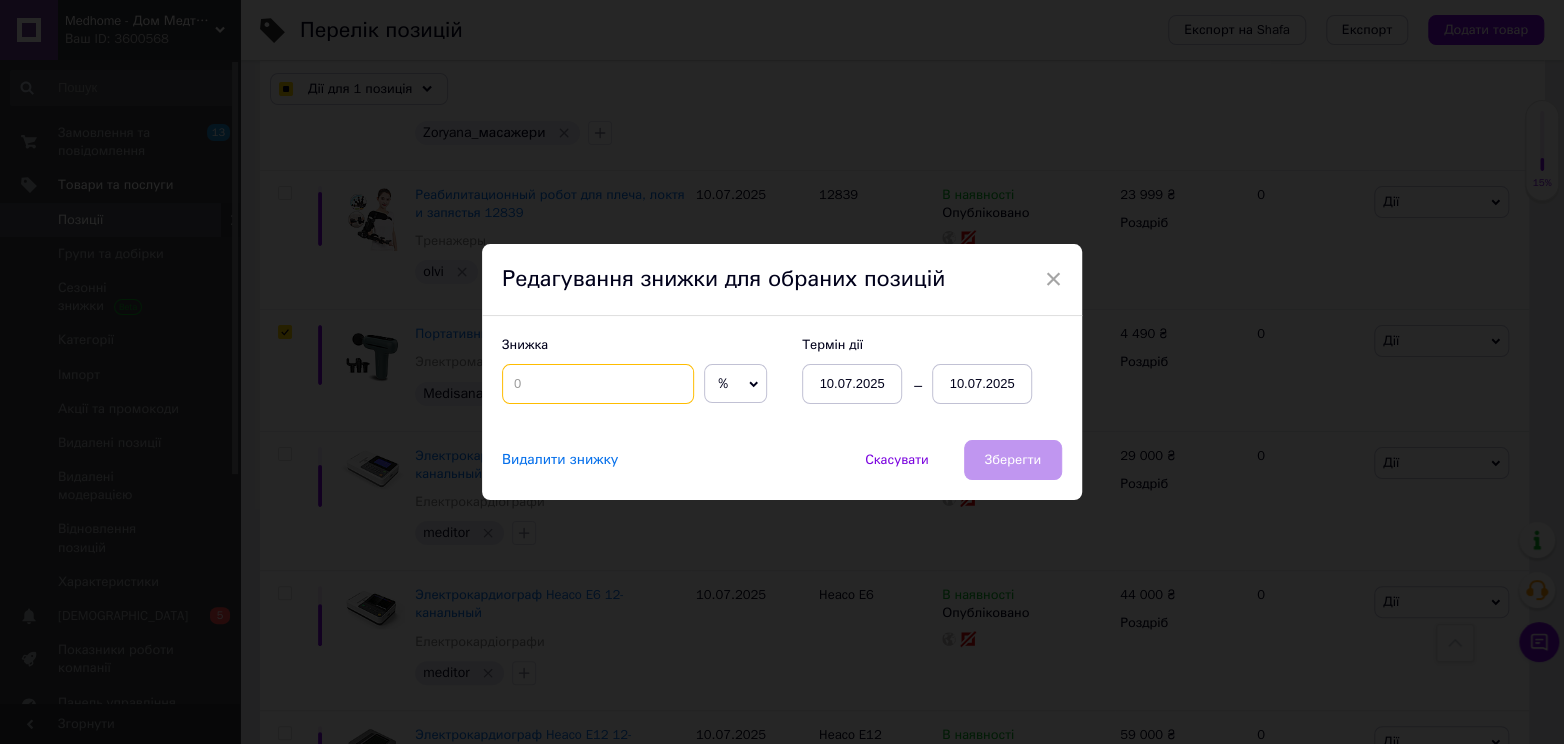 checkbox on "true" 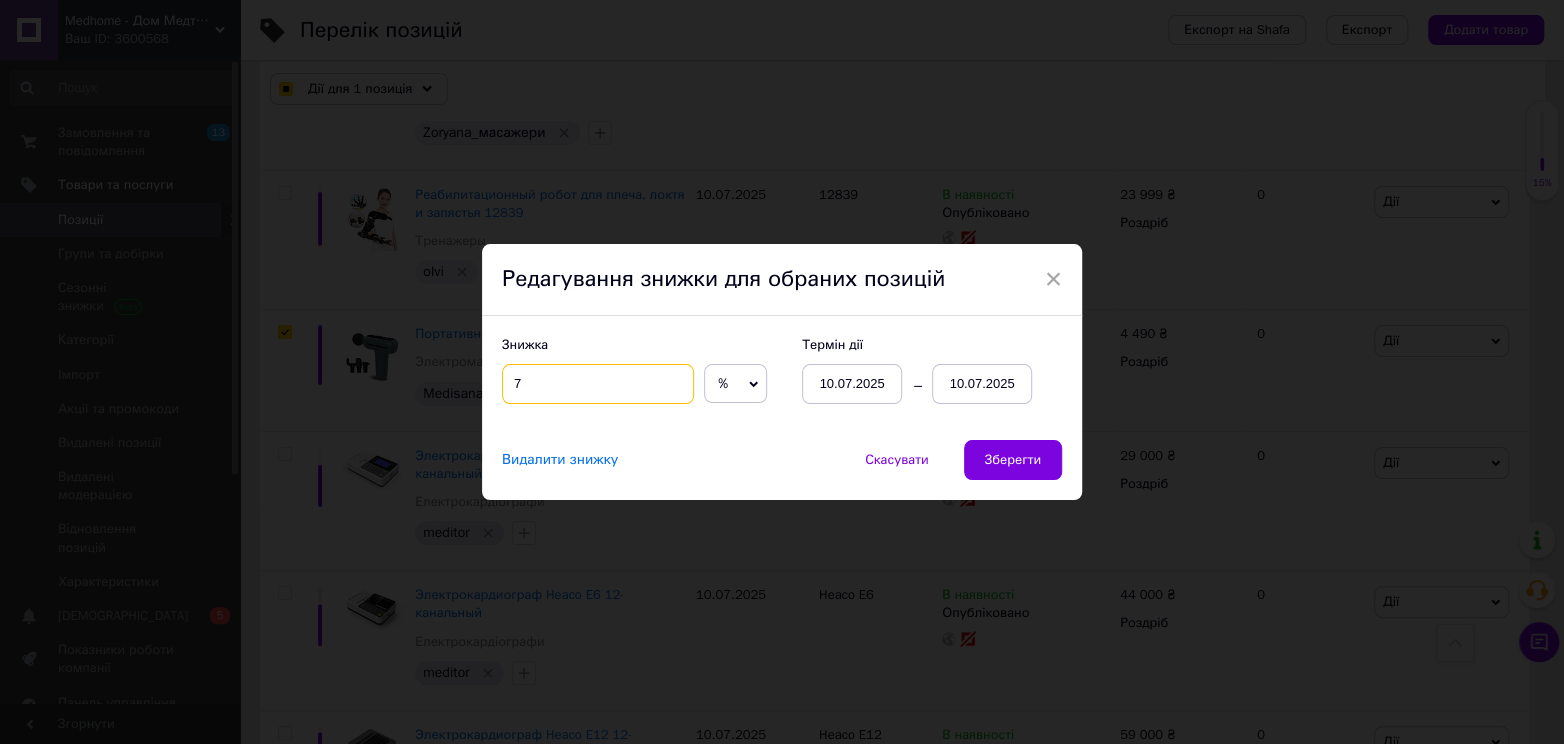 type on "7" 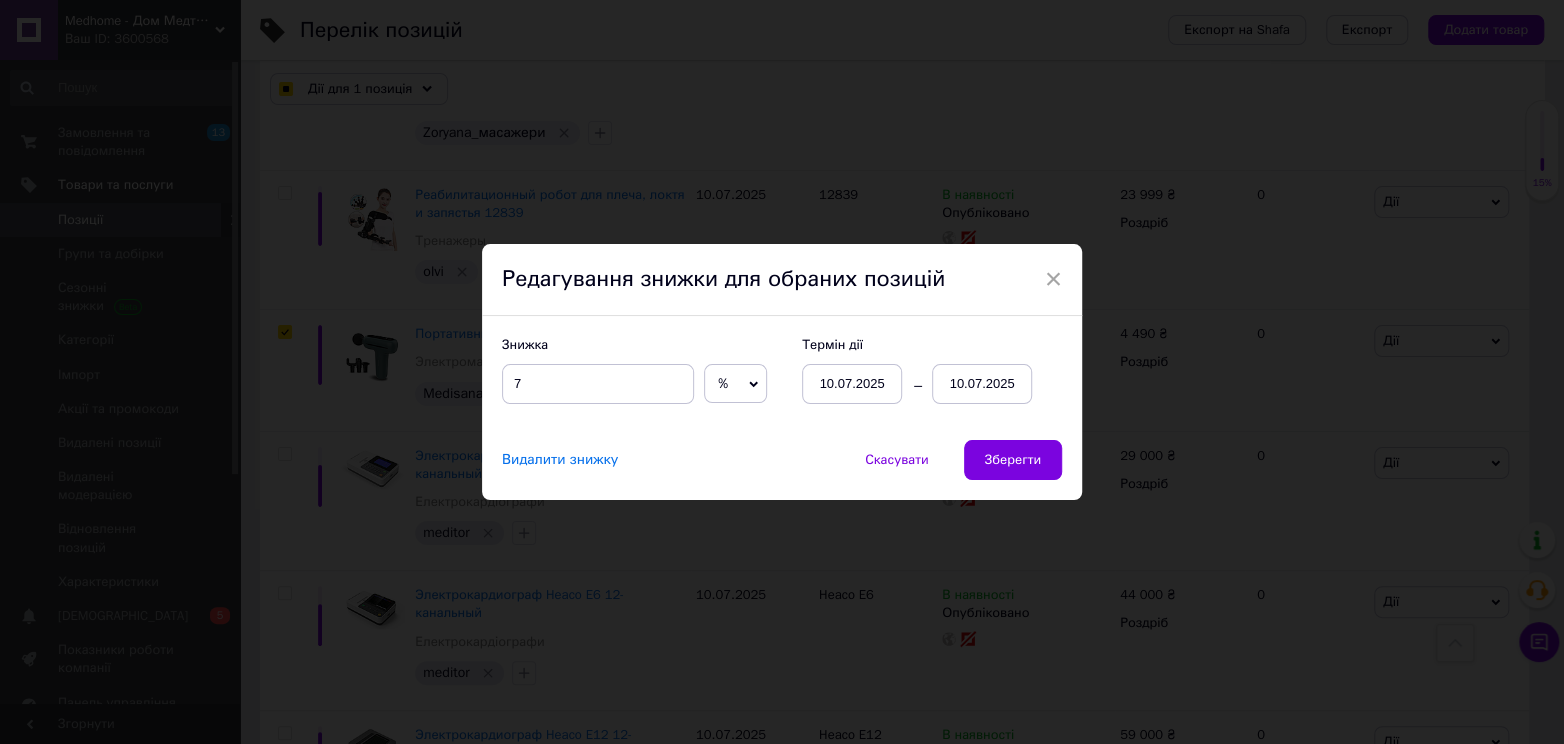 click on "10.07.2025" at bounding box center (982, 384) 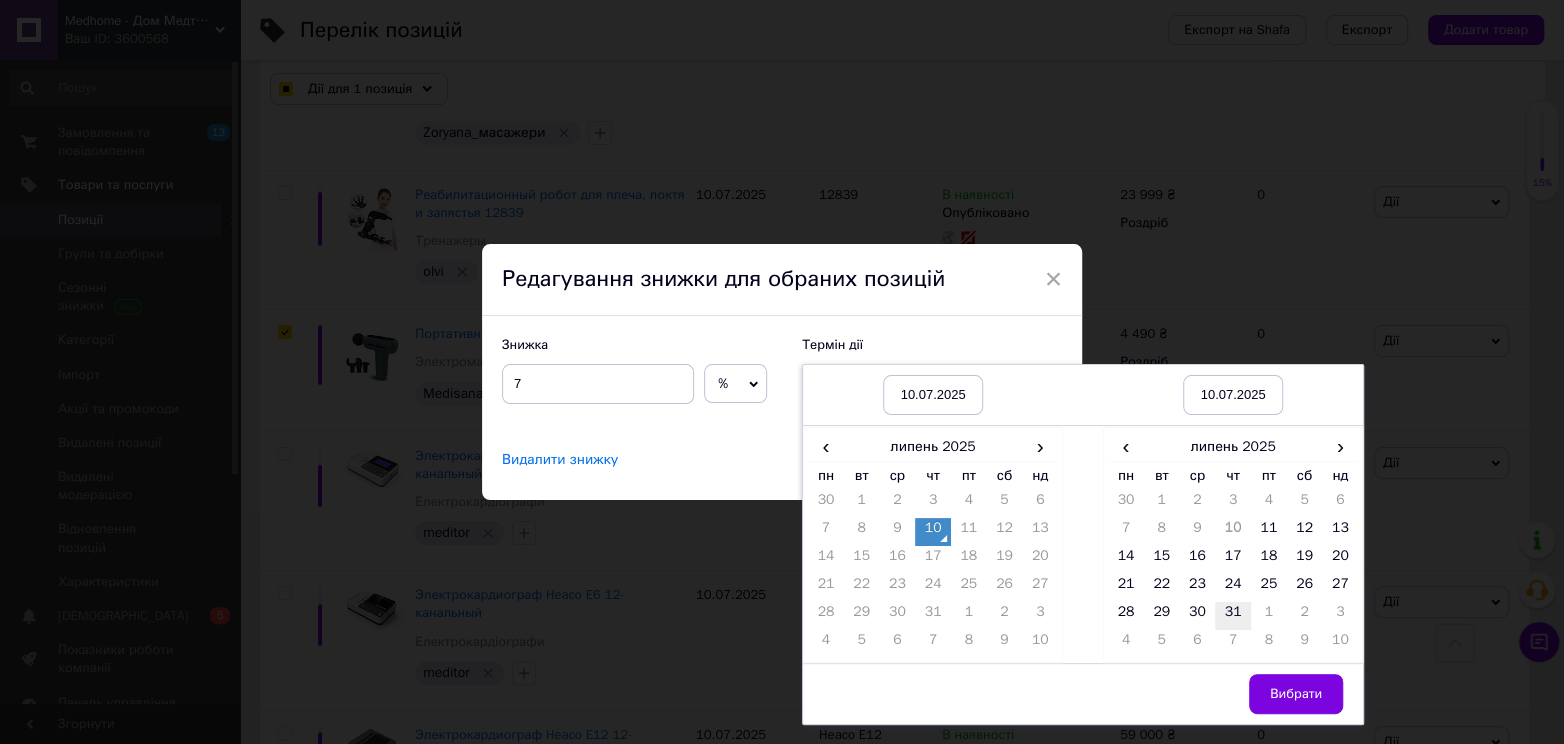 click on "31" at bounding box center [1233, 616] 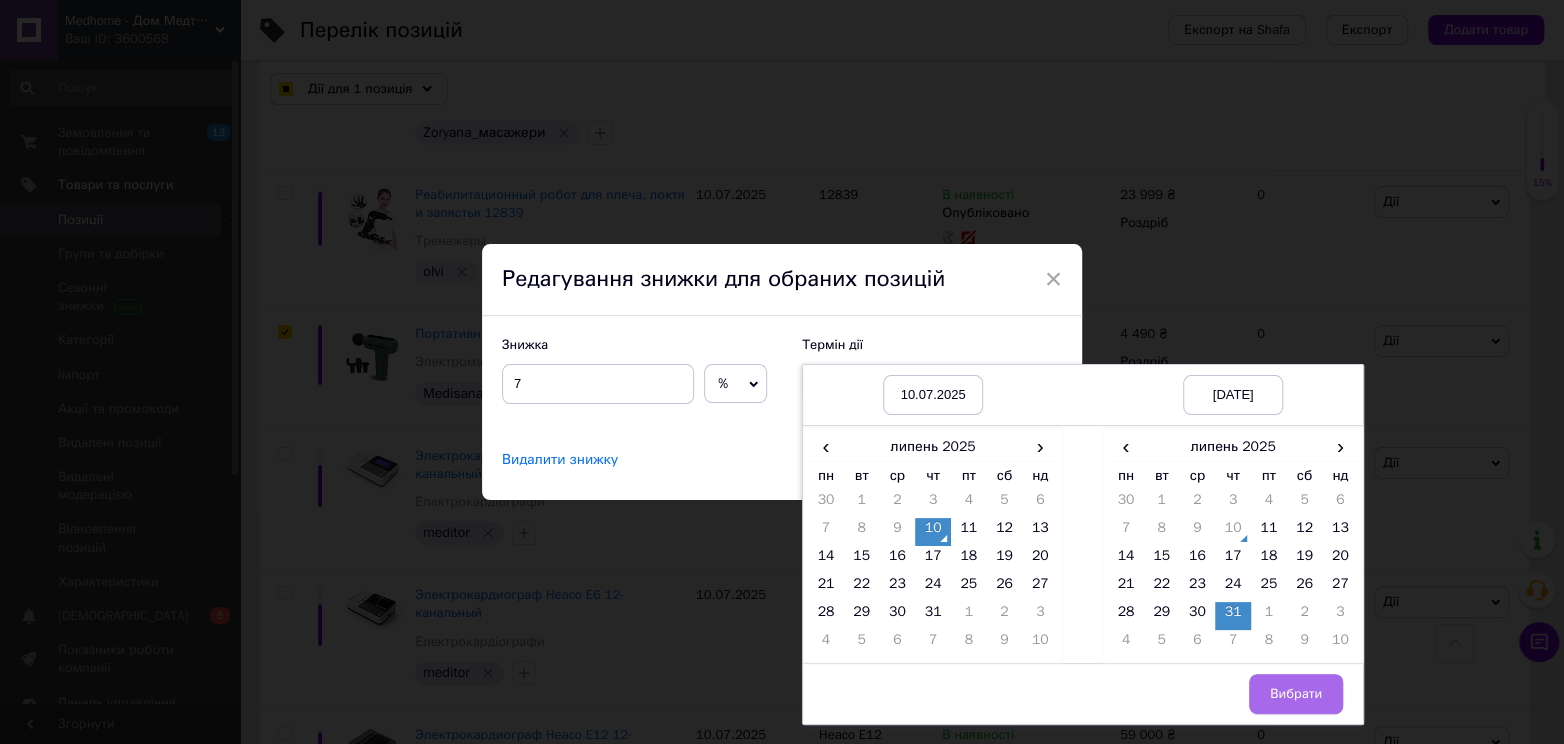 click on "Вибрати" at bounding box center (1296, 694) 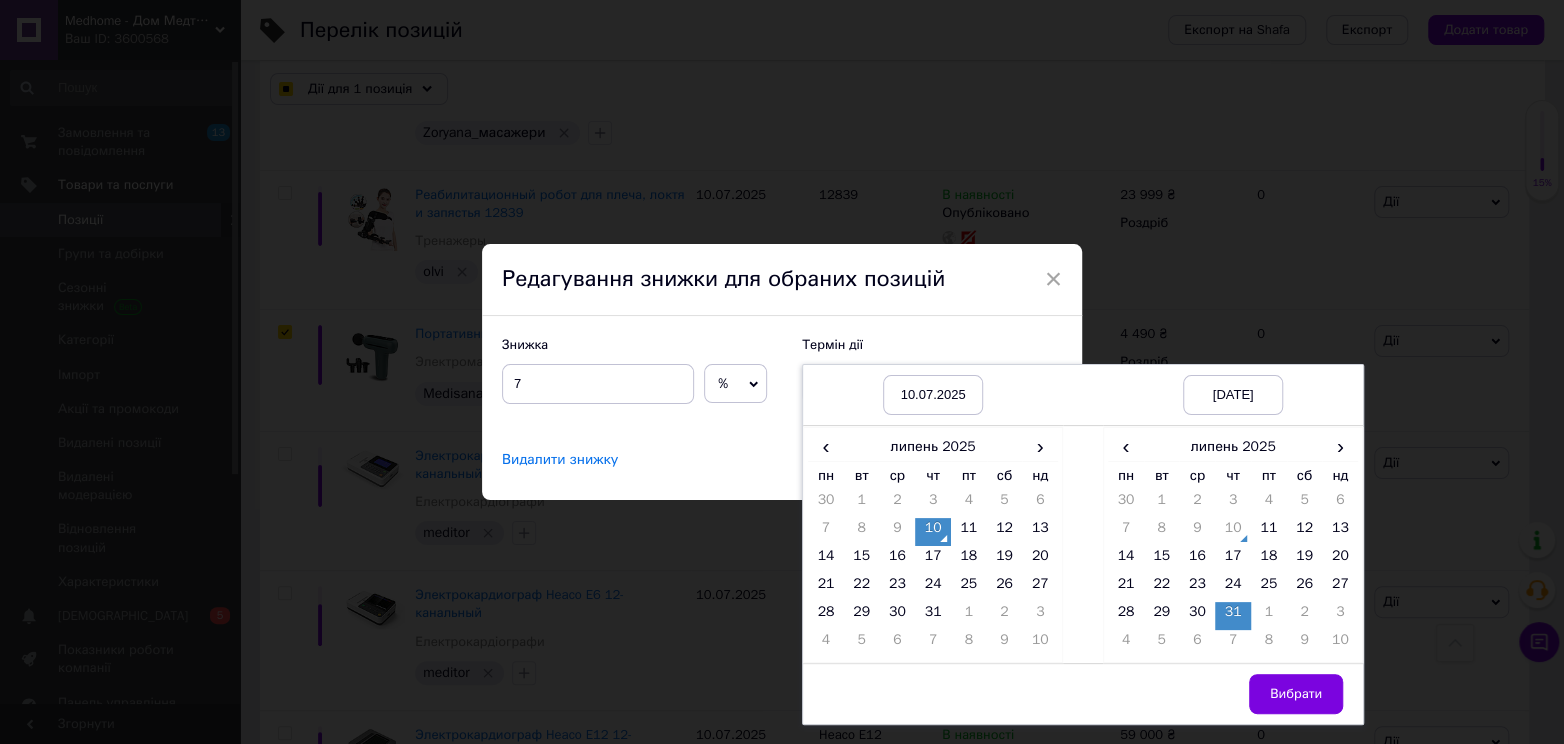 checkbox on "true" 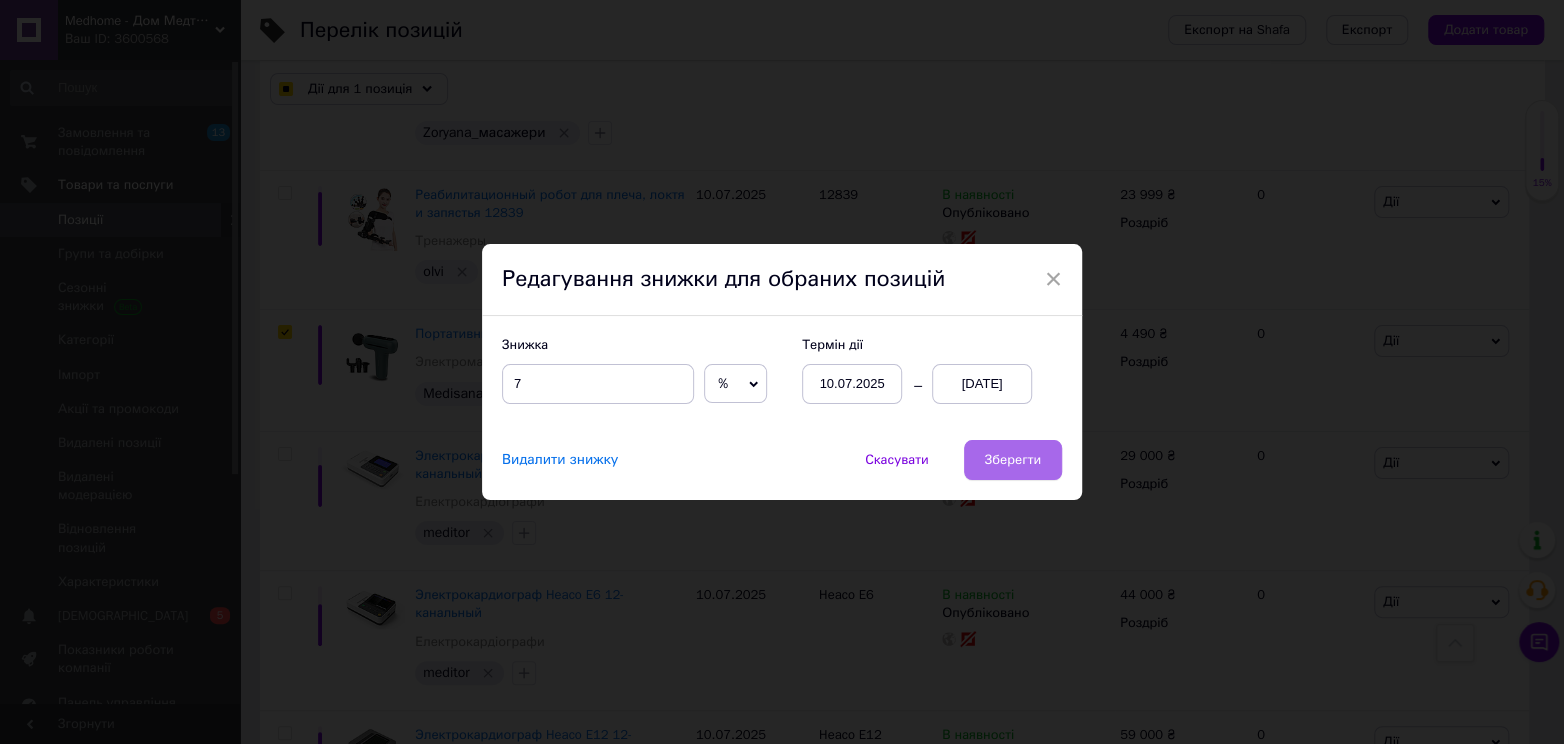 click on "Зберегти" at bounding box center [1013, 460] 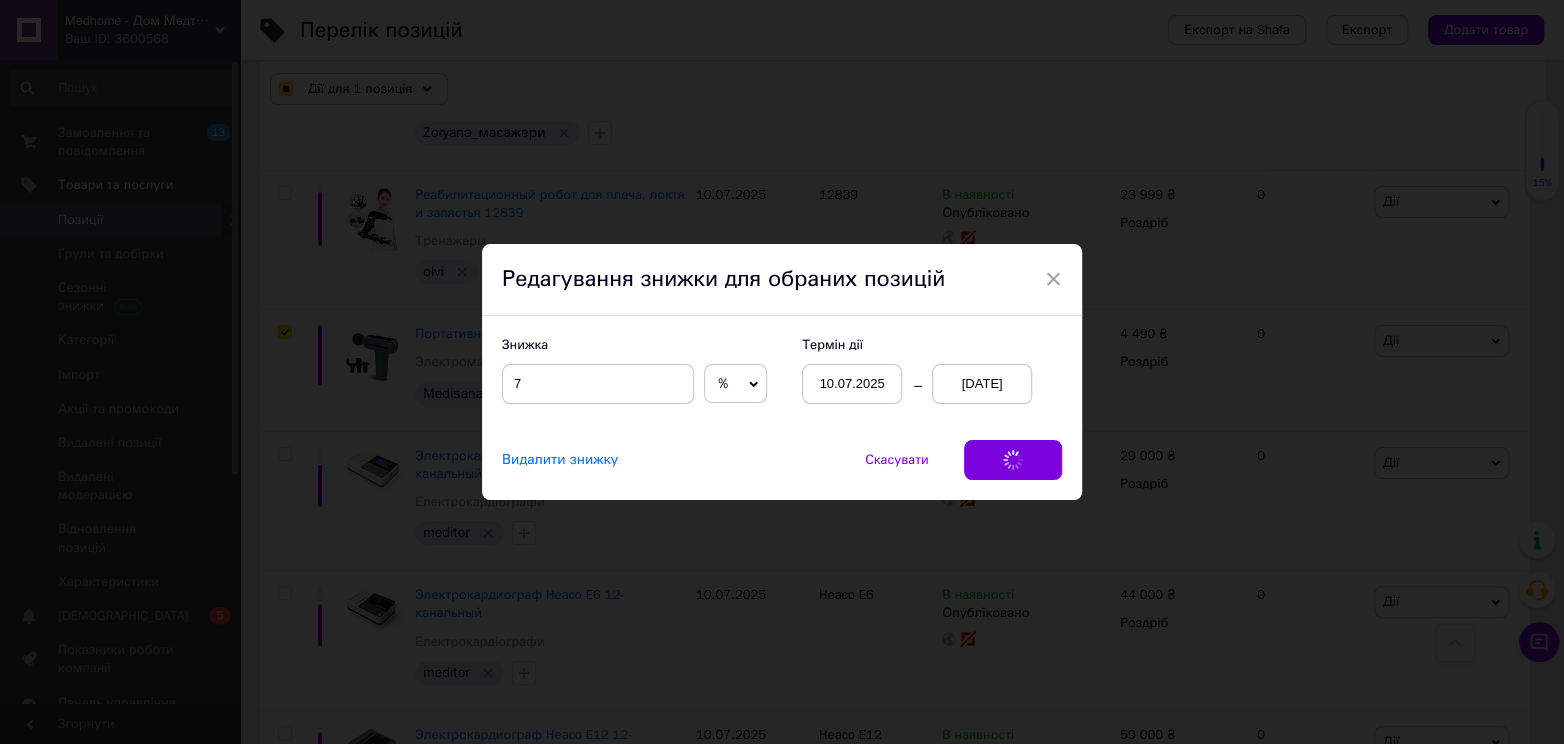 checkbox on "true" 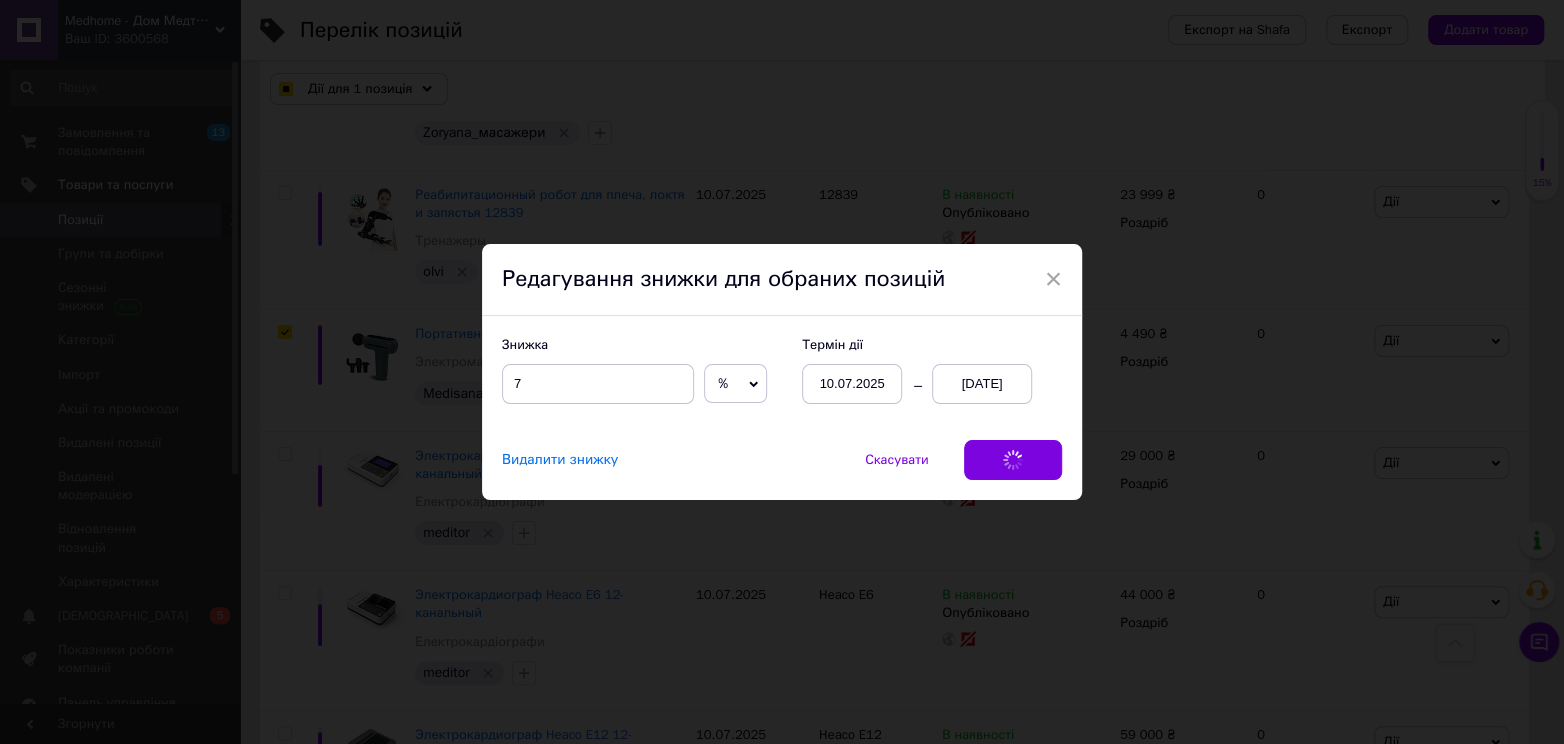 checkbox on "true" 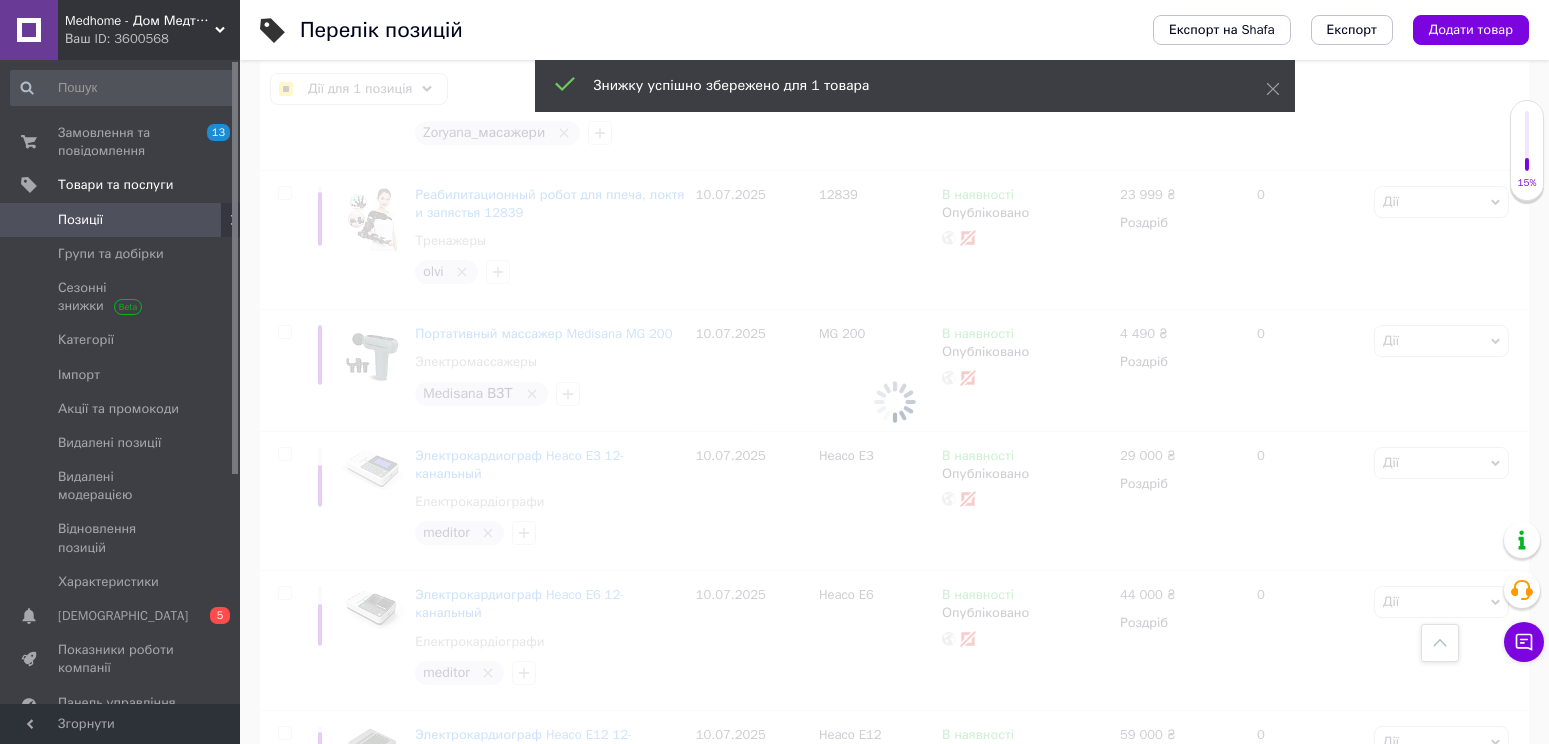 checkbox on "false" 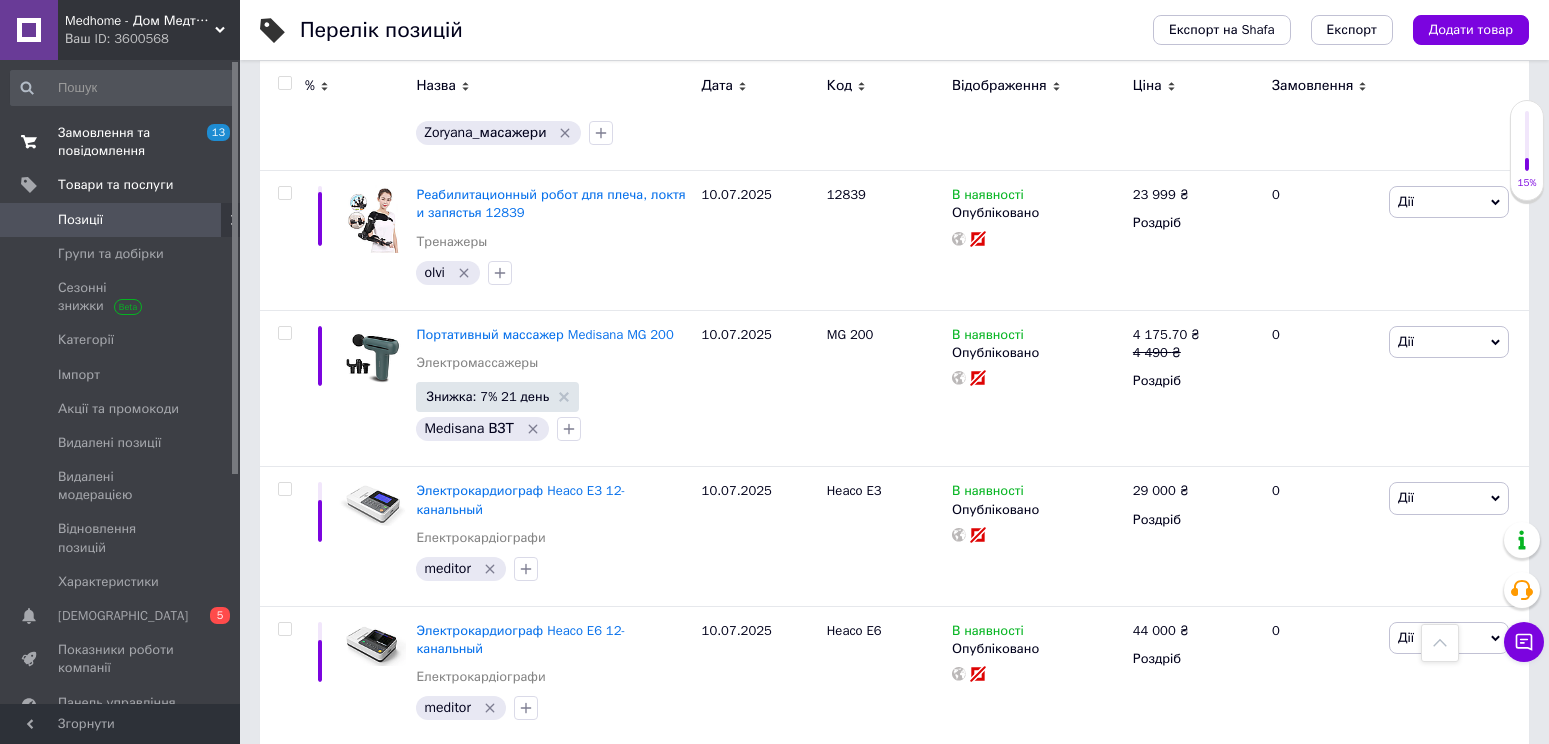 click on "Замовлення та повідомлення" at bounding box center [121, 142] 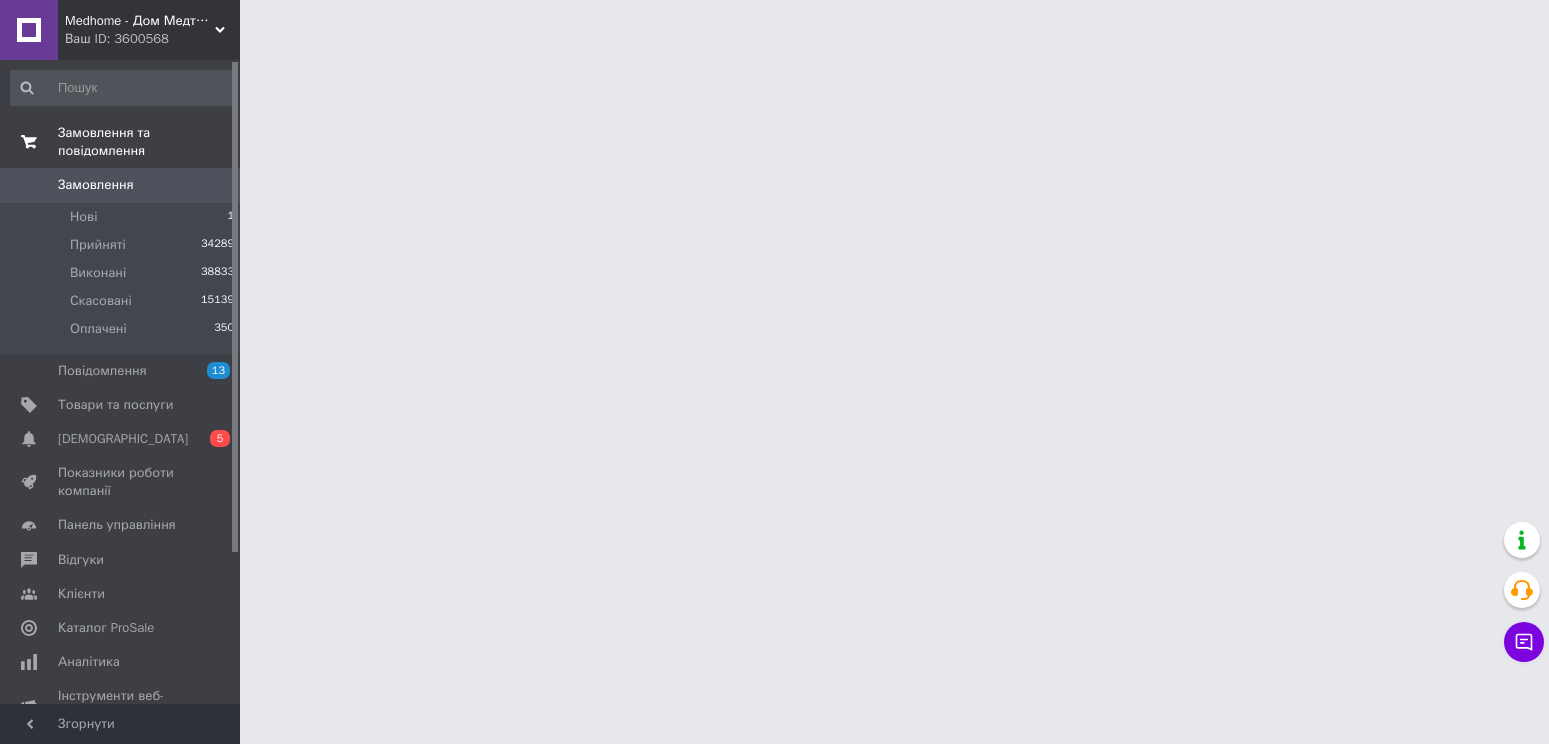 scroll, scrollTop: 0, scrollLeft: 0, axis: both 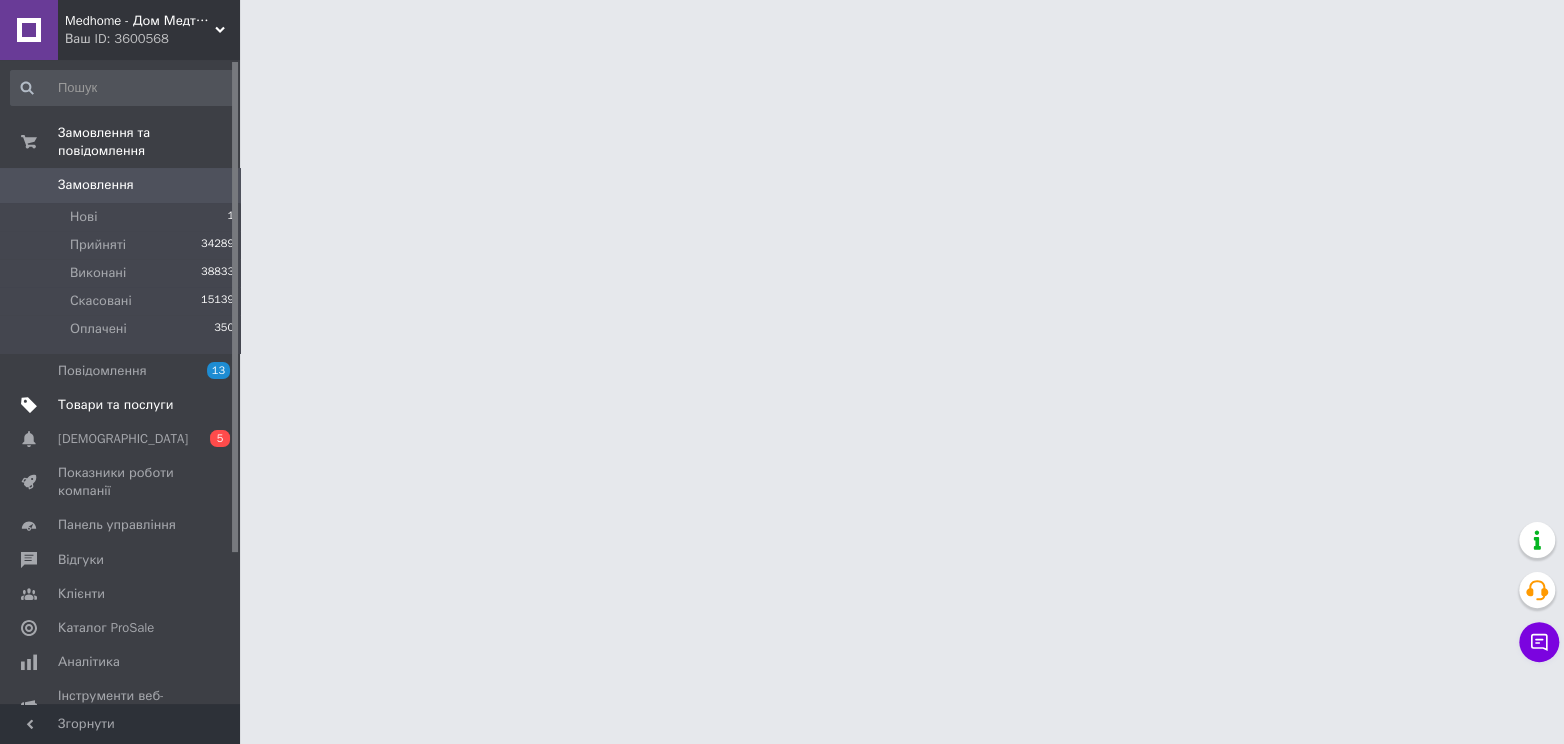 click on "Товари та послуги" at bounding box center [115, 405] 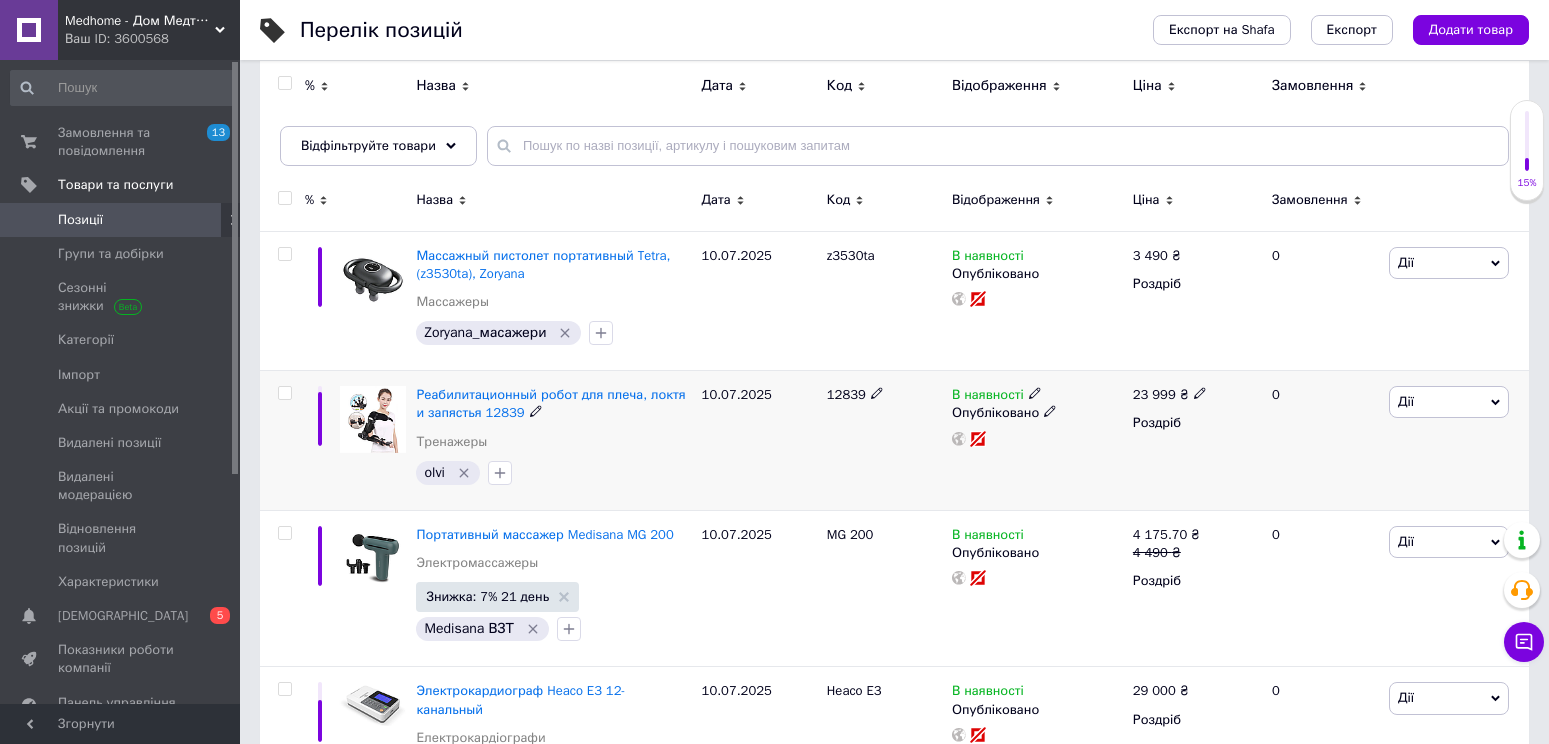 scroll, scrollTop: 100, scrollLeft: 0, axis: vertical 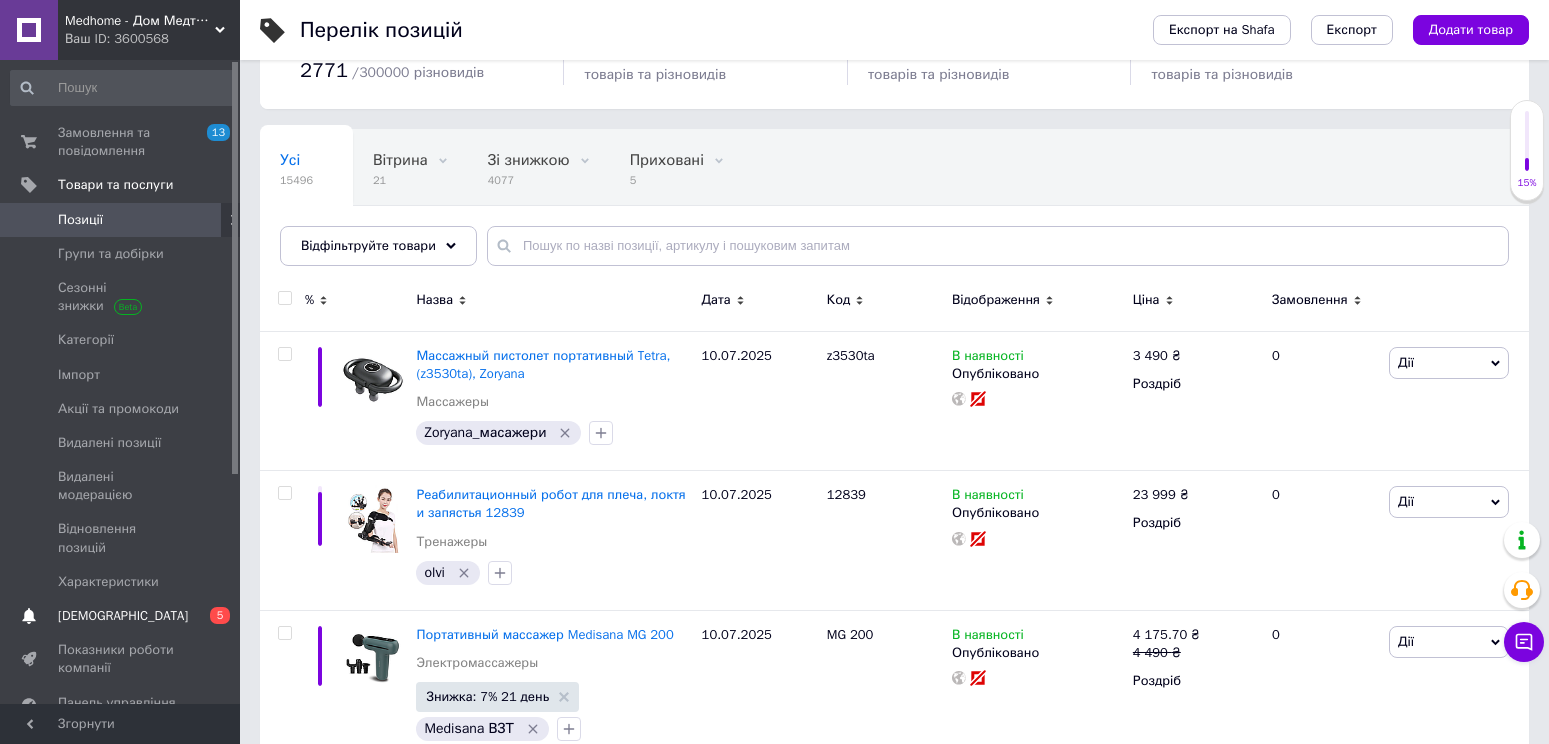 click on "[DEMOGRAPHIC_DATA]" at bounding box center (121, 616) 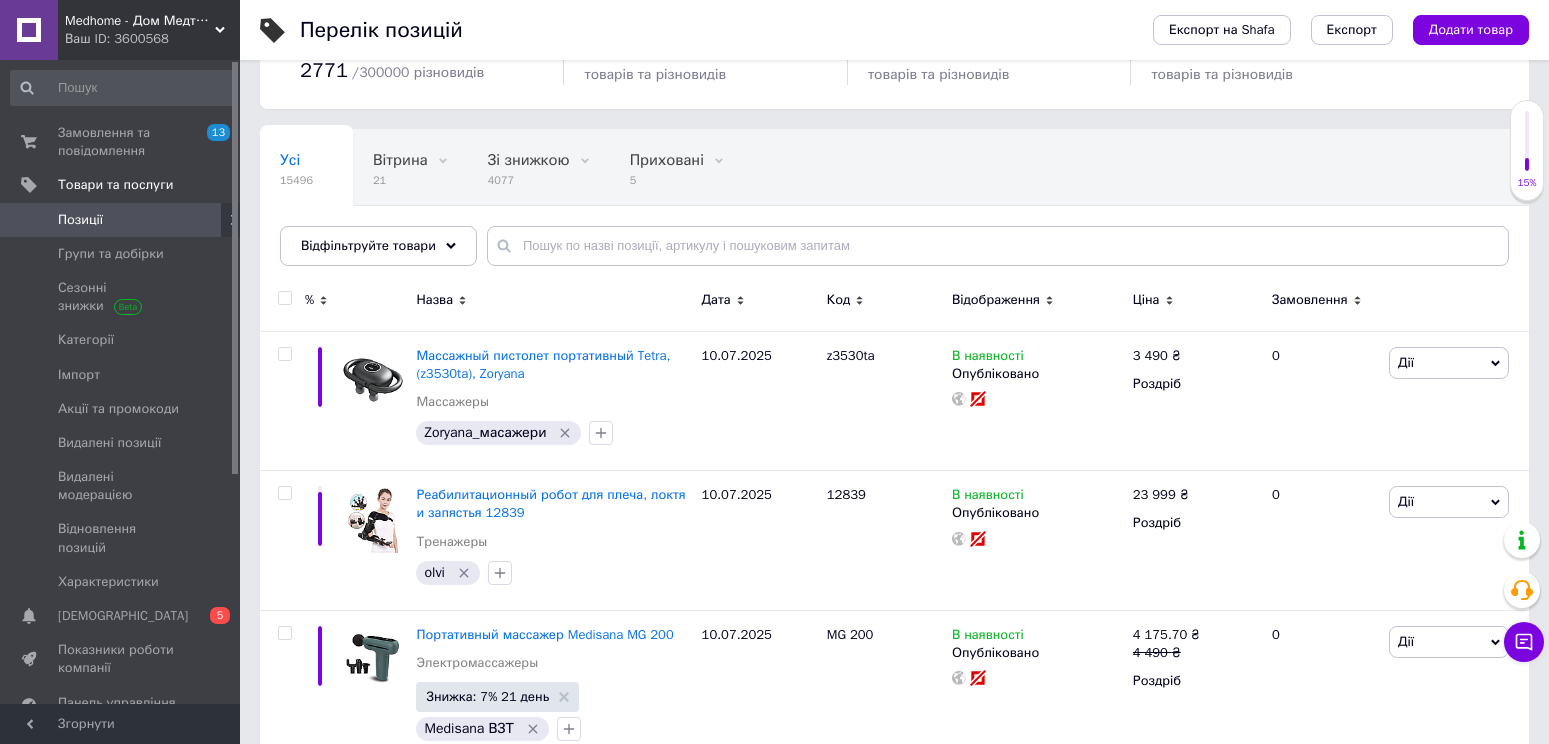 scroll, scrollTop: 0, scrollLeft: 0, axis: both 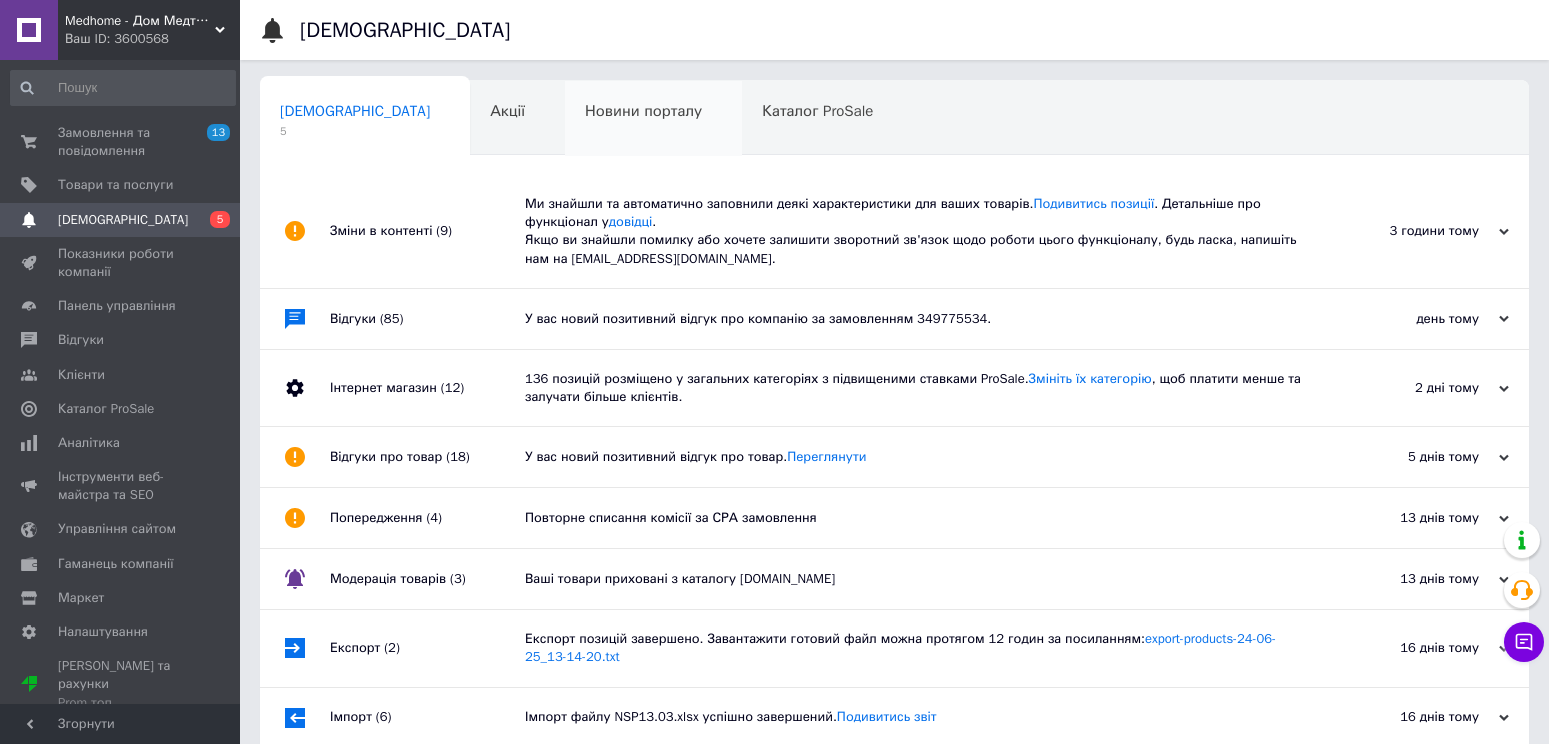 click on "Новини порталу" at bounding box center (643, 111) 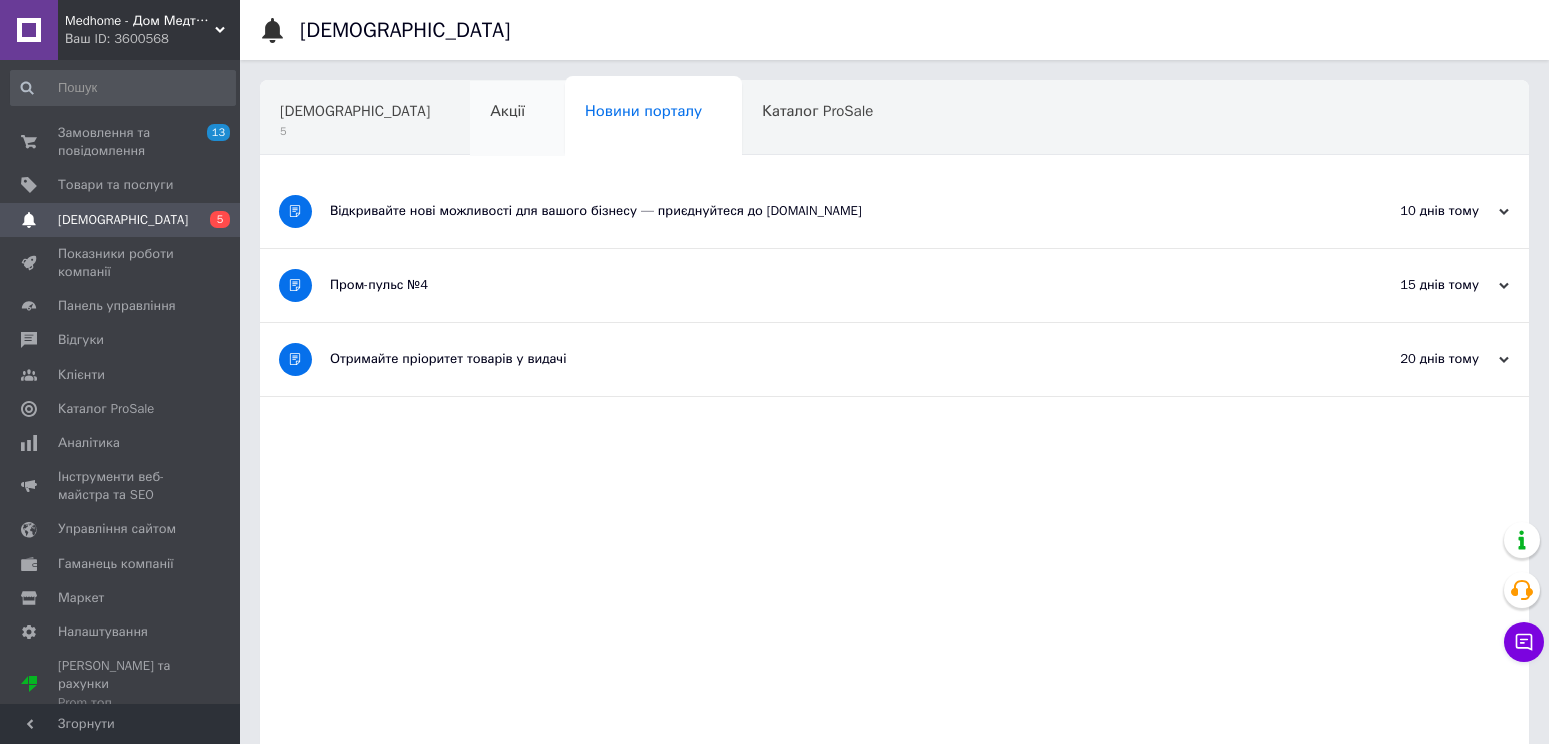 click on "Акції" at bounding box center [517, 119] 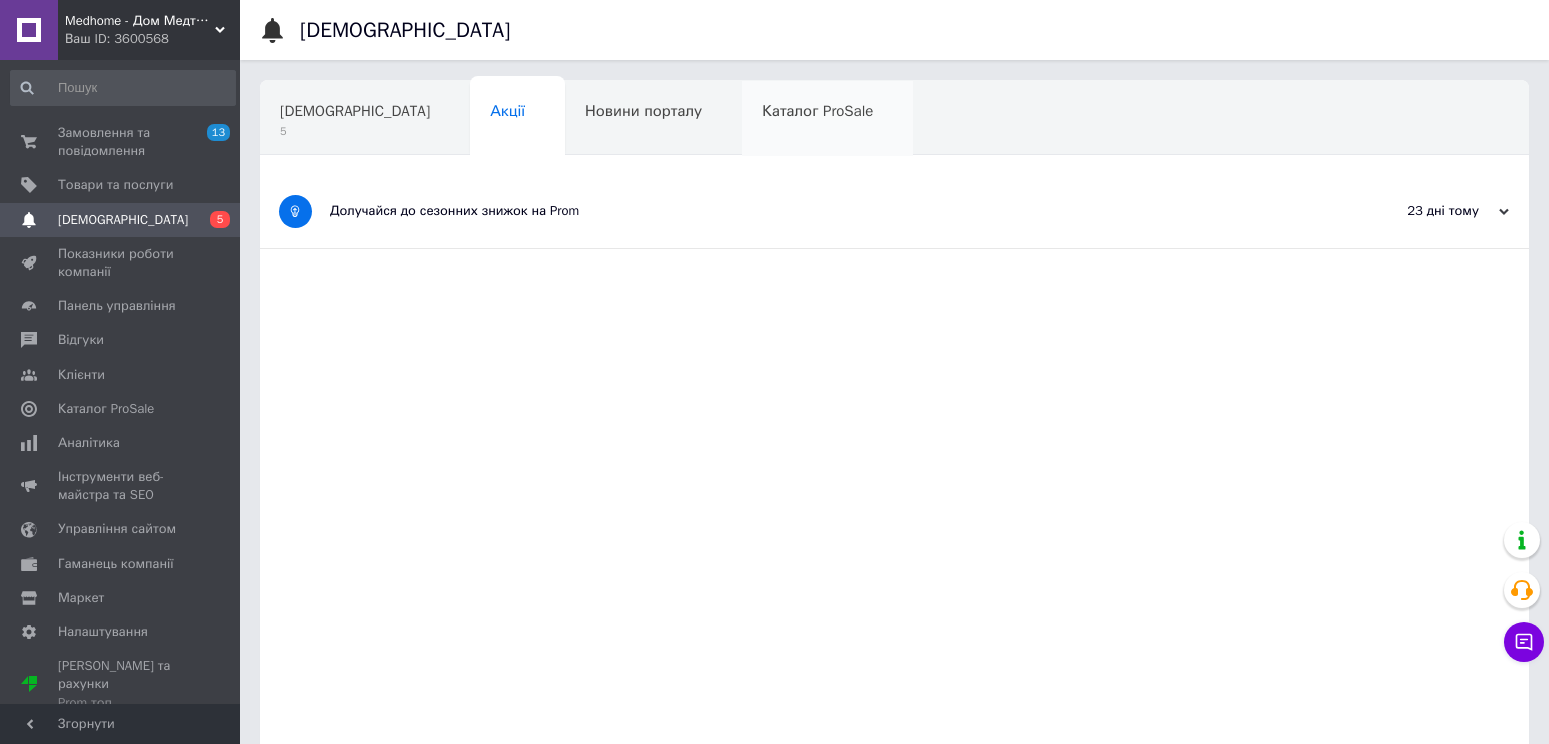 click on "Каталог ProSale" at bounding box center [817, 111] 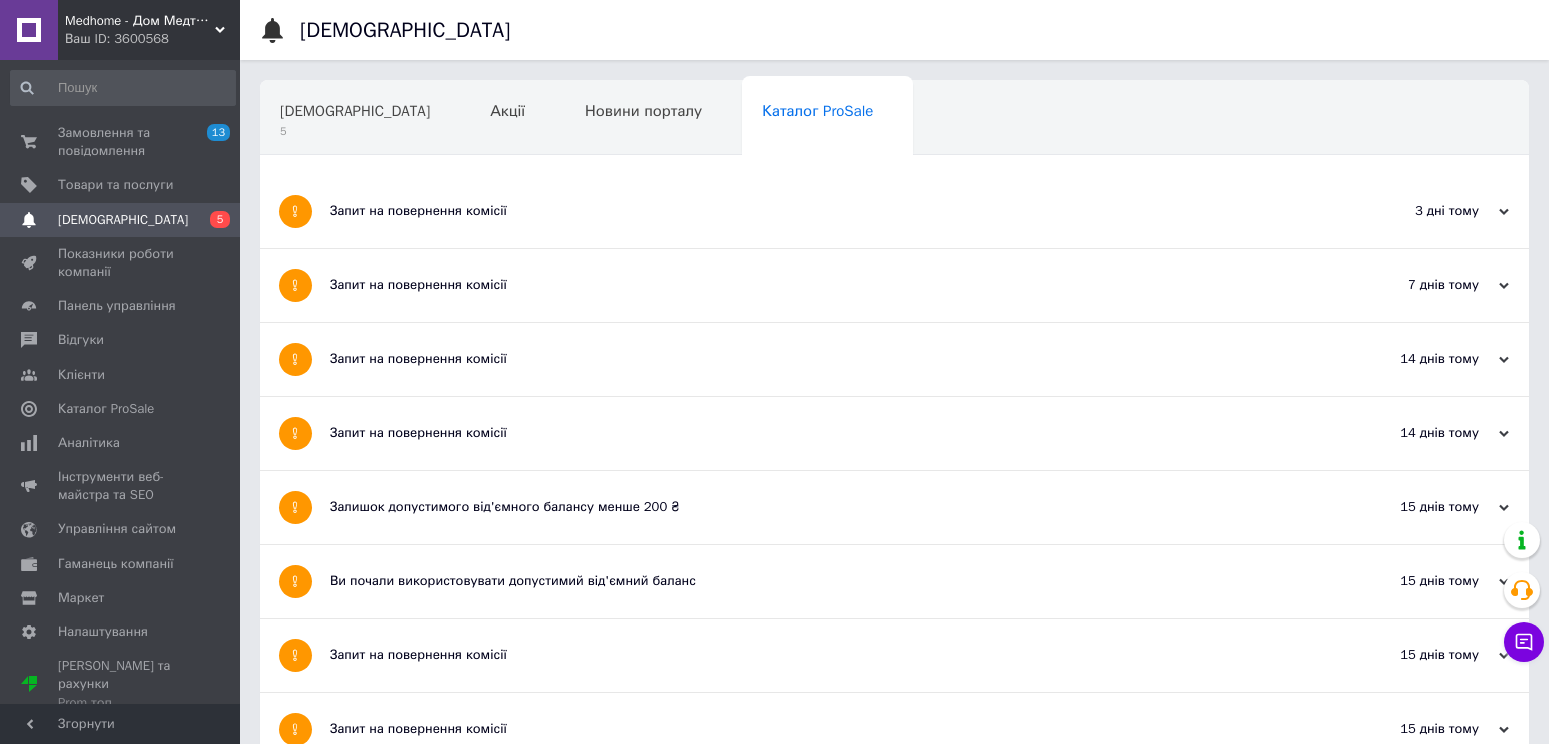 click on "Навчання та заходи" at bounding box center (361, 195) 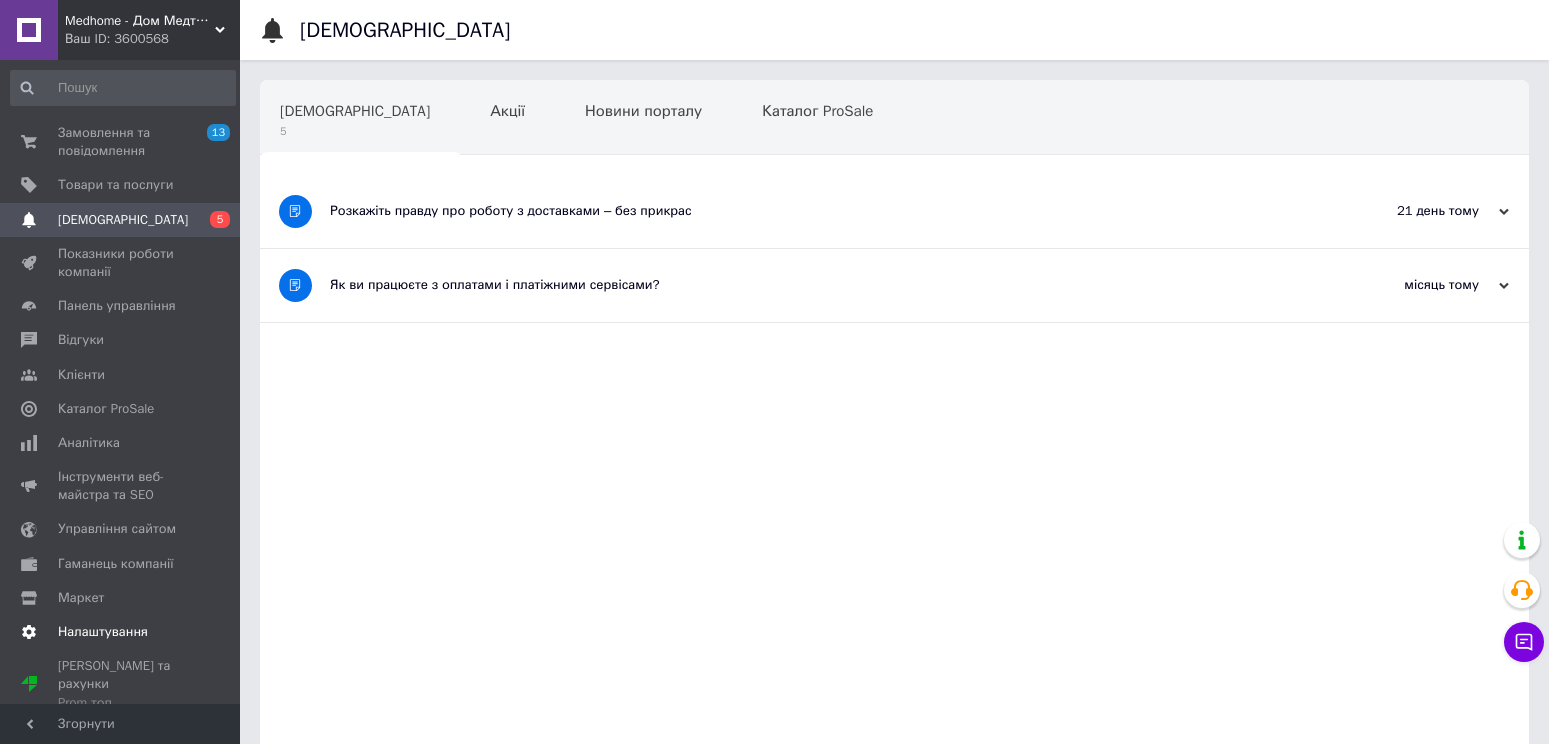 click on "Налаштування" at bounding box center (123, 632) 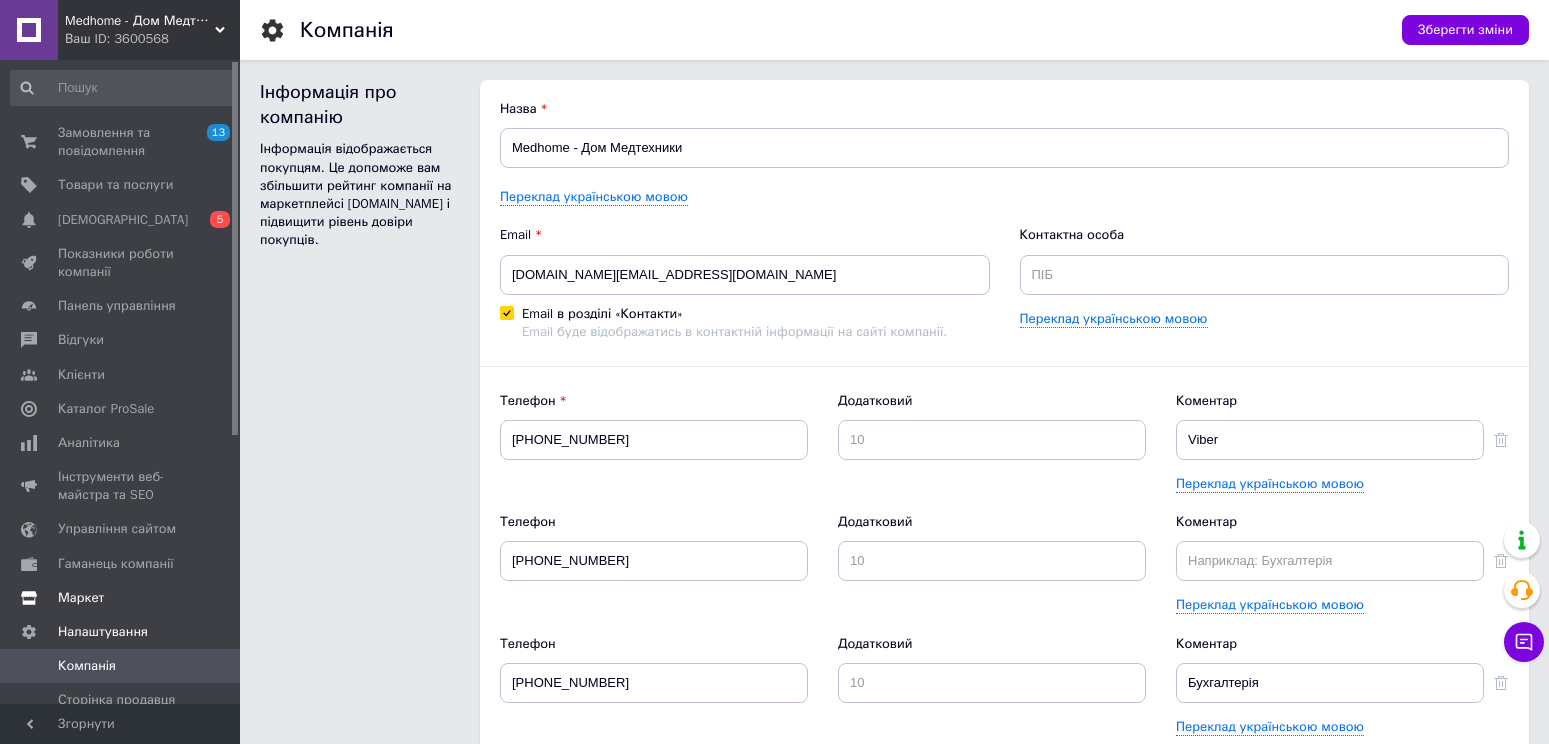 scroll, scrollTop: 0, scrollLeft: 0, axis: both 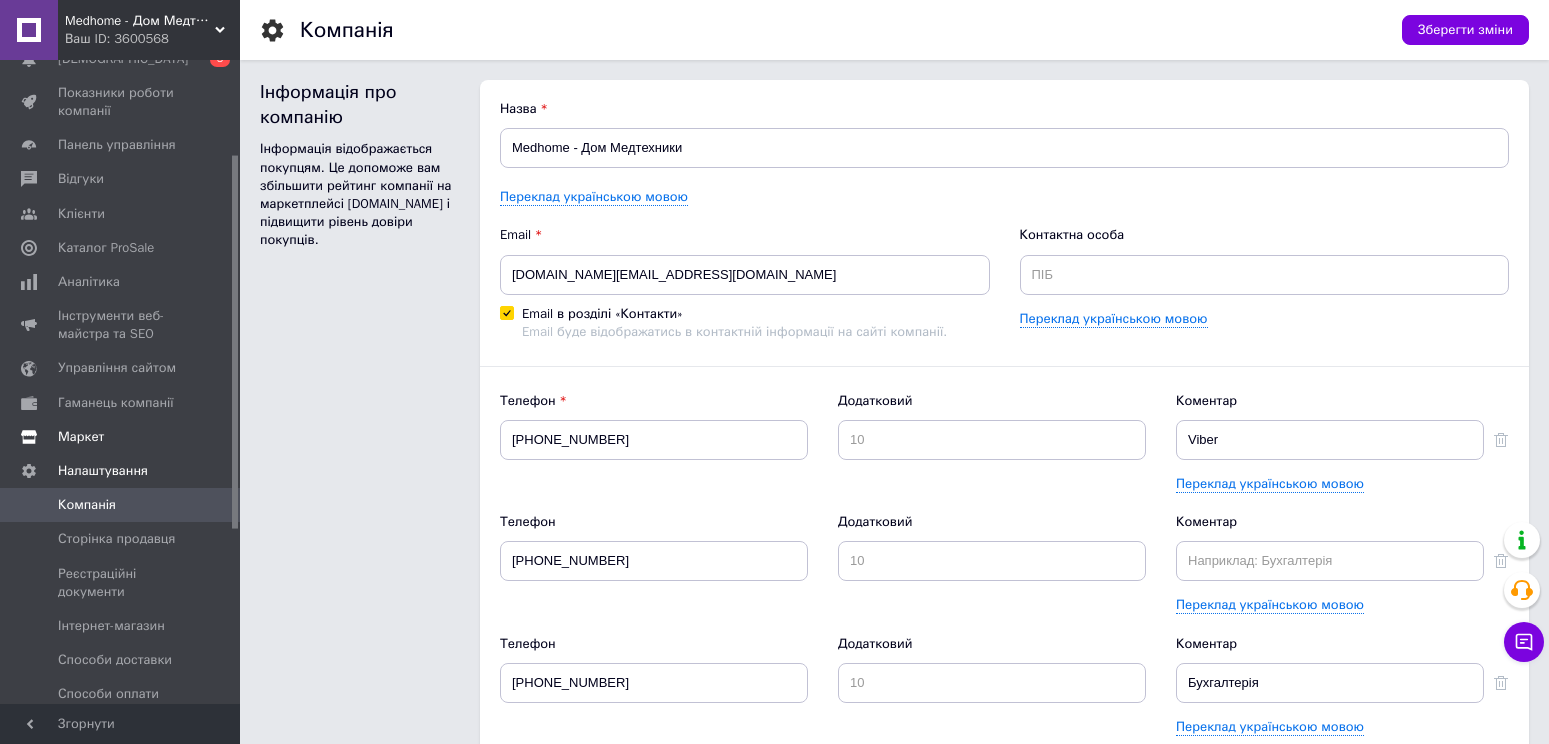 click on "Маркет" at bounding box center (121, 437) 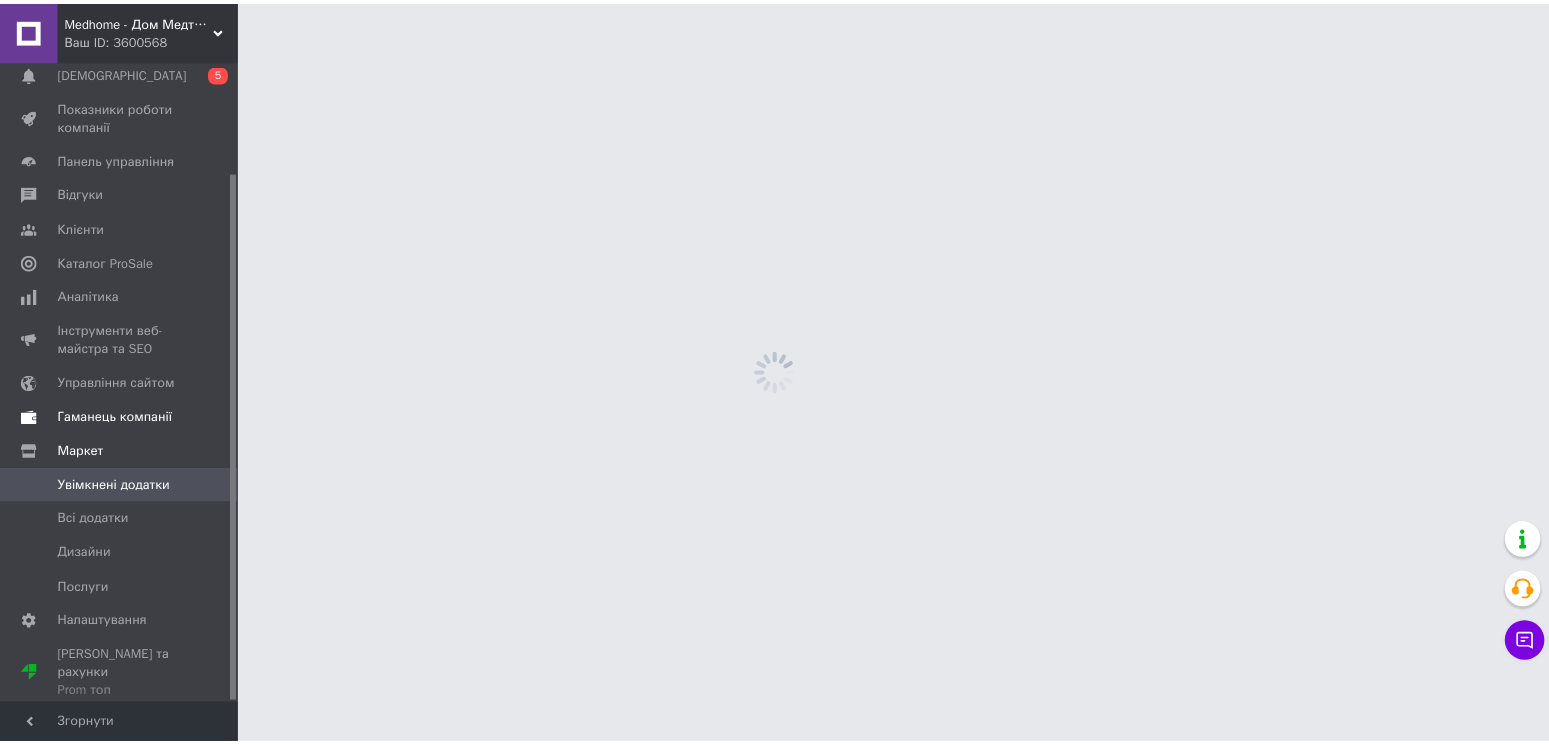 scroll, scrollTop: 134, scrollLeft: 0, axis: vertical 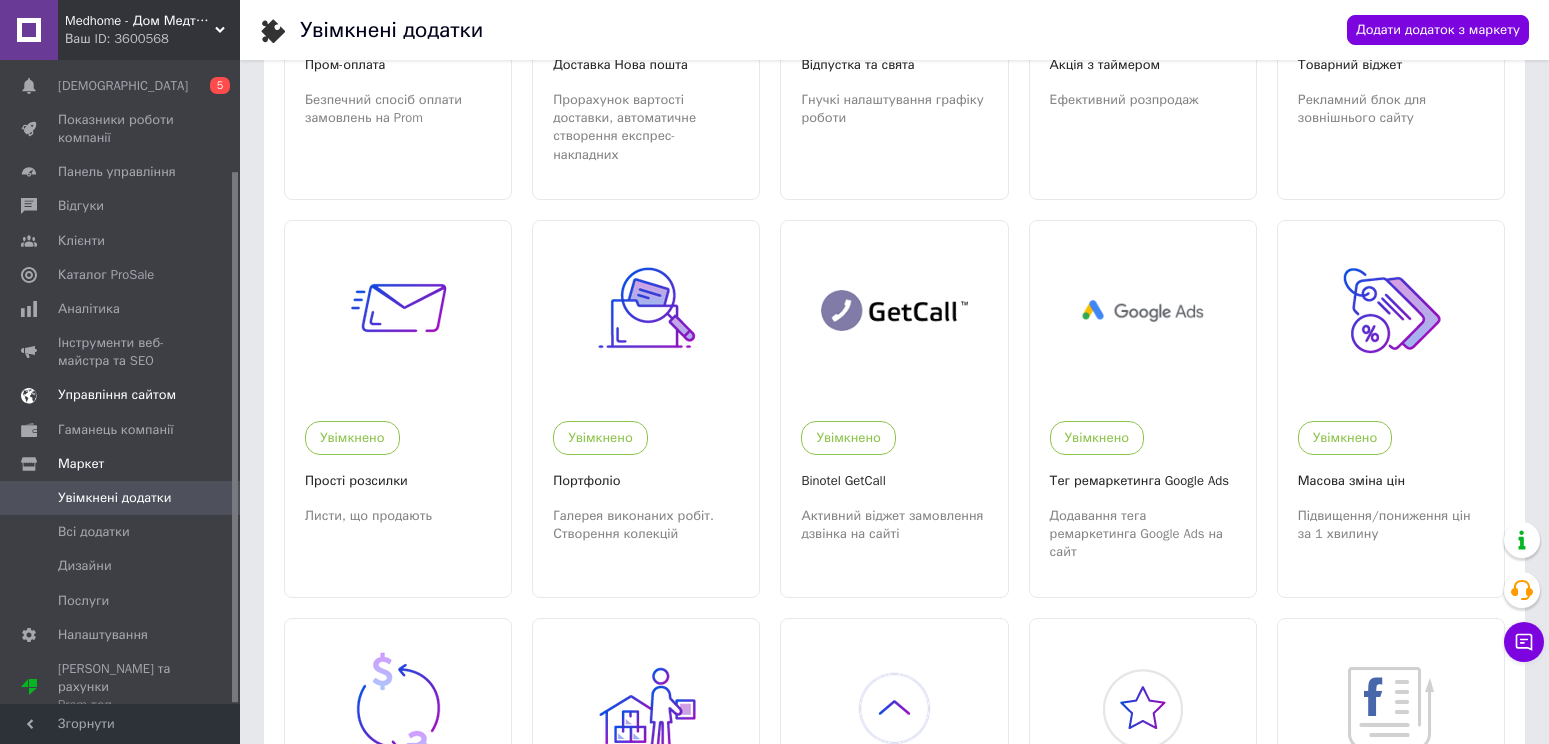 click on "Управління сайтом" at bounding box center (117, 395) 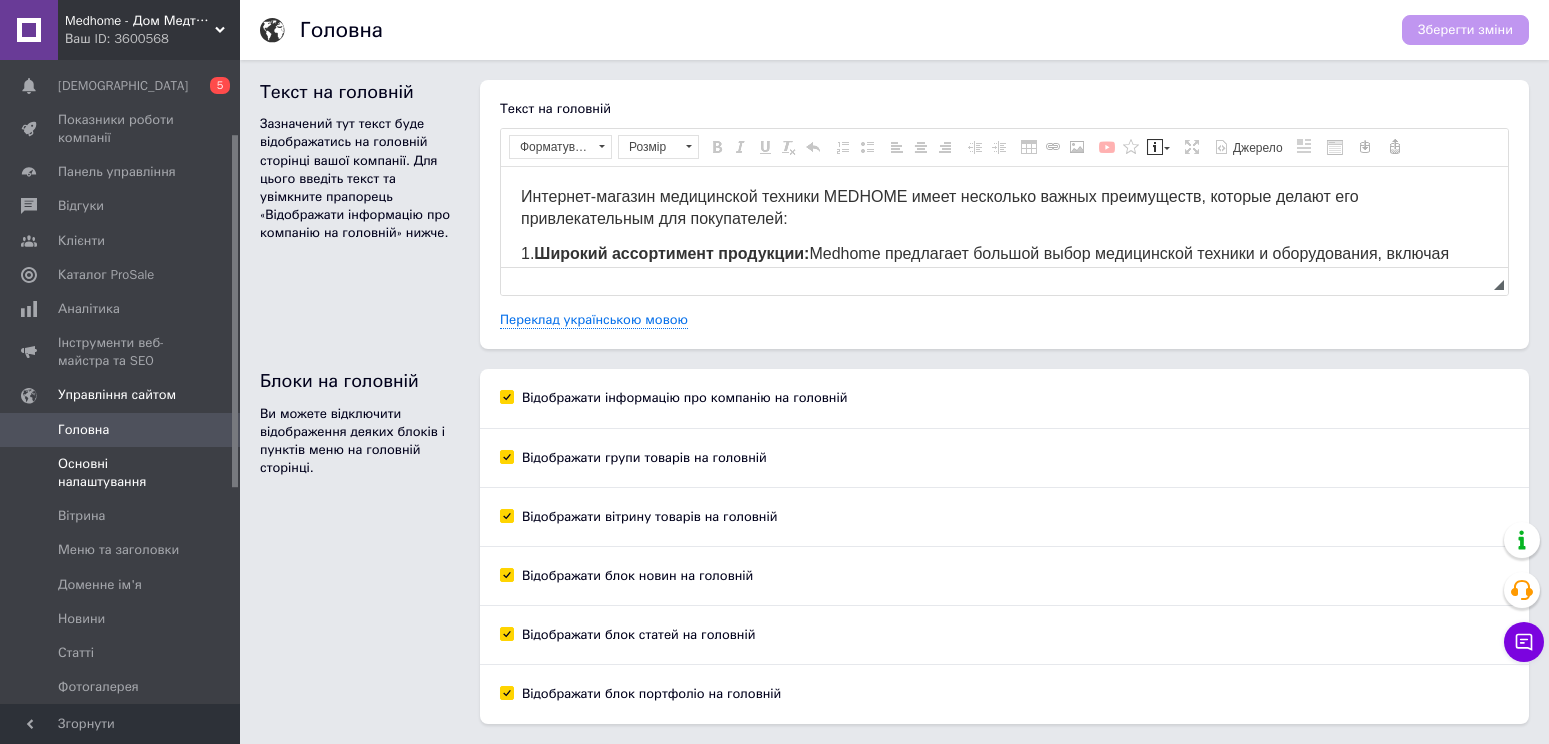 scroll, scrollTop: 0, scrollLeft: 0, axis: both 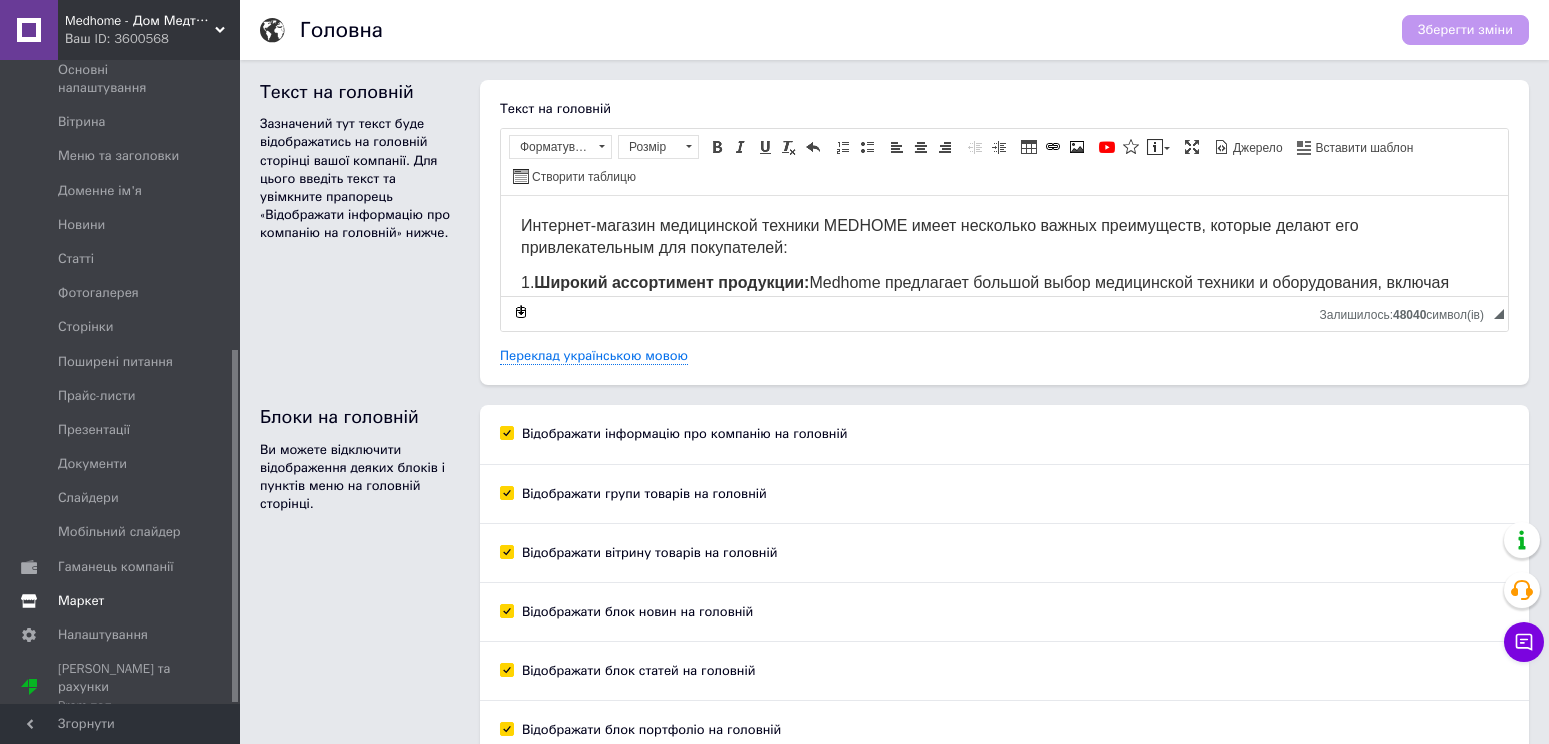 click on "Маркет" at bounding box center [121, 601] 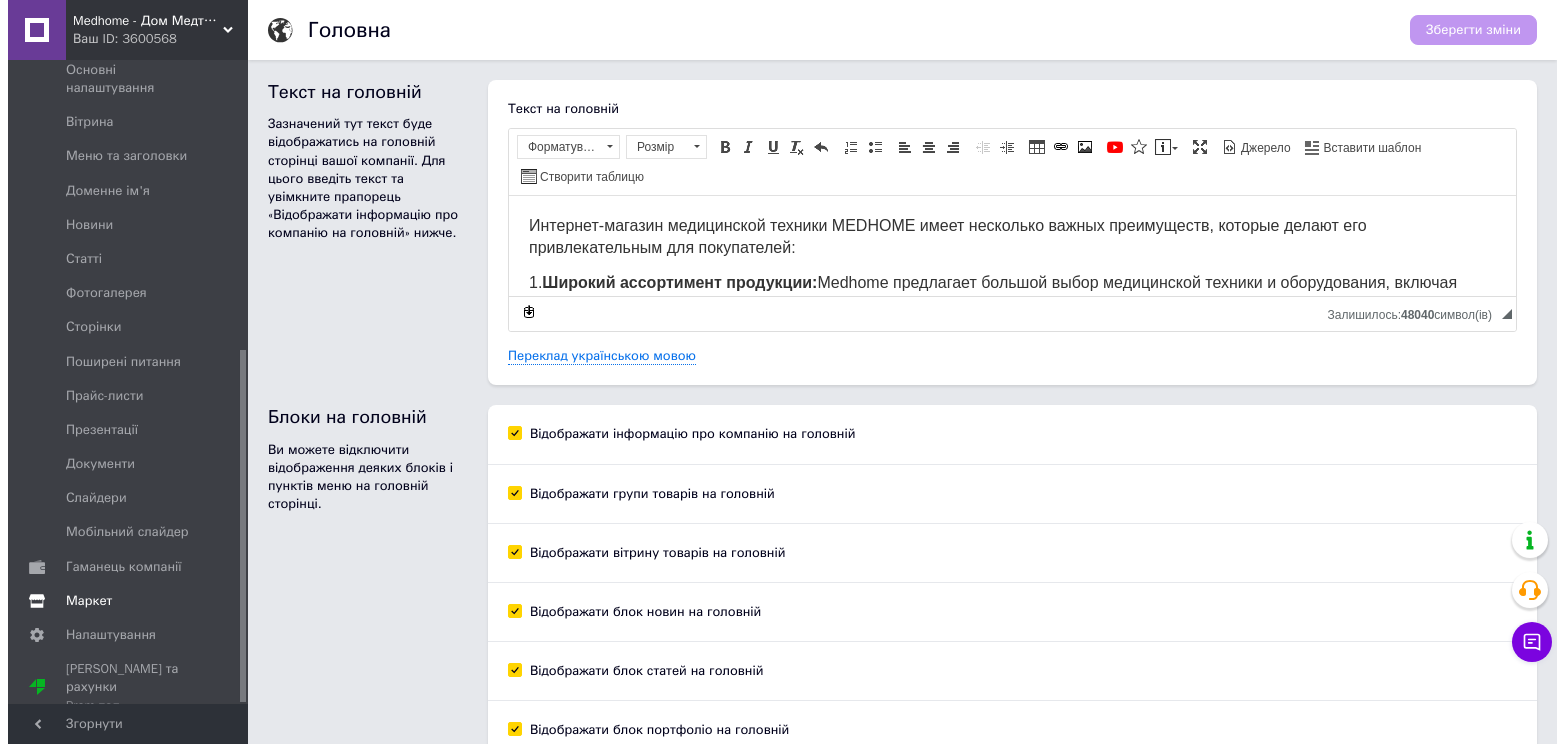 scroll, scrollTop: 134, scrollLeft: 0, axis: vertical 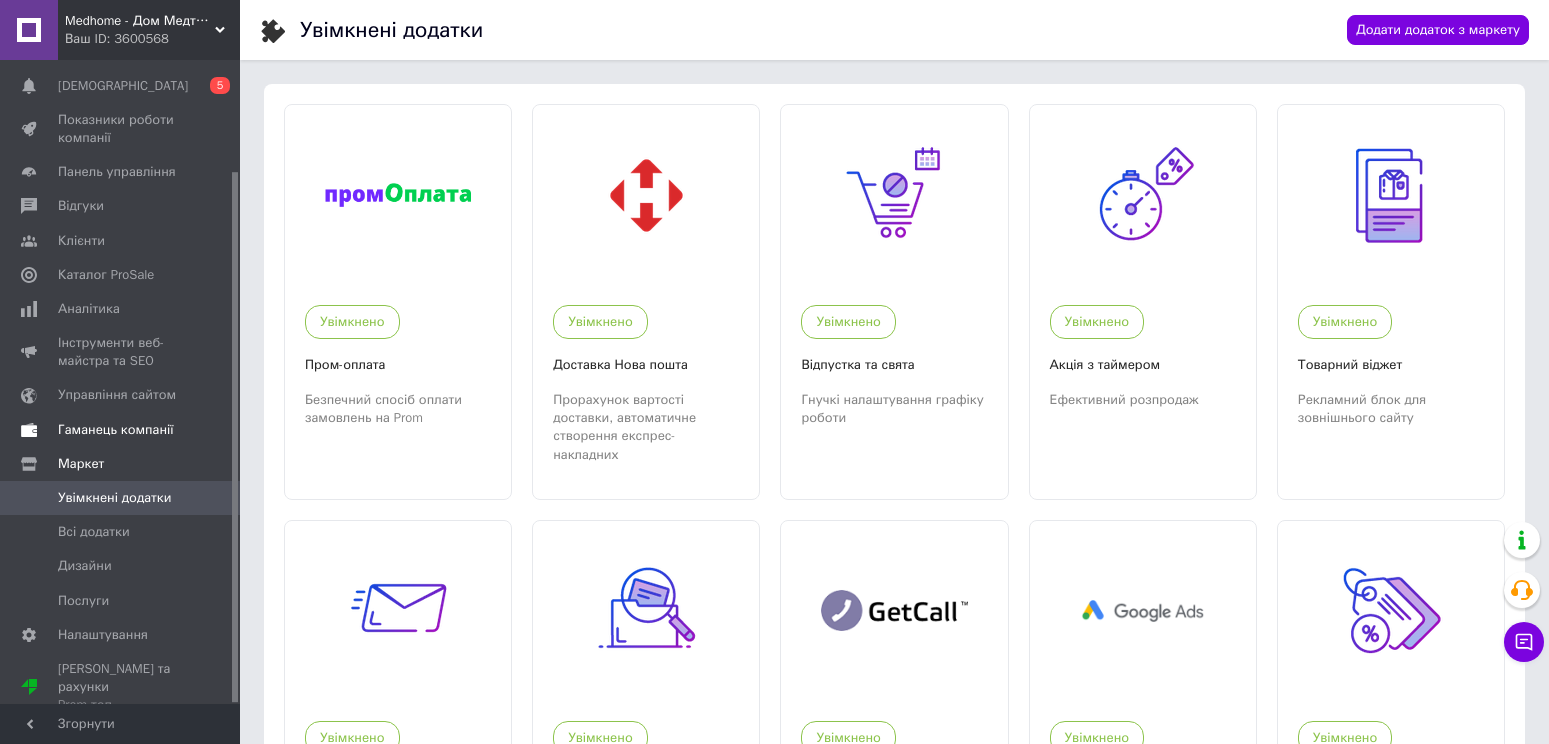 click on "Гаманець компанії" at bounding box center [116, 430] 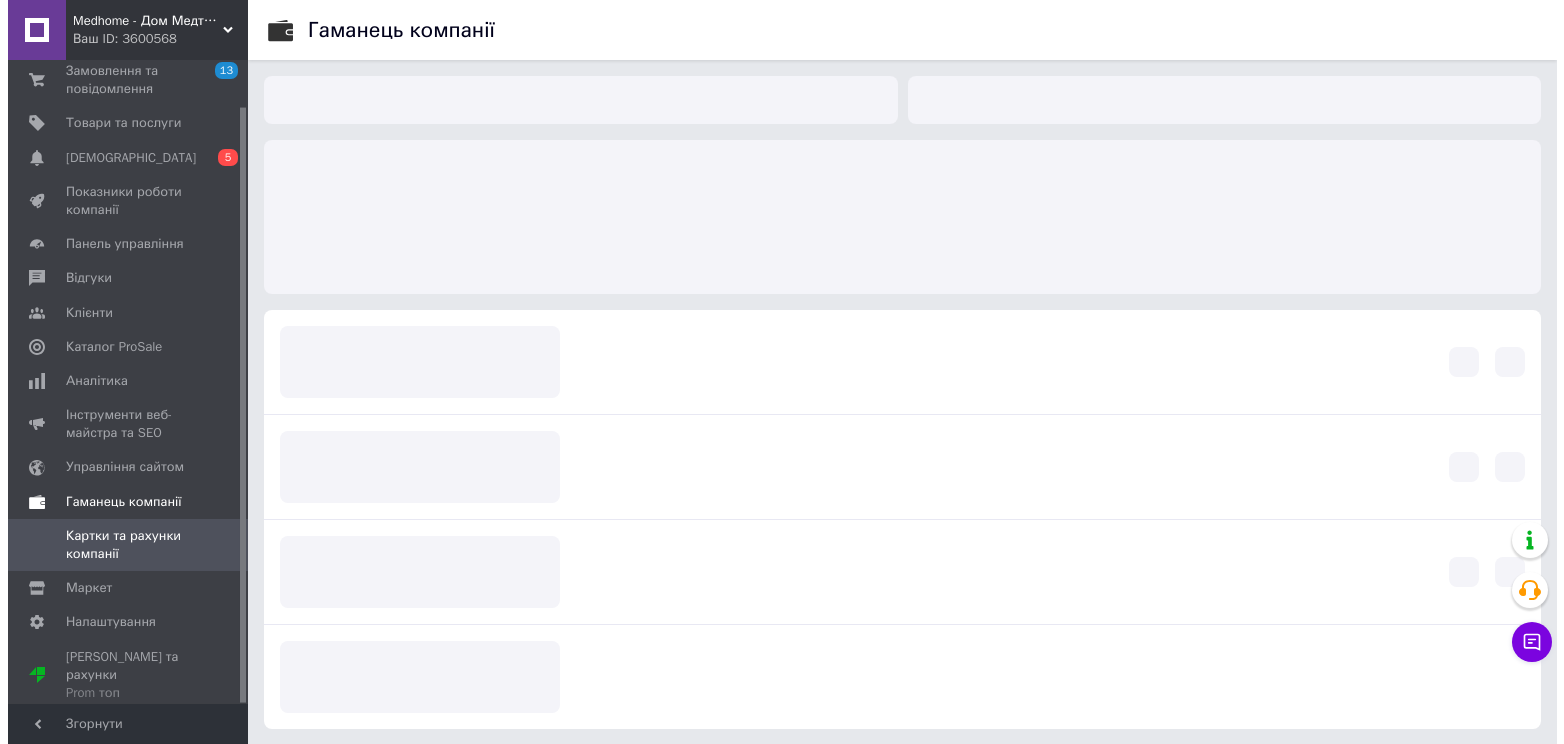 scroll, scrollTop: 49, scrollLeft: 0, axis: vertical 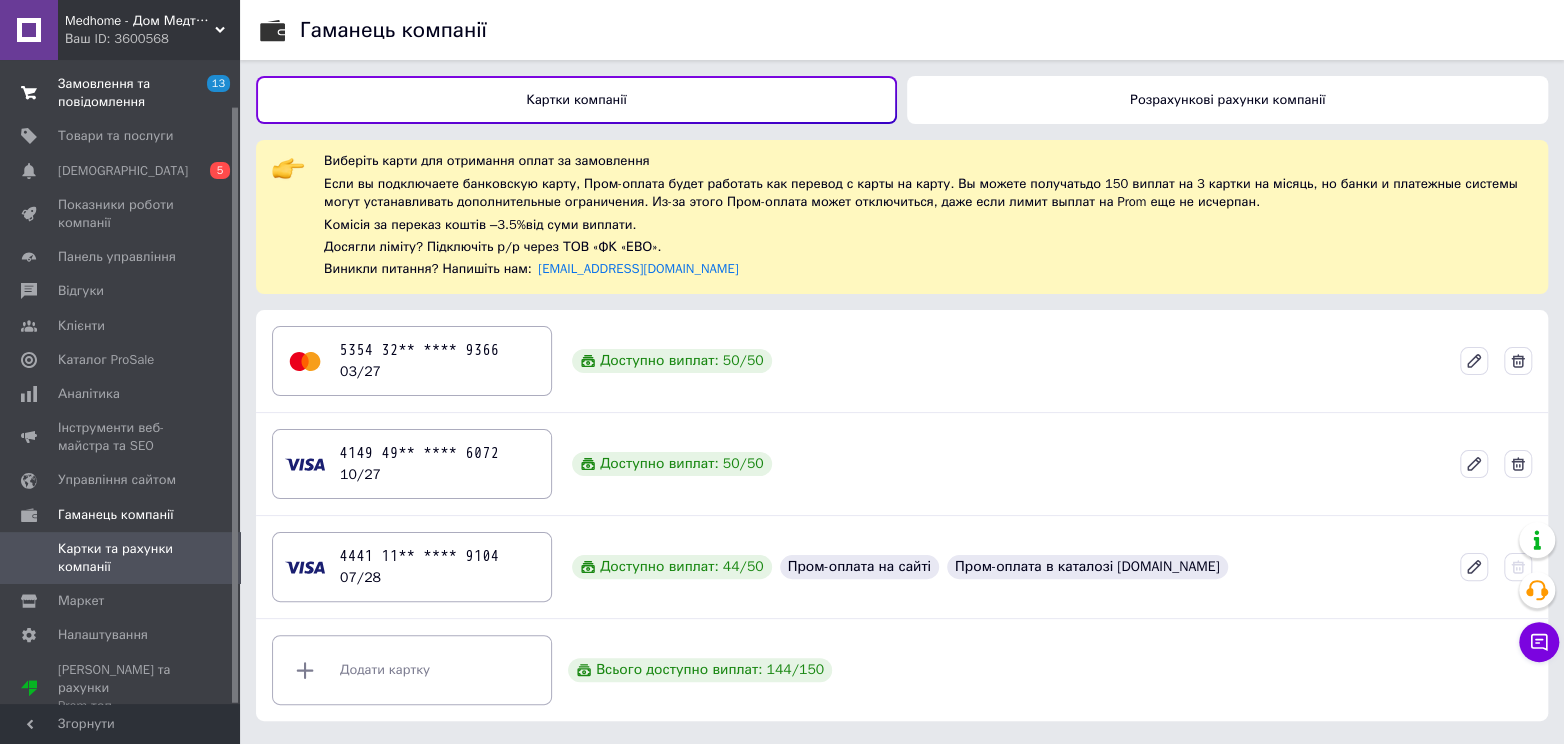 click on "Замовлення та повідомлення 13 0" at bounding box center (123, 93) 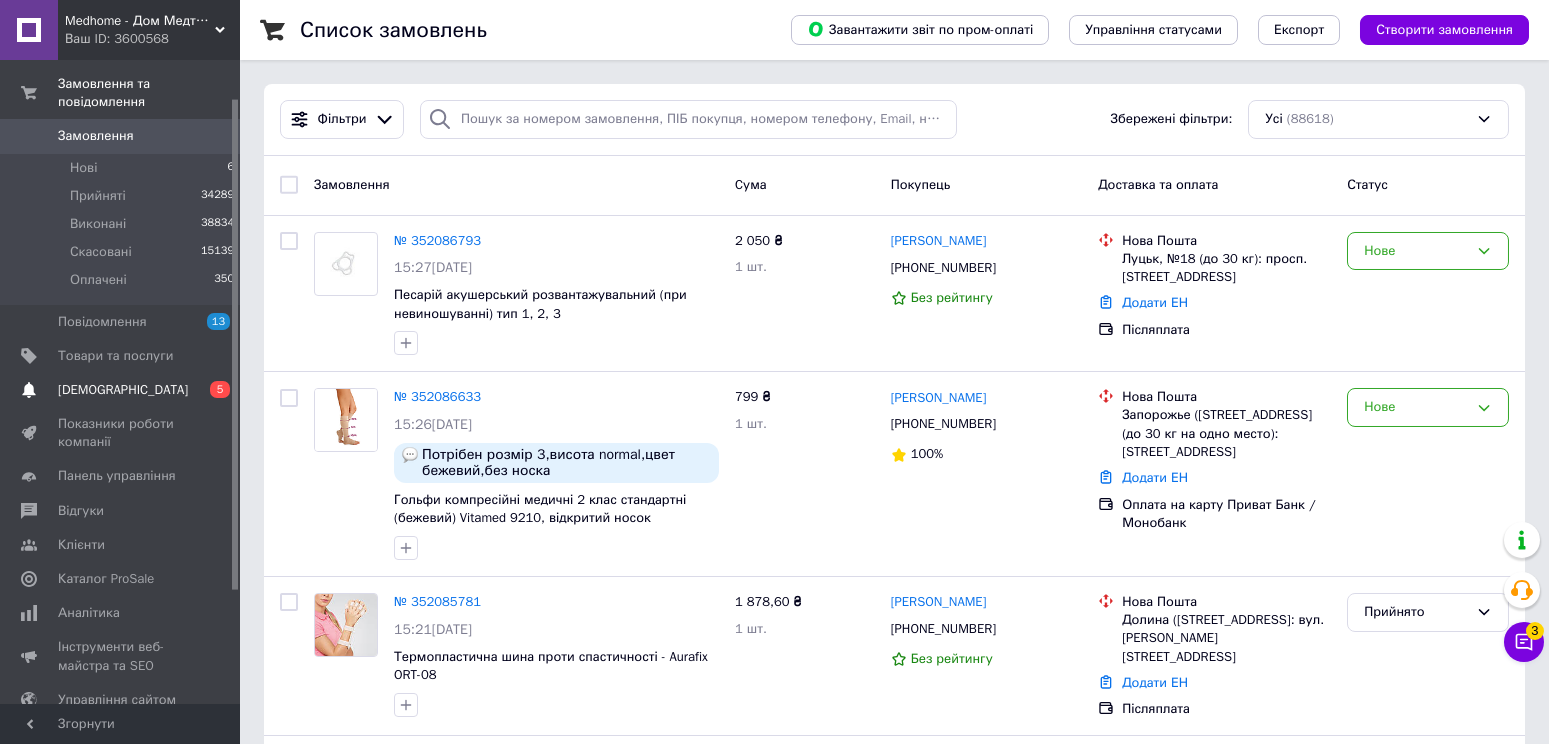 click on "[DEMOGRAPHIC_DATA]" at bounding box center (123, 390) 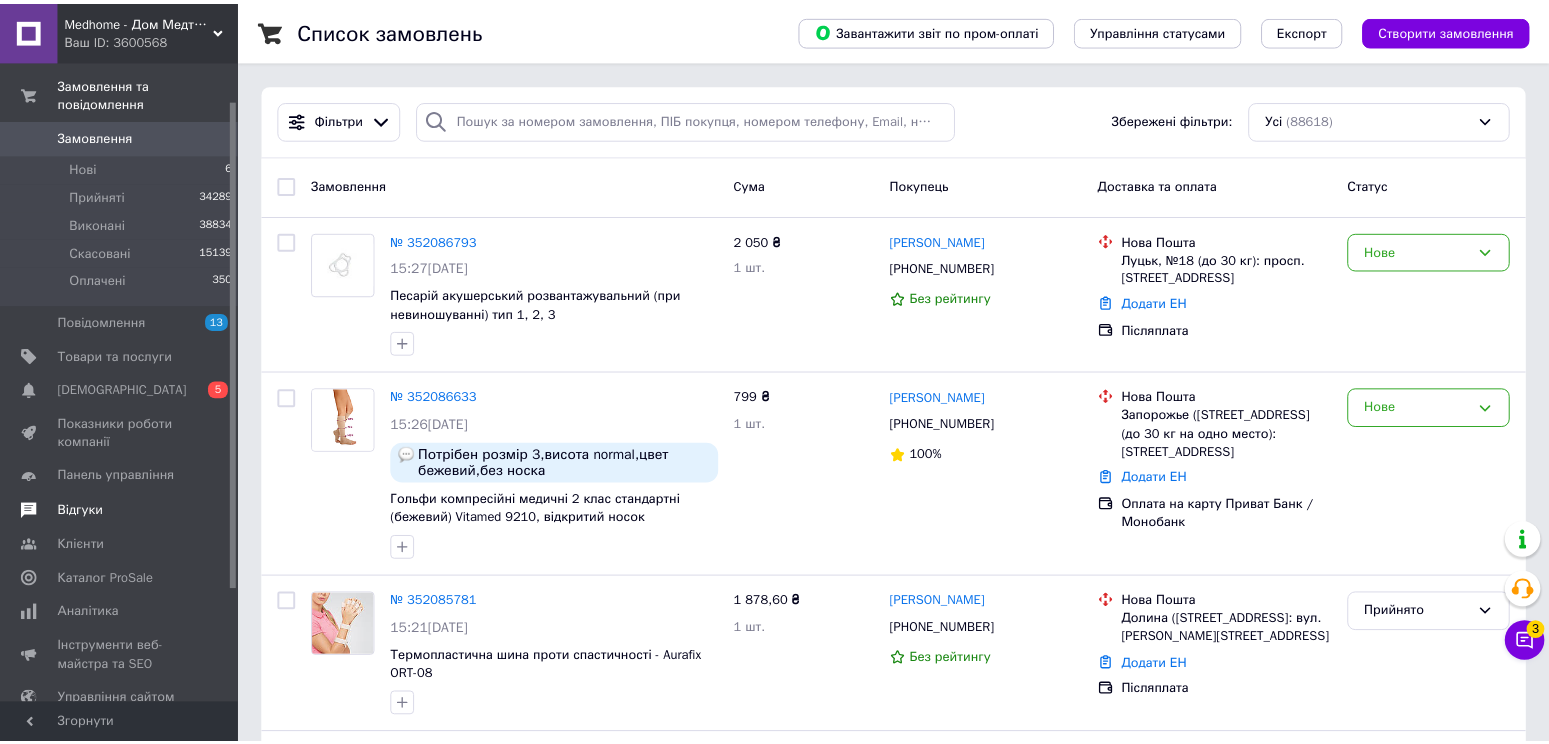 scroll, scrollTop: 0, scrollLeft: 0, axis: both 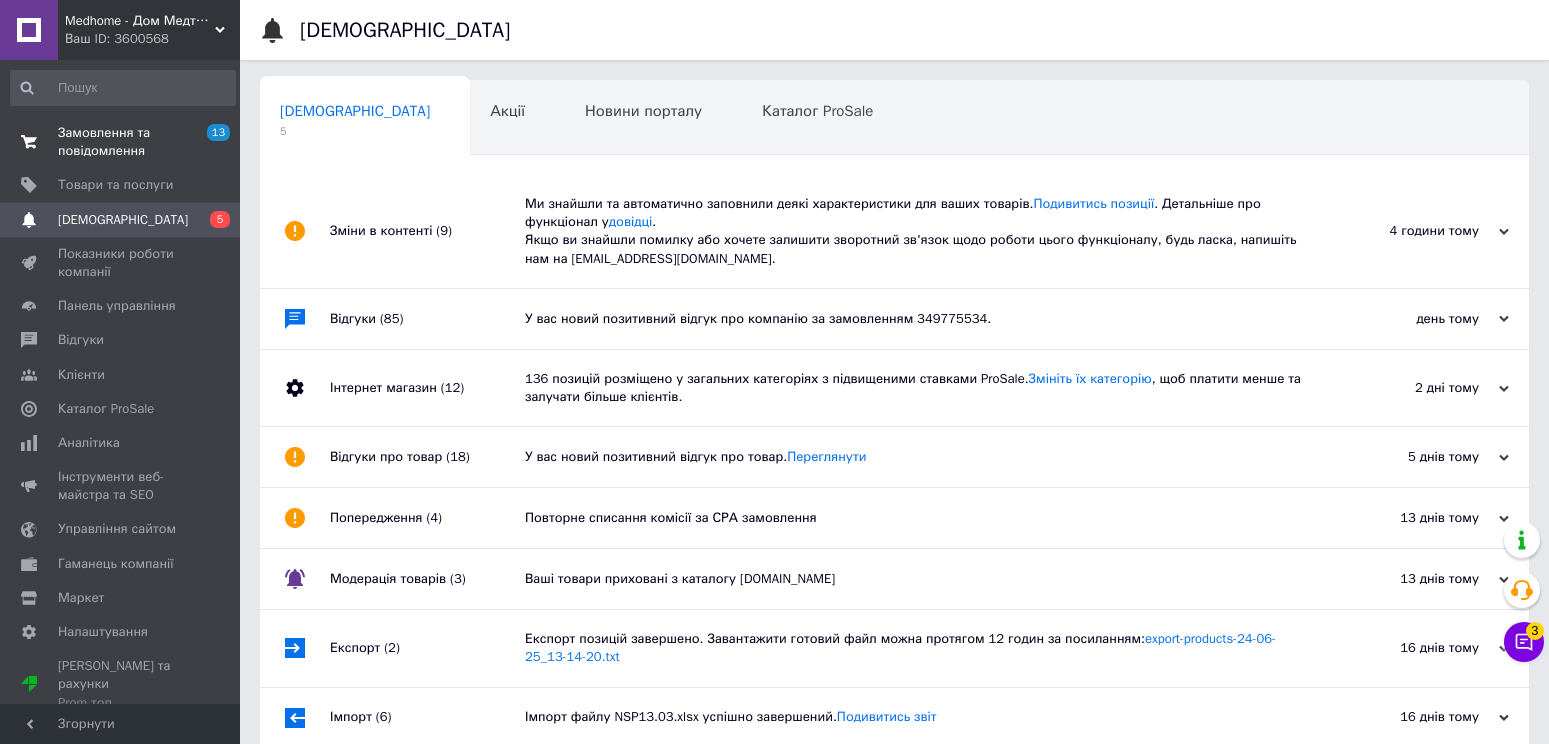 click on "Замовлення та повідомлення" at bounding box center [121, 142] 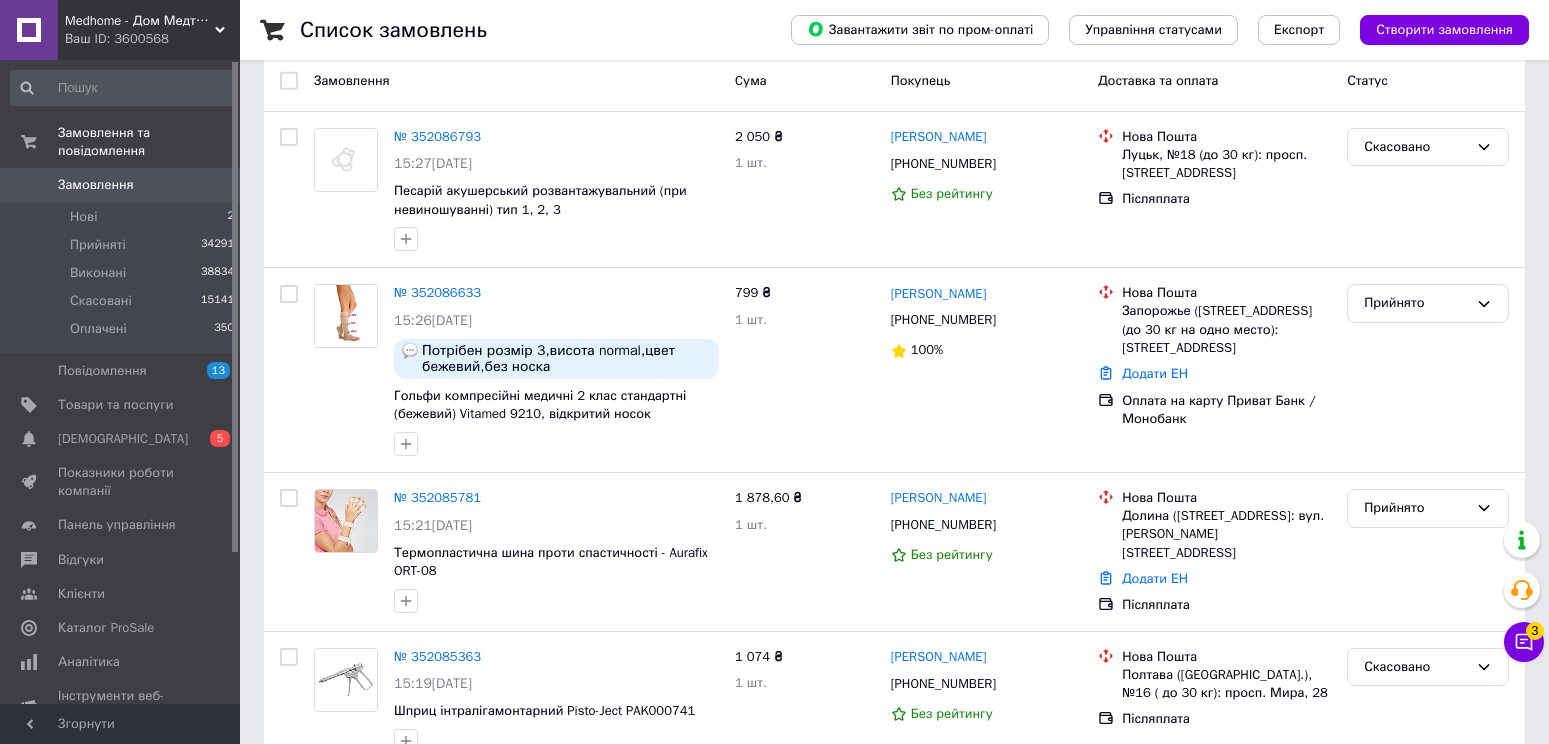 scroll, scrollTop: 300, scrollLeft: 0, axis: vertical 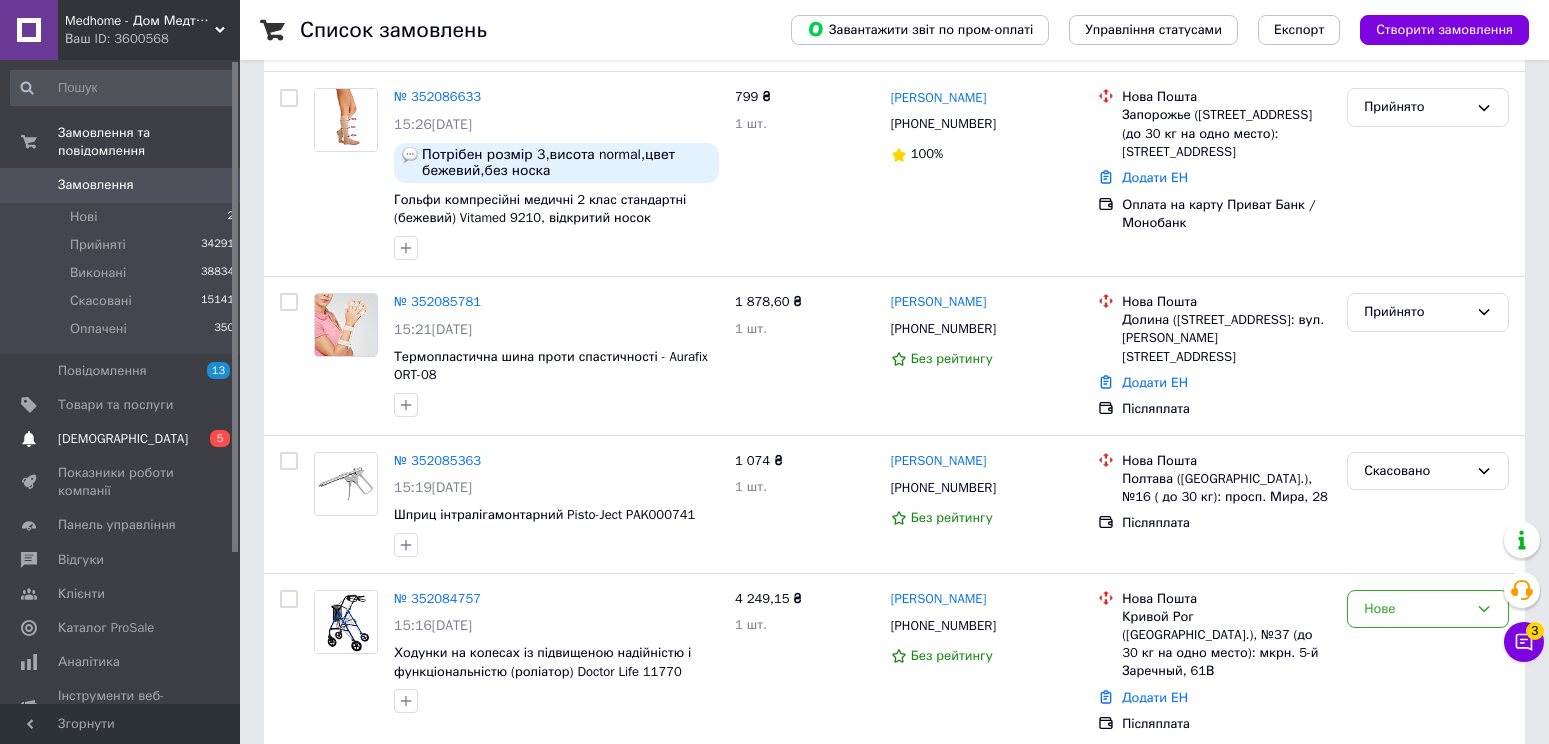 click on "[DEMOGRAPHIC_DATA]" at bounding box center [123, 439] 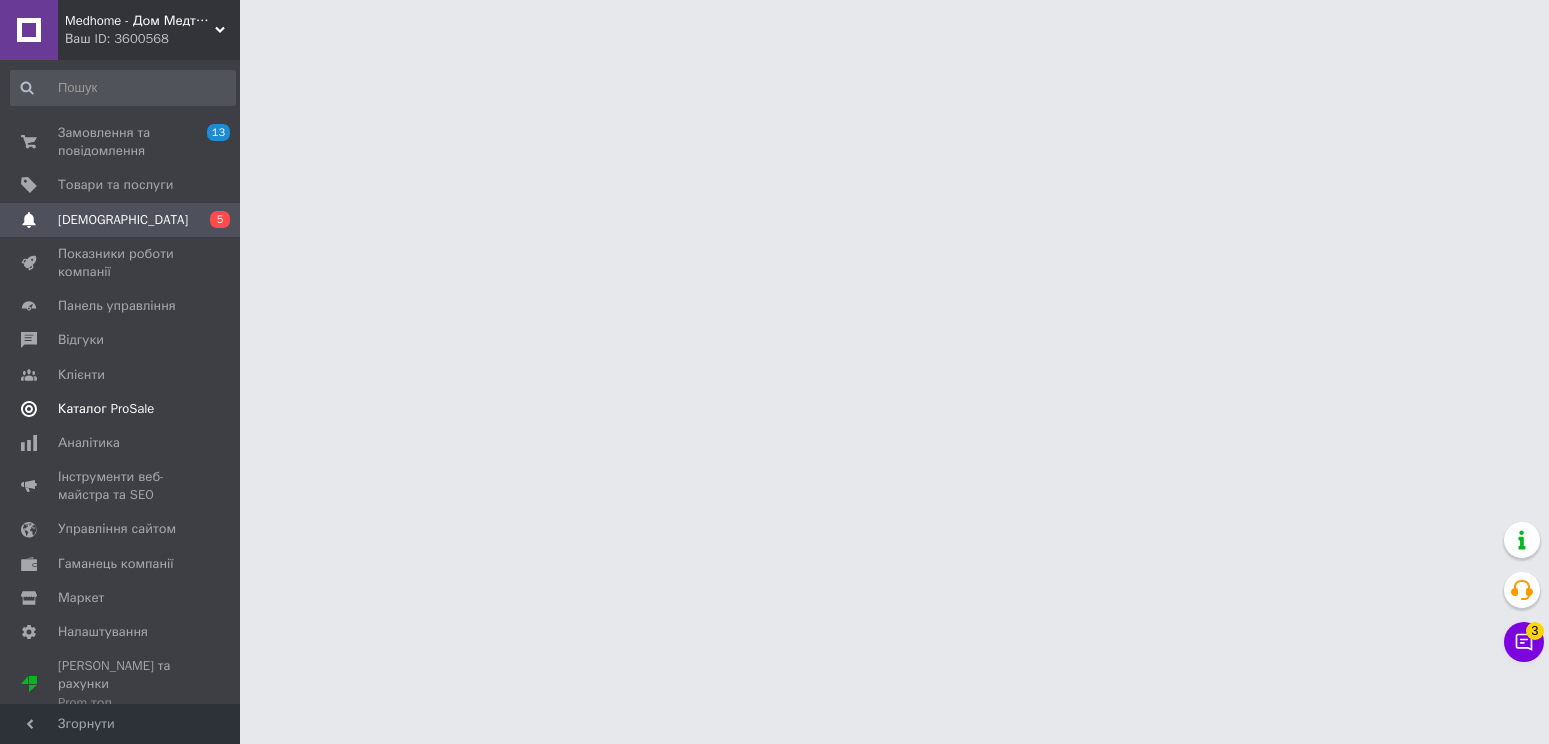 scroll, scrollTop: 0, scrollLeft: 0, axis: both 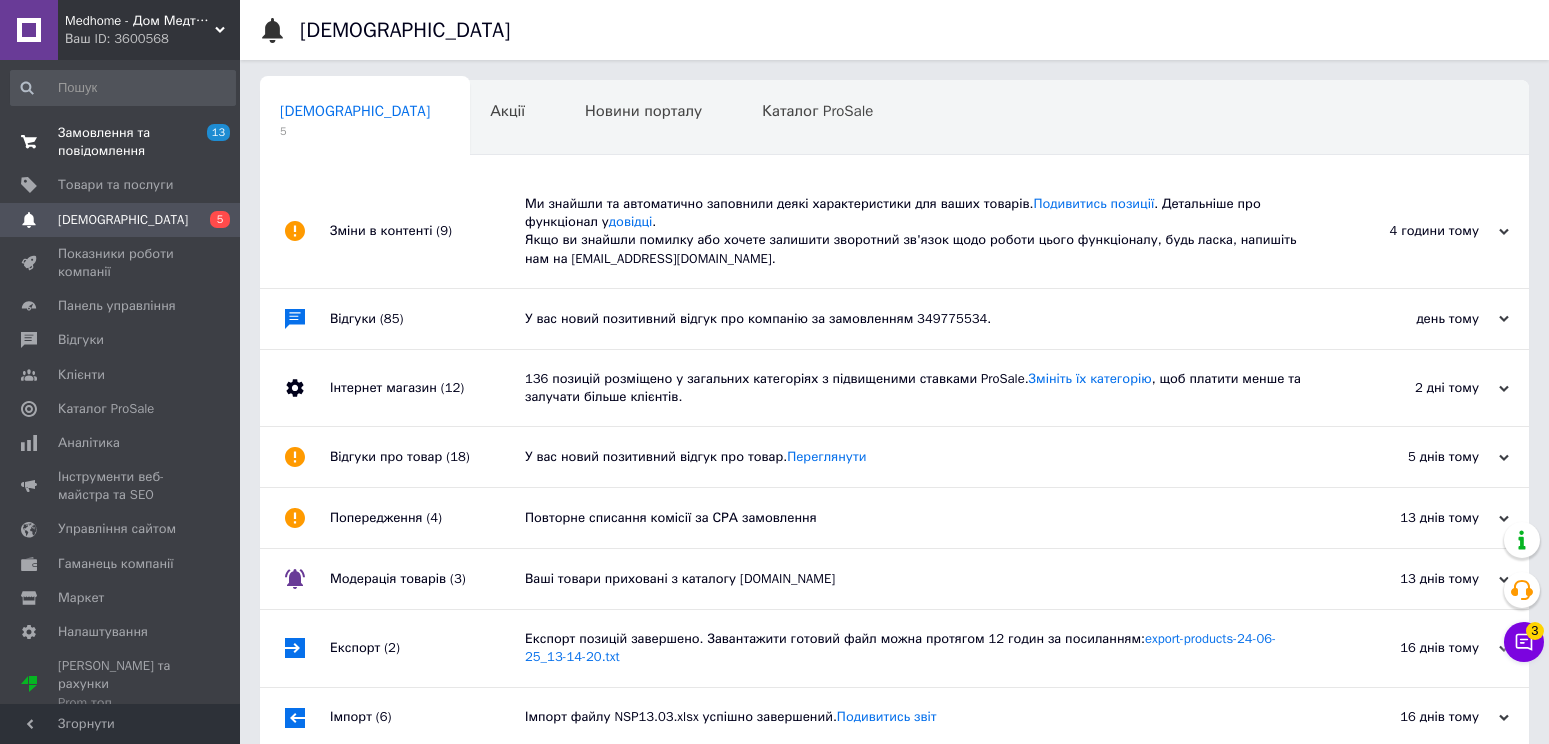 click on "Замовлення та повідомлення" at bounding box center (121, 142) 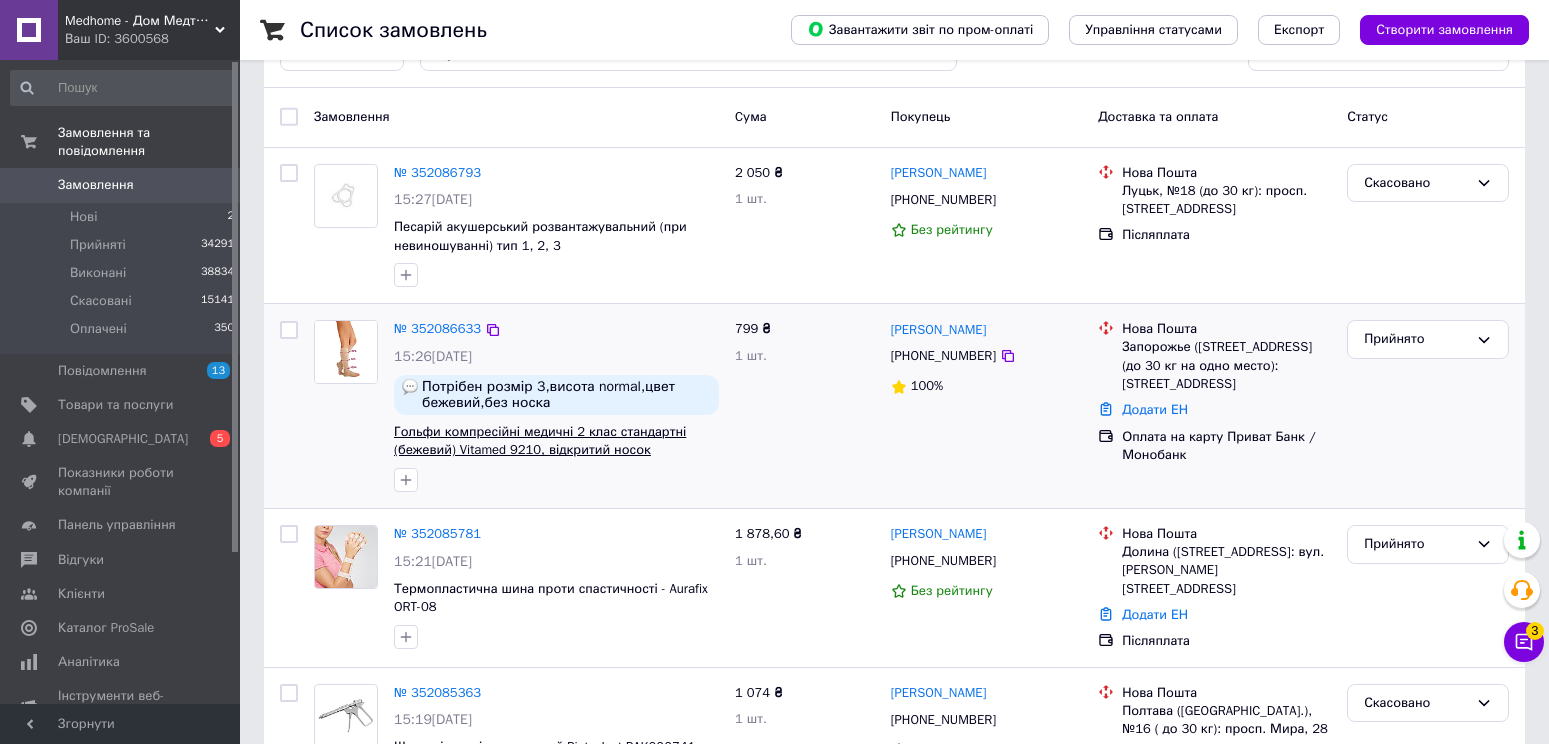 scroll, scrollTop: 0, scrollLeft: 0, axis: both 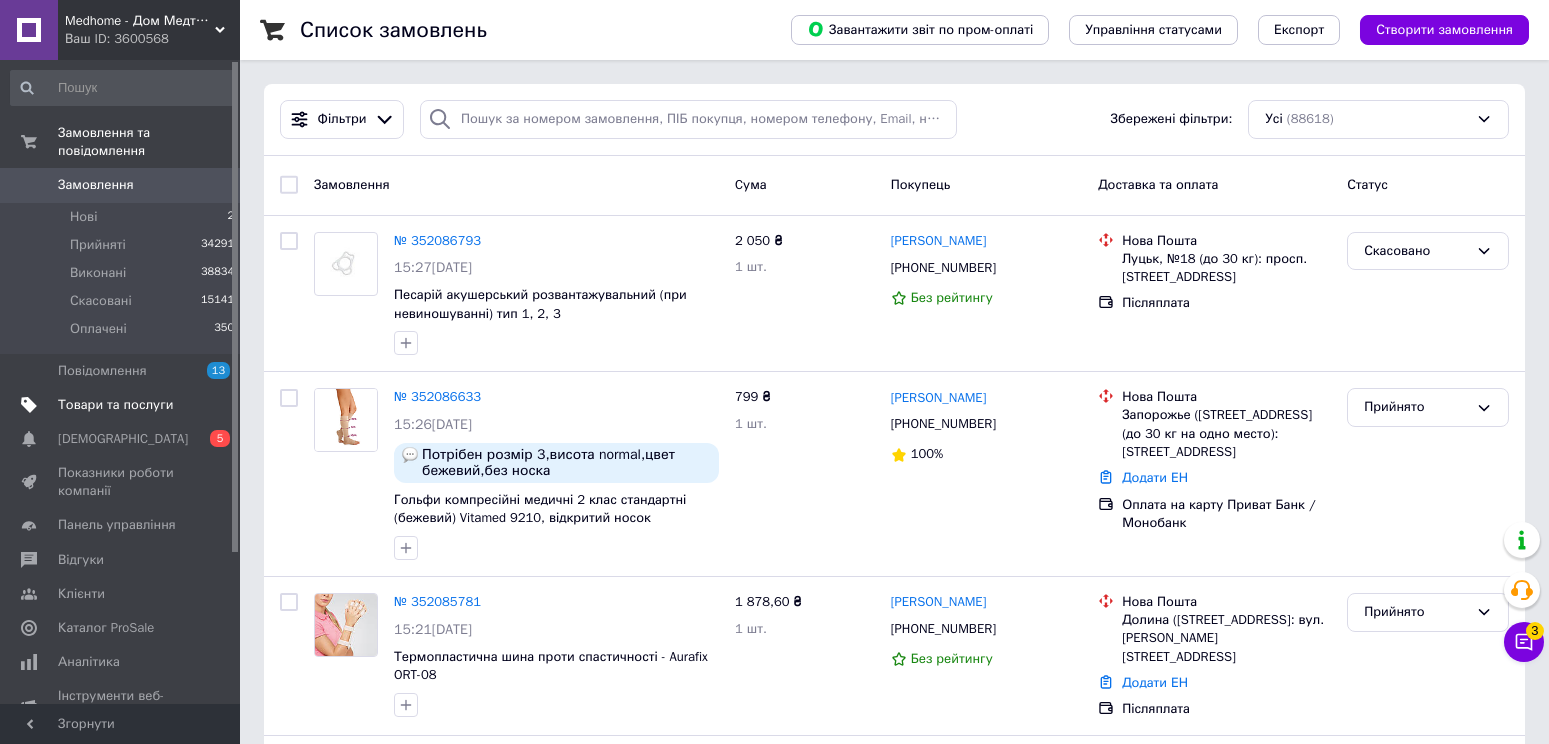click on "Товари та послуги" at bounding box center [115, 405] 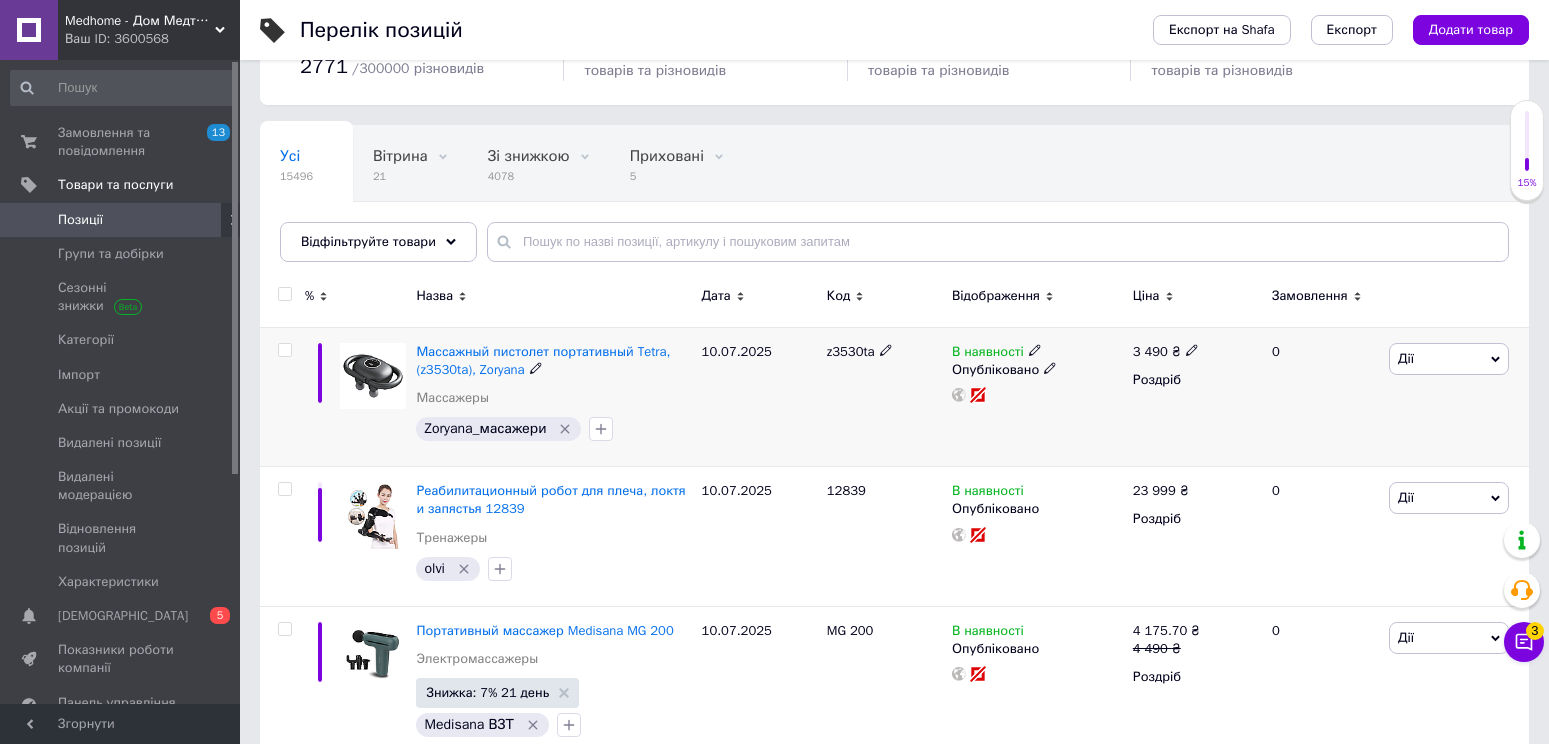 scroll, scrollTop: 200, scrollLeft: 0, axis: vertical 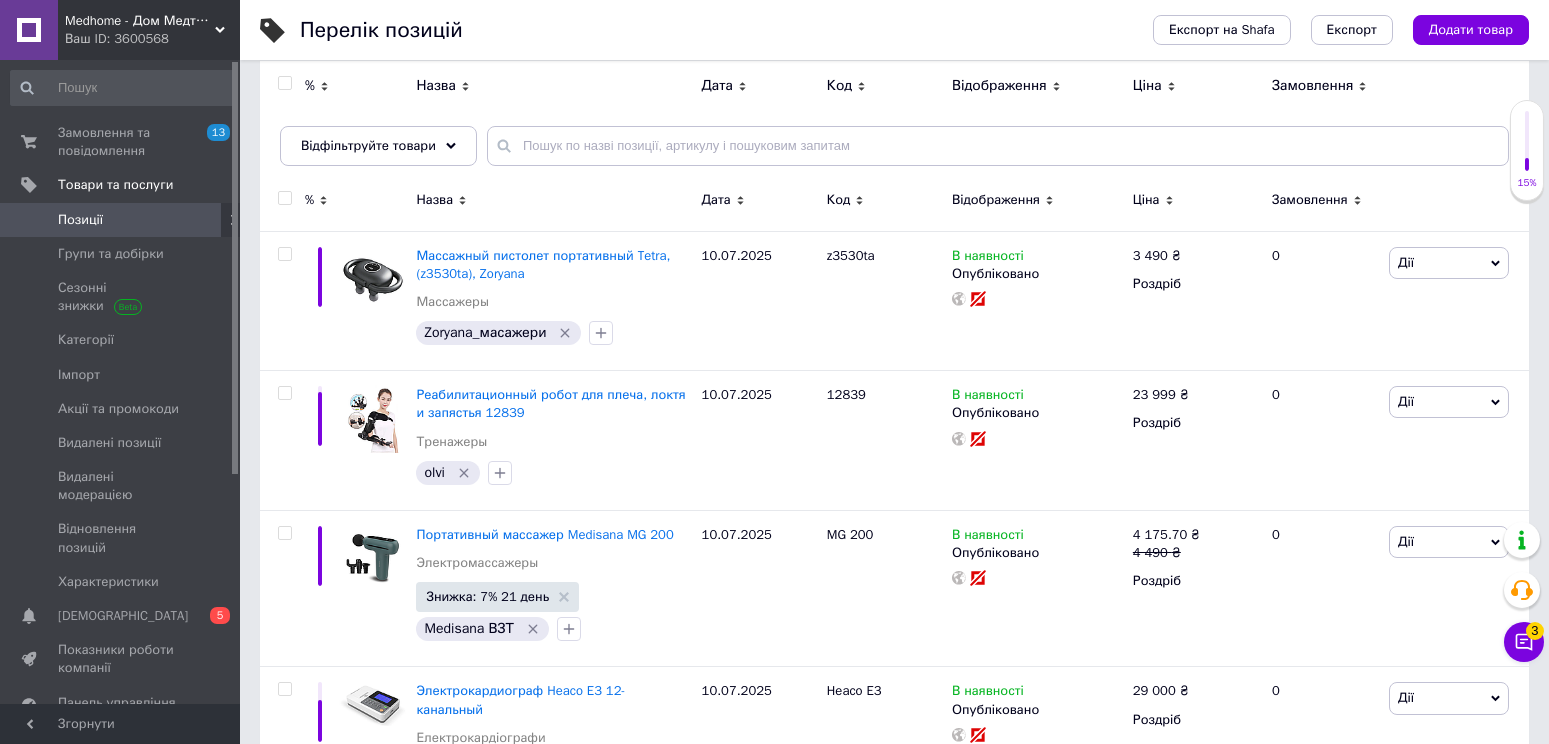 click on "Ваш ID: 3600568" at bounding box center (152, 39) 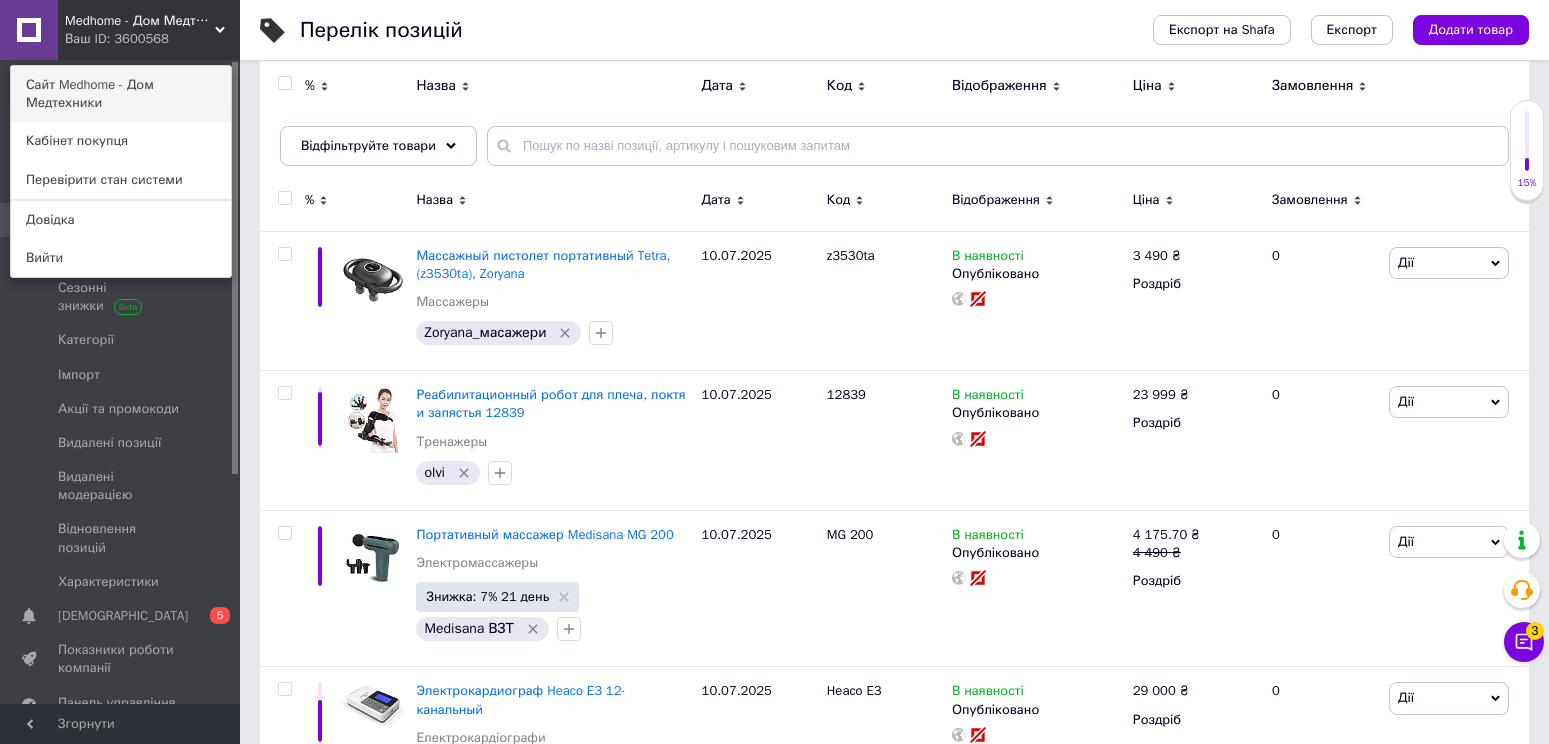 click on "Сайт Medhome - Дом Медтехники" at bounding box center [121, 94] 